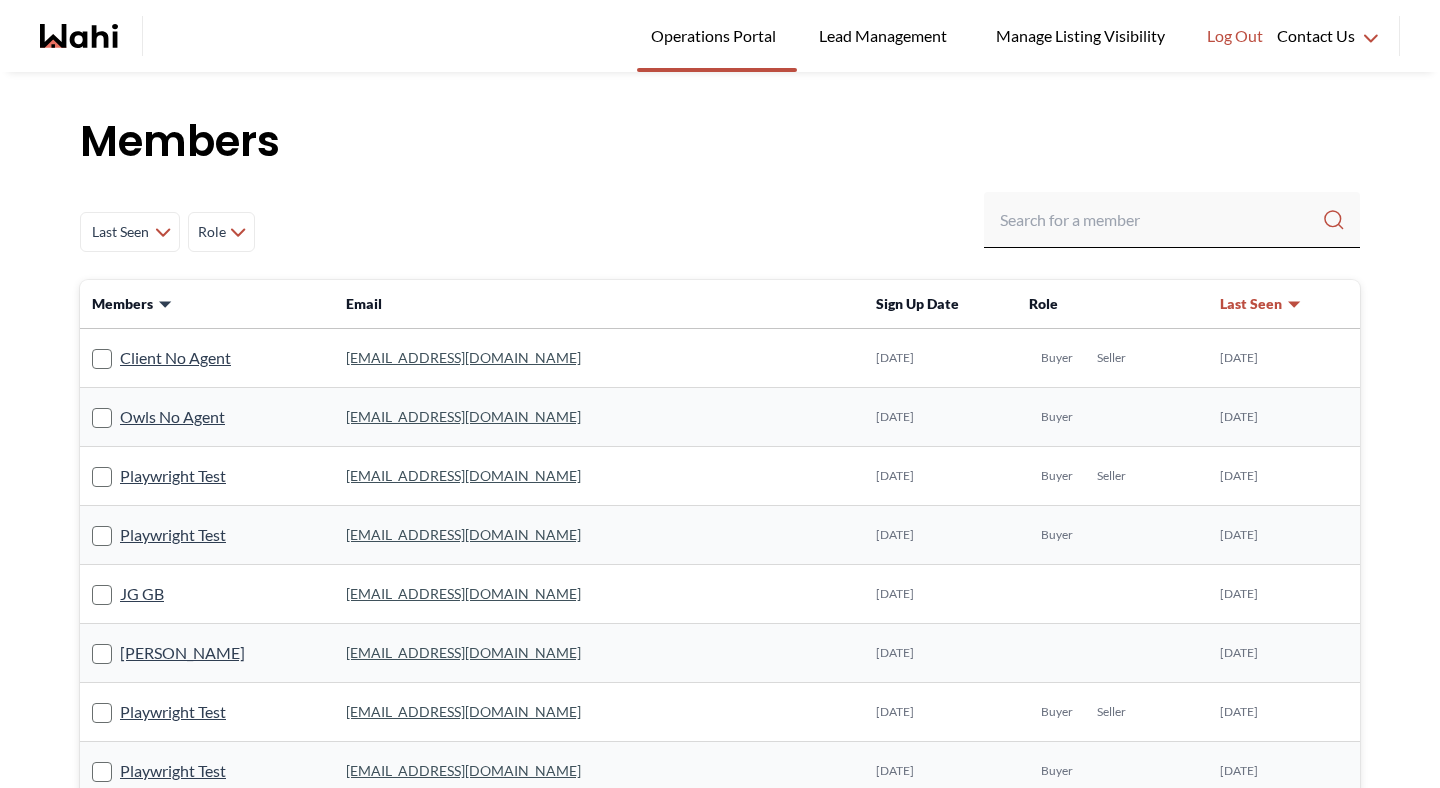 scroll, scrollTop: 0, scrollLeft: 0, axis: both 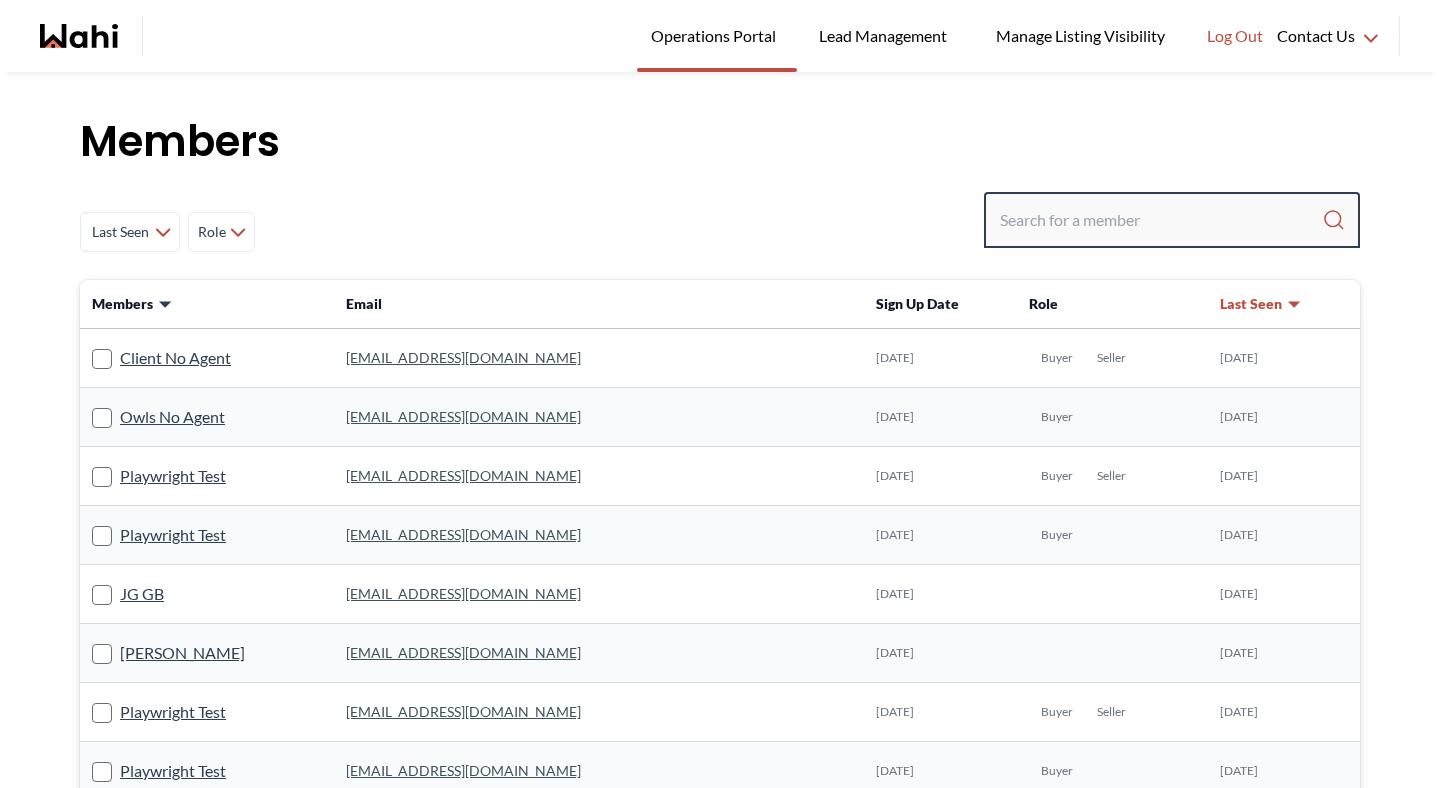 click at bounding box center (1161, 220) 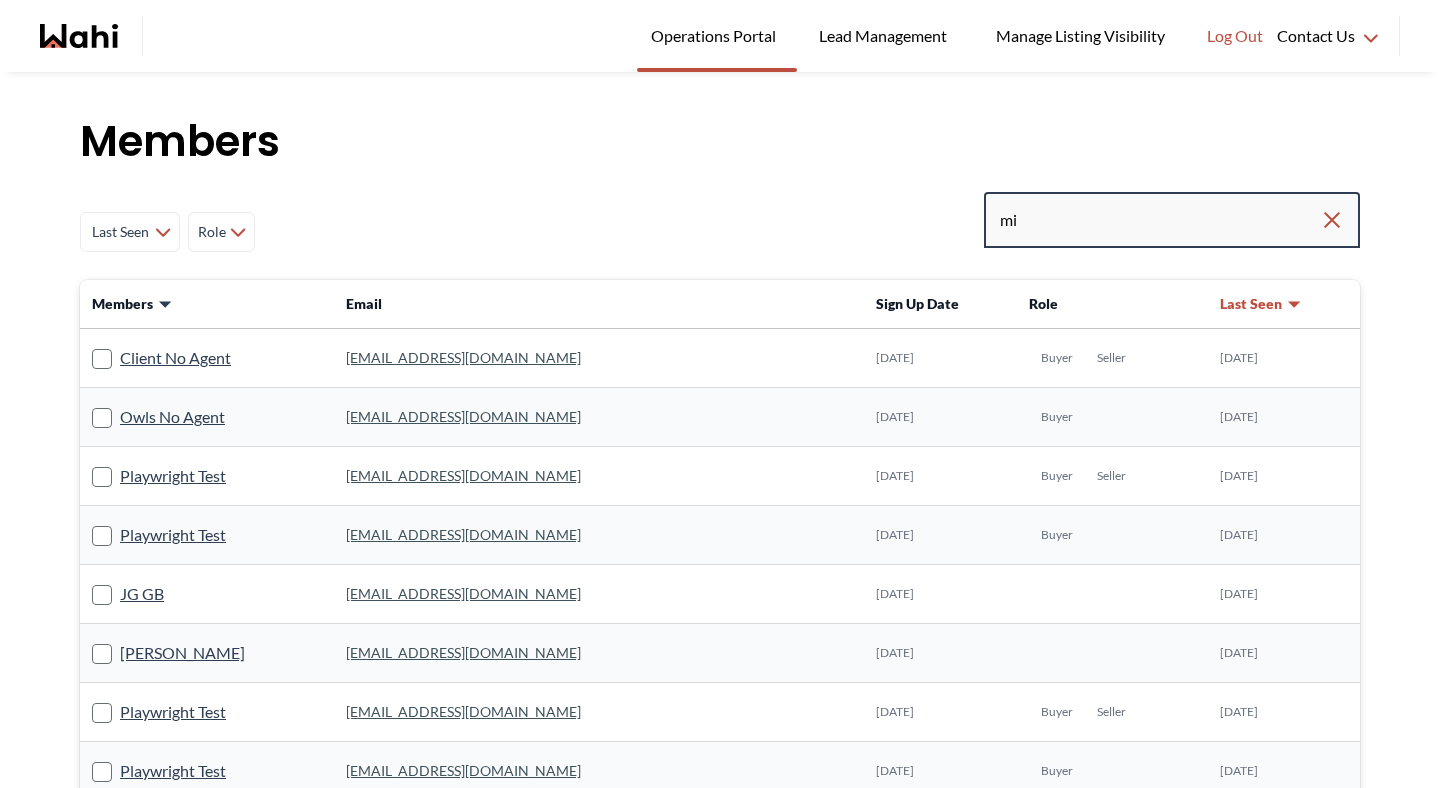 click on "mi" at bounding box center (1160, 220) 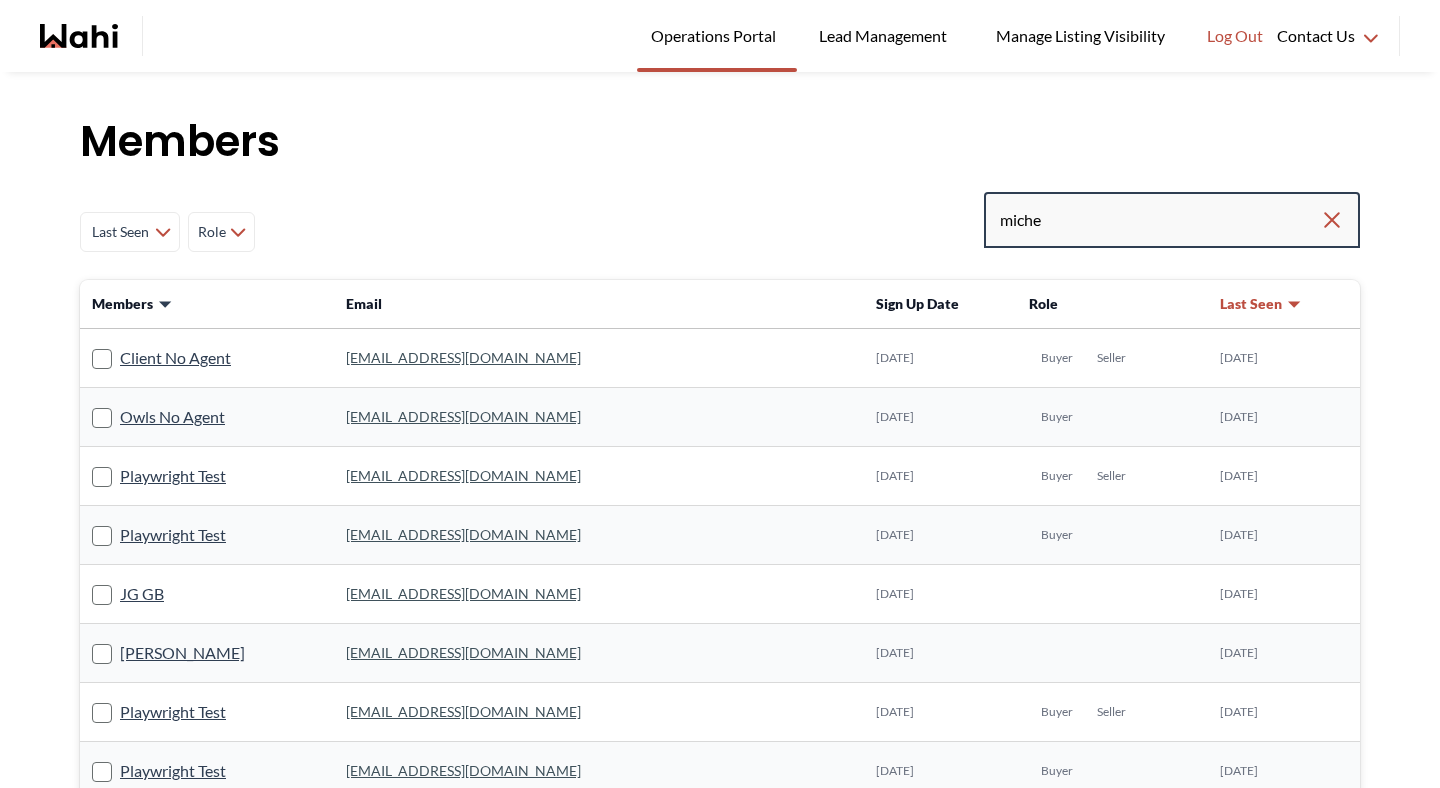 type on "miche" 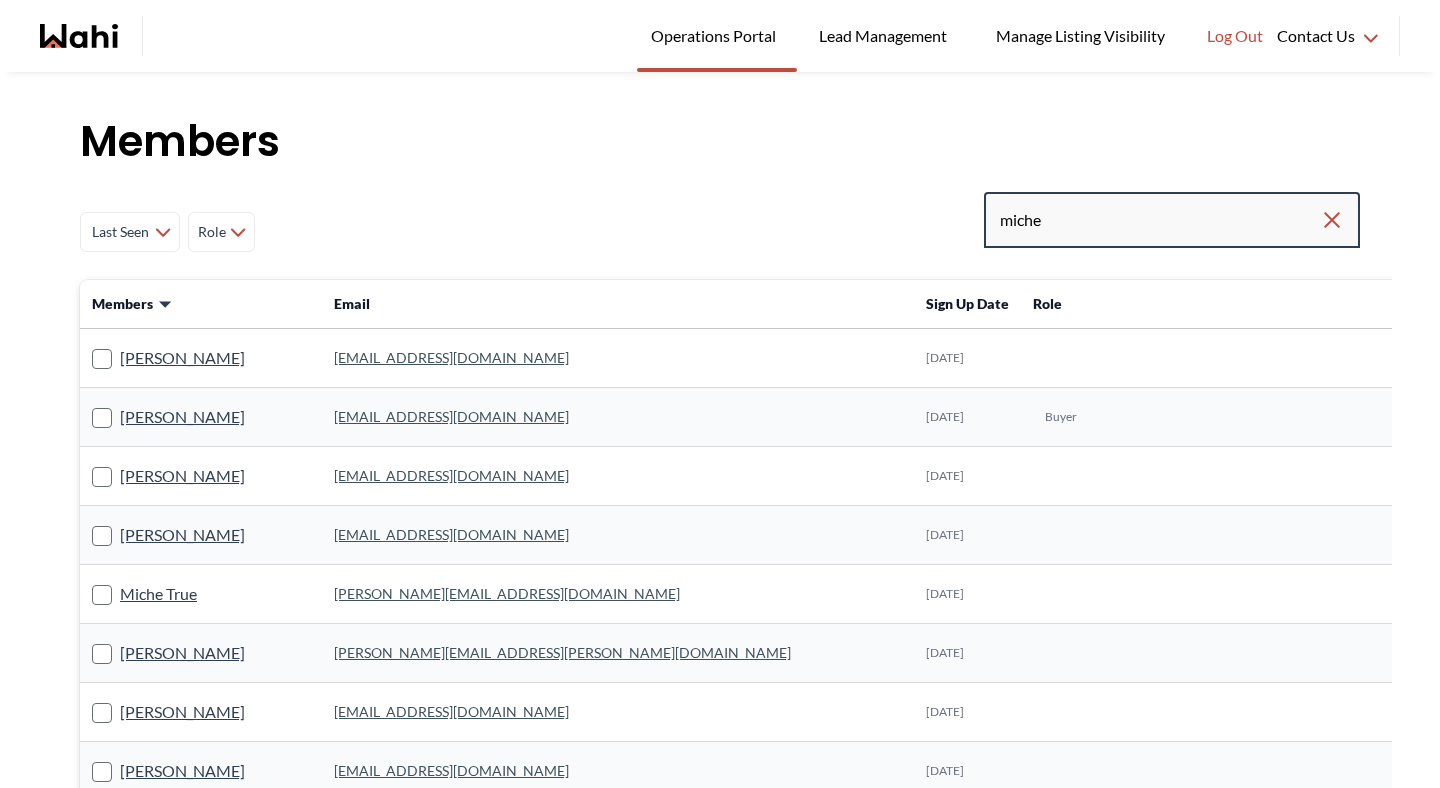 click on "miche" at bounding box center [1160, 220] 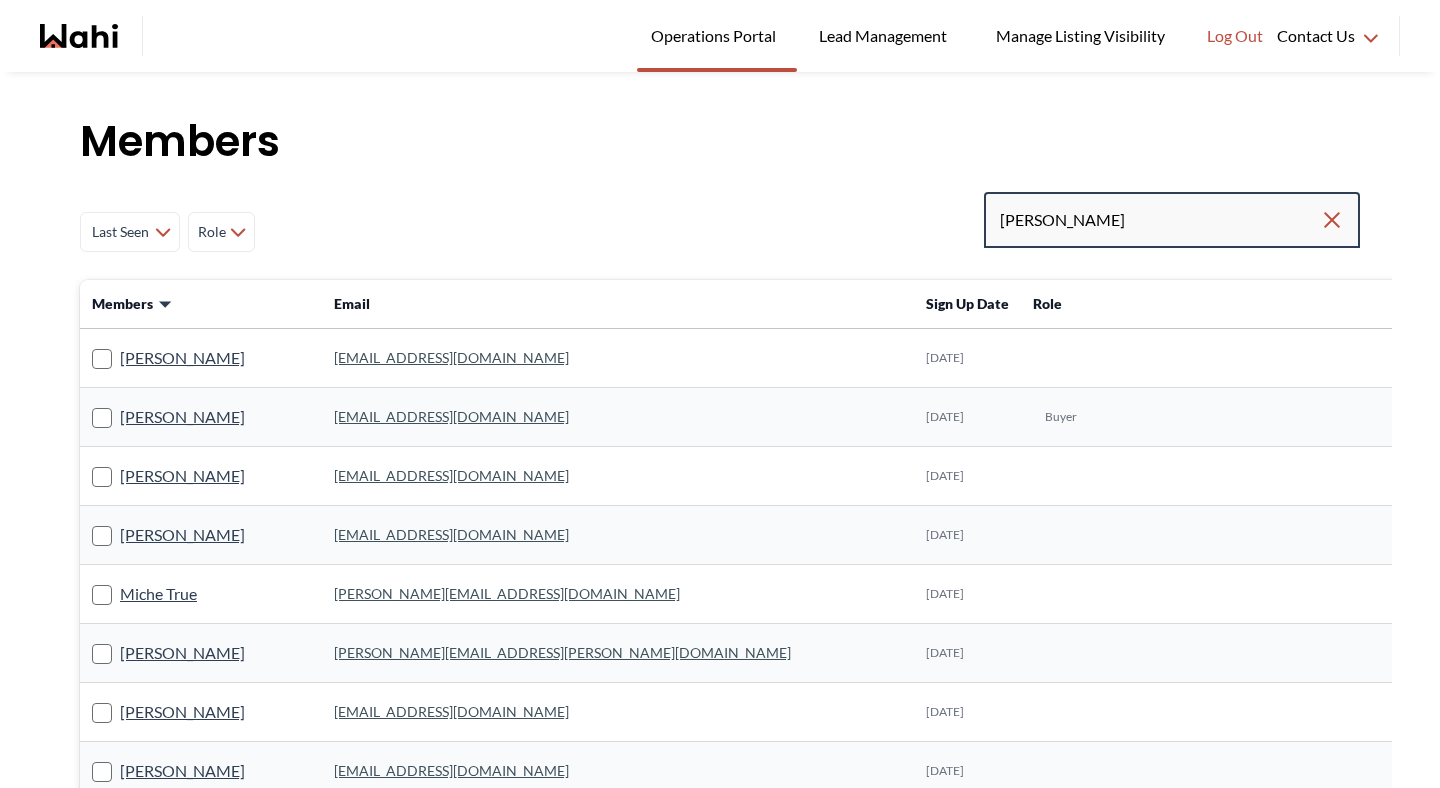 type on "michelle" 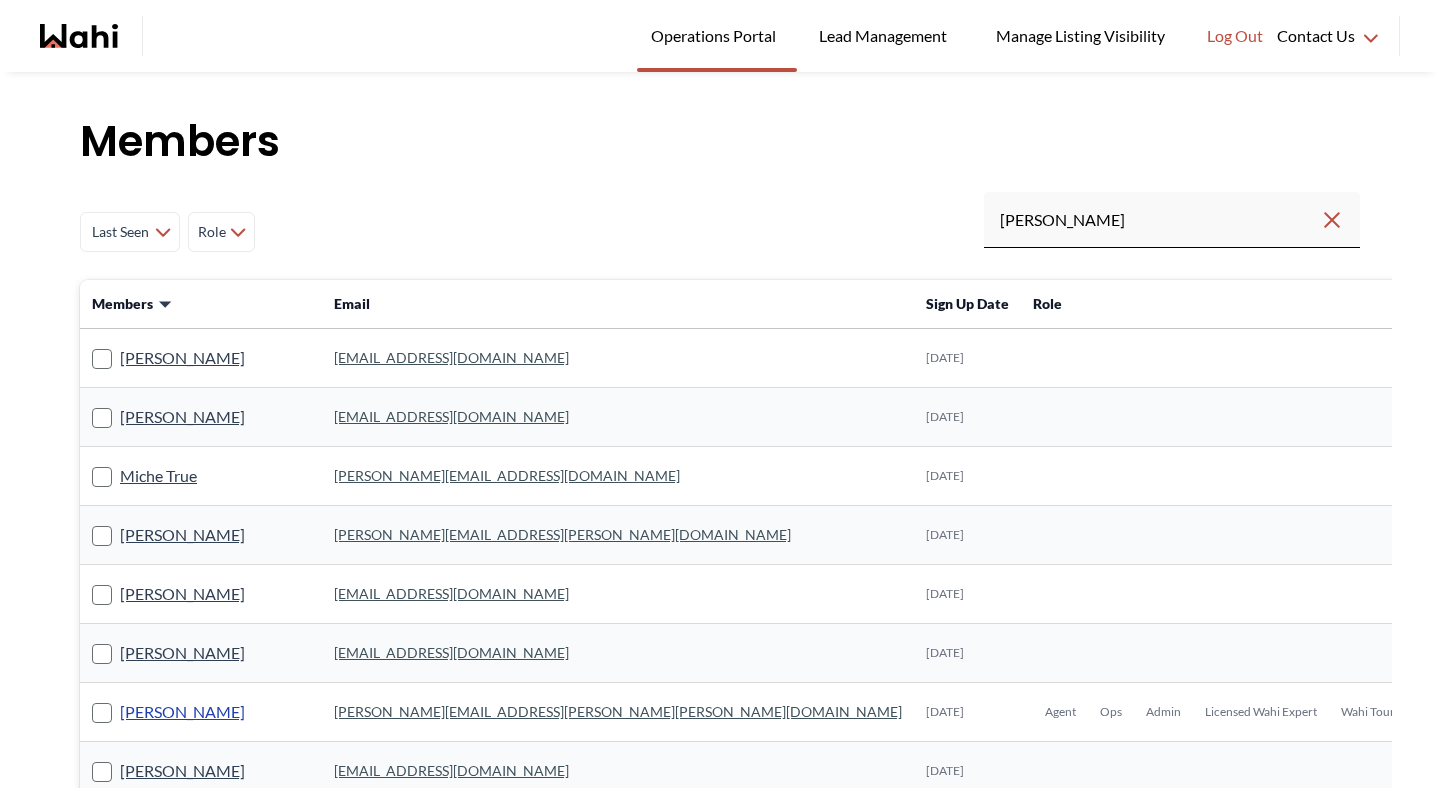 click on "Michelle Ryckman" at bounding box center [182, 712] 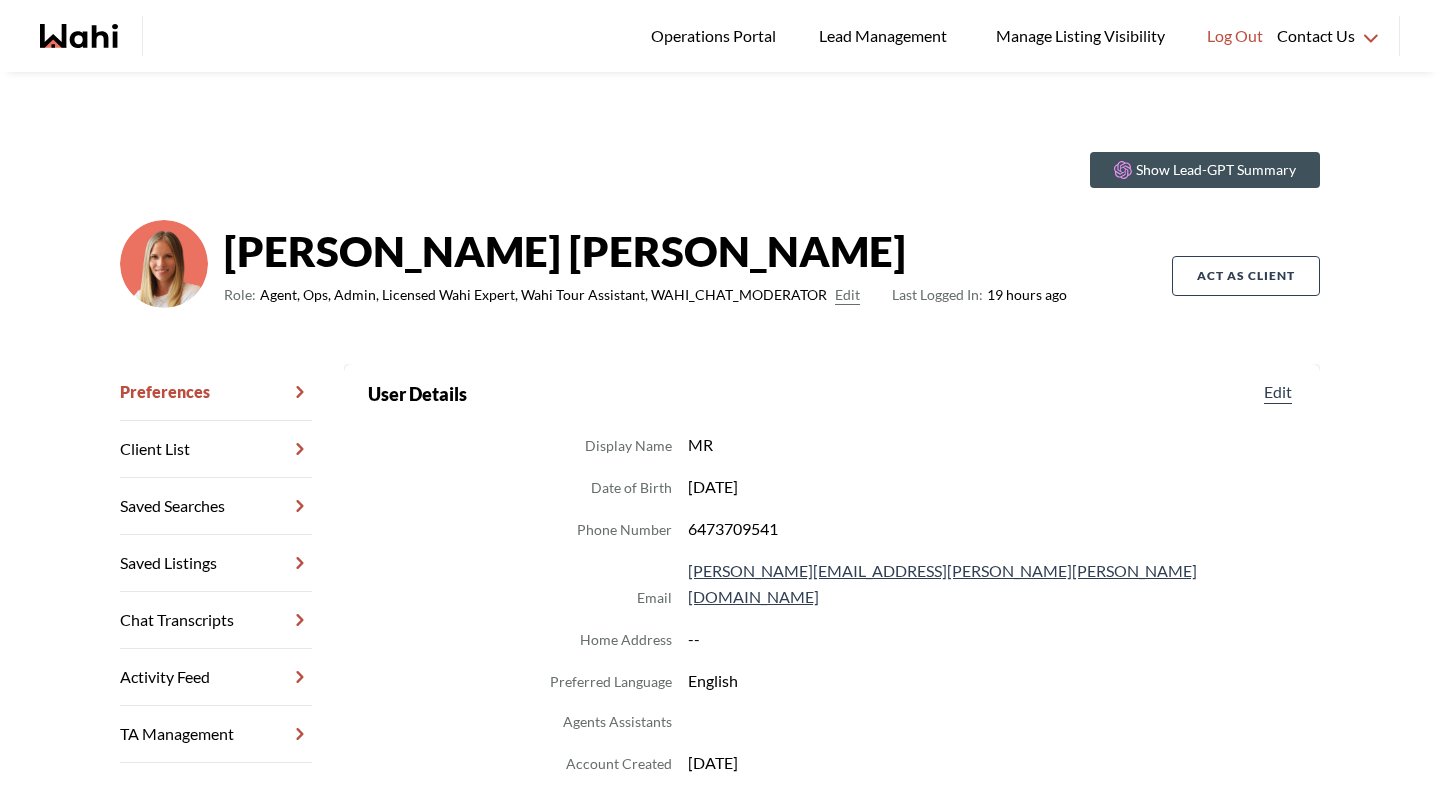 click on "Chat Transcripts" at bounding box center (216, 620) 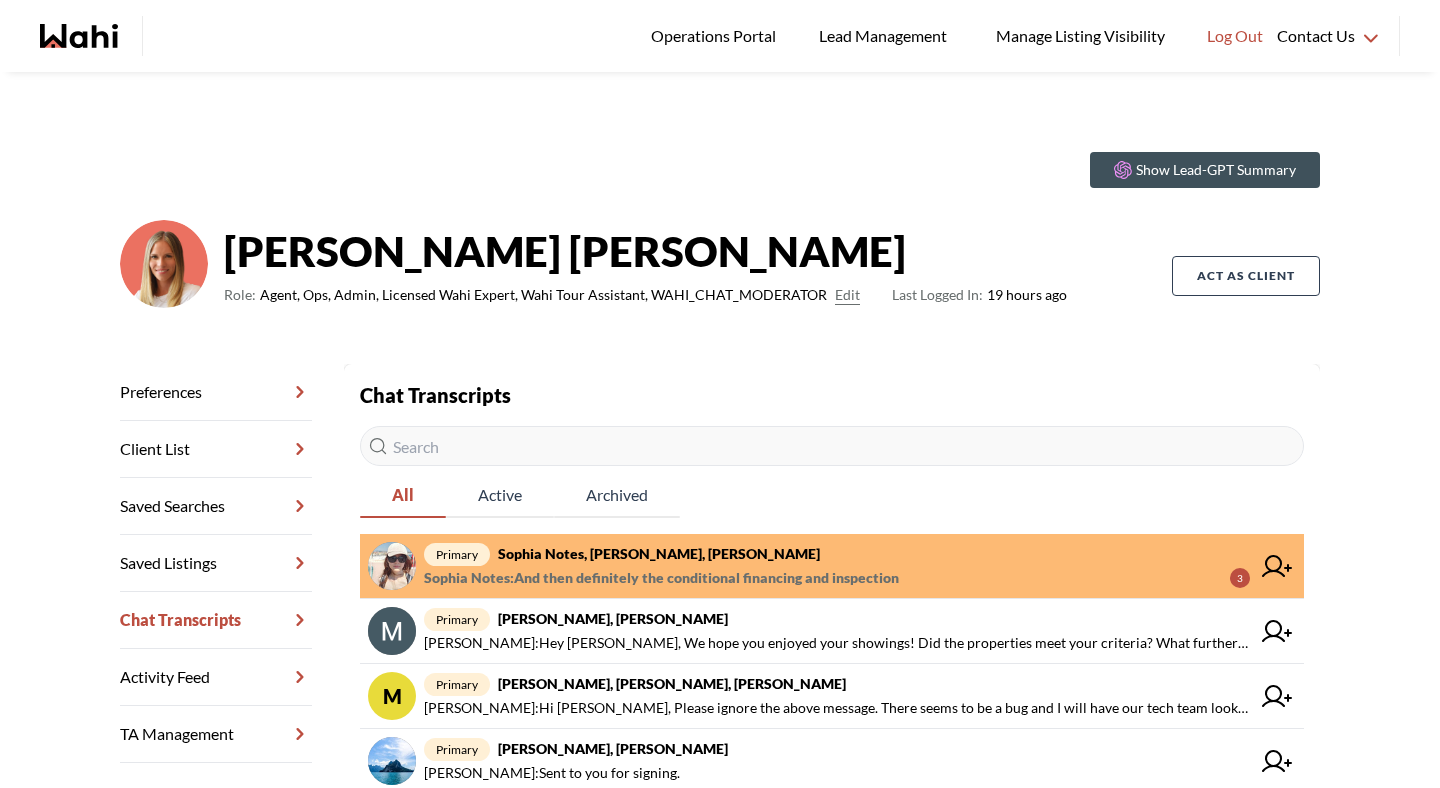 click on "Sophia Notes, Jason Lu, Michelle" at bounding box center (659, 553) 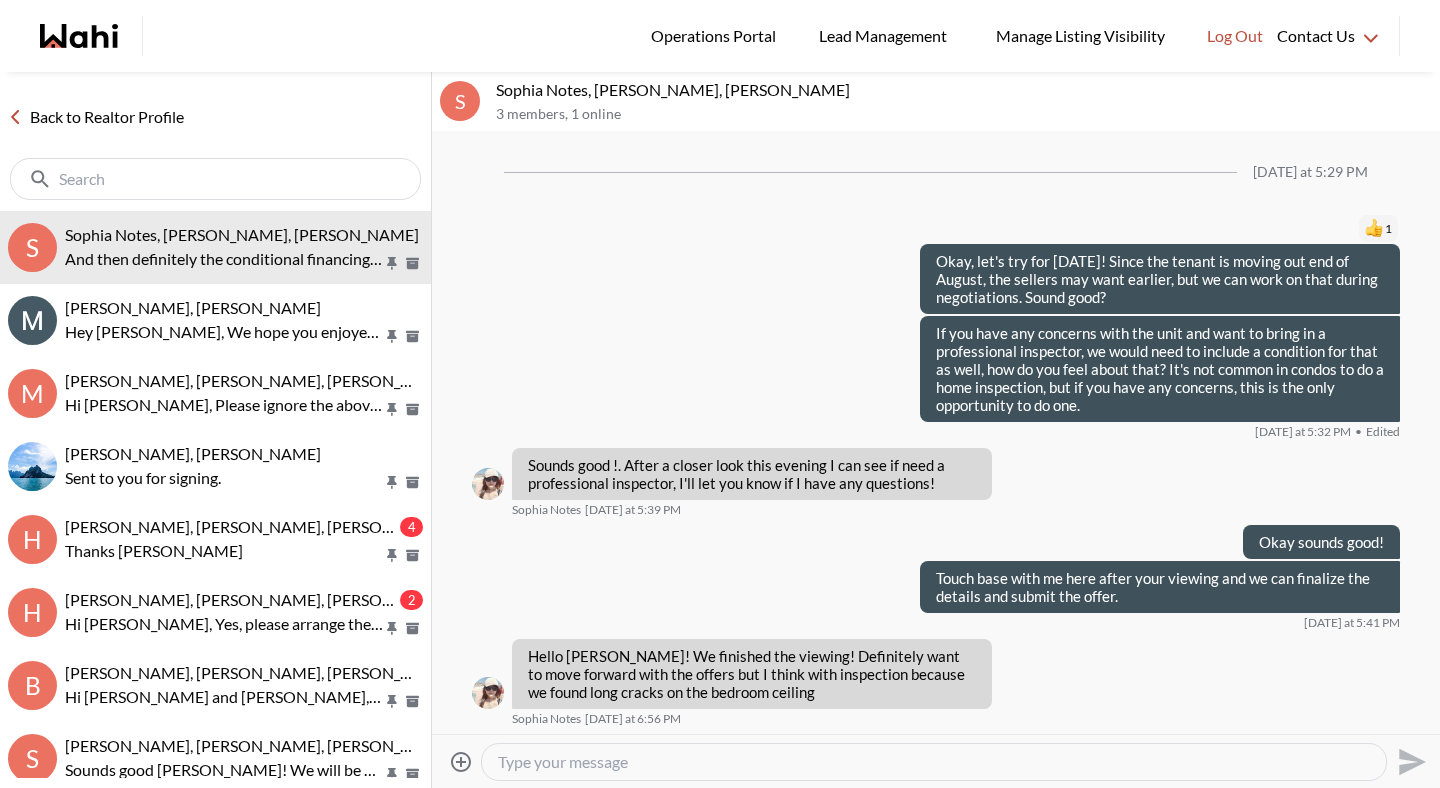 scroll, scrollTop: 1811, scrollLeft: 0, axis: vertical 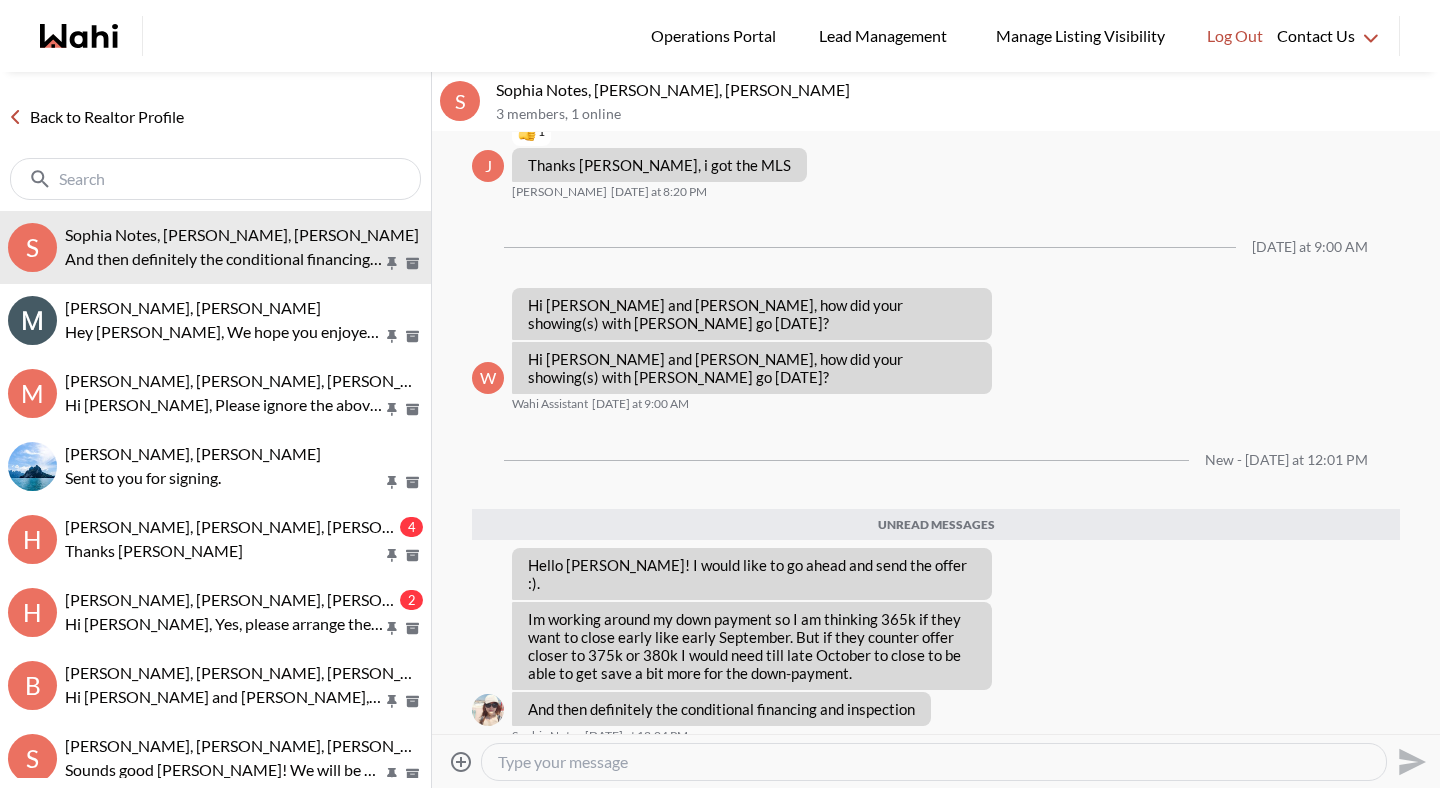 click at bounding box center [934, 762] 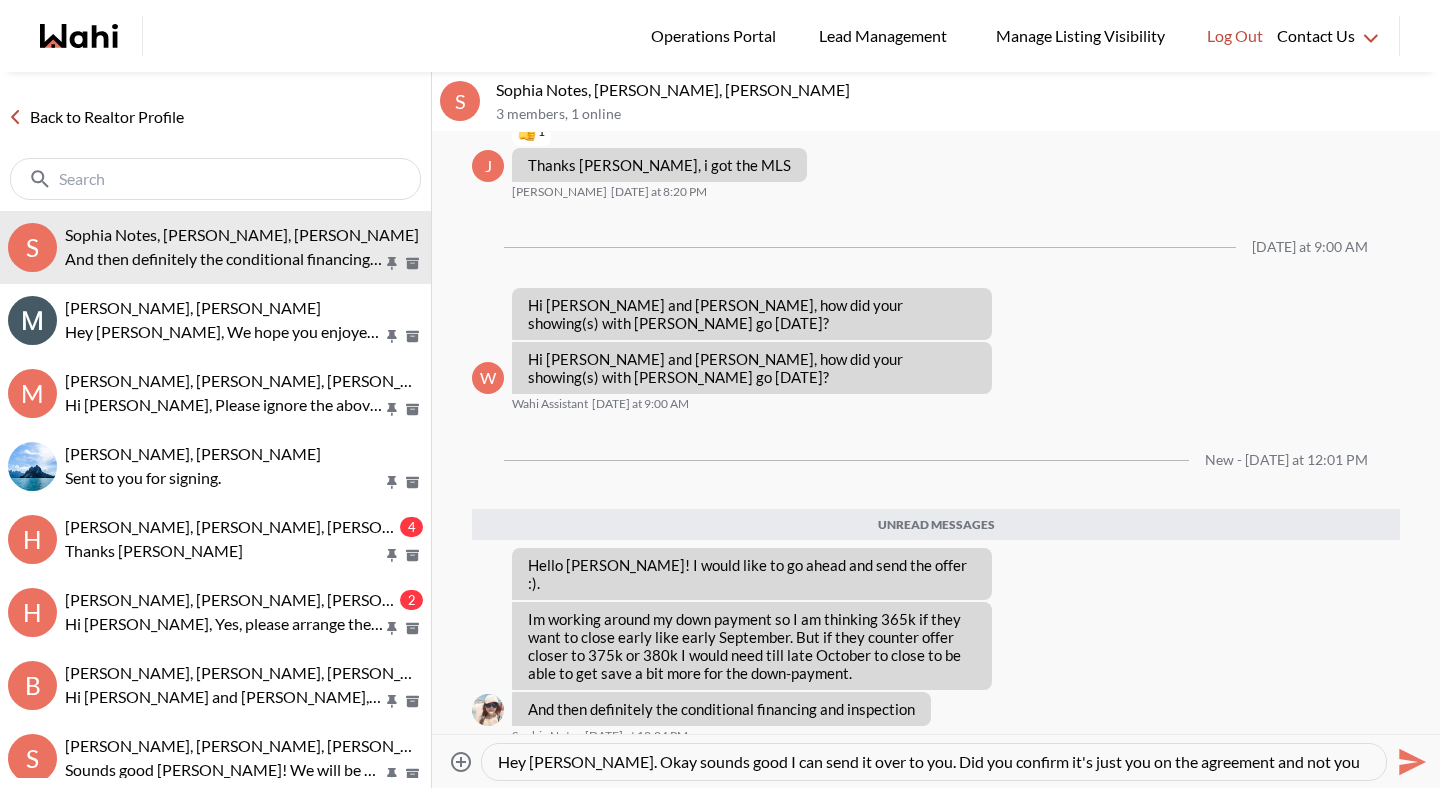 type on "Hey Sophie. Okay sounds good I can send it over to you. Did you confirm it's just you on the agreement and not you and Jason?" 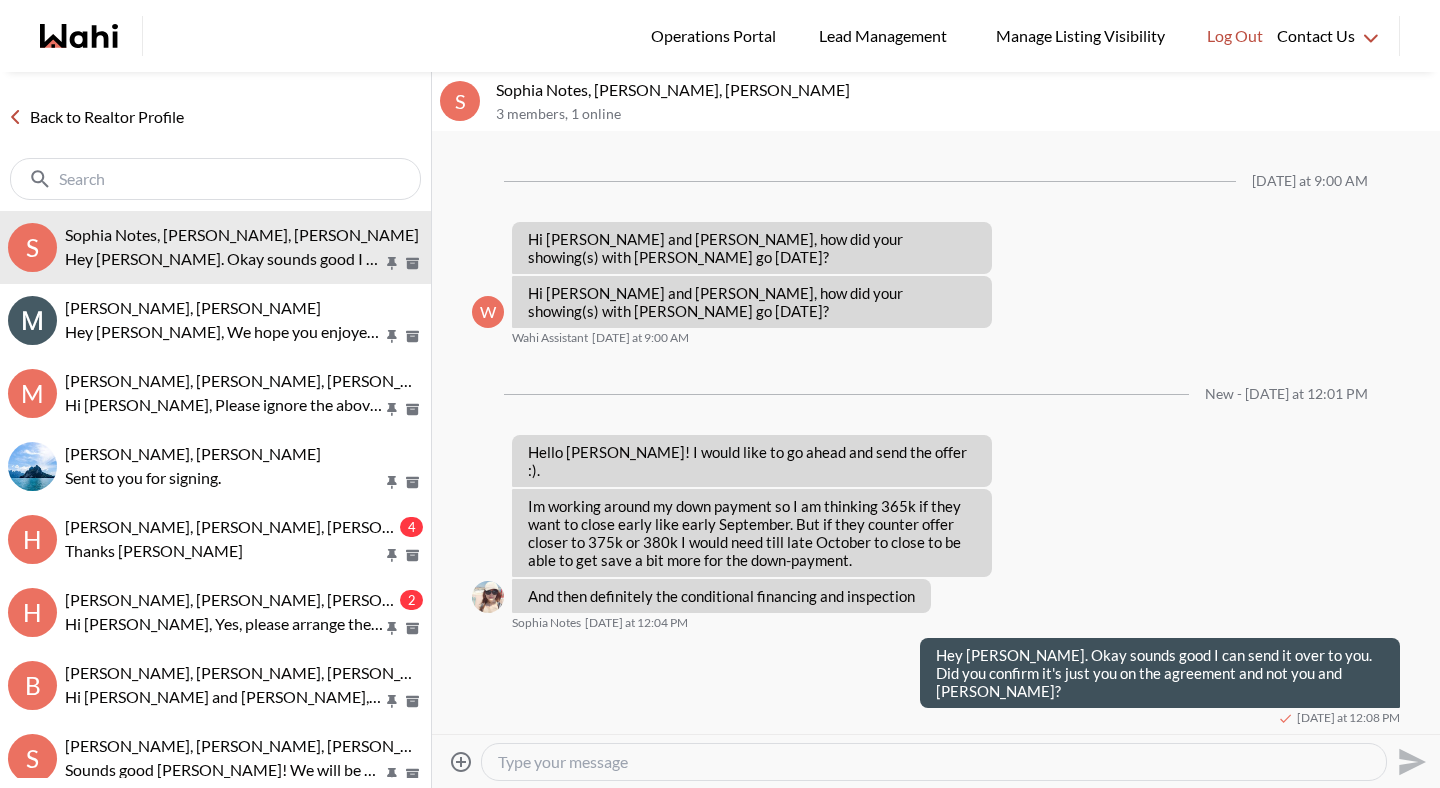 scroll, scrollTop: 1841, scrollLeft: 0, axis: vertical 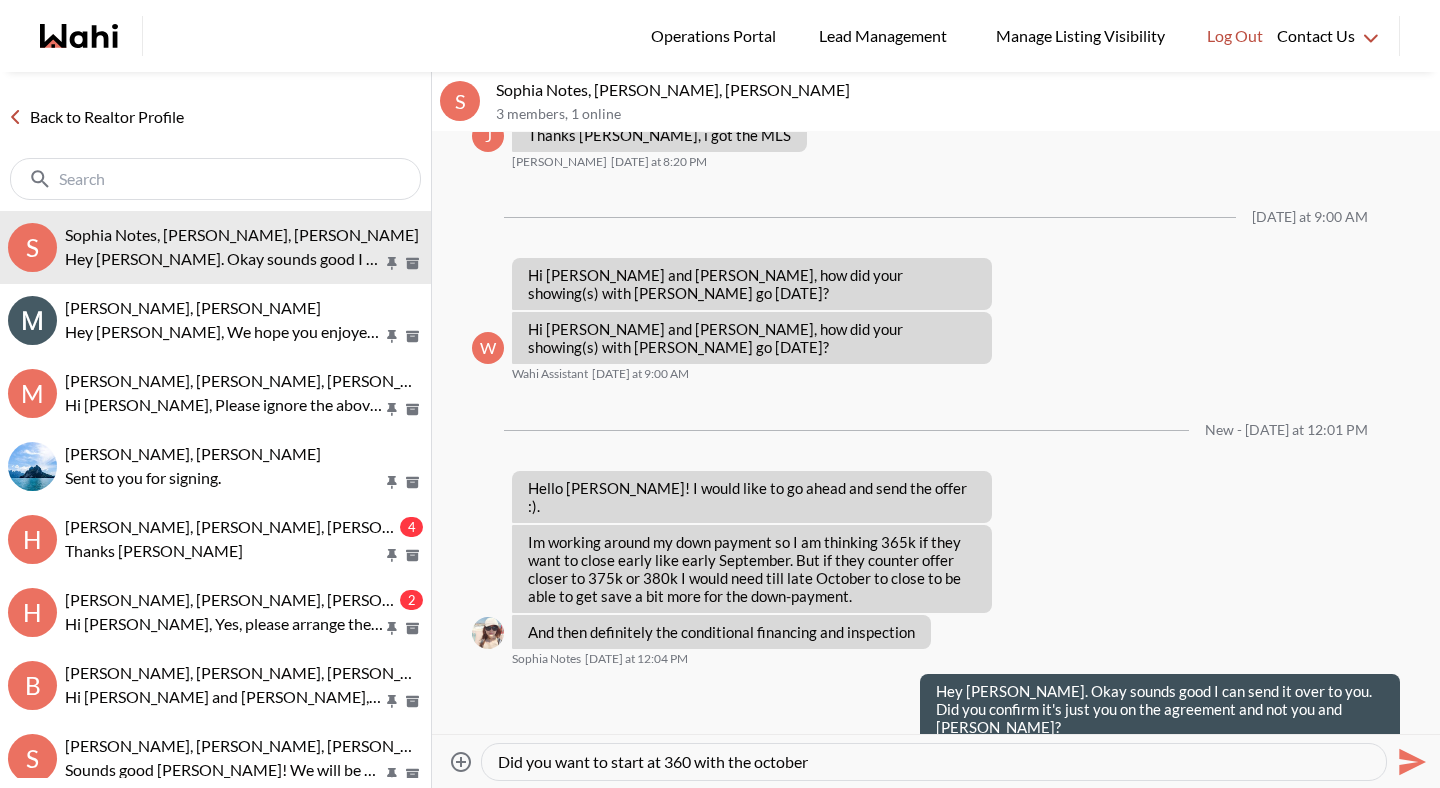 paste 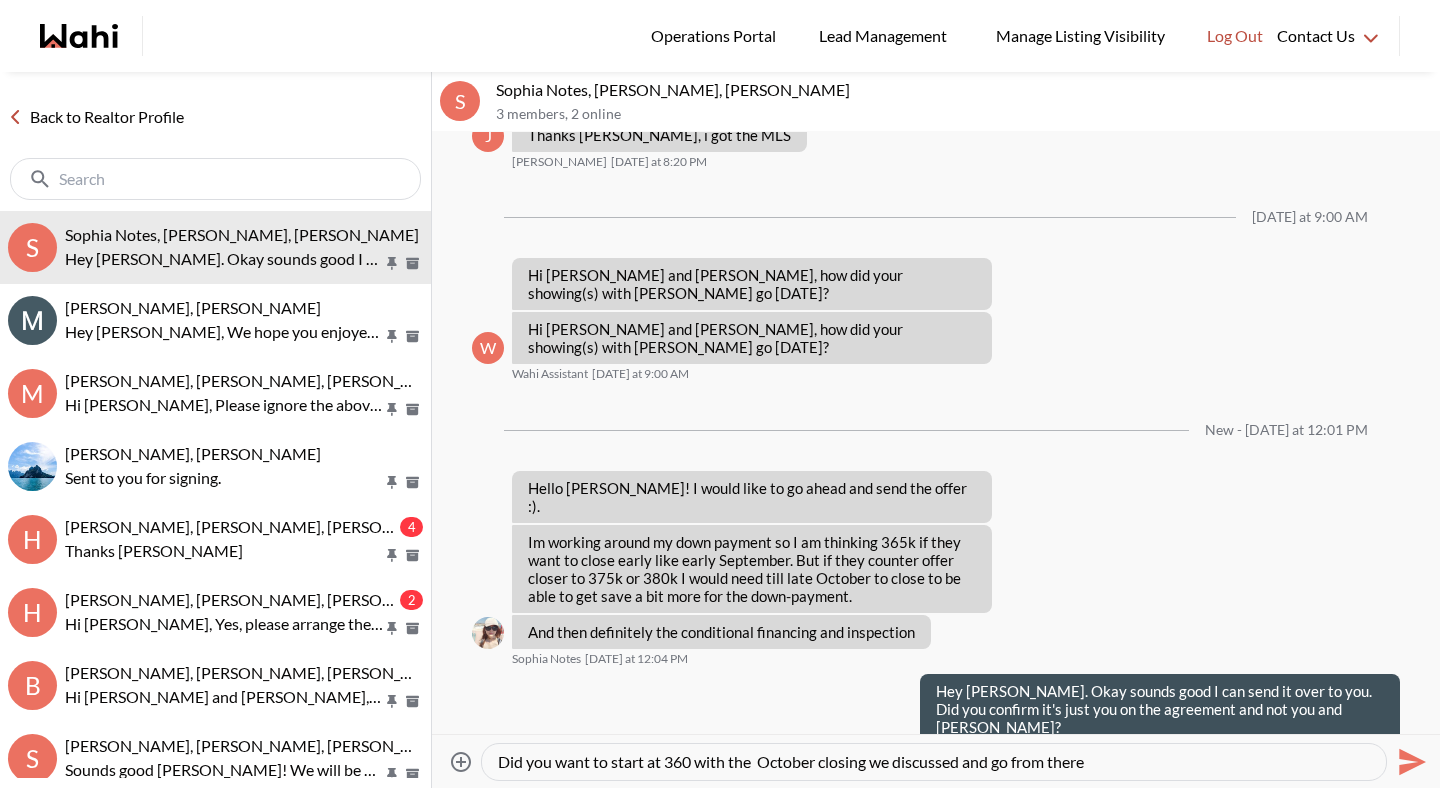 type on "Did you want to start at 360 with the  October closing we discussed and go from there?" 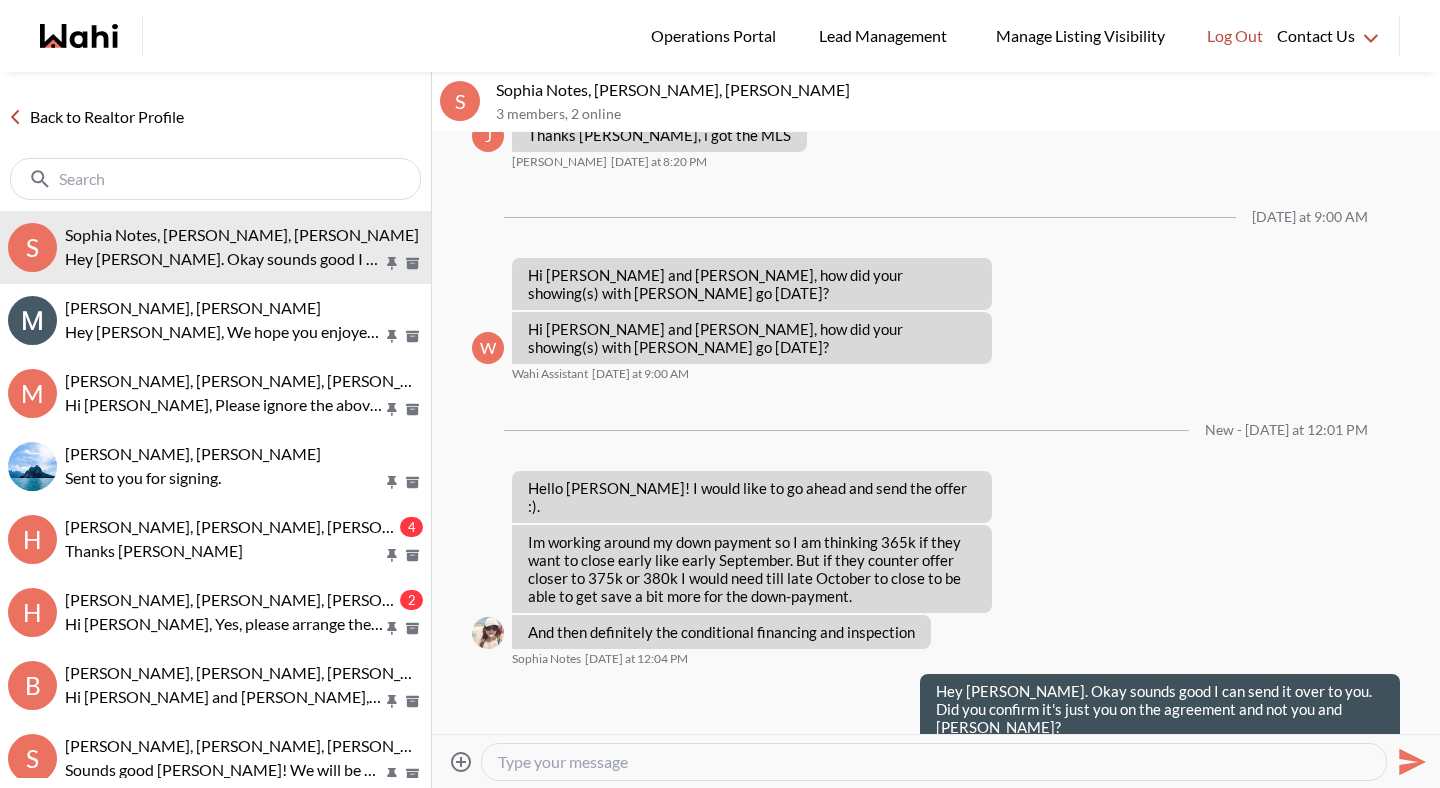 scroll, scrollTop: 1895, scrollLeft: 0, axis: vertical 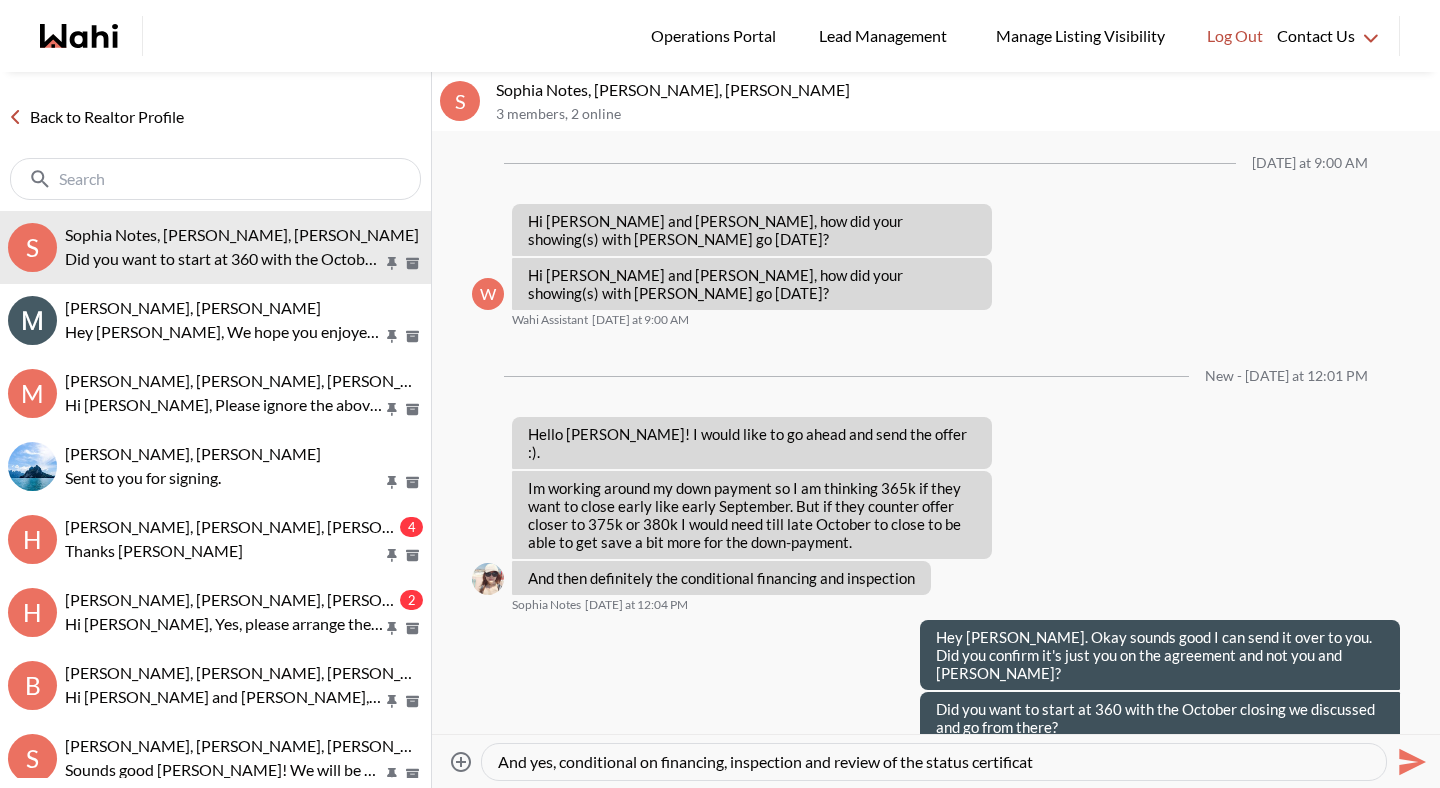 type on "And yes, conditional on financing, inspection and review of the status certificate" 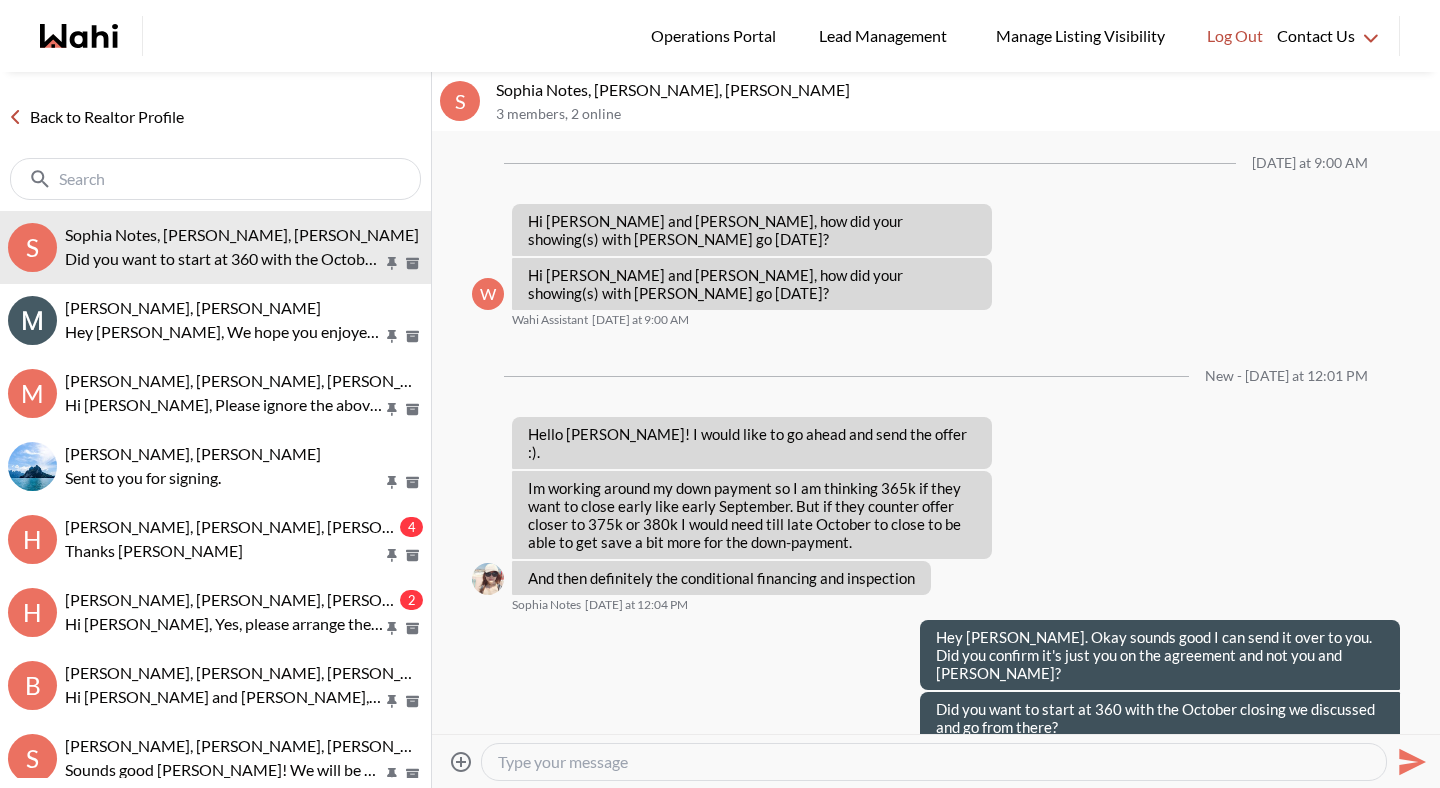 scroll, scrollTop: 1949, scrollLeft: 0, axis: vertical 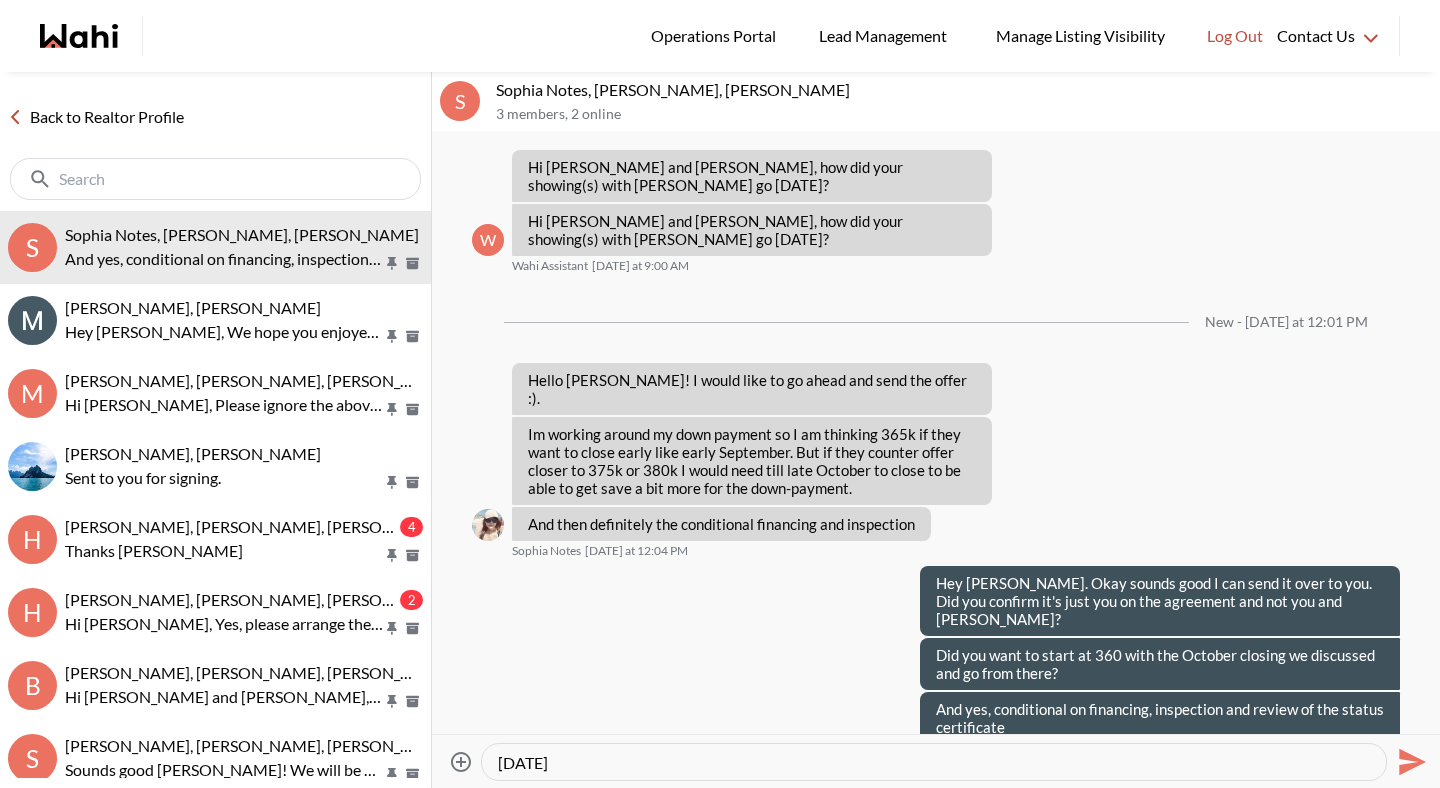 type on "And just to confirm, you're  still okay with $15,000 as a deposit that if your offer is accepted today, we would need to send in tomorrow?" 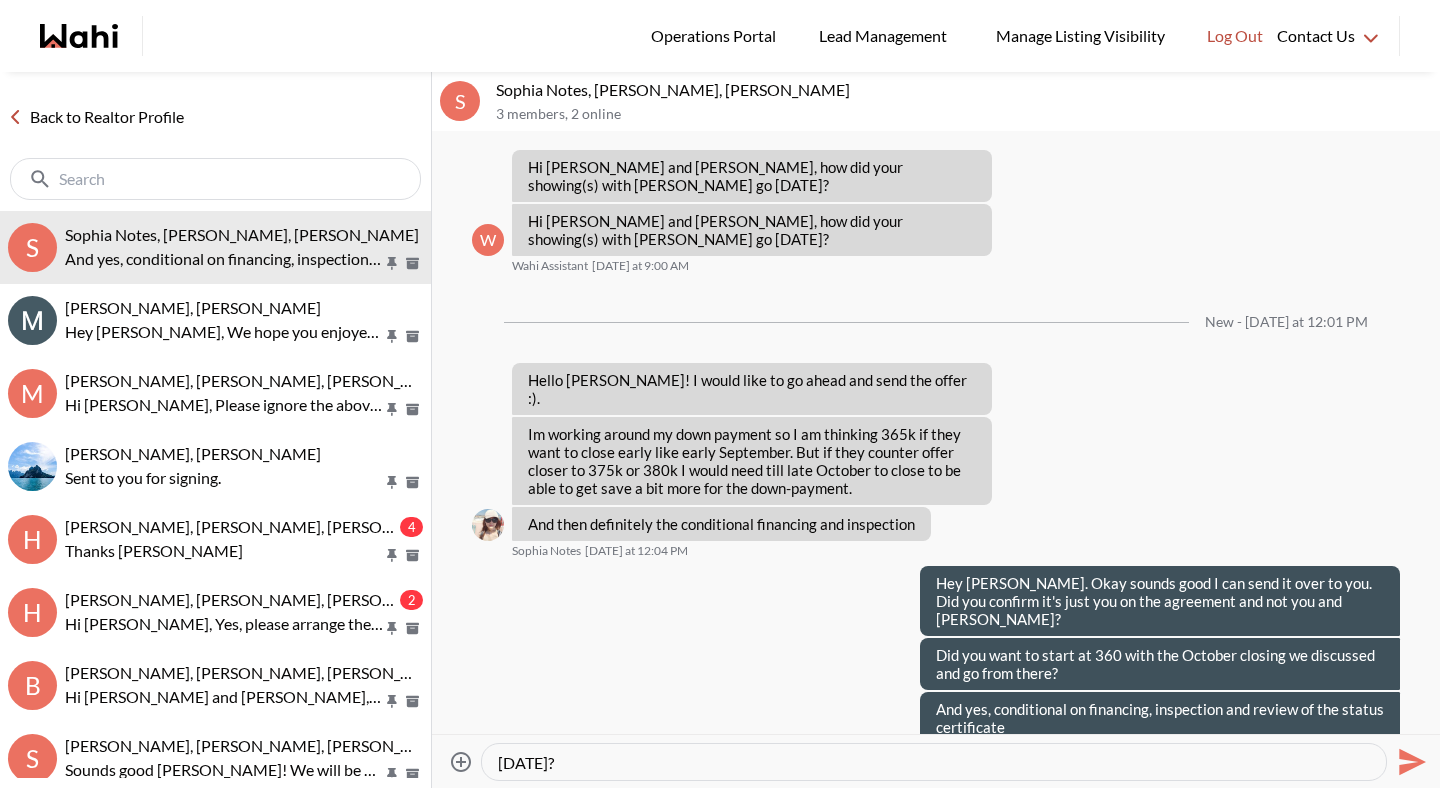 type 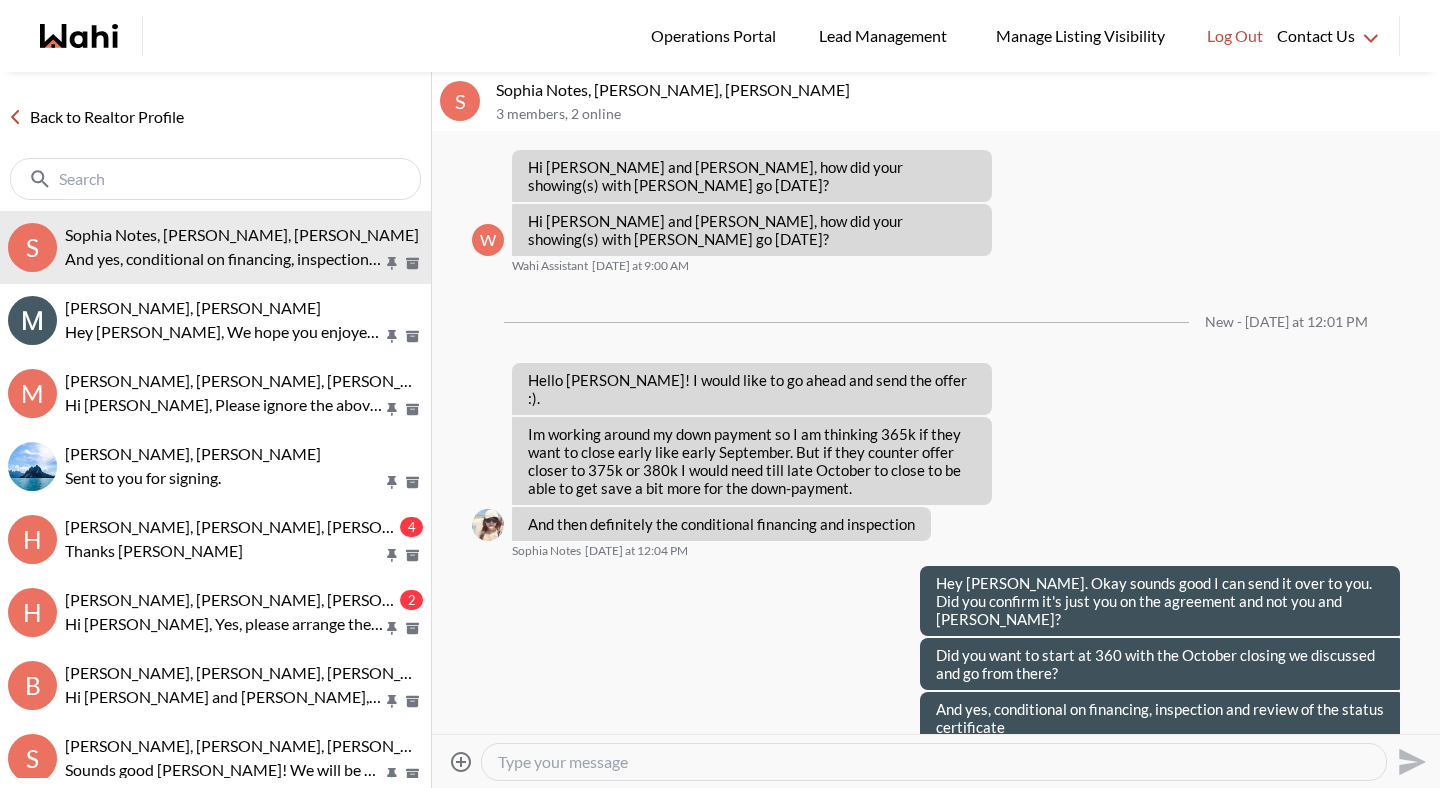 scroll, scrollTop: 2003, scrollLeft: 0, axis: vertical 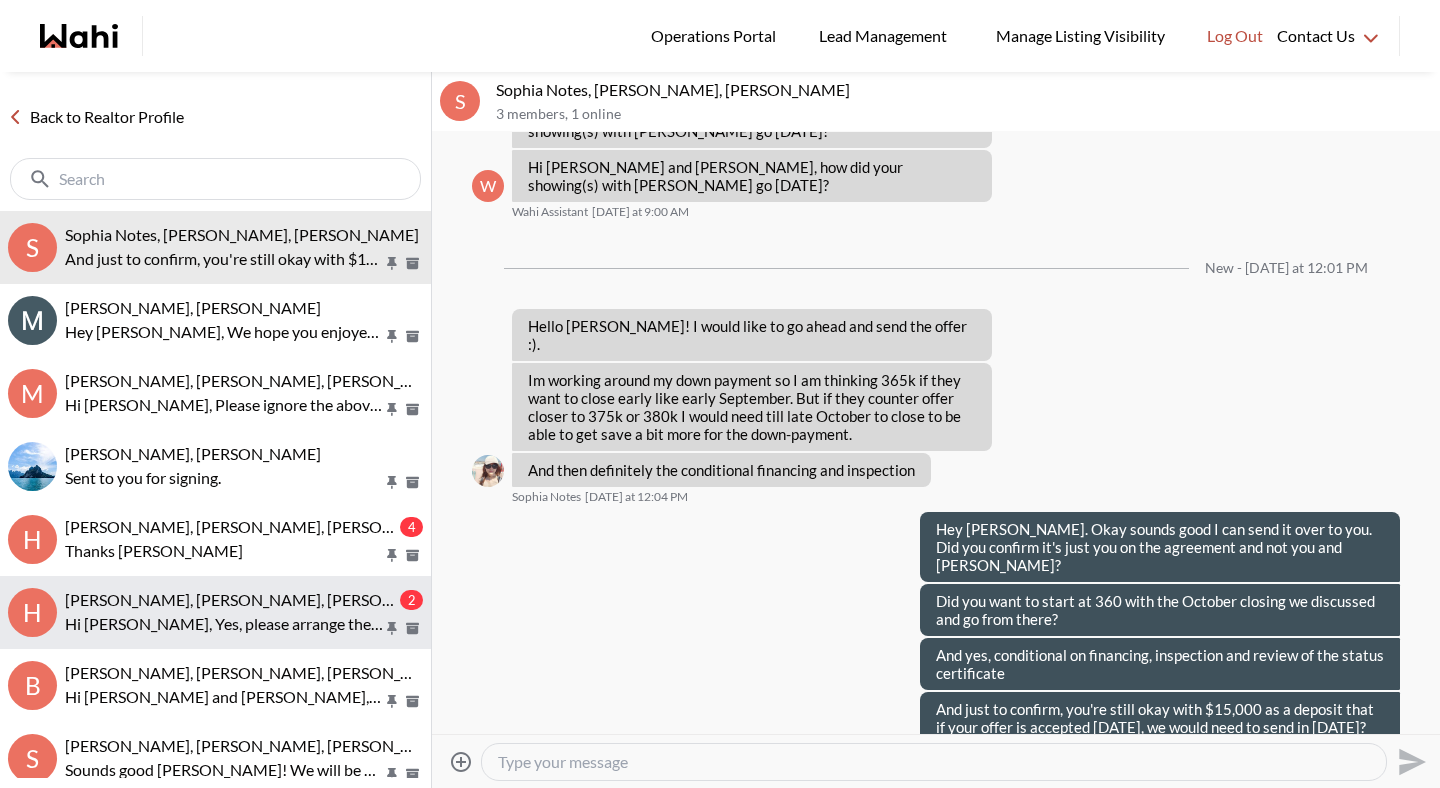 click on "Hi Faraz,
Yes, please arrange the viewing for both properties on July 11th.
Thanks" at bounding box center (224, 624) 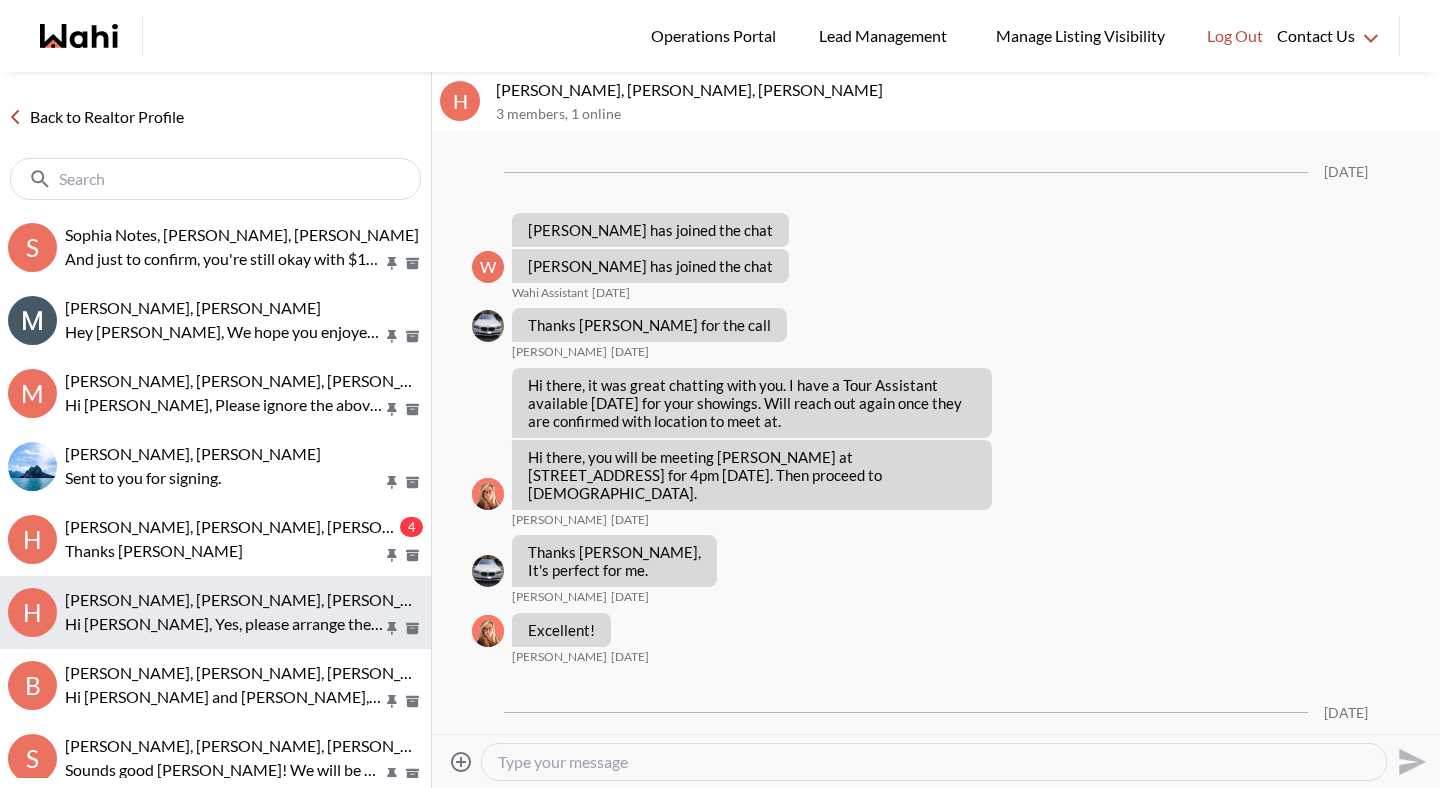 scroll, scrollTop: 2109, scrollLeft: 0, axis: vertical 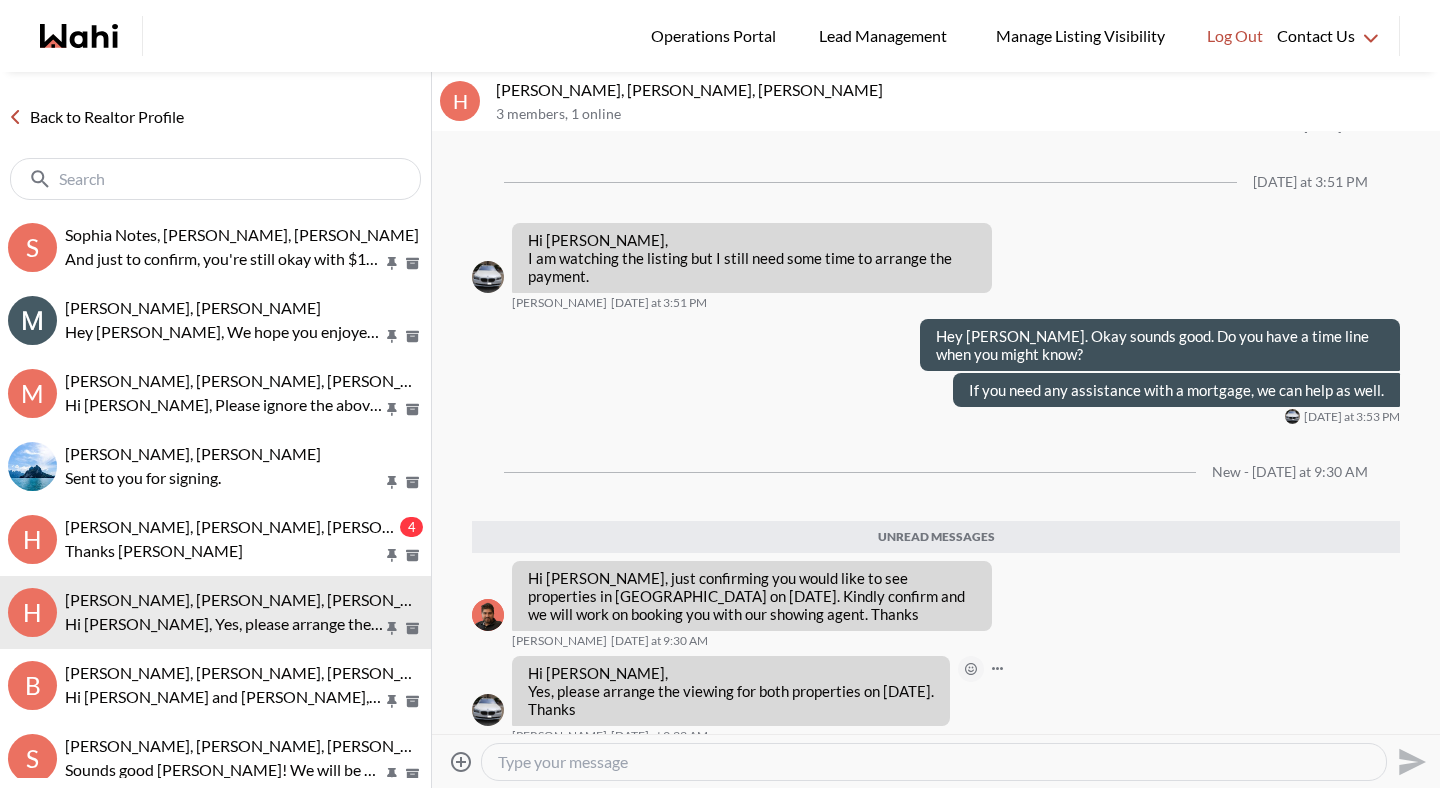 click 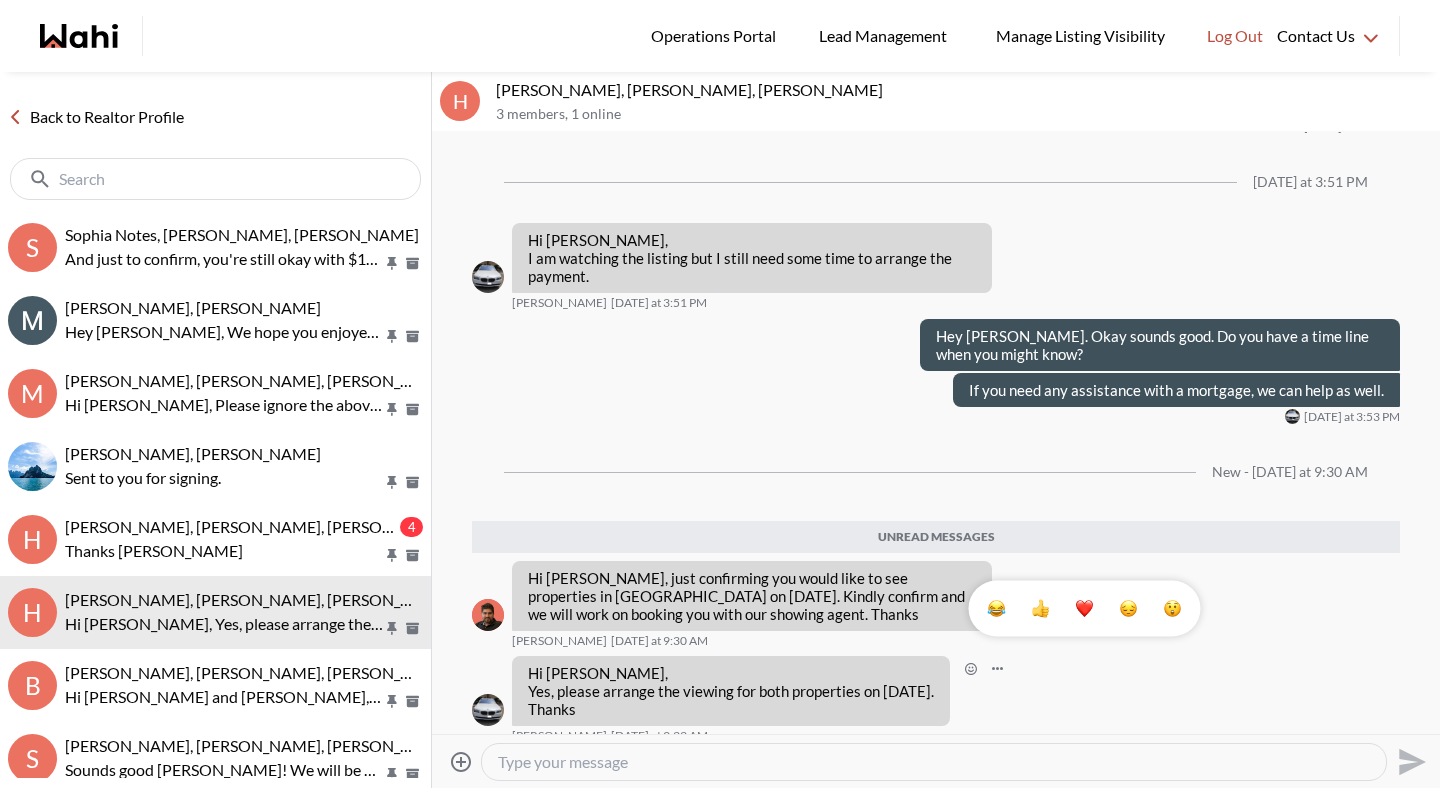 click at bounding box center [1041, 609] 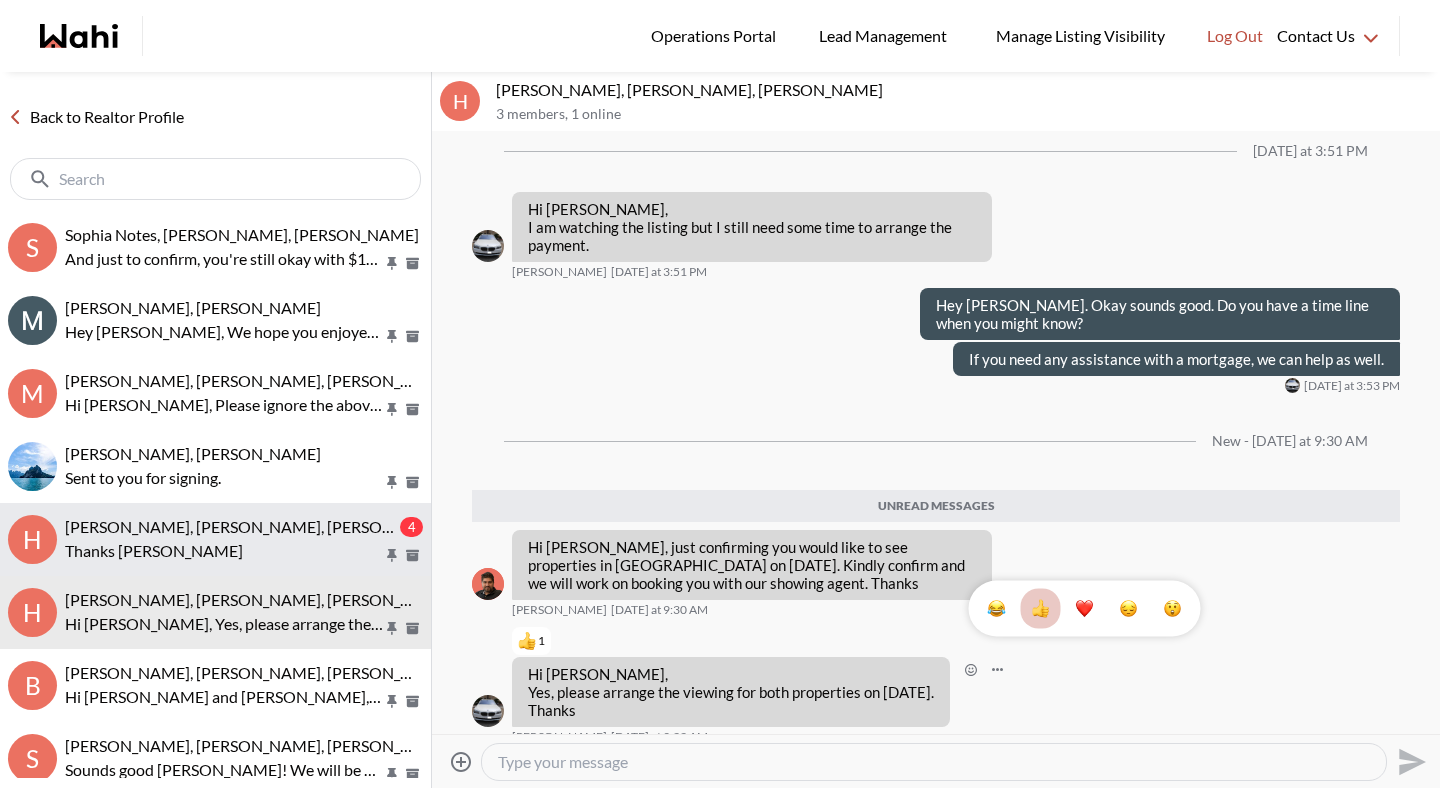 click on "Thanks [PERSON_NAME]" at bounding box center [224, 551] 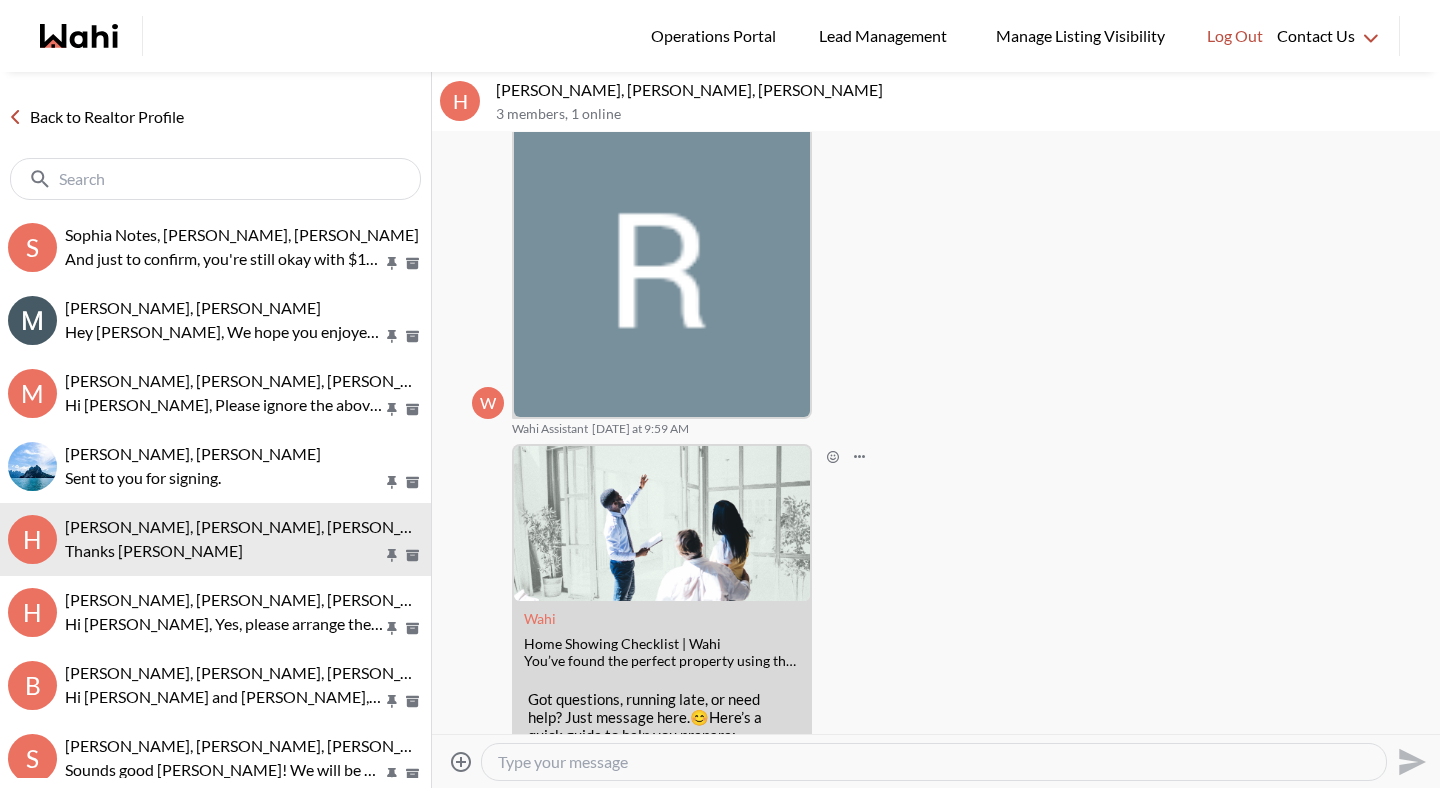 scroll, scrollTop: 358, scrollLeft: 0, axis: vertical 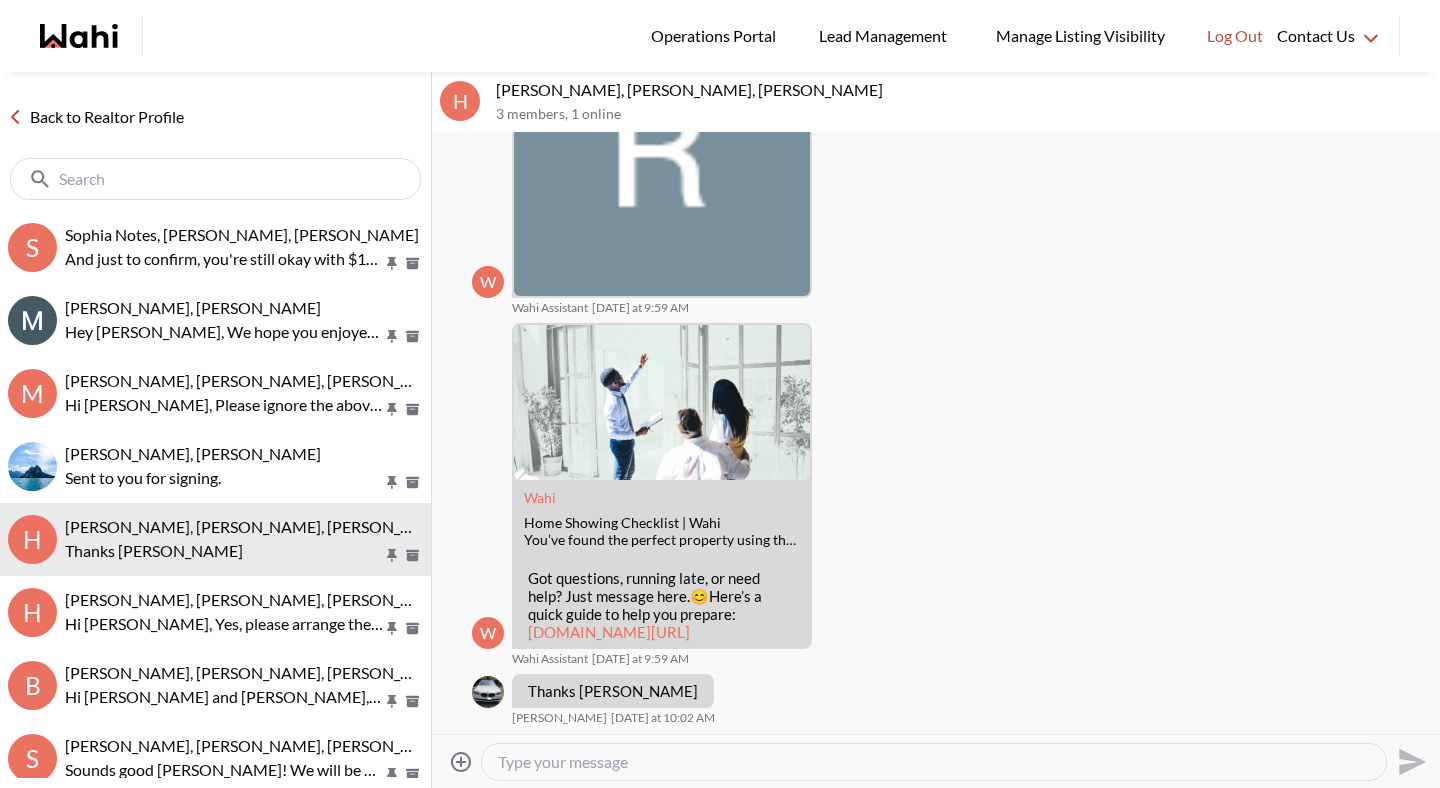 click at bounding box center (934, 762) 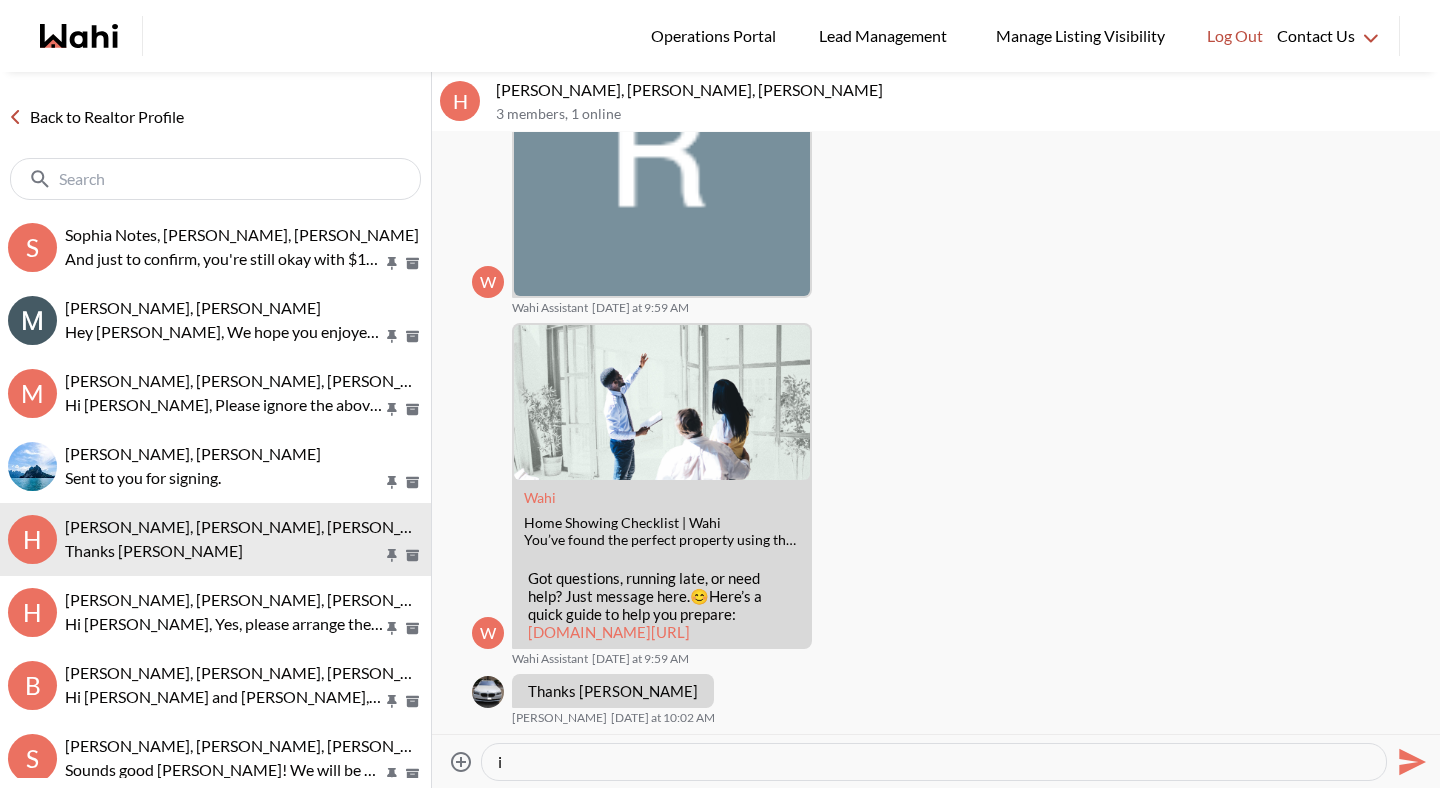 type on "i" 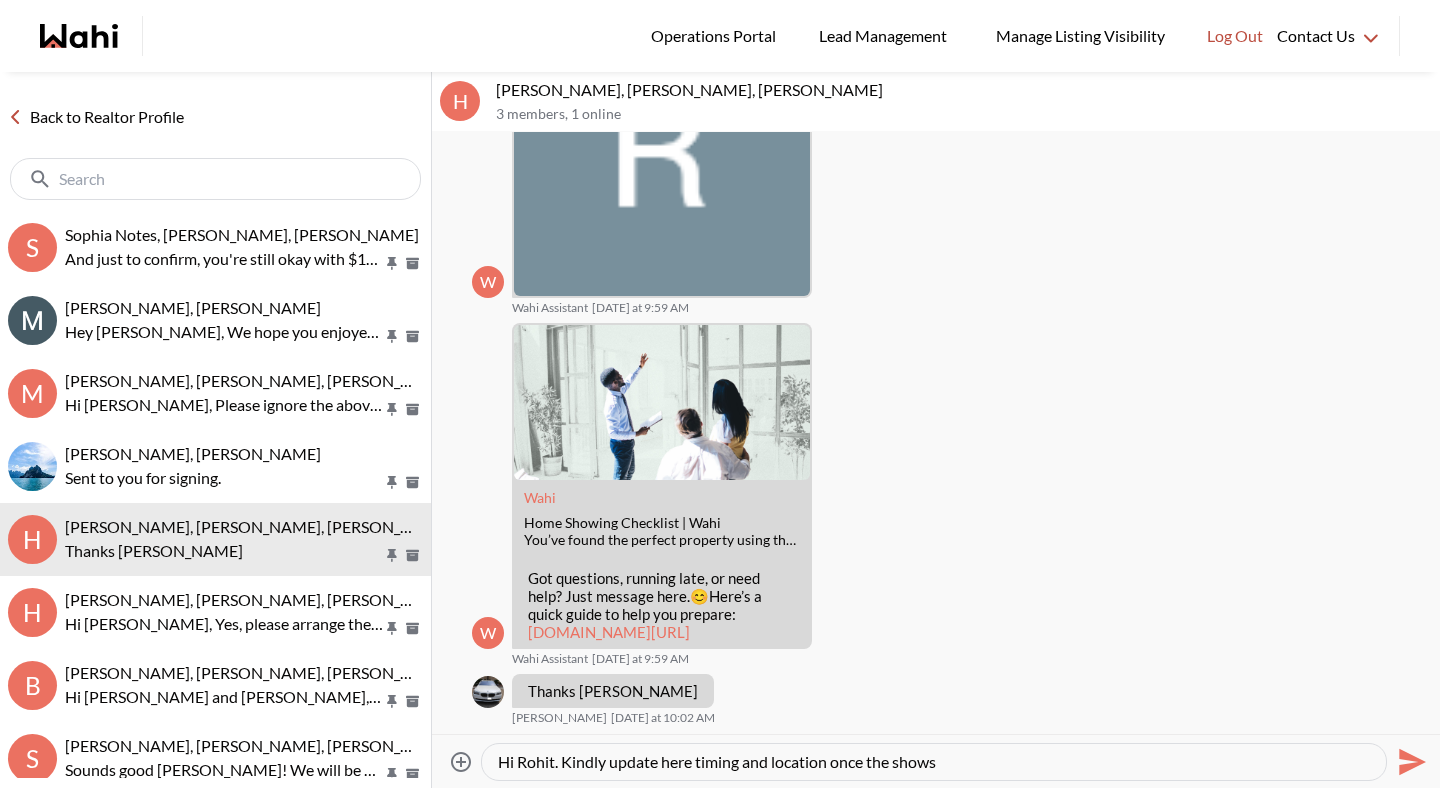 type on "Hi Rohit. Kindly update here timing and location once the show" 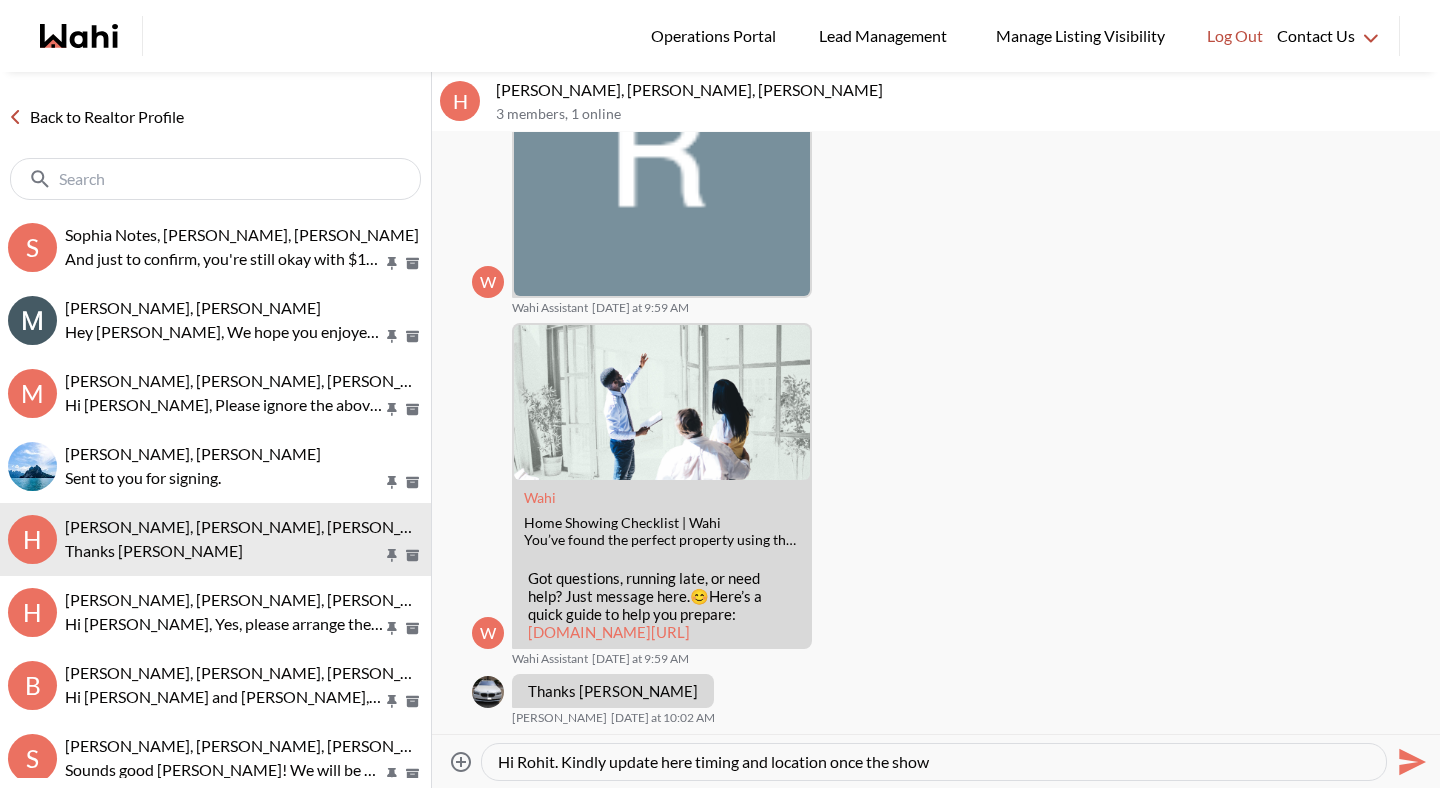 drag, startPoint x: 963, startPoint y: 768, endPoint x: 490, endPoint y: 751, distance: 473.3054 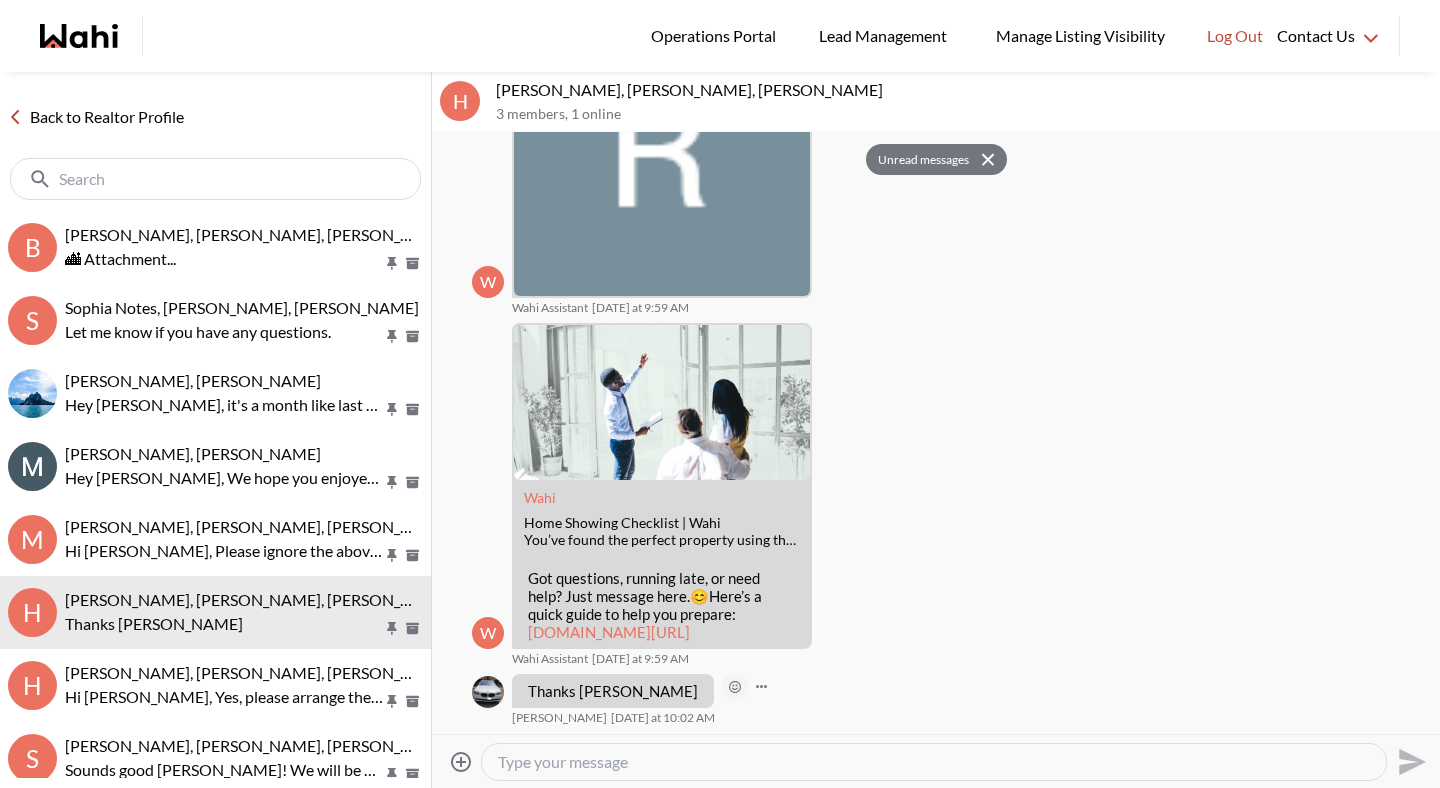 click at bounding box center (735, 687) 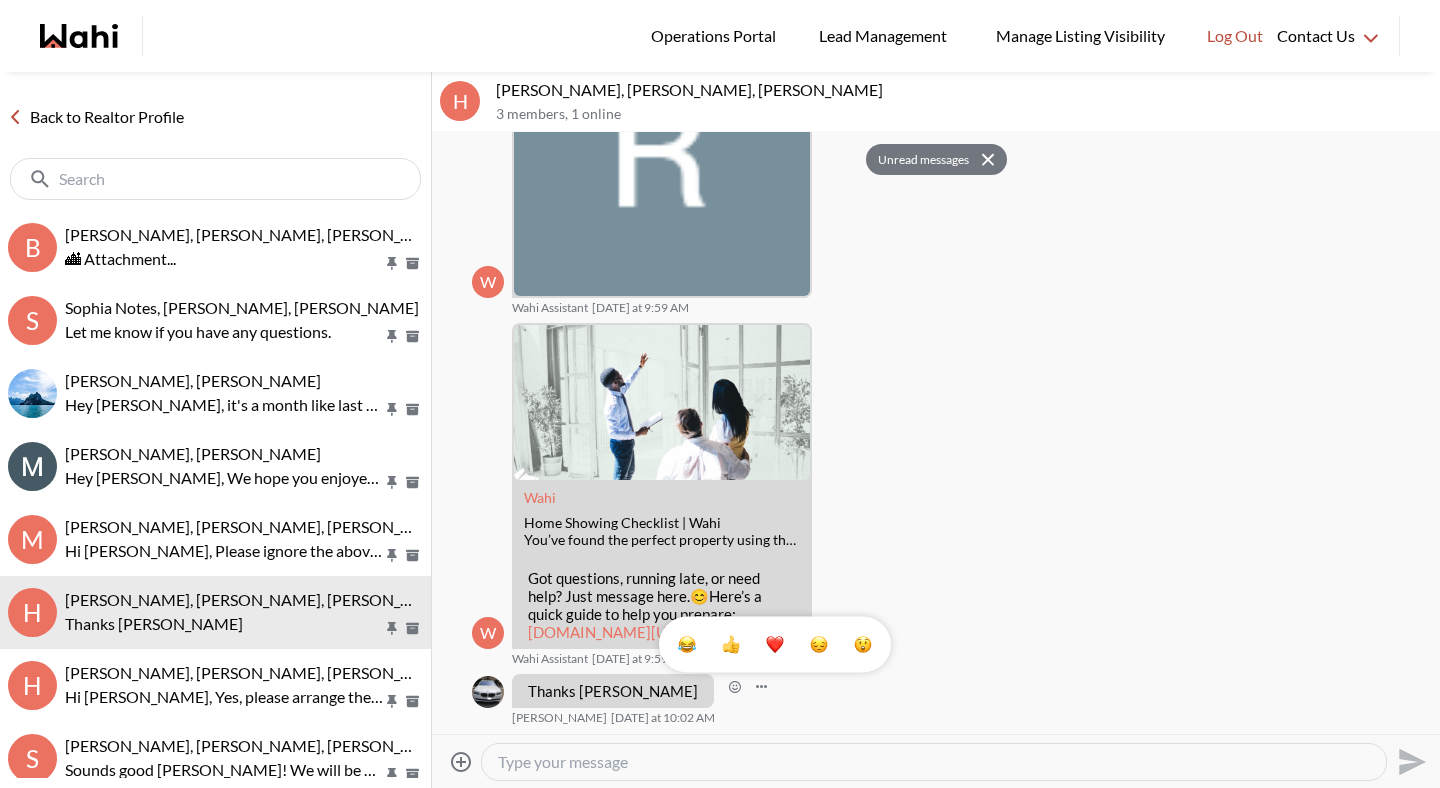 click at bounding box center (731, 645) 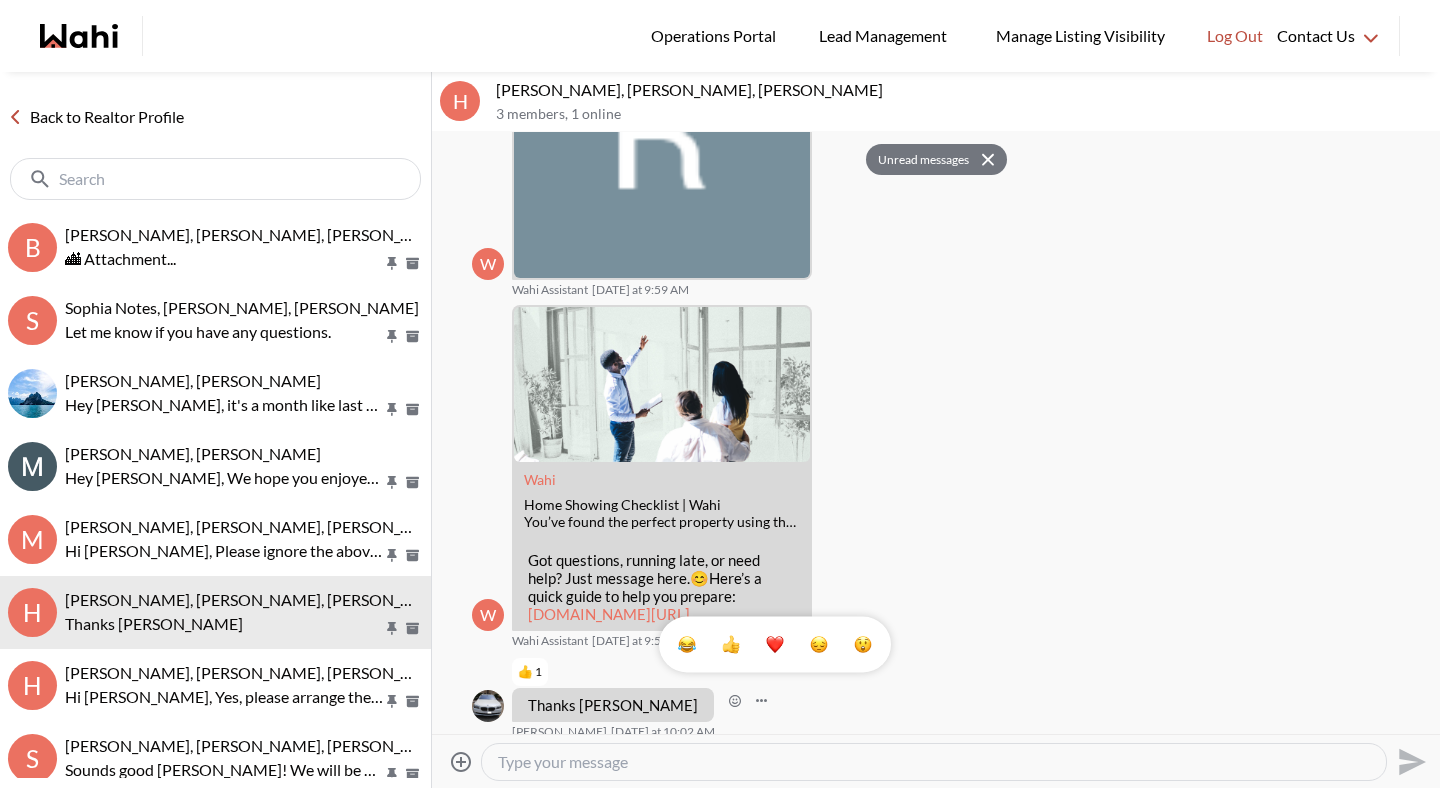 scroll, scrollTop: 389, scrollLeft: 0, axis: vertical 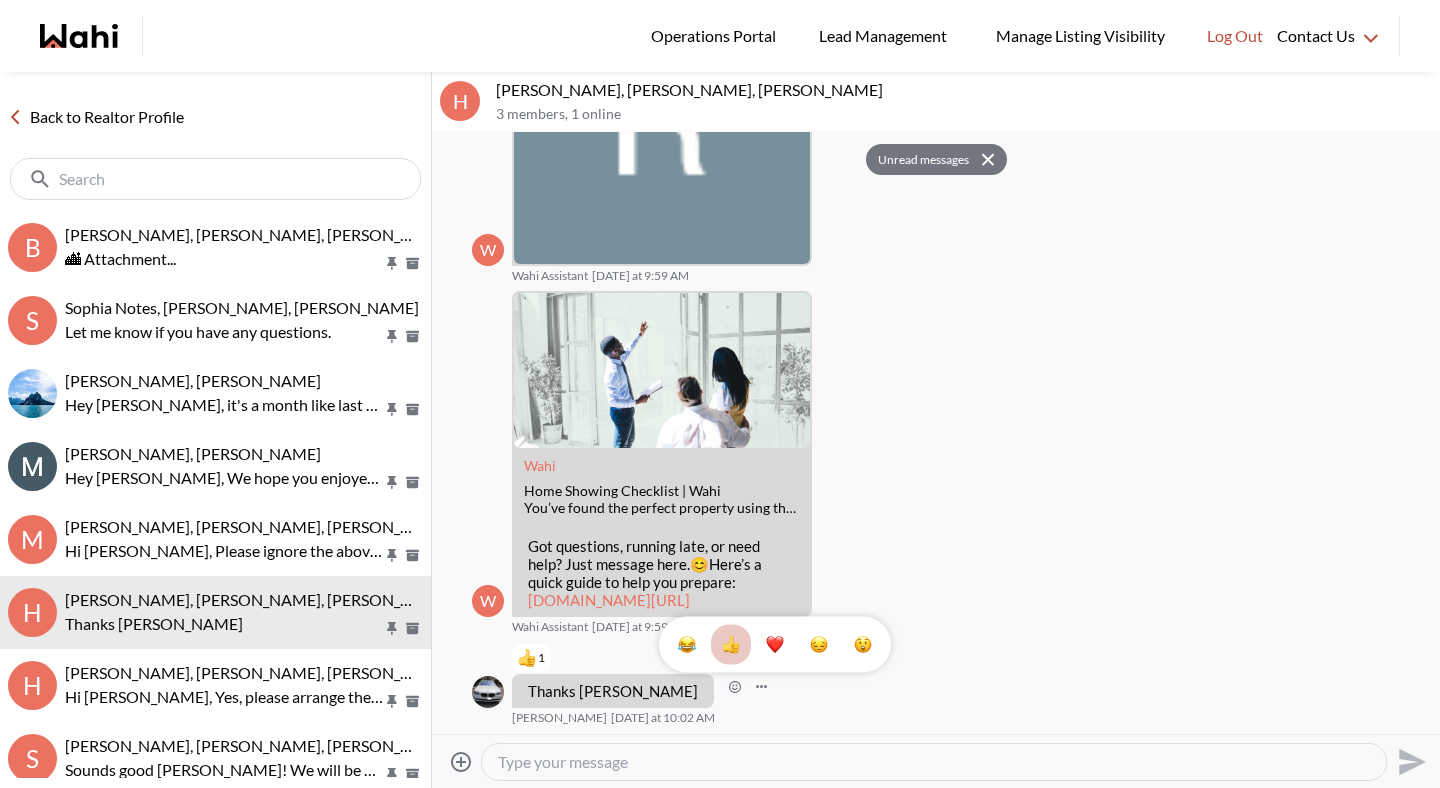 click at bounding box center (934, 762) 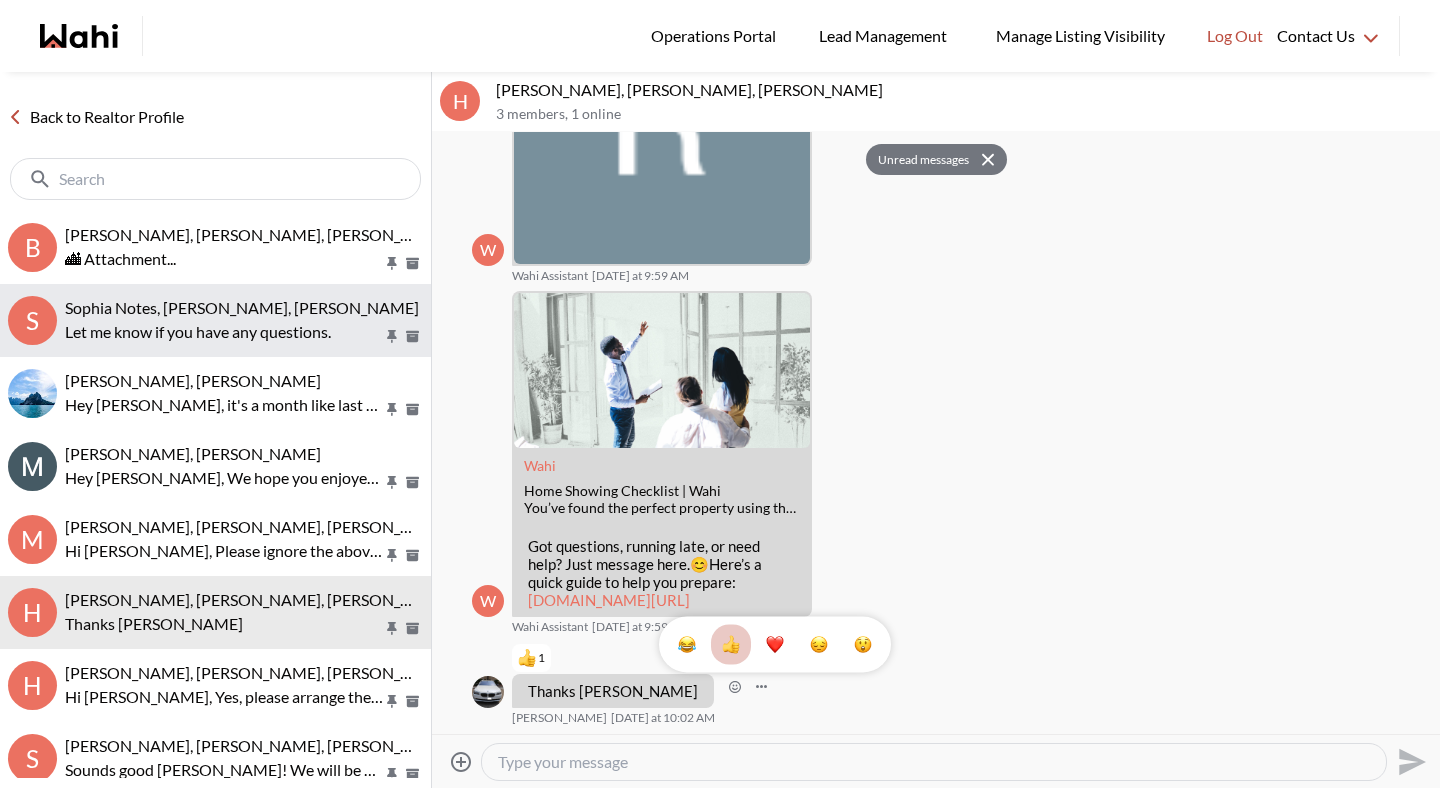 click on "Sophia Notes, [PERSON_NAME], [PERSON_NAME]" at bounding box center [242, 307] 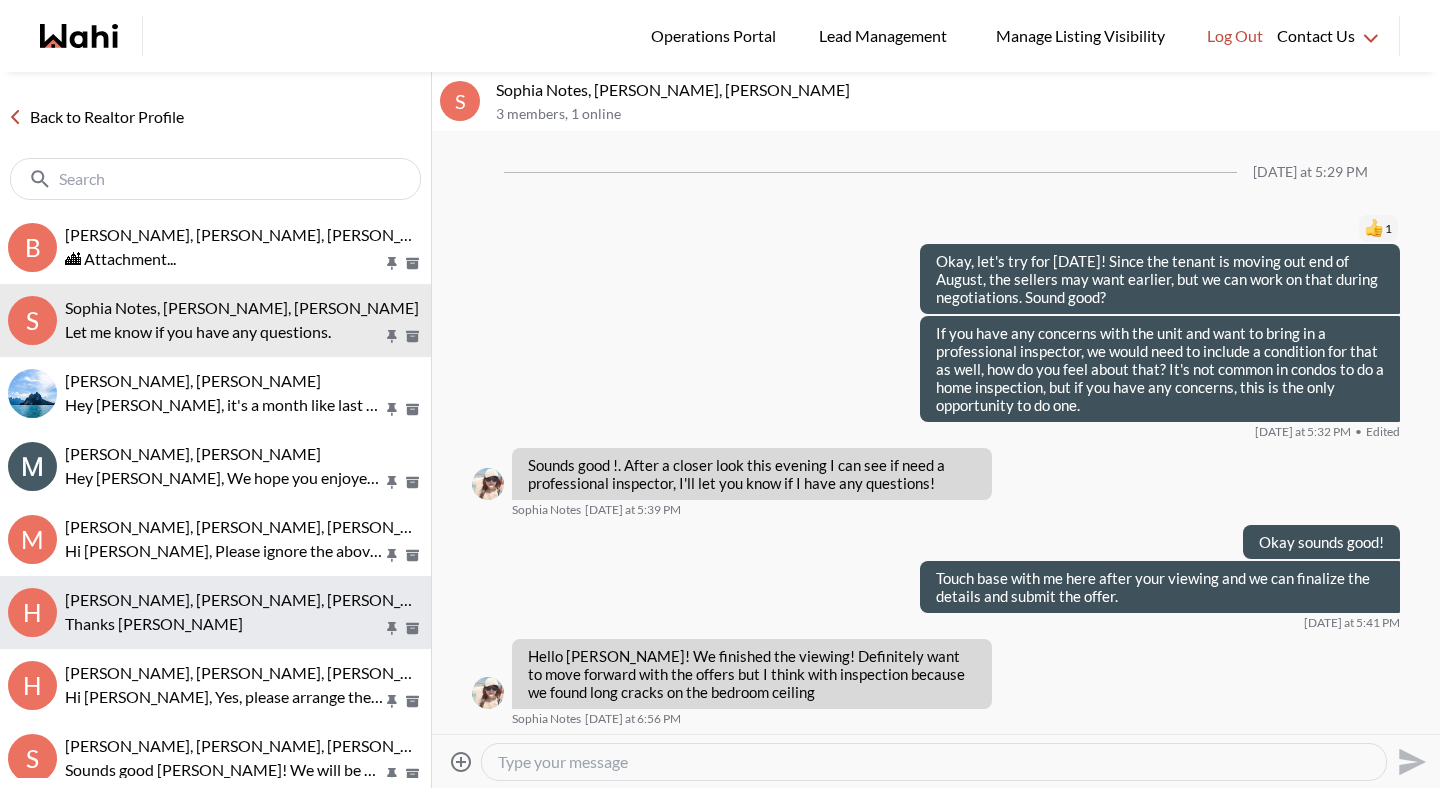 scroll, scrollTop: 2566, scrollLeft: 0, axis: vertical 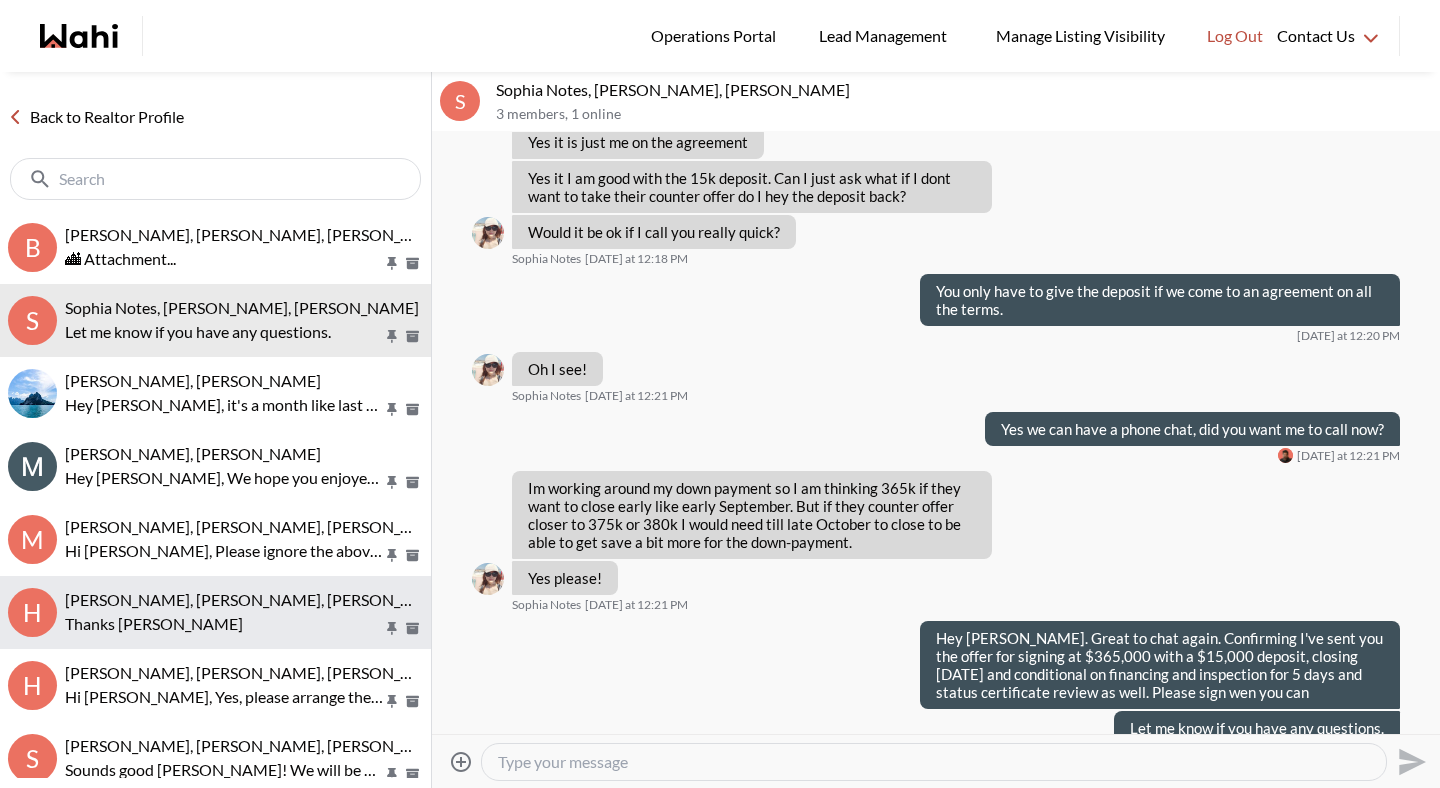 click on "Thanks Michelle" at bounding box center [224, 624] 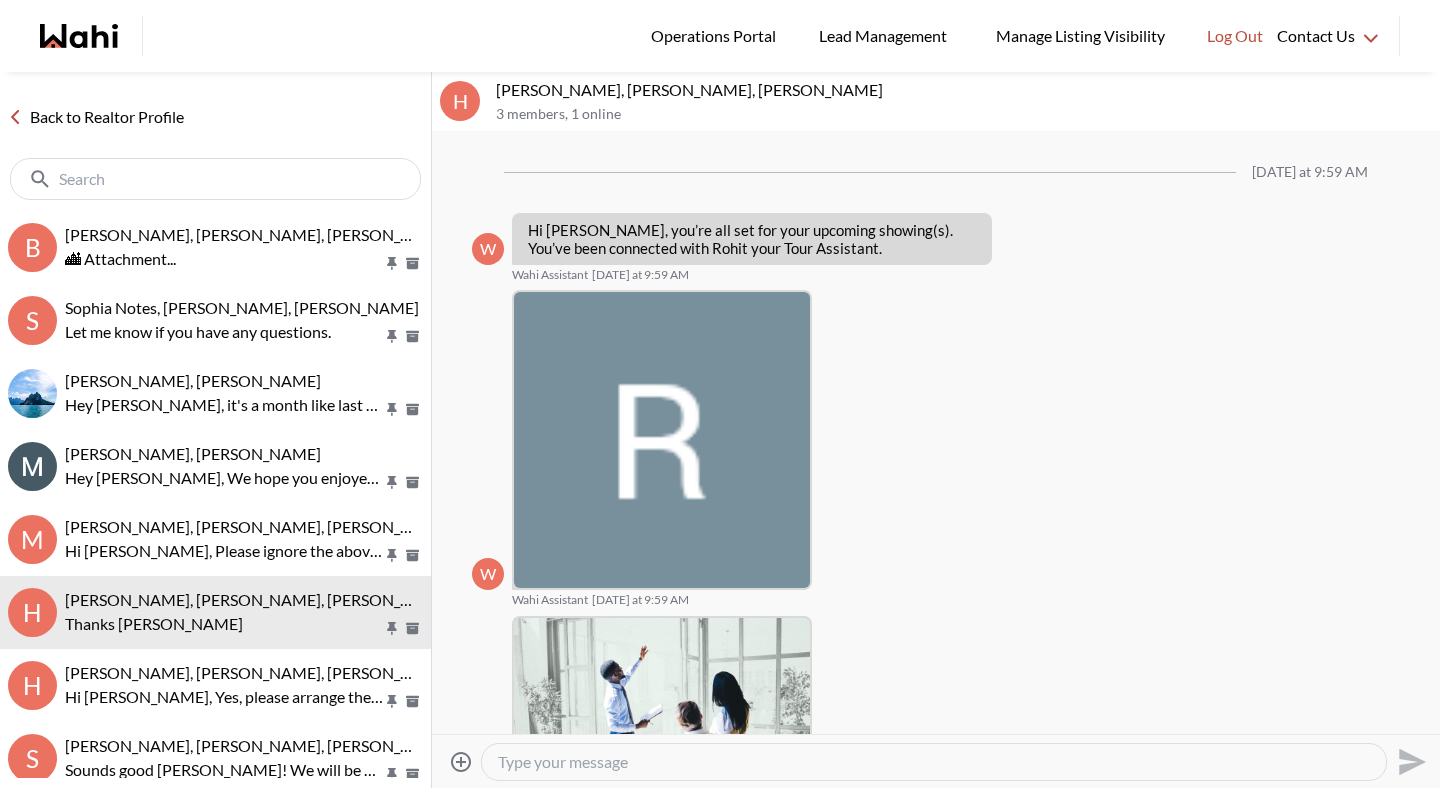 scroll, scrollTop: 342, scrollLeft: 0, axis: vertical 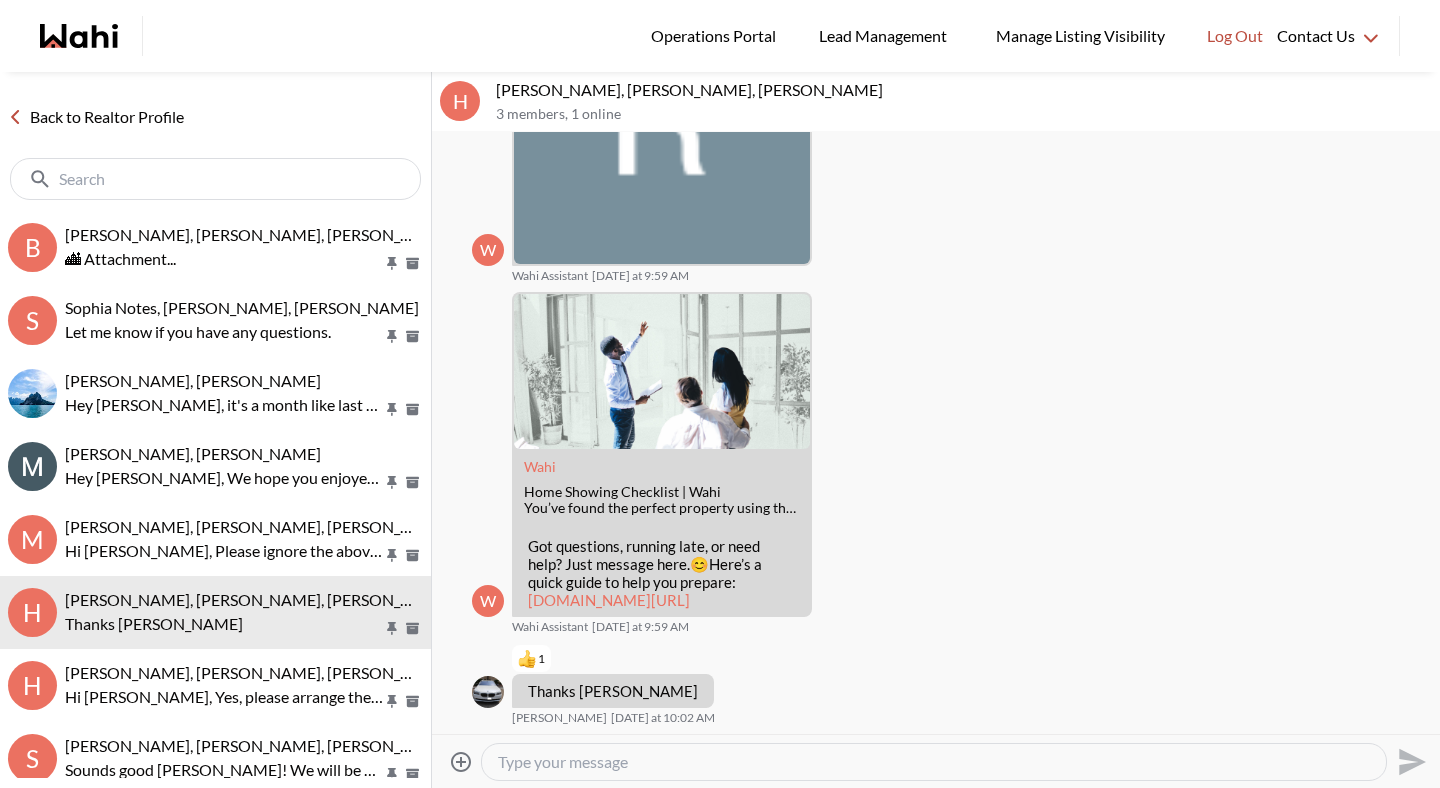 click at bounding box center (934, 762) 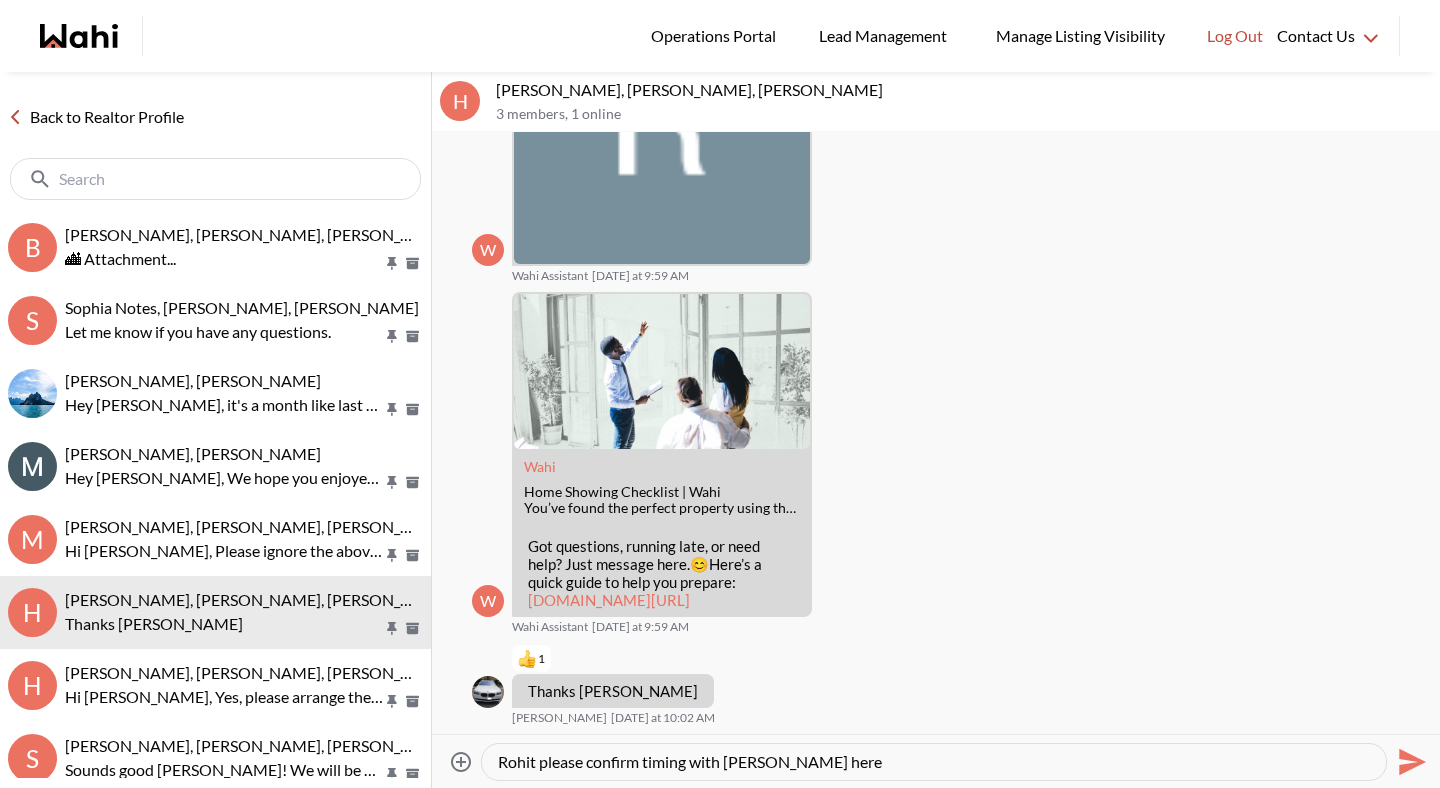type on "Rohit please confirm timing with Himayun here." 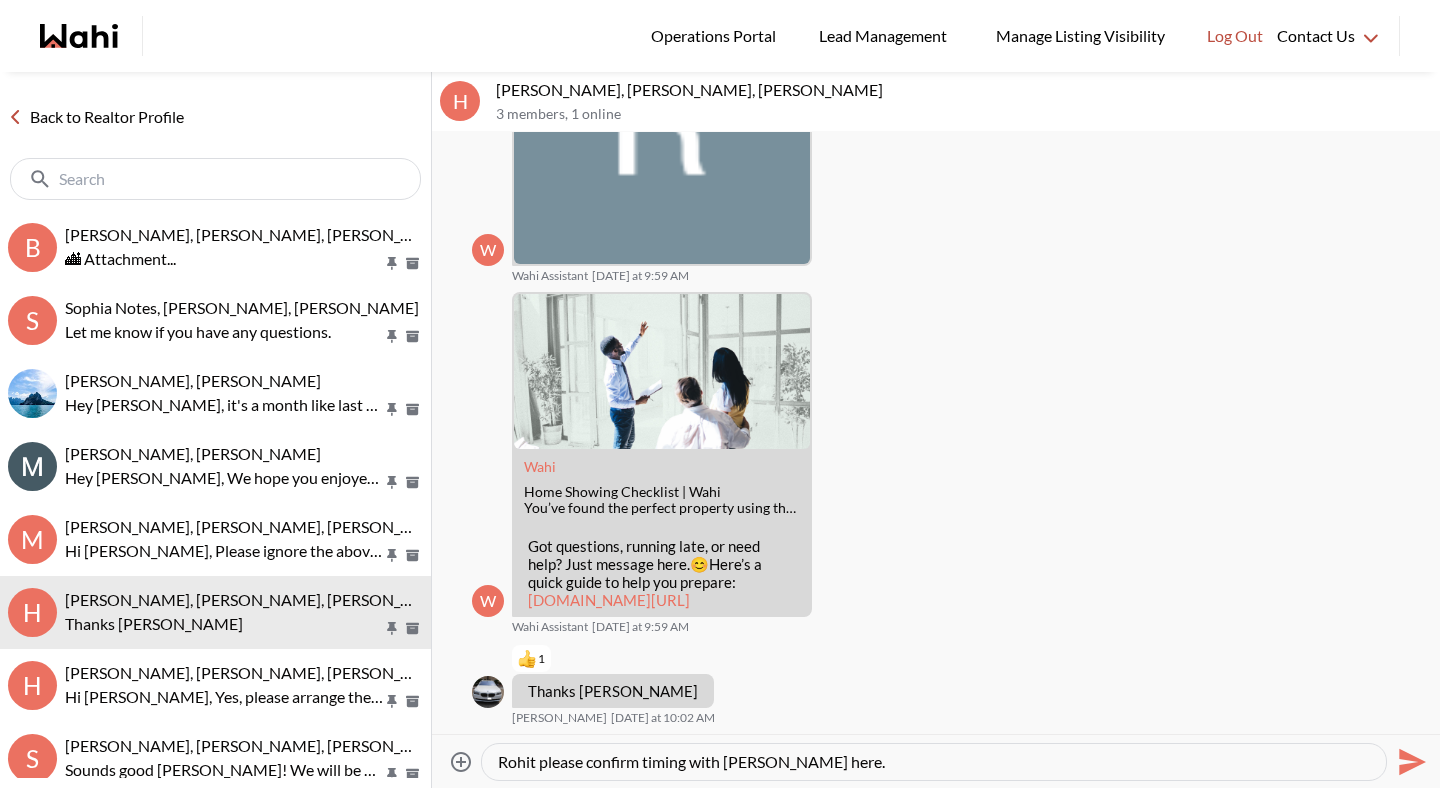 click on "Rohit please confirm timing with Himayun here." at bounding box center (934, 762) 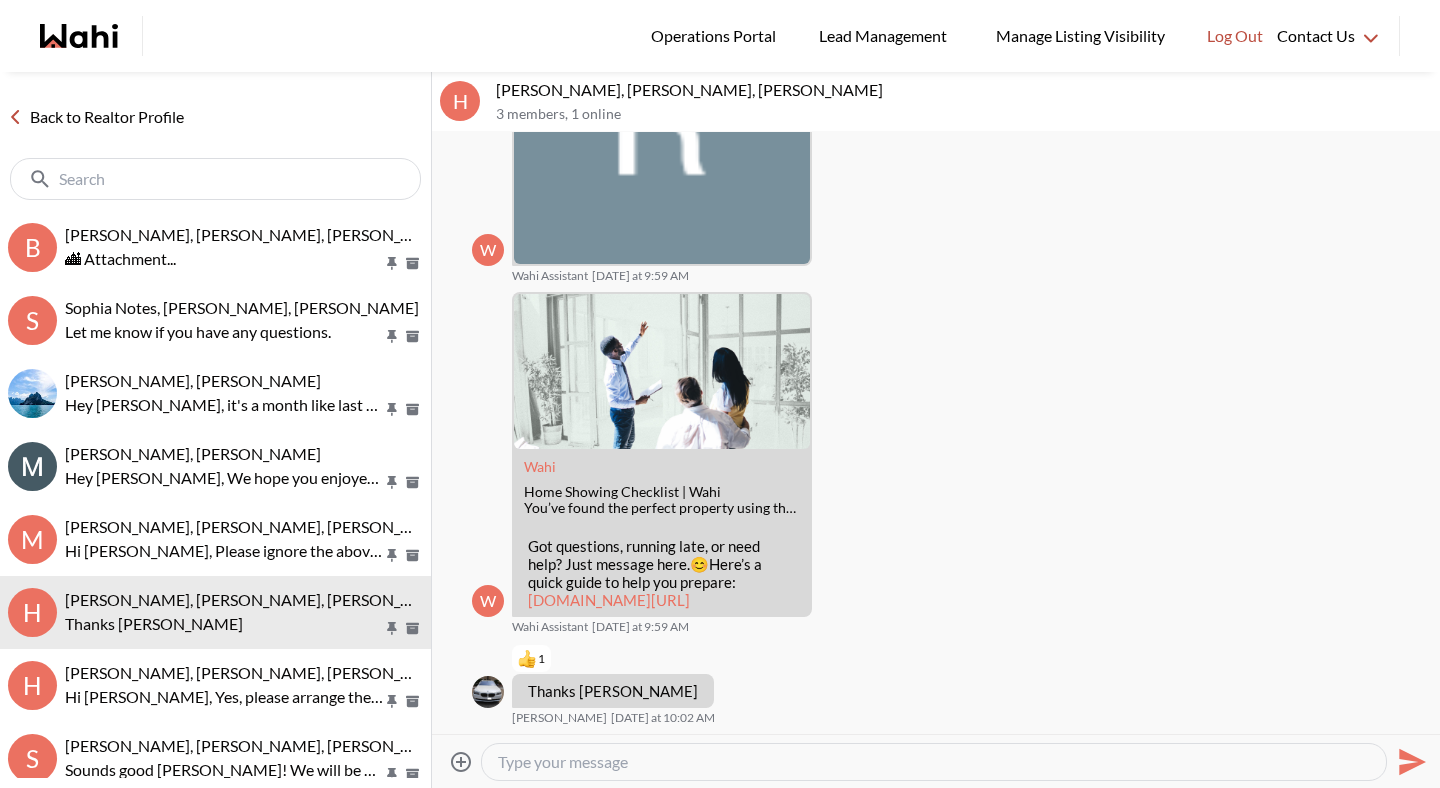 scroll, scrollTop: 401, scrollLeft: 0, axis: vertical 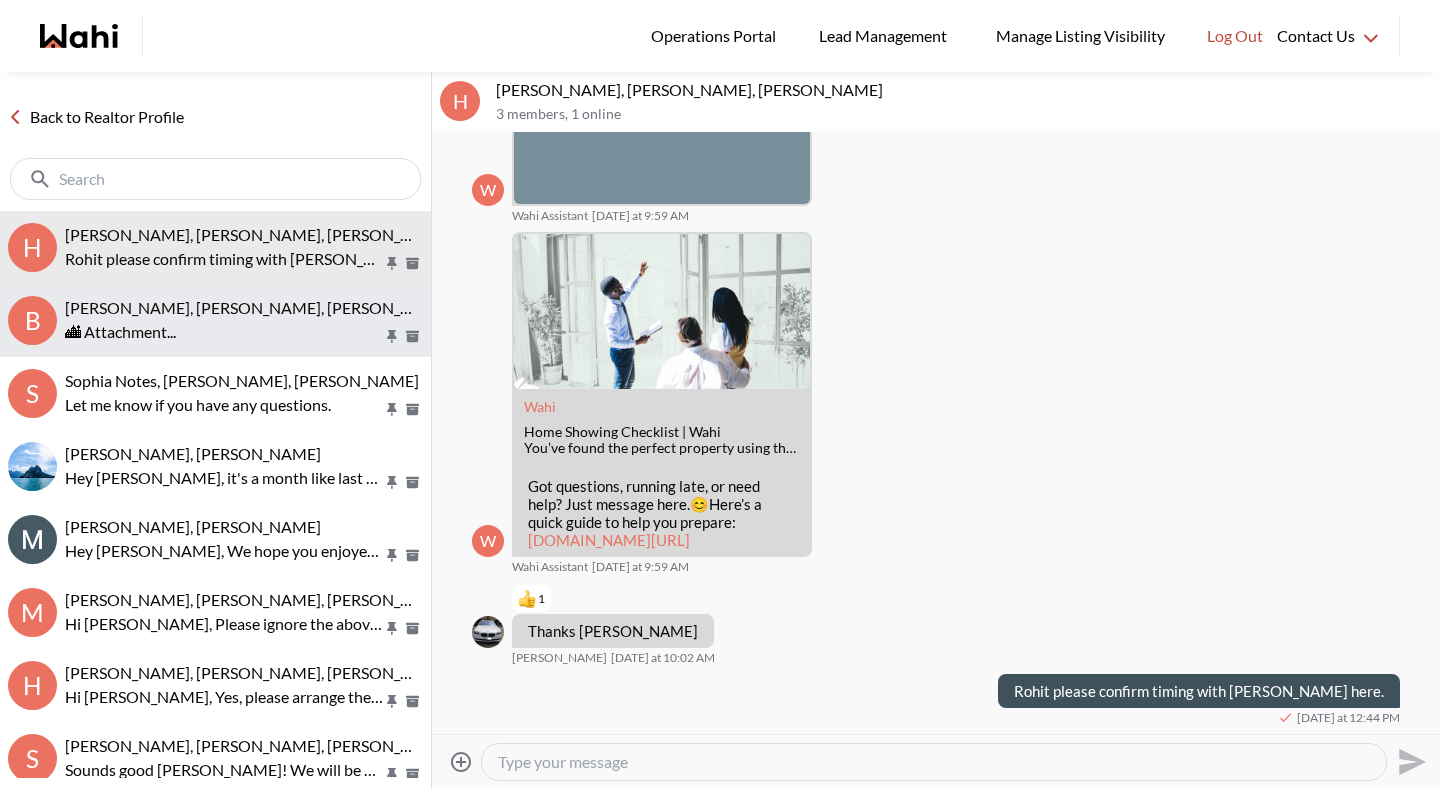 click on "🏙 Attachment..." at bounding box center (244, 332) 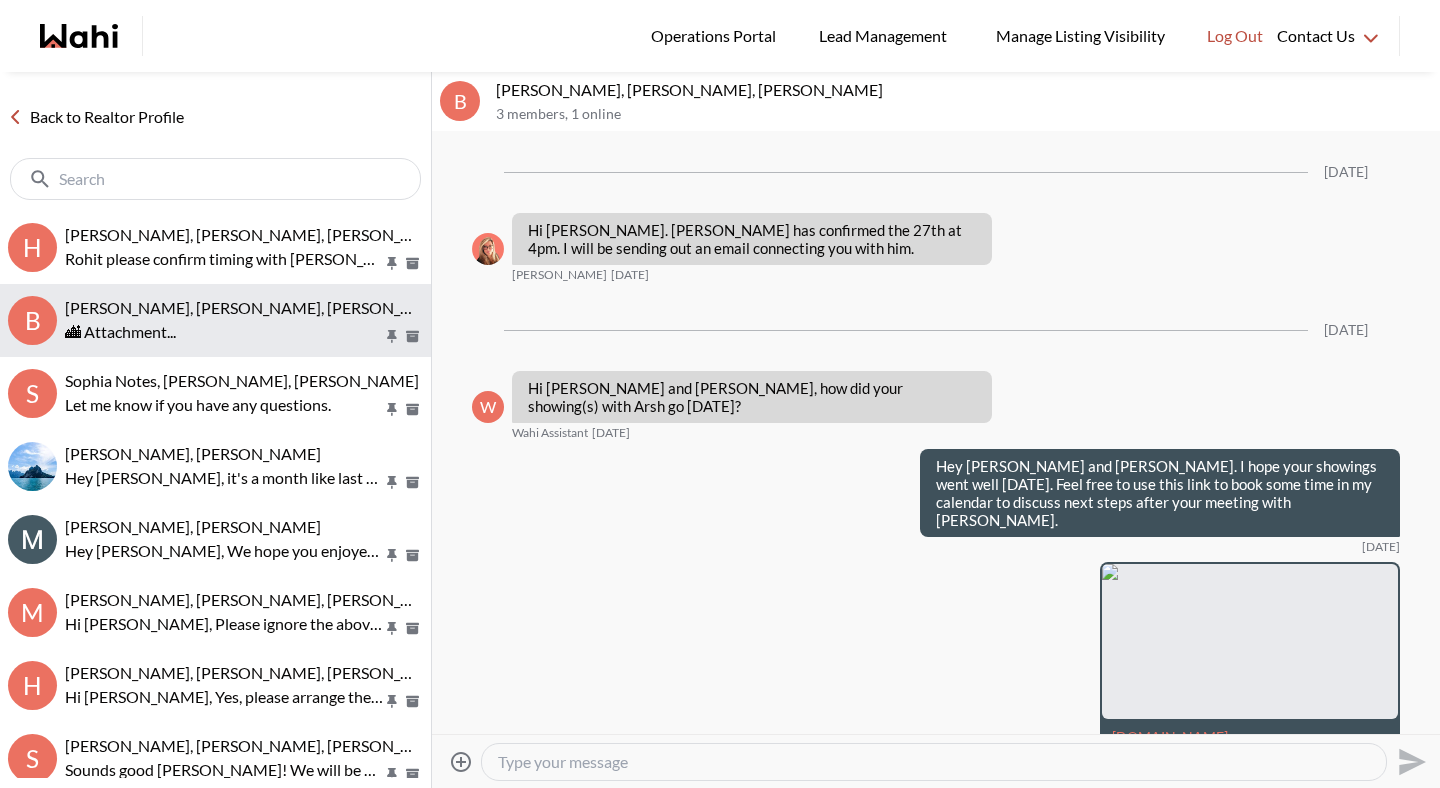 scroll, scrollTop: 2542, scrollLeft: 0, axis: vertical 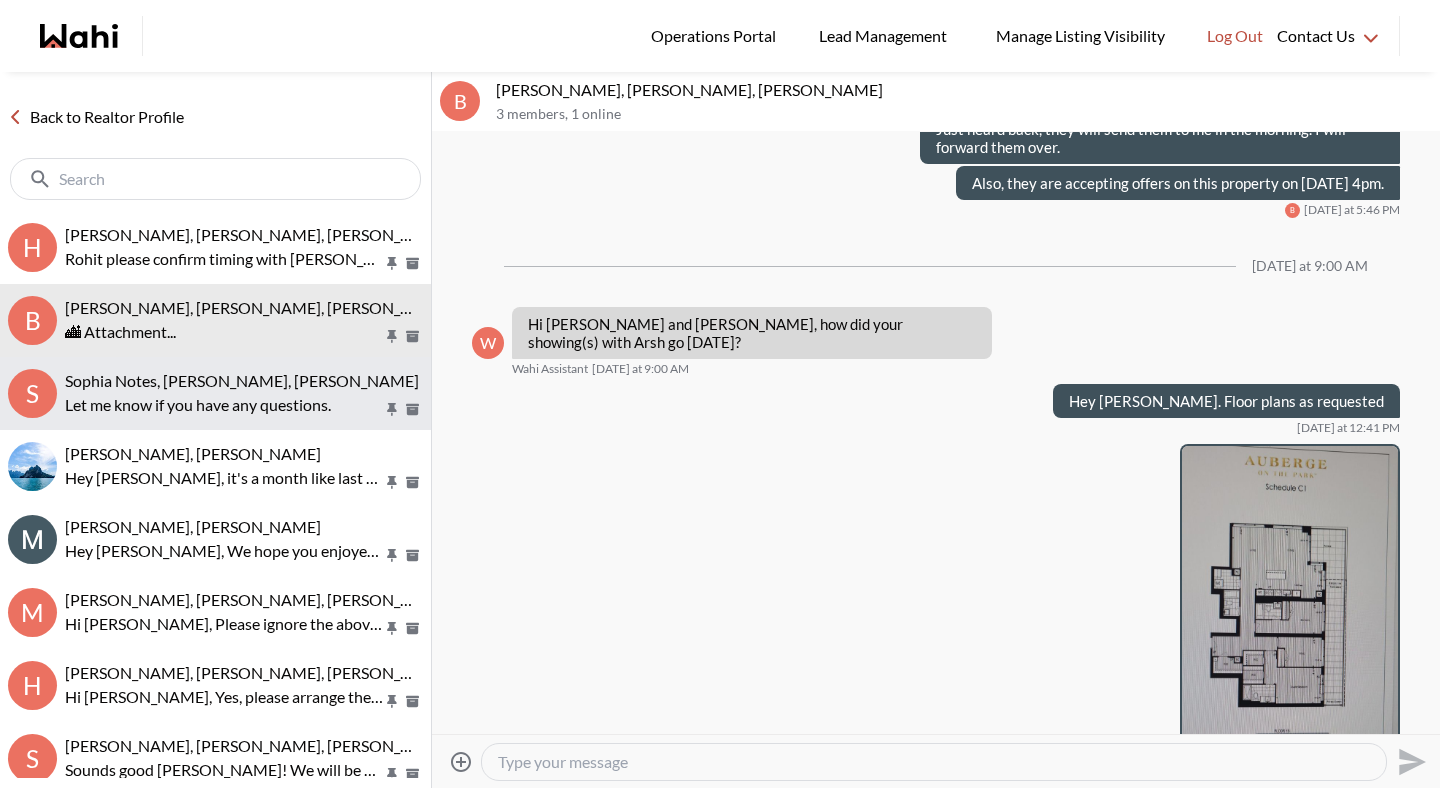 click on "Let me know if you have any questions." at bounding box center [224, 405] 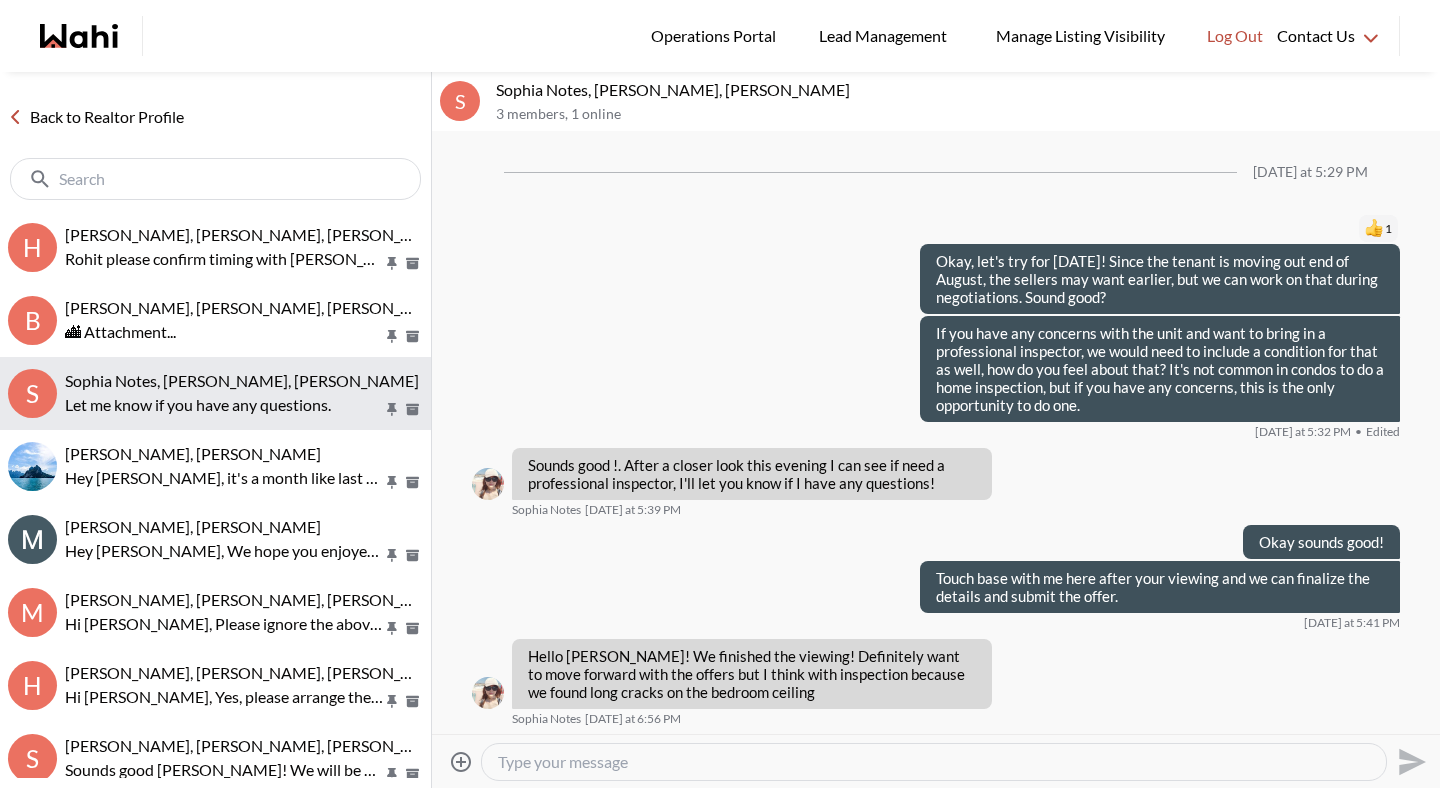 scroll, scrollTop: 2566, scrollLeft: 0, axis: vertical 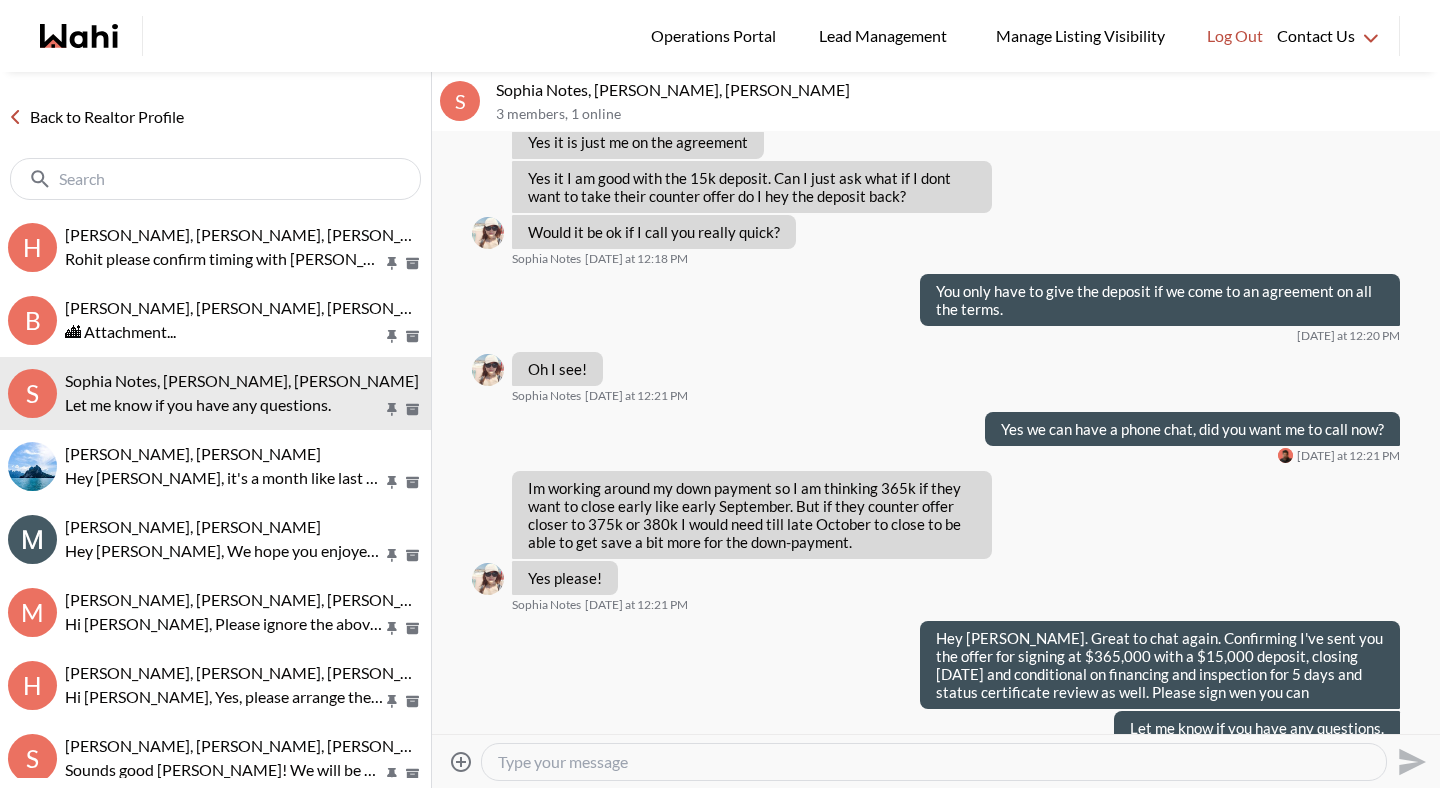 click at bounding box center [934, 762] 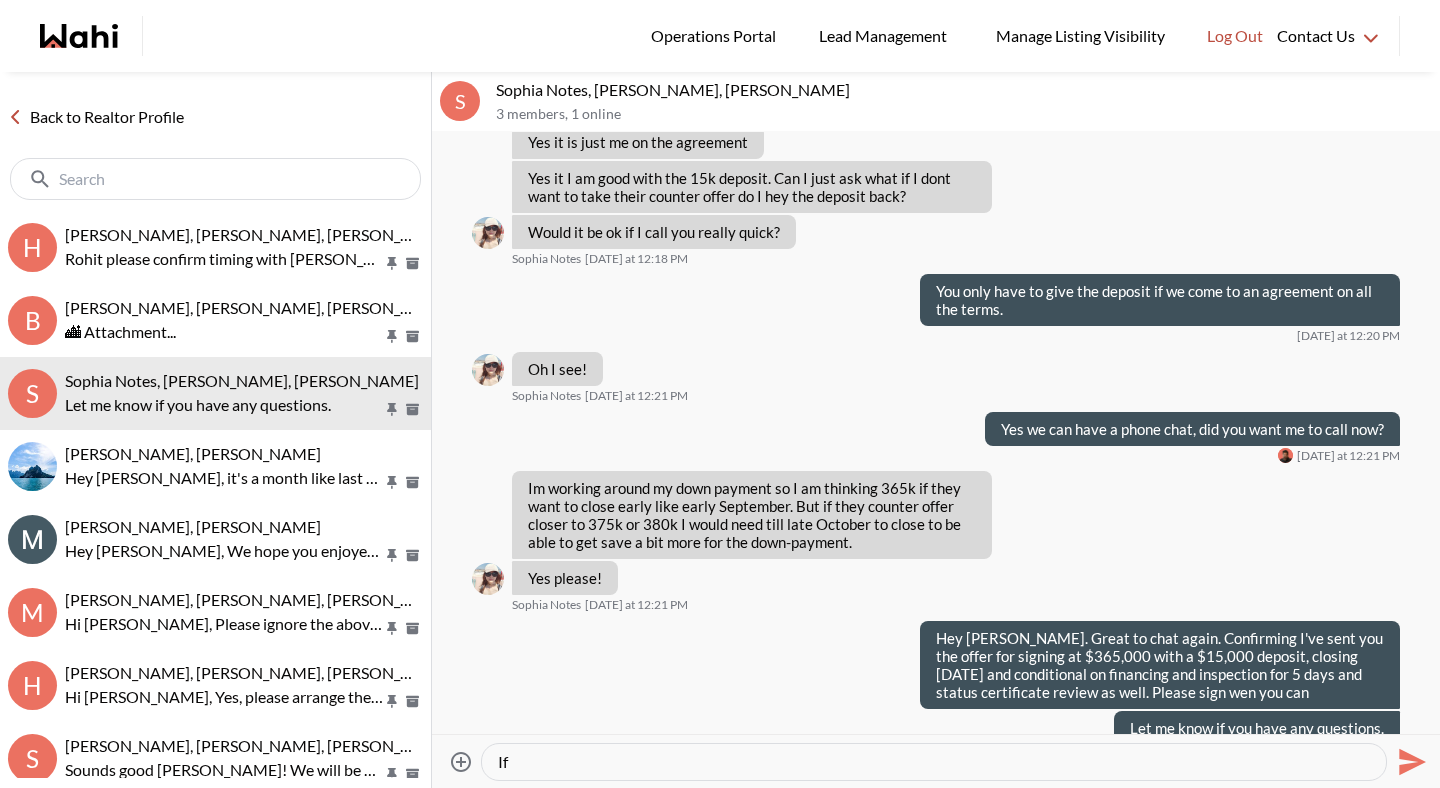 type on "I" 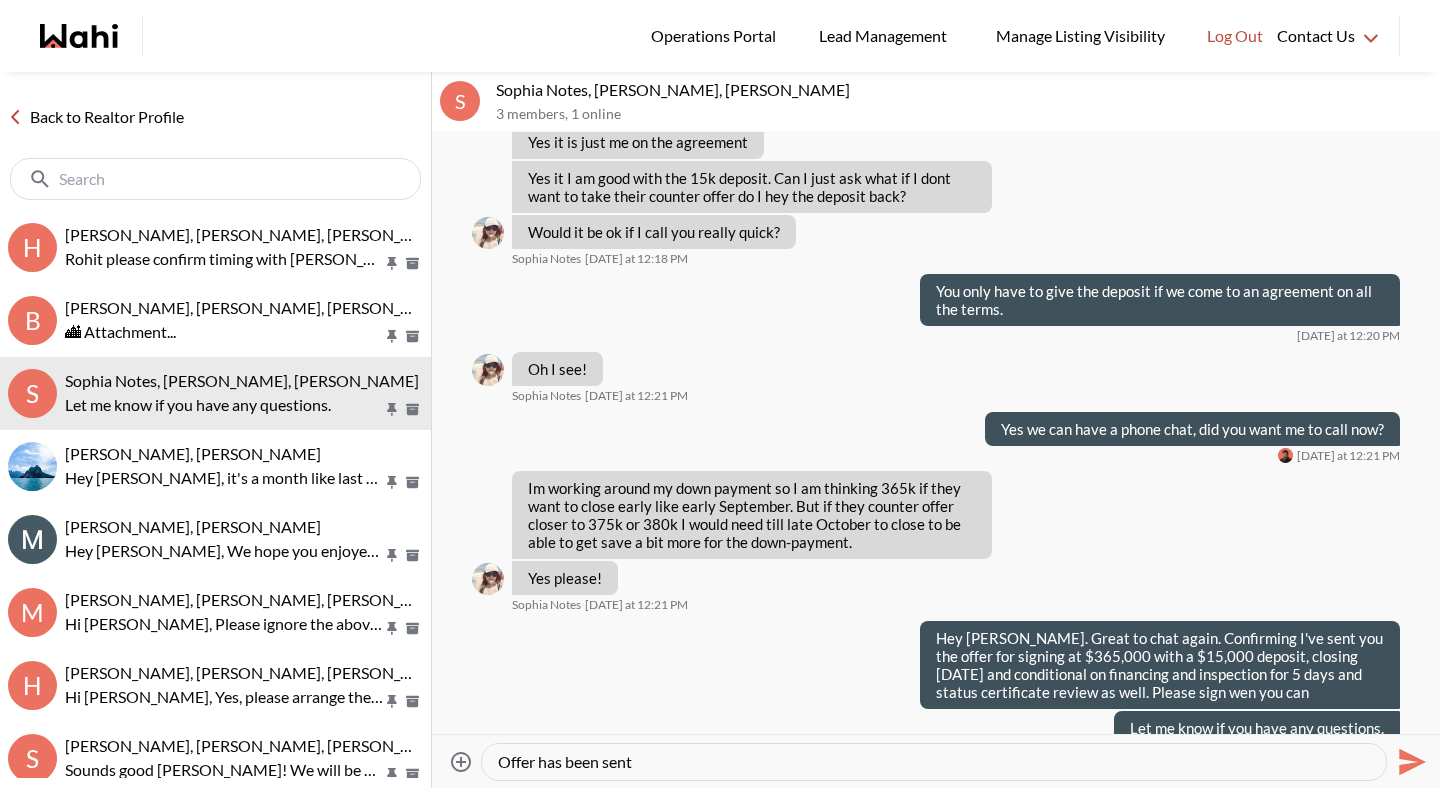 type on "Offer has been sent!" 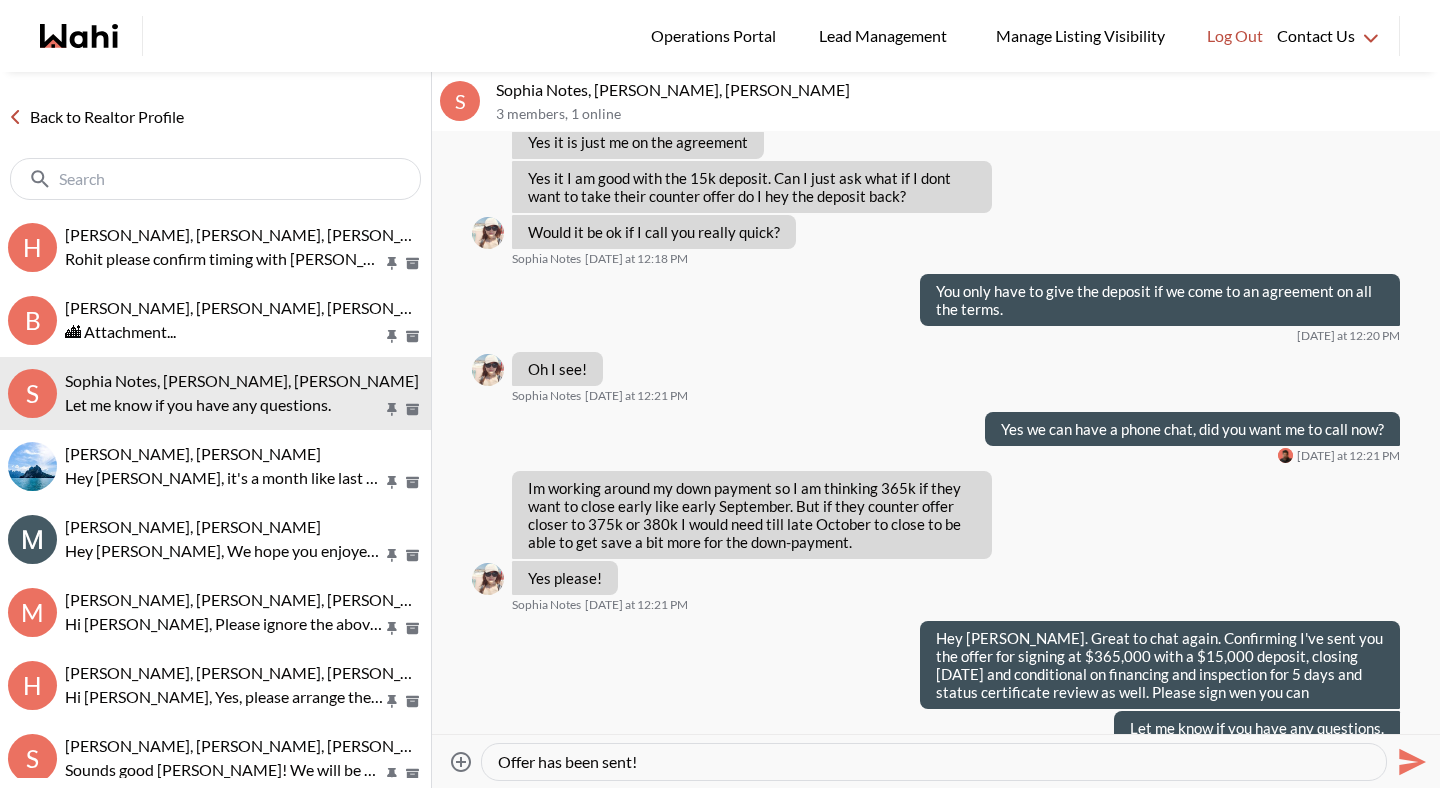 type 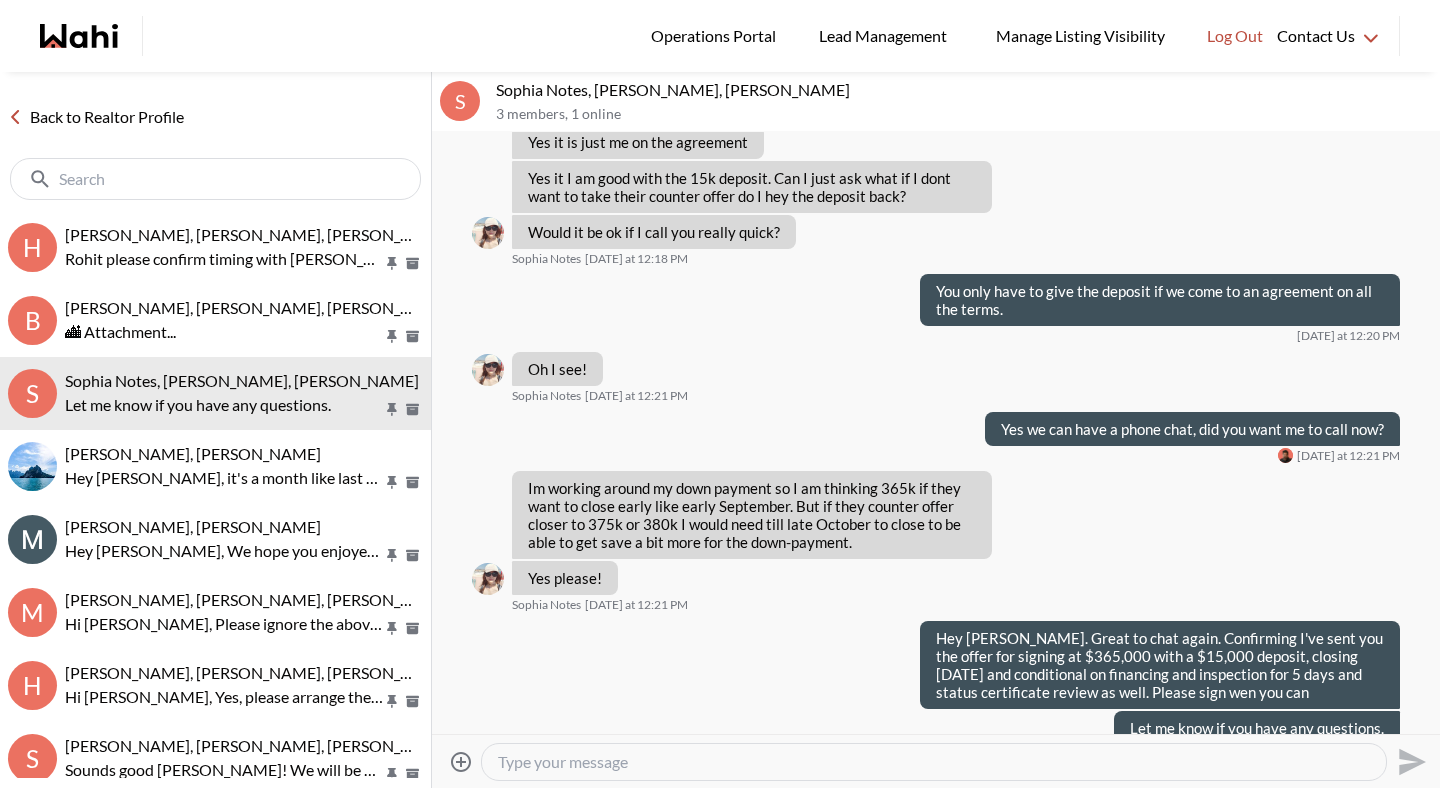 scroll, scrollTop: 2602, scrollLeft: 0, axis: vertical 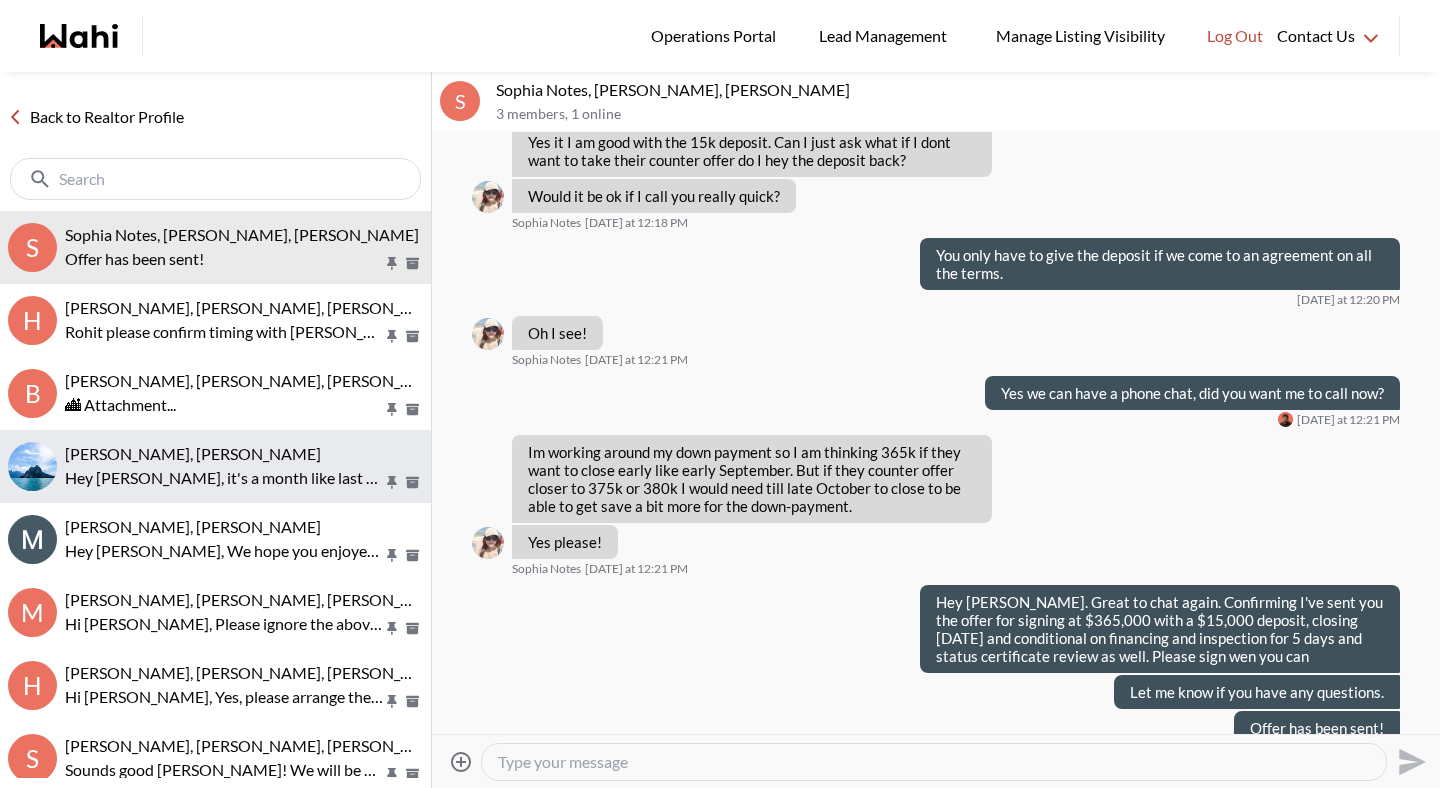 click on "[PERSON_NAME], [PERSON_NAME]" at bounding box center (193, 453) 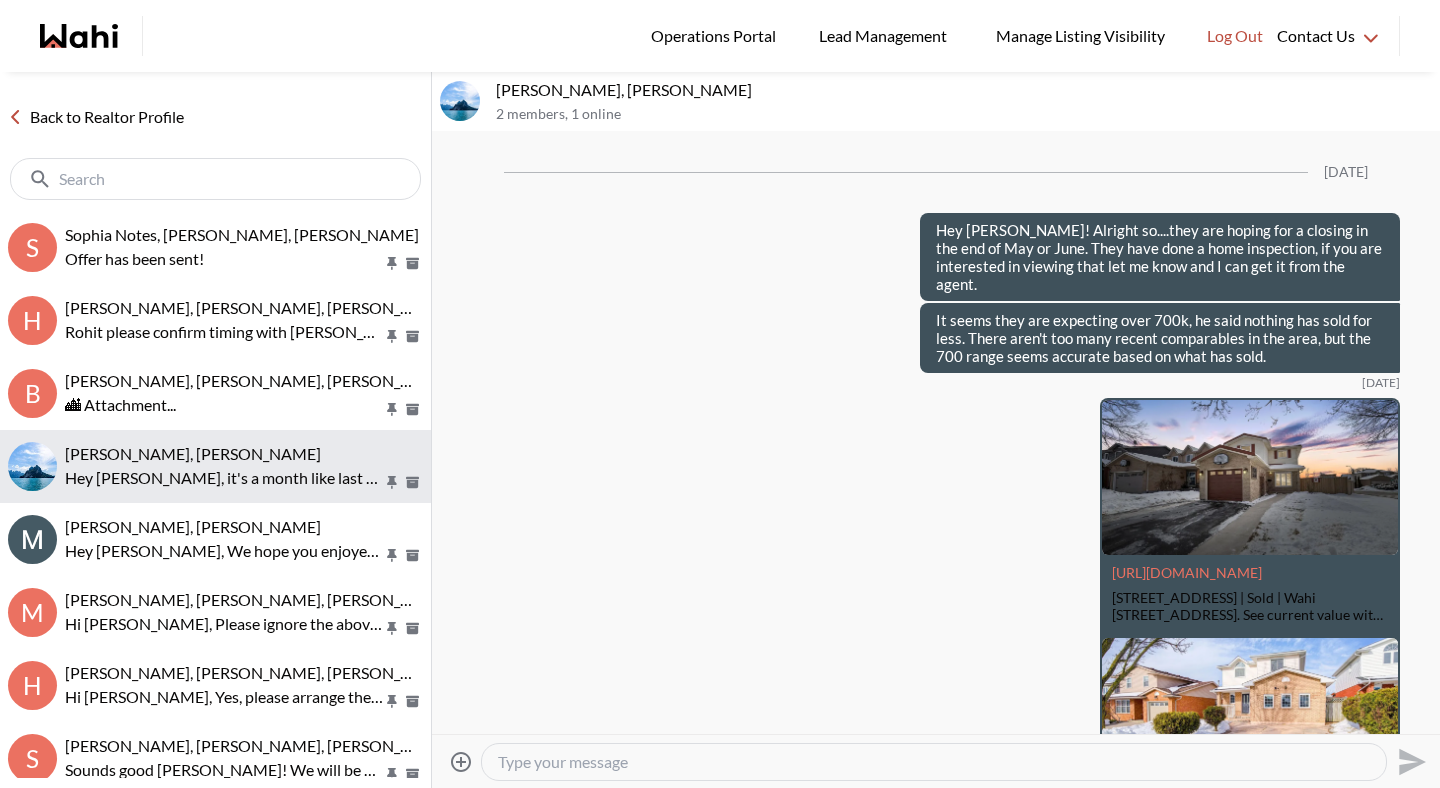 scroll, scrollTop: 3584, scrollLeft: 0, axis: vertical 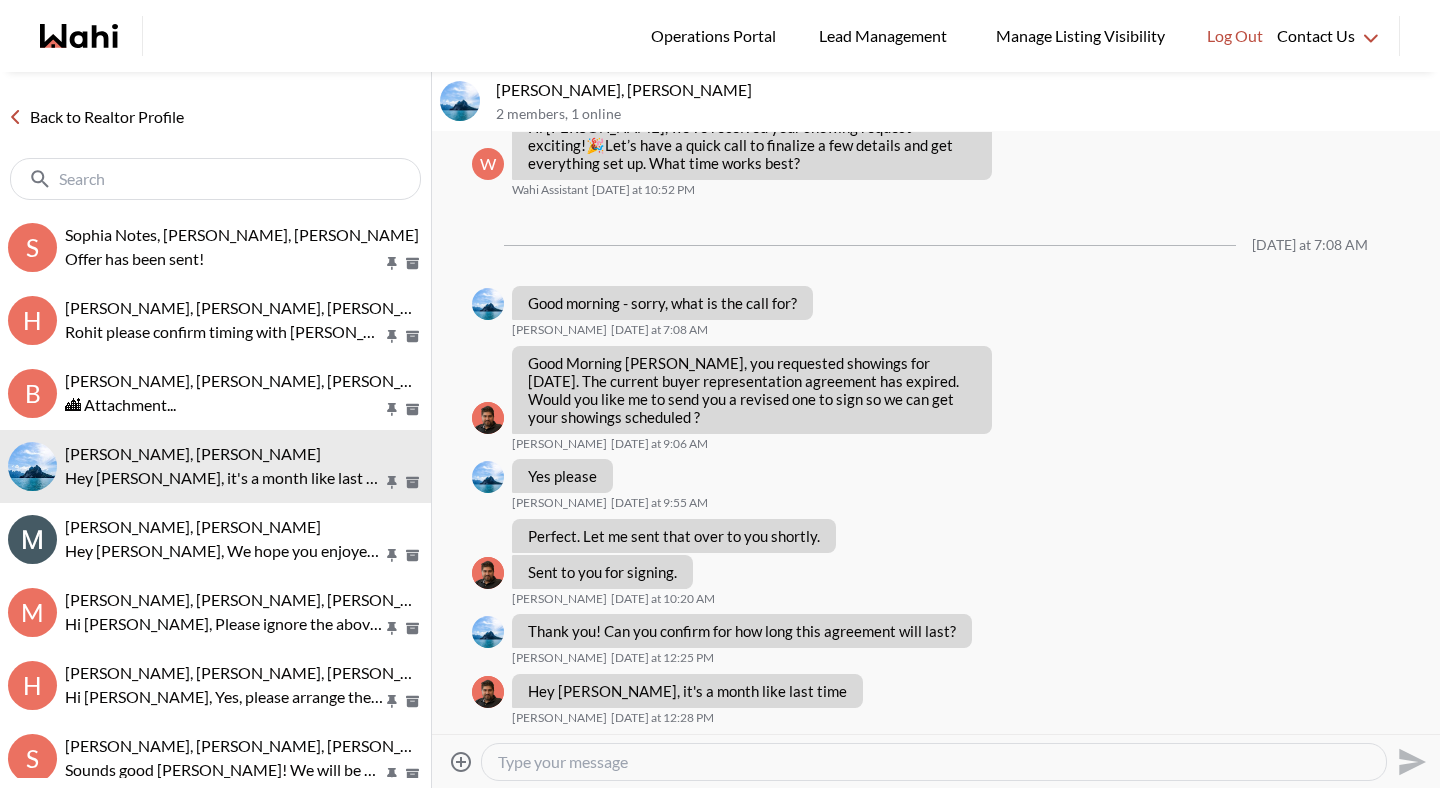click on "Back to Realtor Profile" at bounding box center (96, 117) 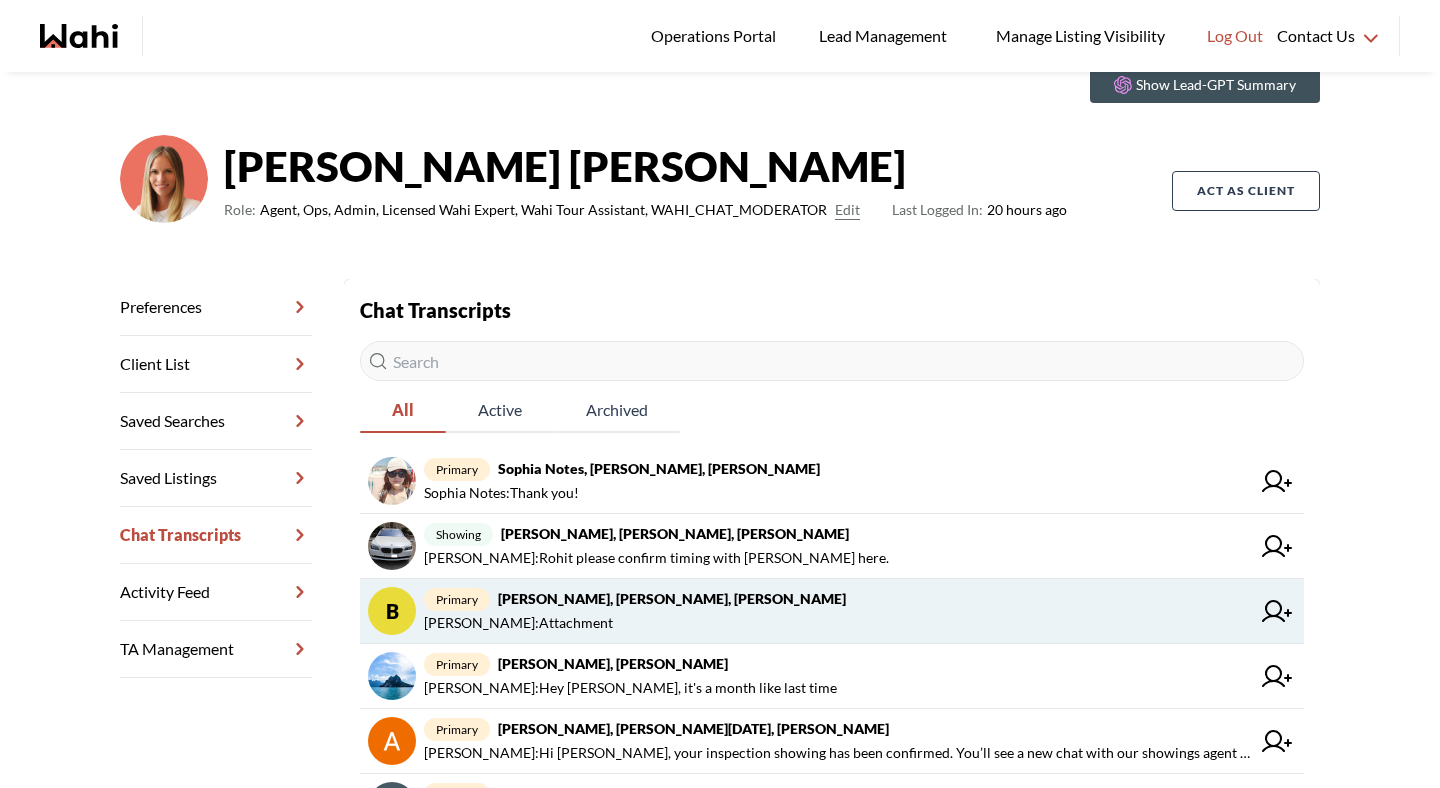 click on "Michelle Ryckman :  Attachment" at bounding box center (518, 623) 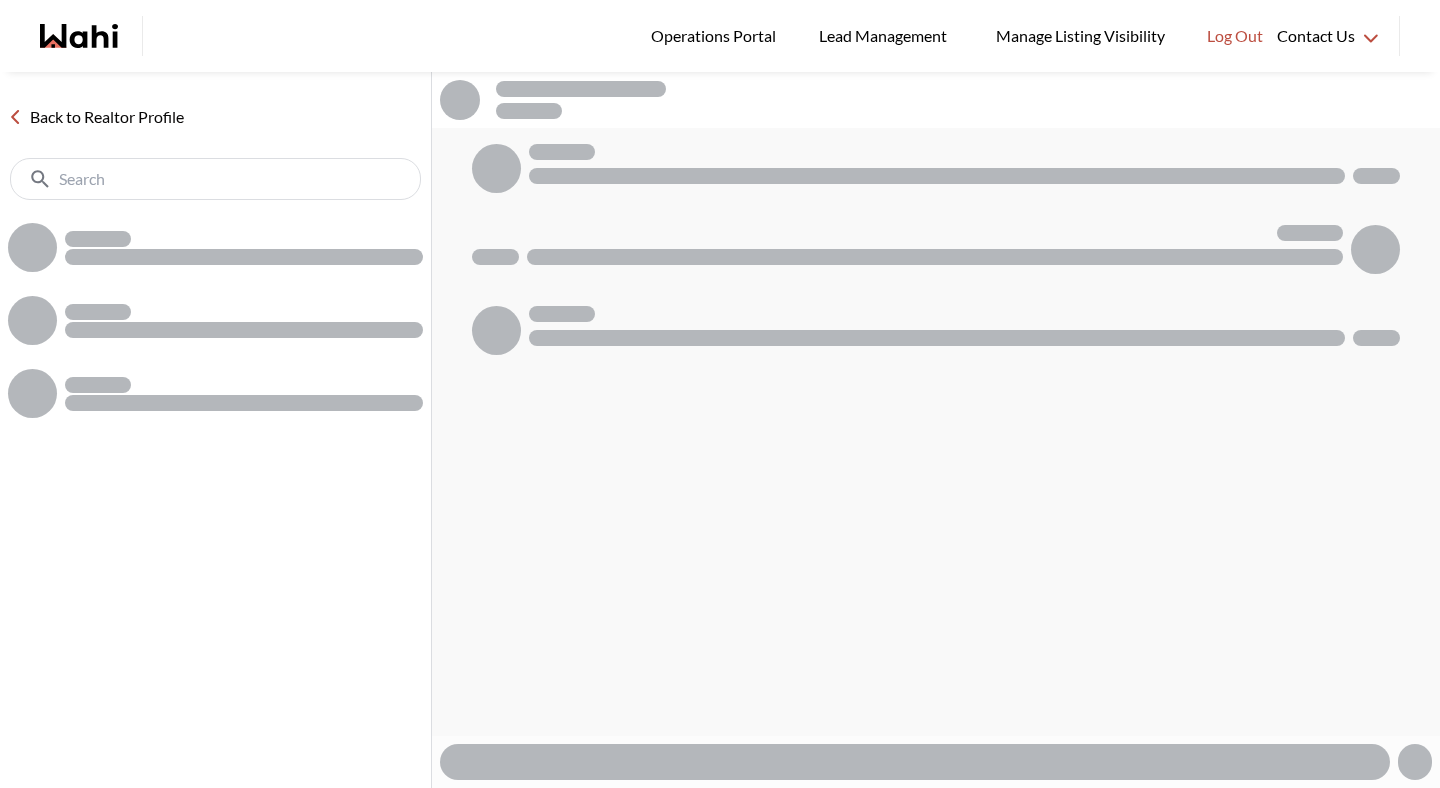 scroll, scrollTop: 0, scrollLeft: 0, axis: both 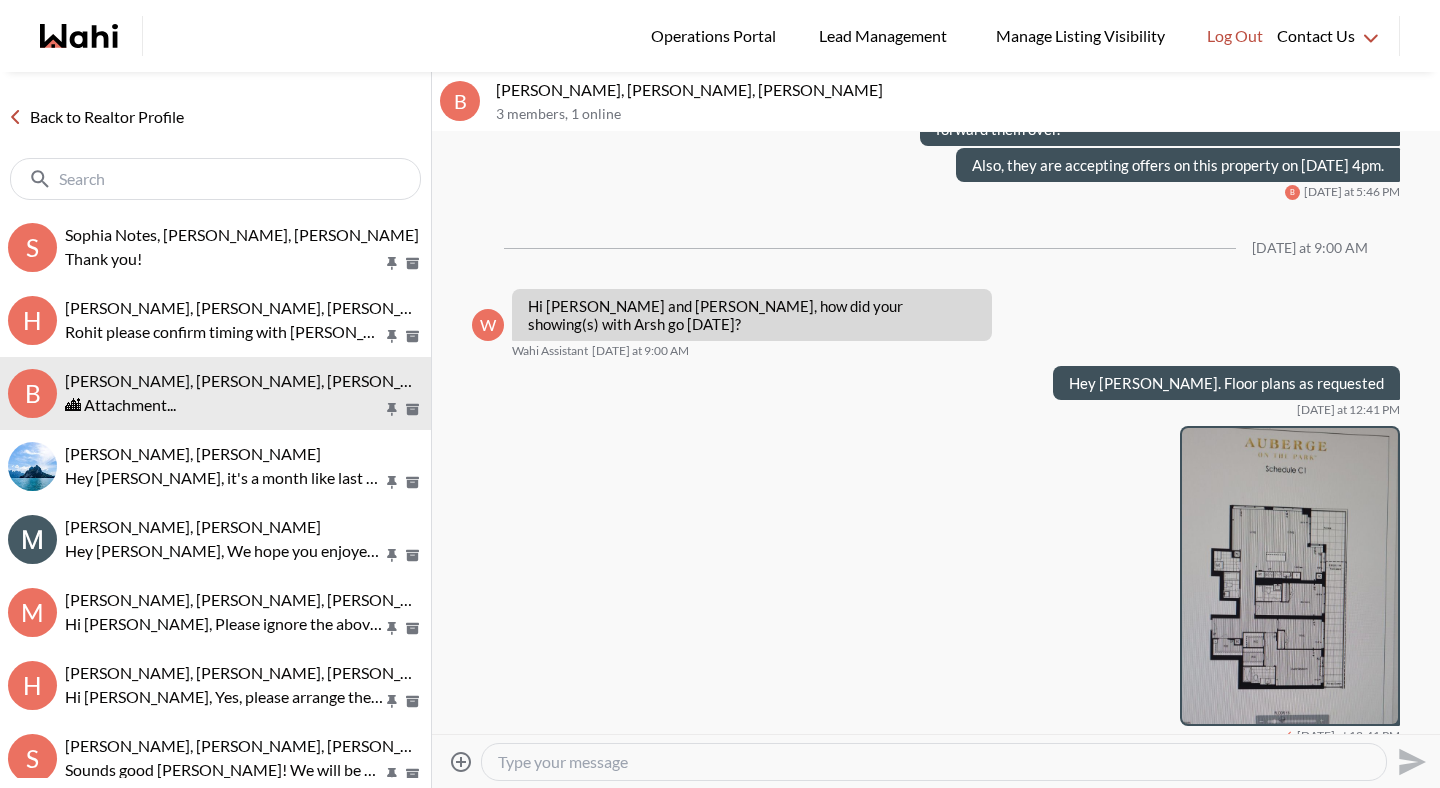 click at bounding box center (934, 762) 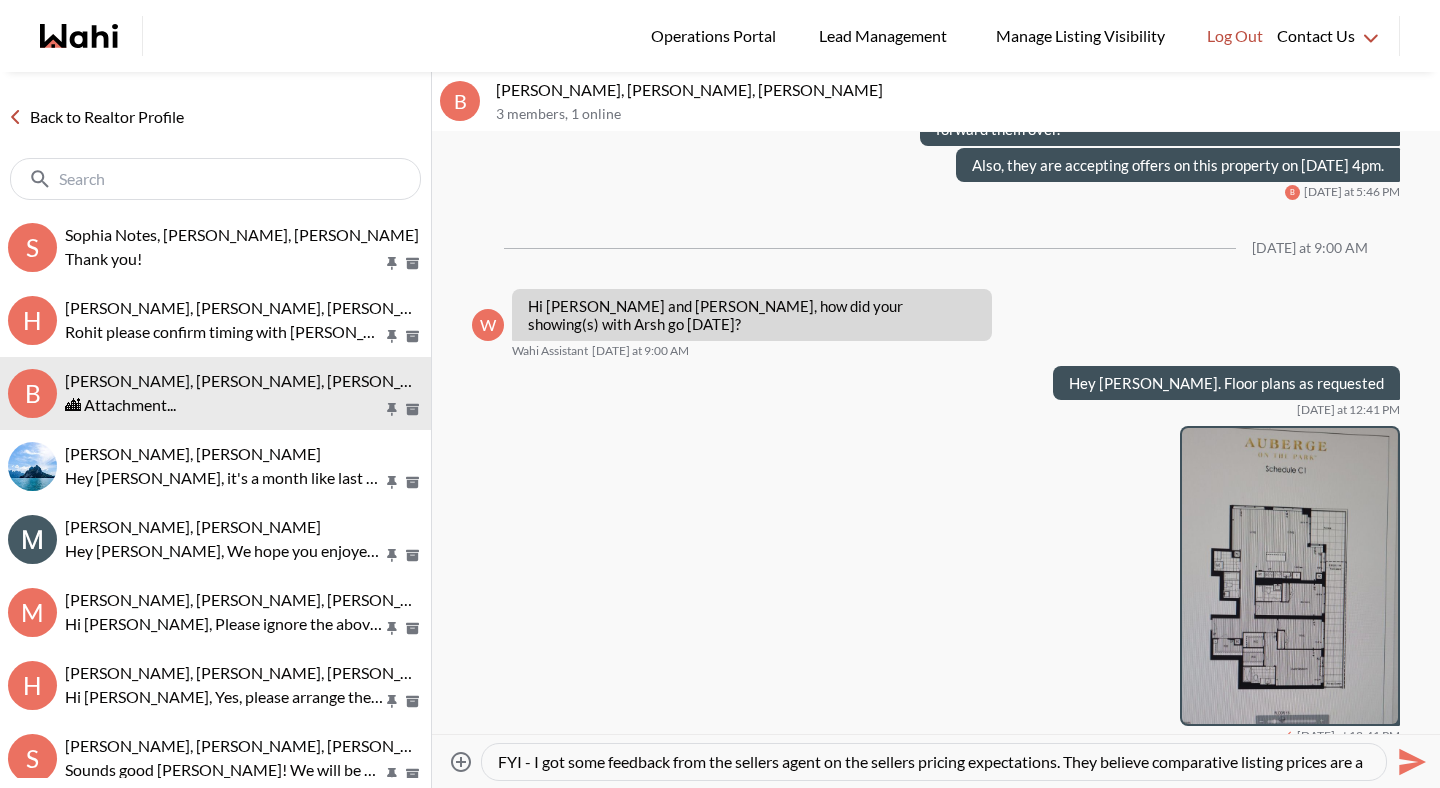 scroll, scrollTop: 19, scrollLeft: 0, axis: vertical 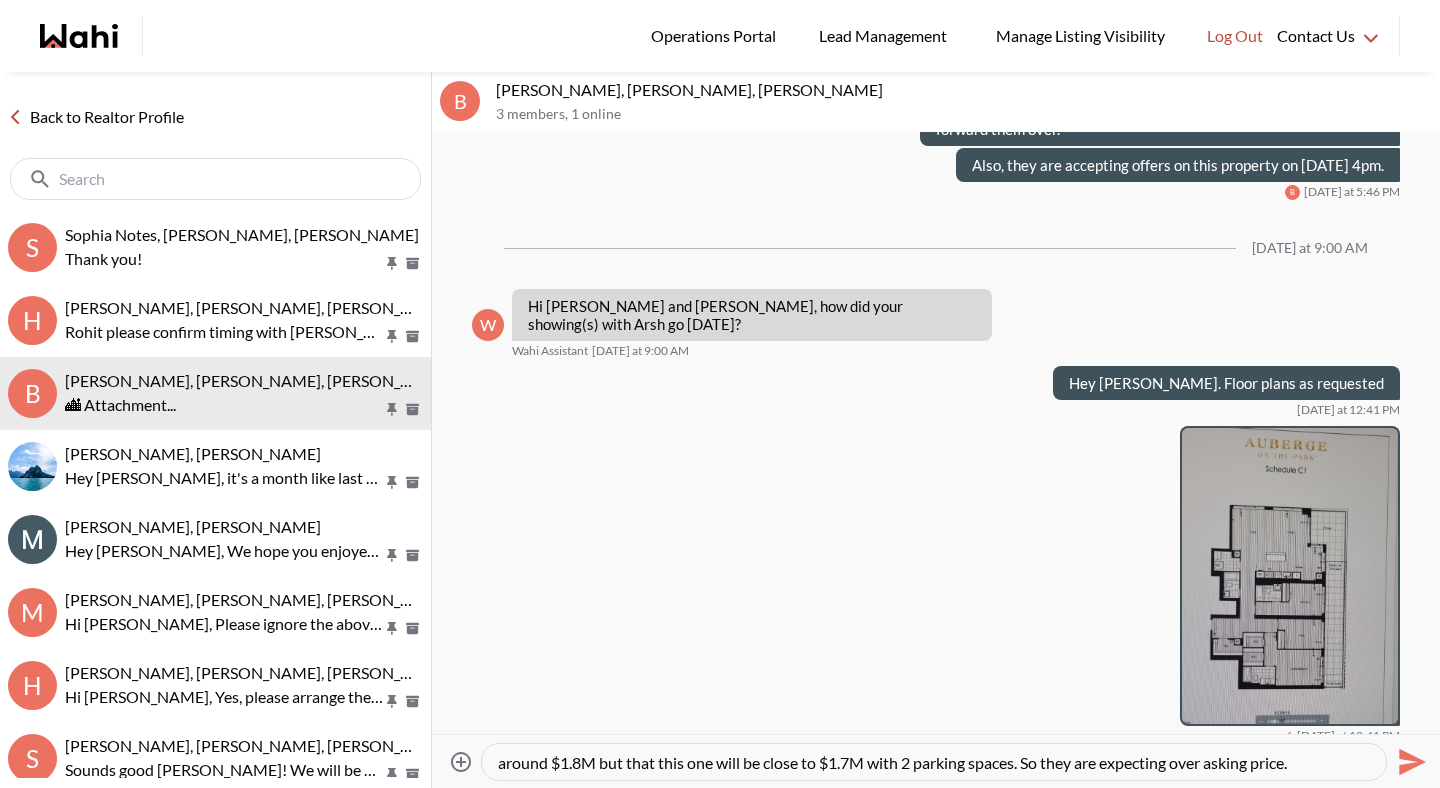 type on "FYI - I got some feedback from the sellers agent on the sellers pricing expectations. They believe comparative listing prices are around $1.8M but that this one will be close to $1.7M with 2 parking spaces. So they are expecting over asking price." 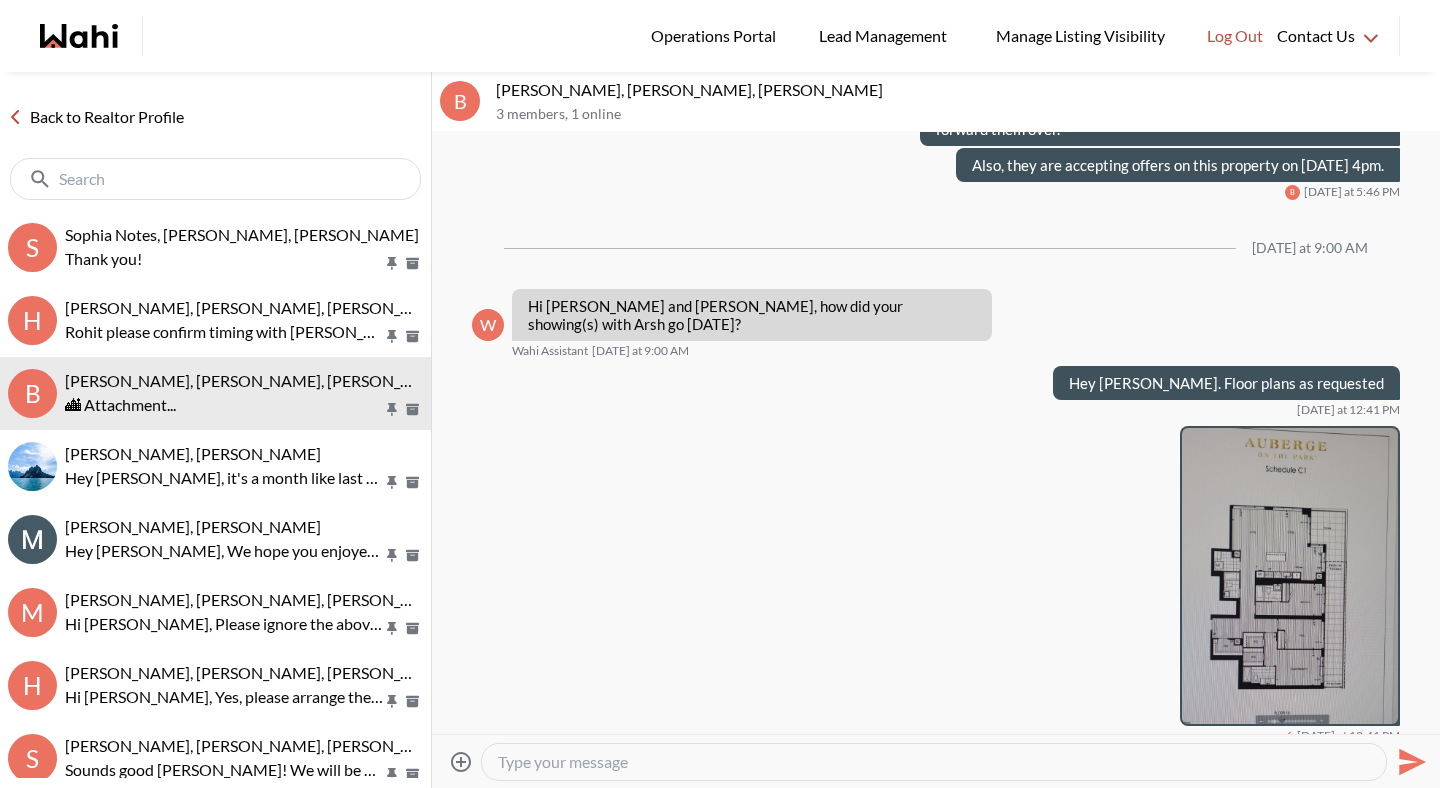 scroll, scrollTop: 2437, scrollLeft: 0, axis: vertical 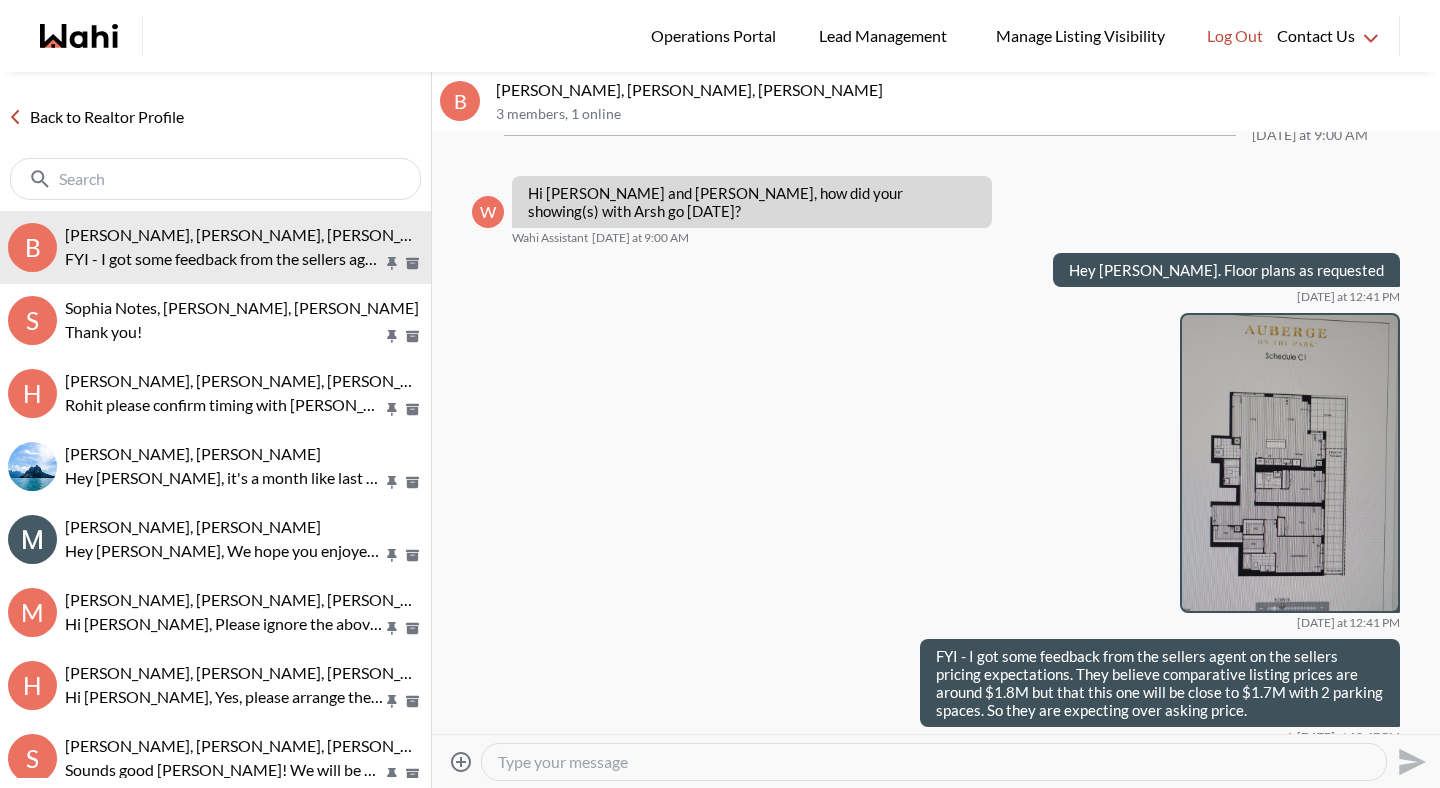click on "Back to Realtor Profile" at bounding box center (96, 117) 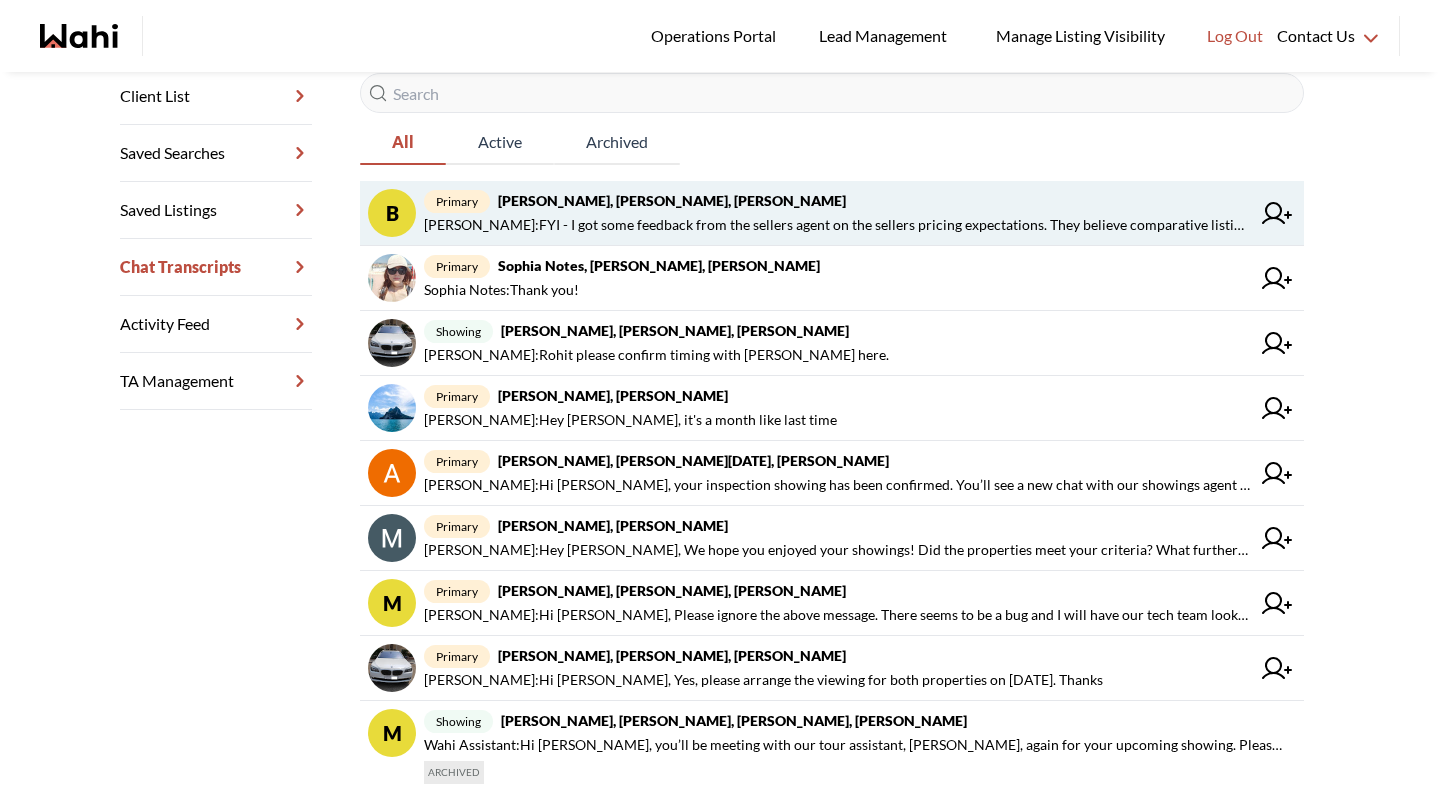 scroll, scrollTop: 360, scrollLeft: 0, axis: vertical 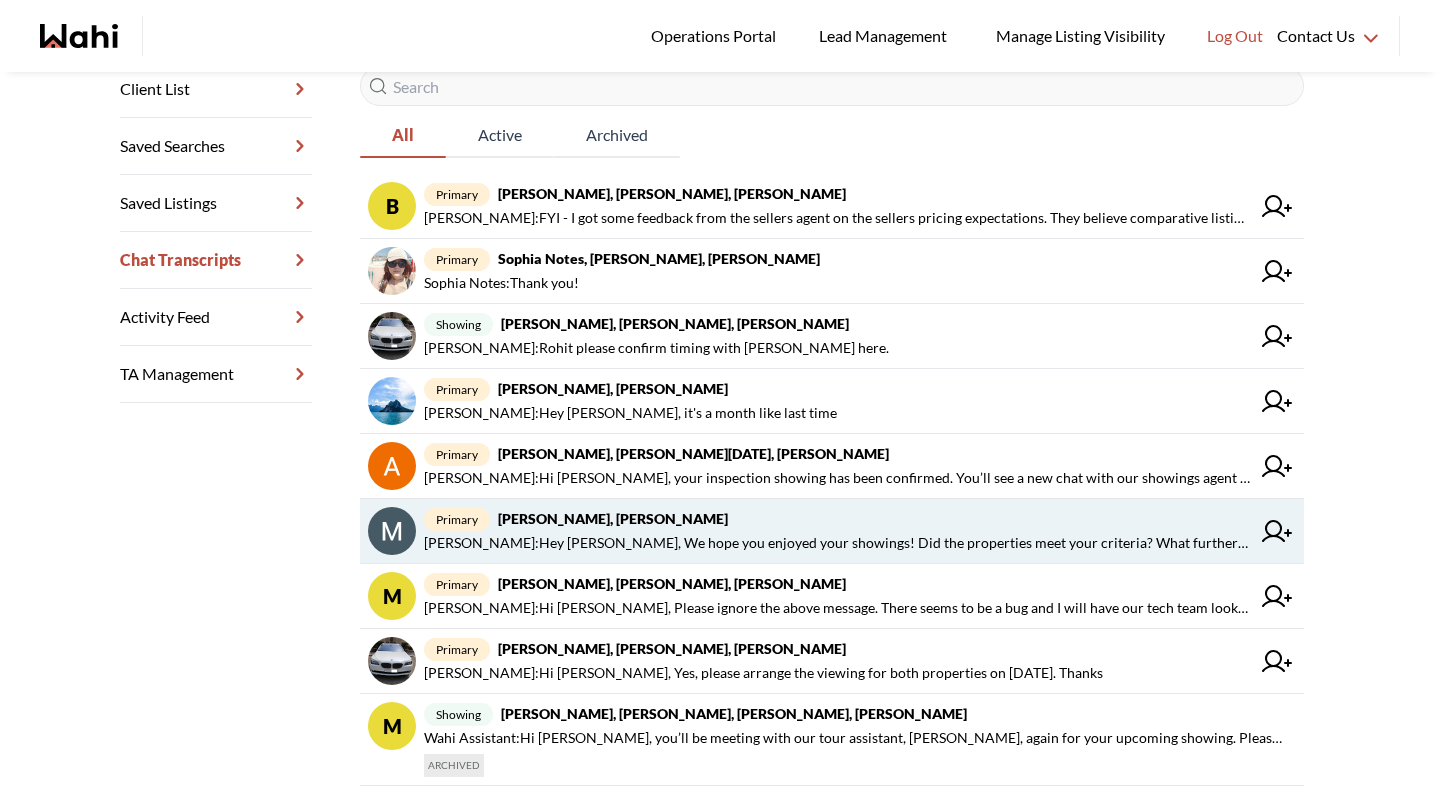 click on "Faraz Azam :  Hey Mike, We hope you enjoyed your showings! Did the properties meet your criteria? What further information can we gather for you?" at bounding box center [837, 543] 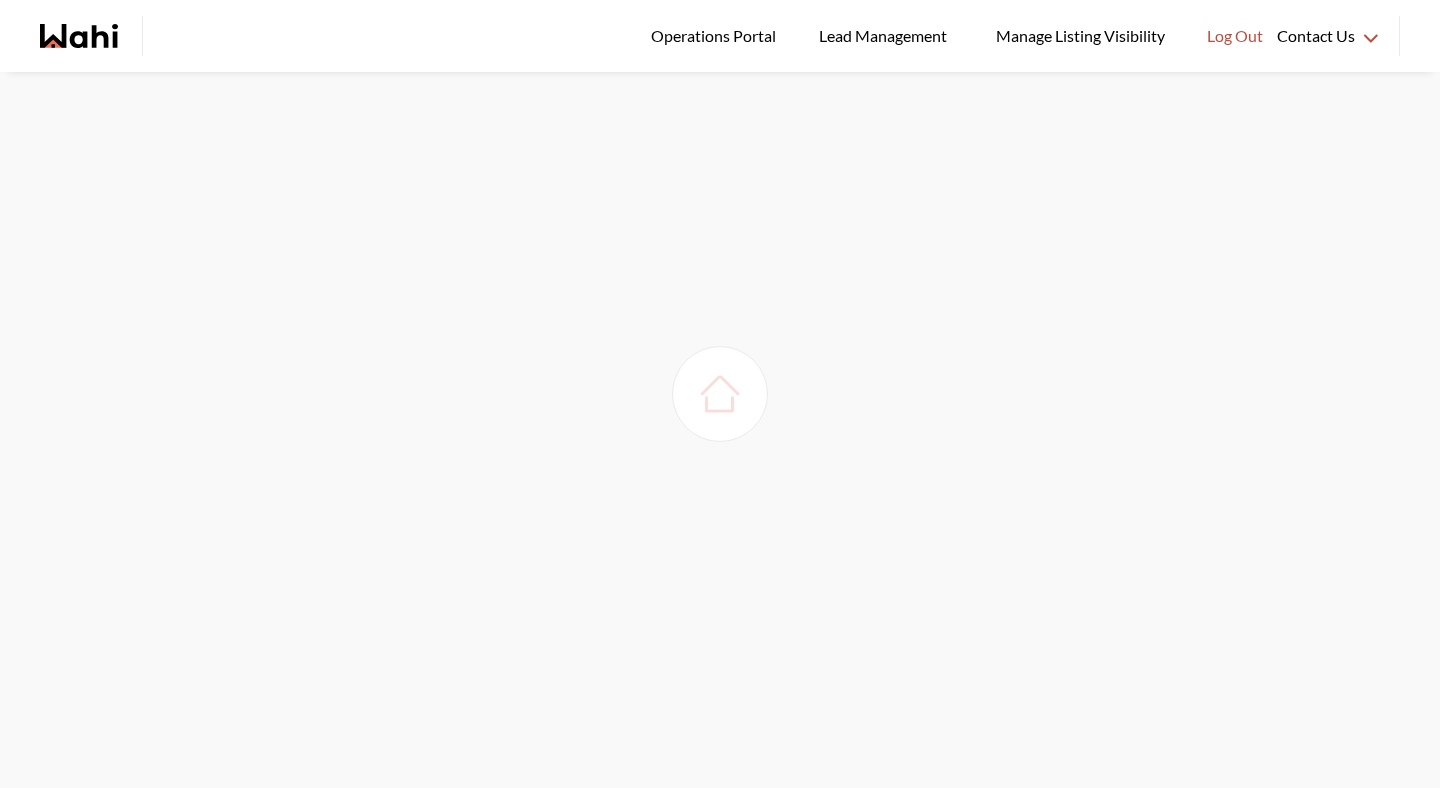 scroll, scrollTop: 0, scrollLeft: 0, axis: both 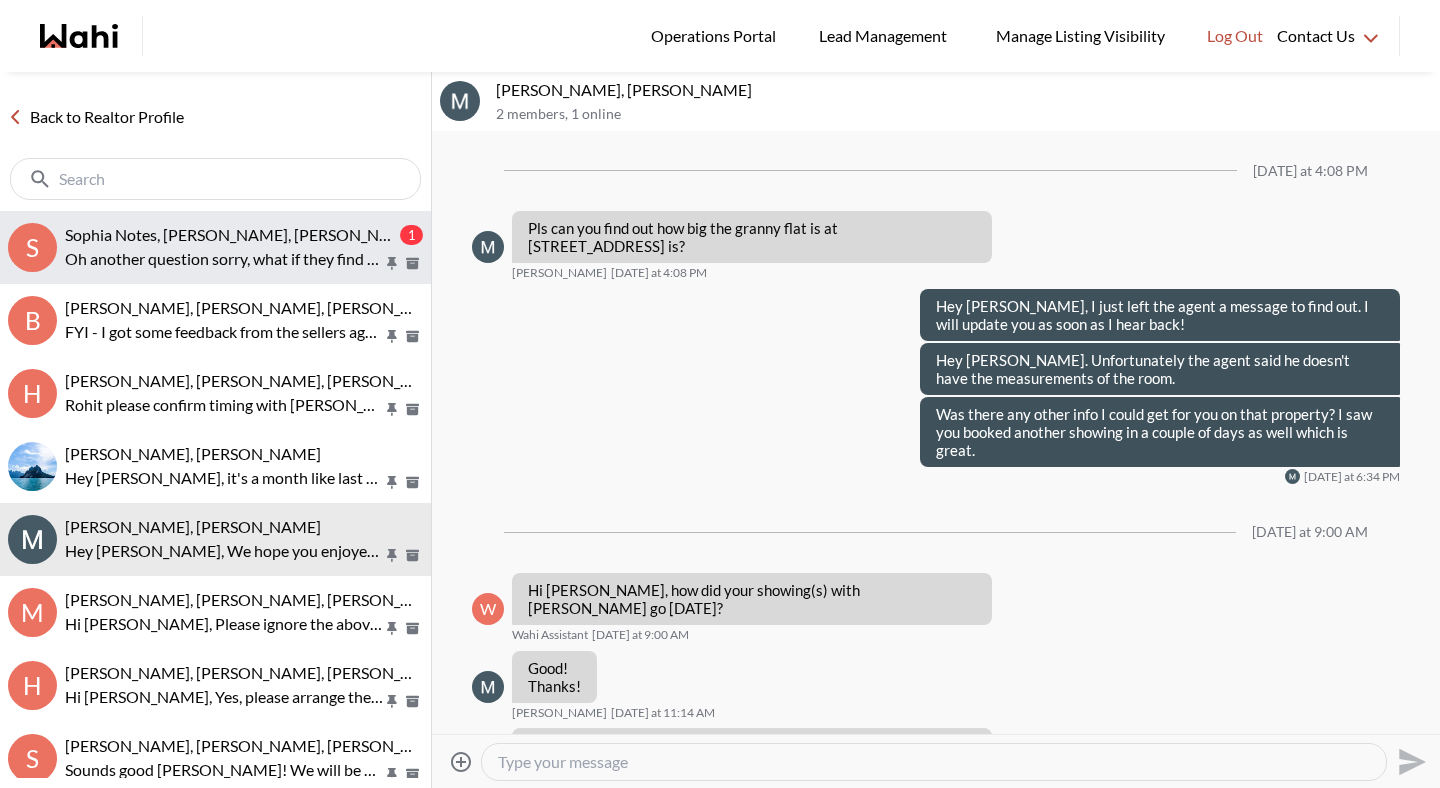 click on "Sophia Notes, Jason Lu, Michelle 1 Oh another question sorry, what if they find that they can't fix the crack or if its water leakage issue, what happens then ?" at bounding box center (244, 248) 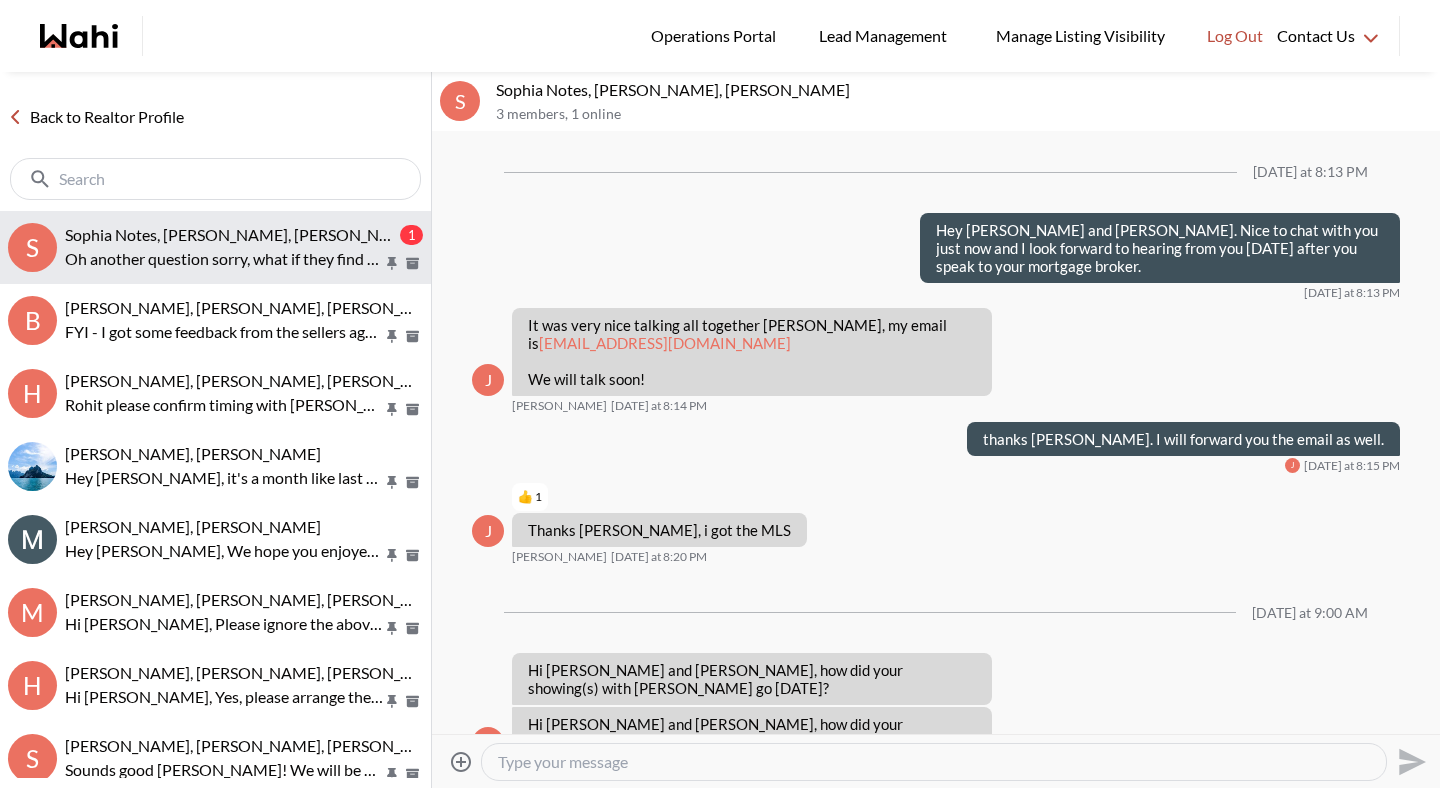 scroll, scrollTop: 1423, scrollLeft: 0, axis: vertical 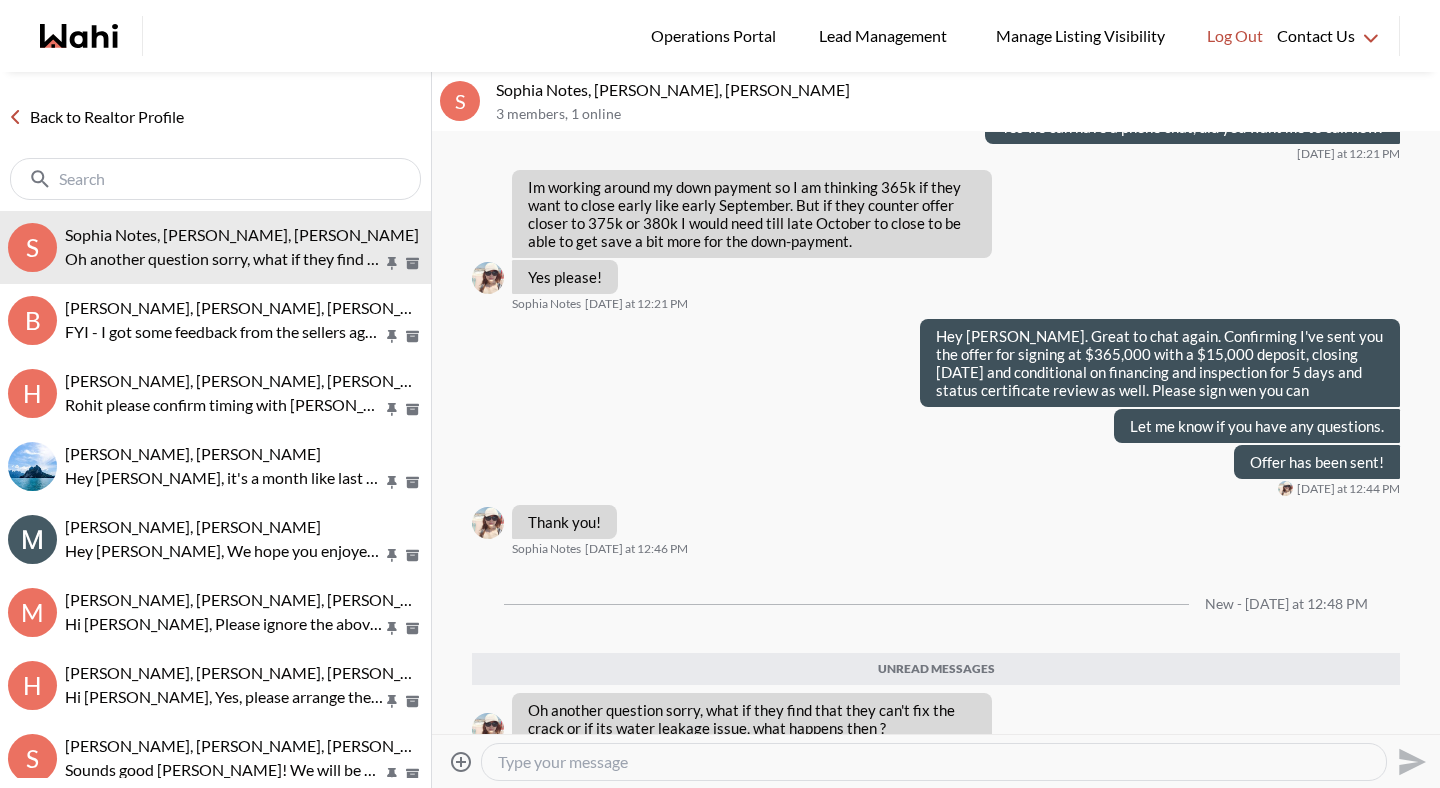 click at bounding box center (934, 762) 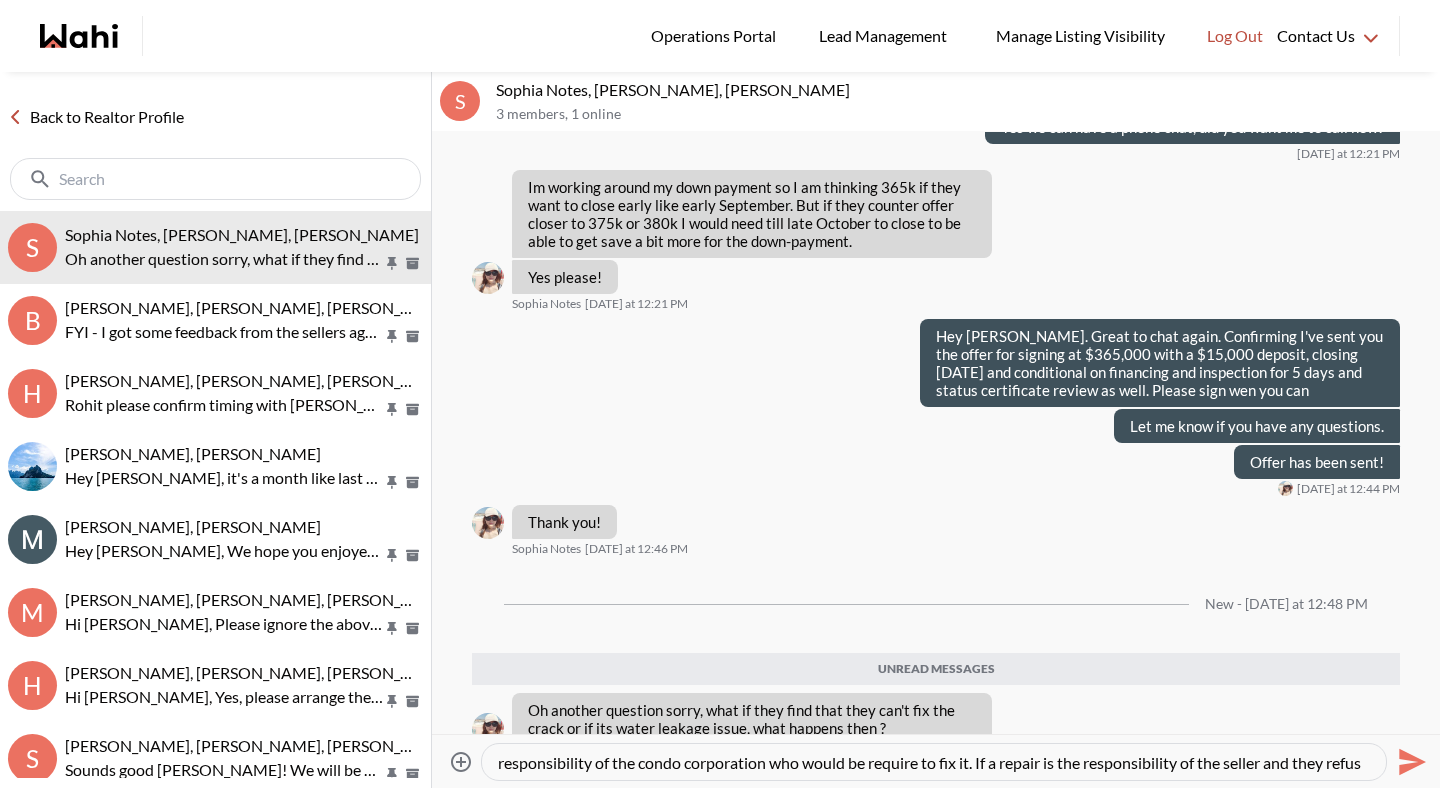 scroll, scrollTop: 39, scrollLeft: 0, axis: vertical 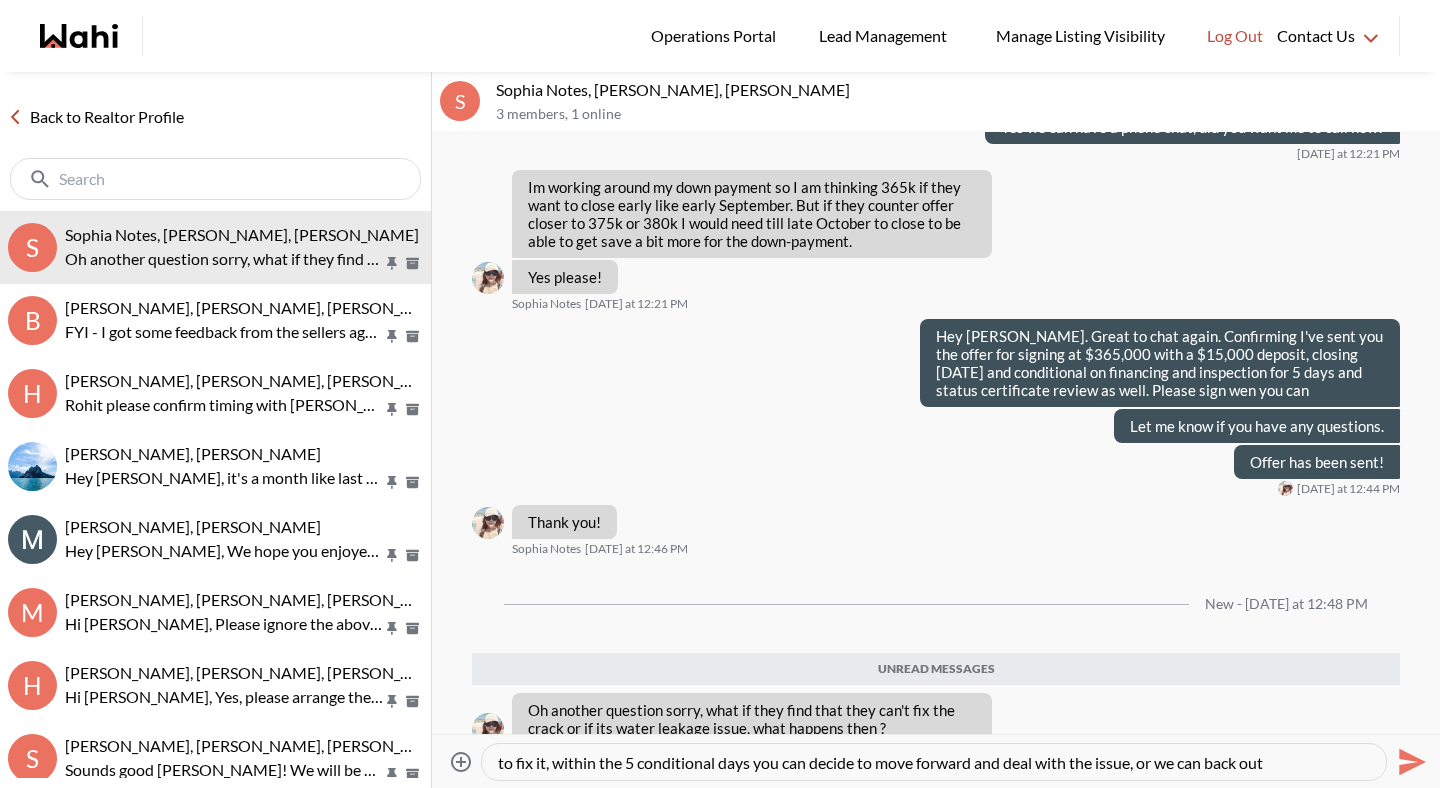 type on "I suspect this is just natural settling of a newer building and is very common. If it's a bigger issues, it could fall on the responsibility of the condo corporation who would be require to fix it. If a repair is the responsibility of the seller and they refuse to fix it, within the 5 conditional days you can decide to move forward and deal with the issue, or we can back out." 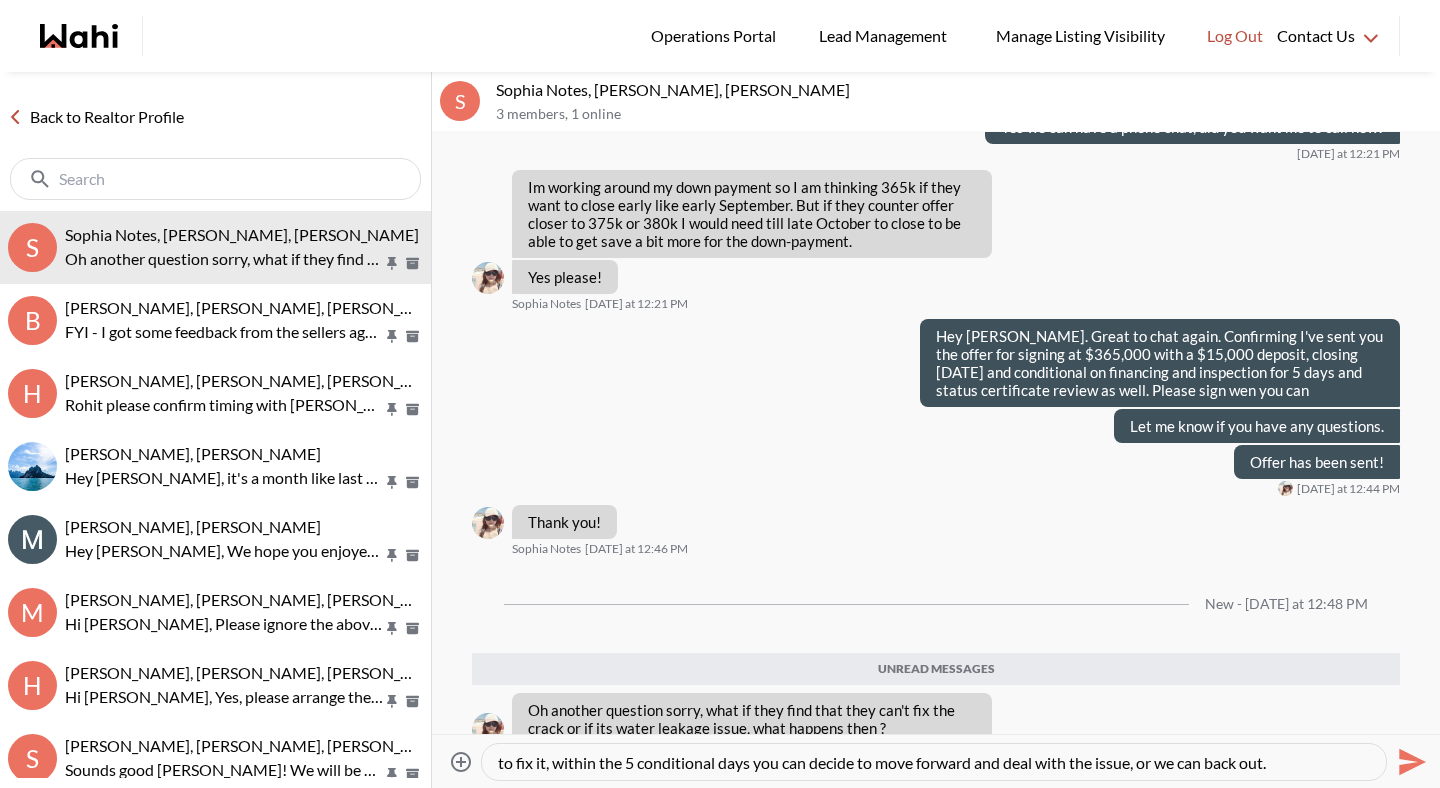type 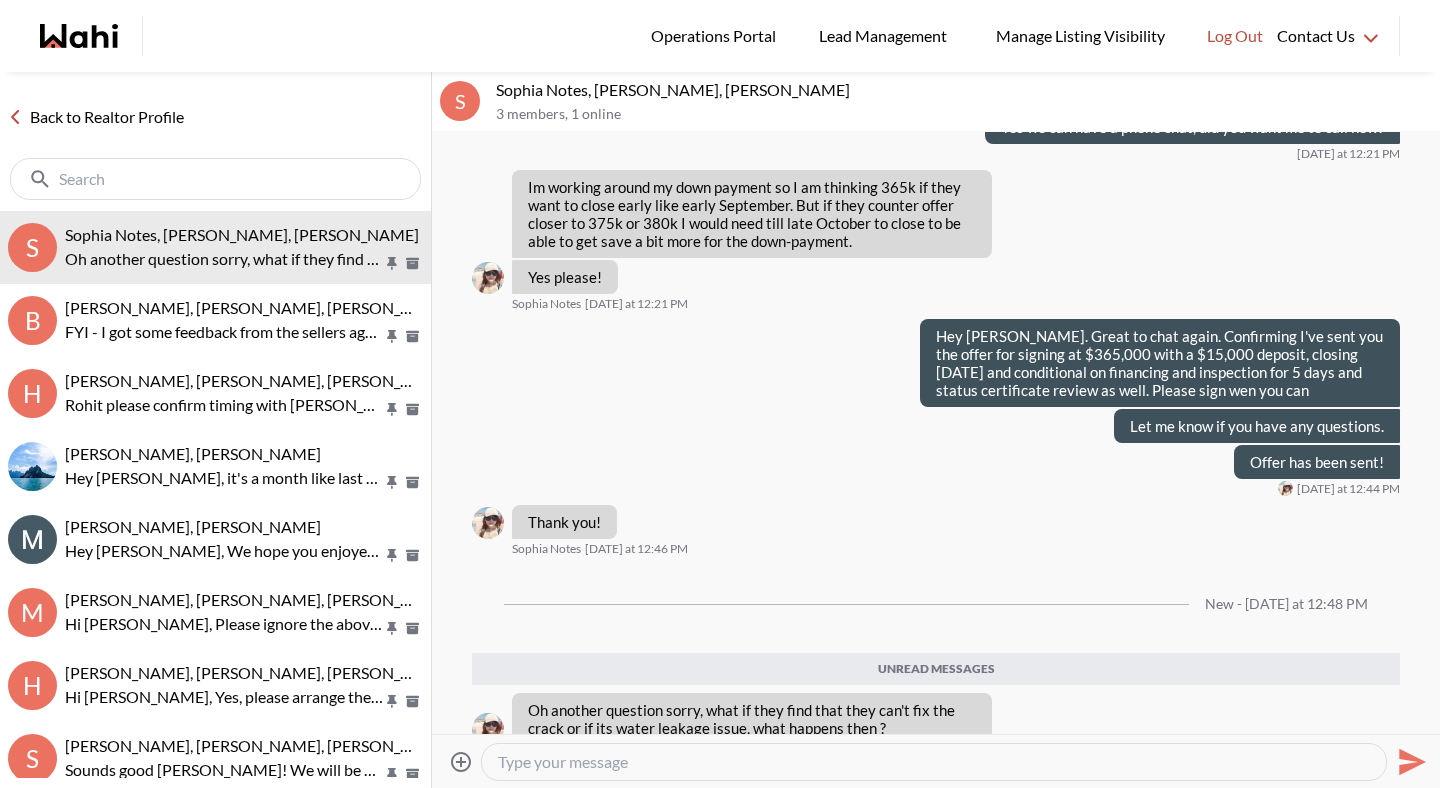 scroll, scrollTop: 1573, scrollLeft: 0, axis: vertical 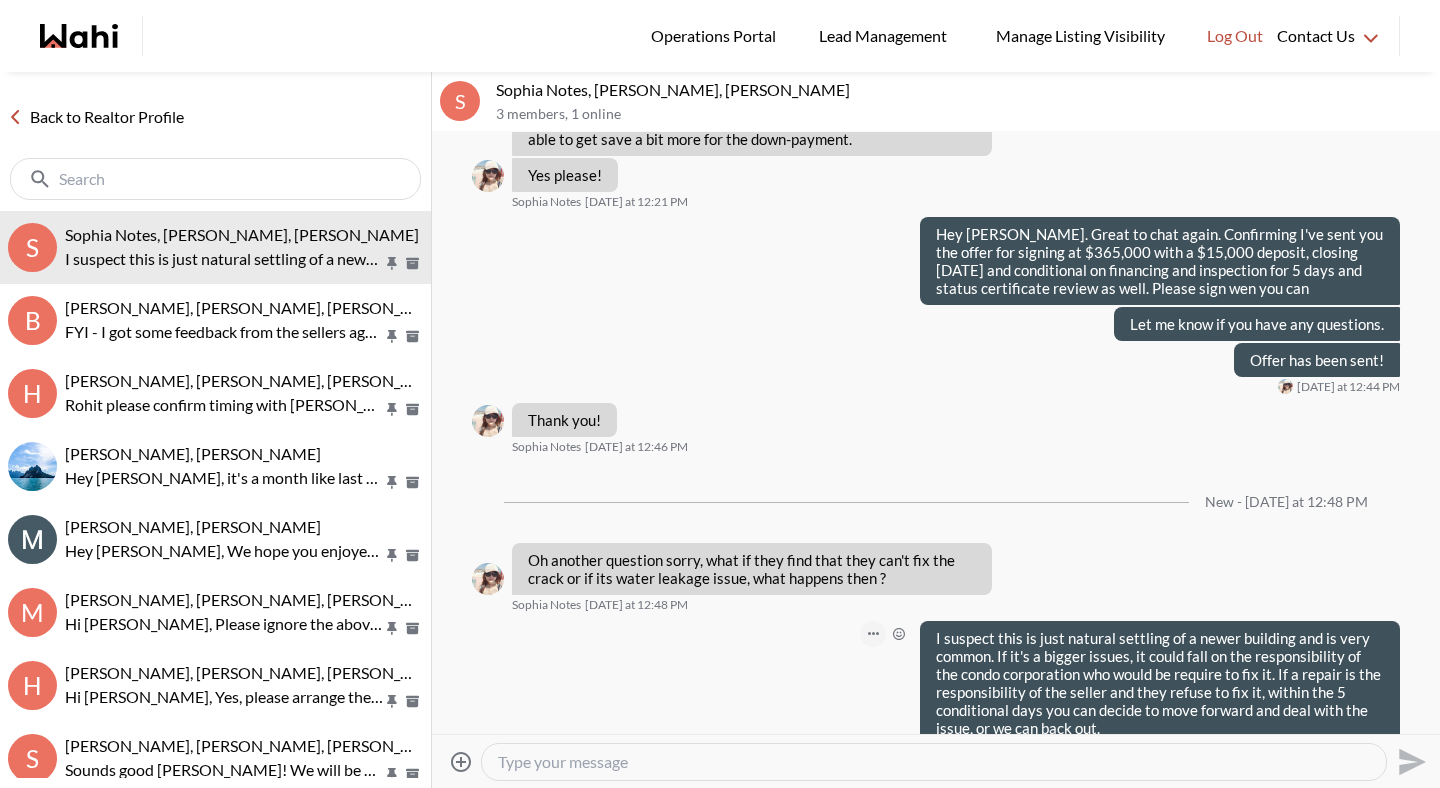 click at bounding box center [873, 634] 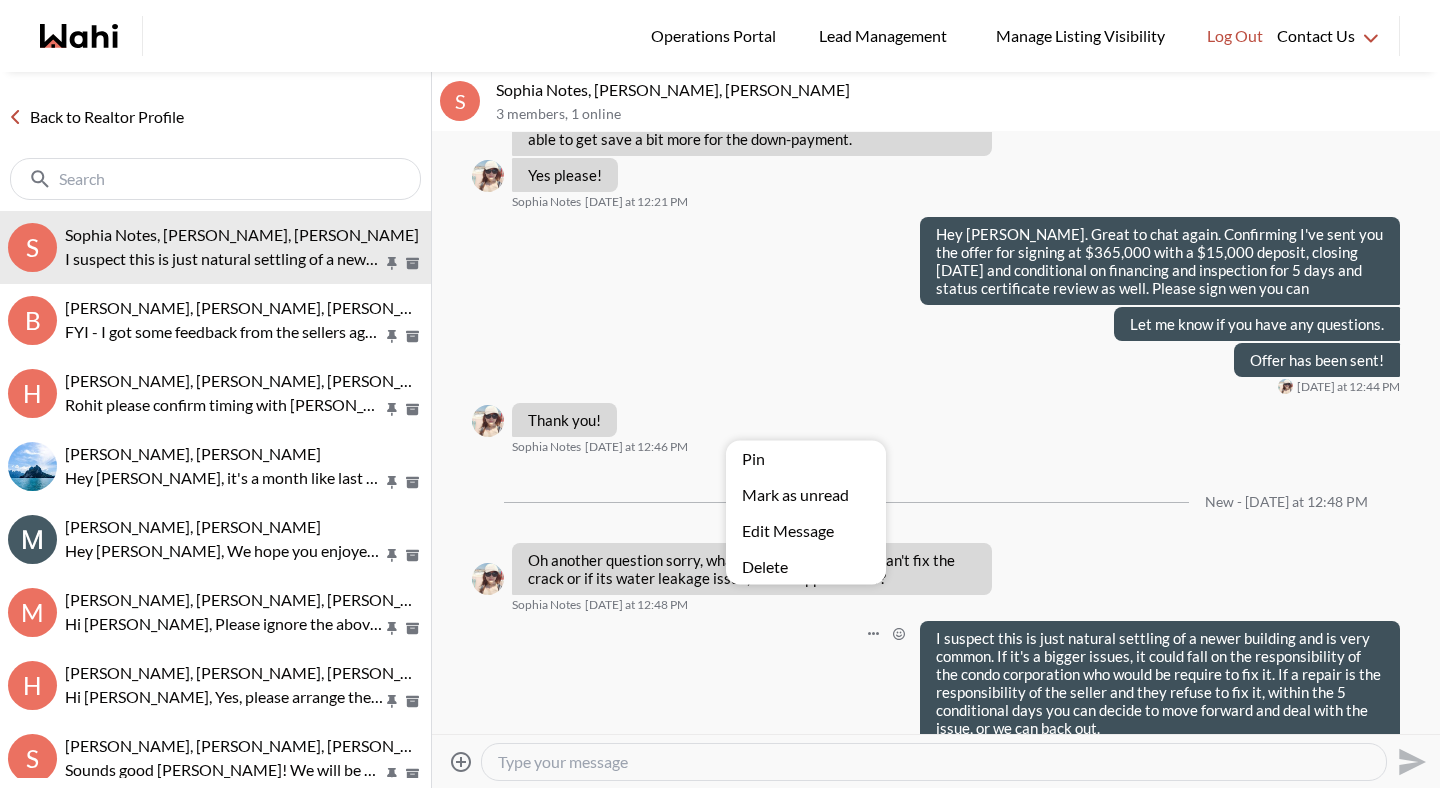 click on "Edit Message" at bounding box center [806, 531] 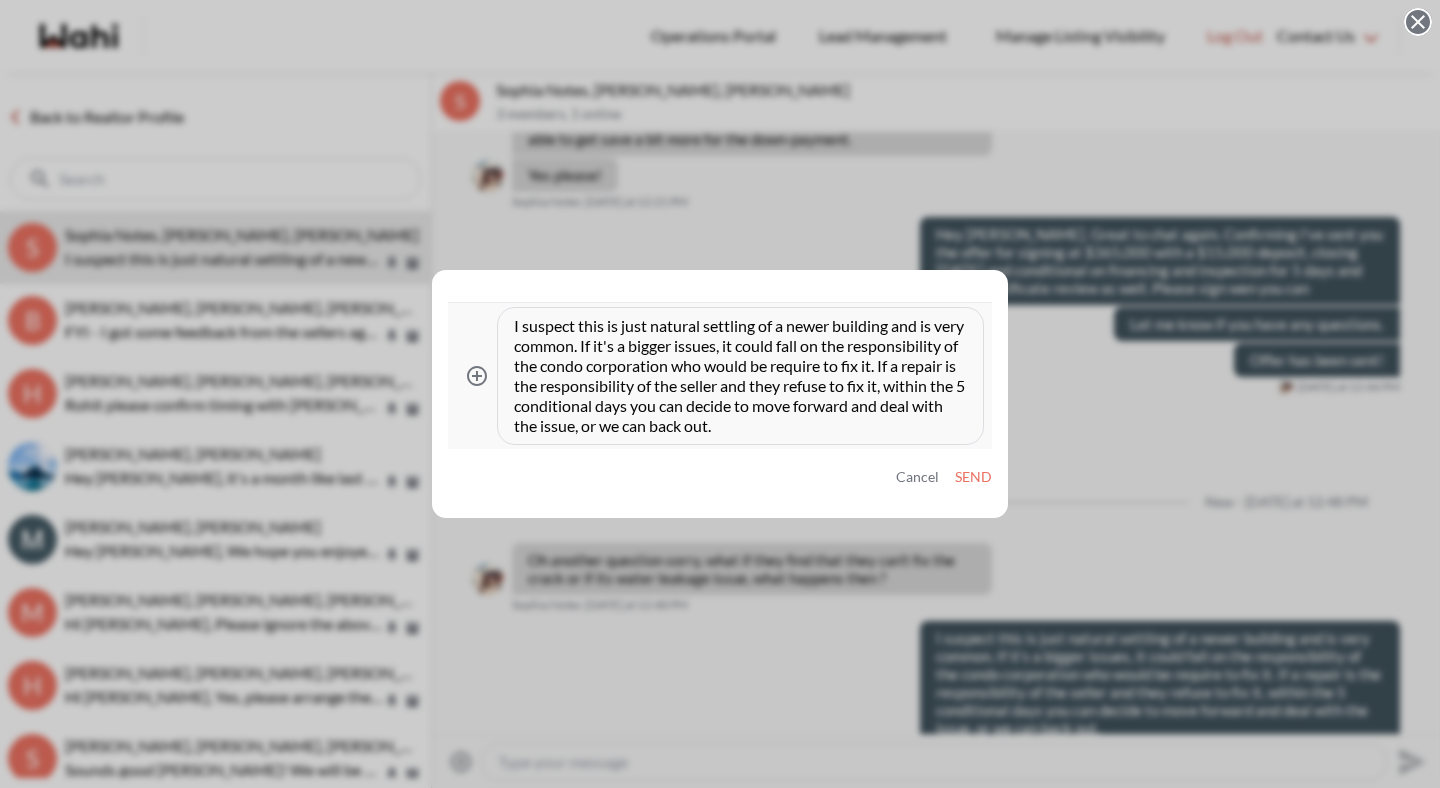 click on "I suspect this is just natural settling of a newer building and is very common. If it's a bigger issues, it could fall on the responsibility of the condo corporation who would be require to fix it. If a repair is the responsibility of the seller and they refuse to fix it, within the 5 conditional days you can decide to move forward and deal with the issue, or we can back out." at bounding box center [740, 376] 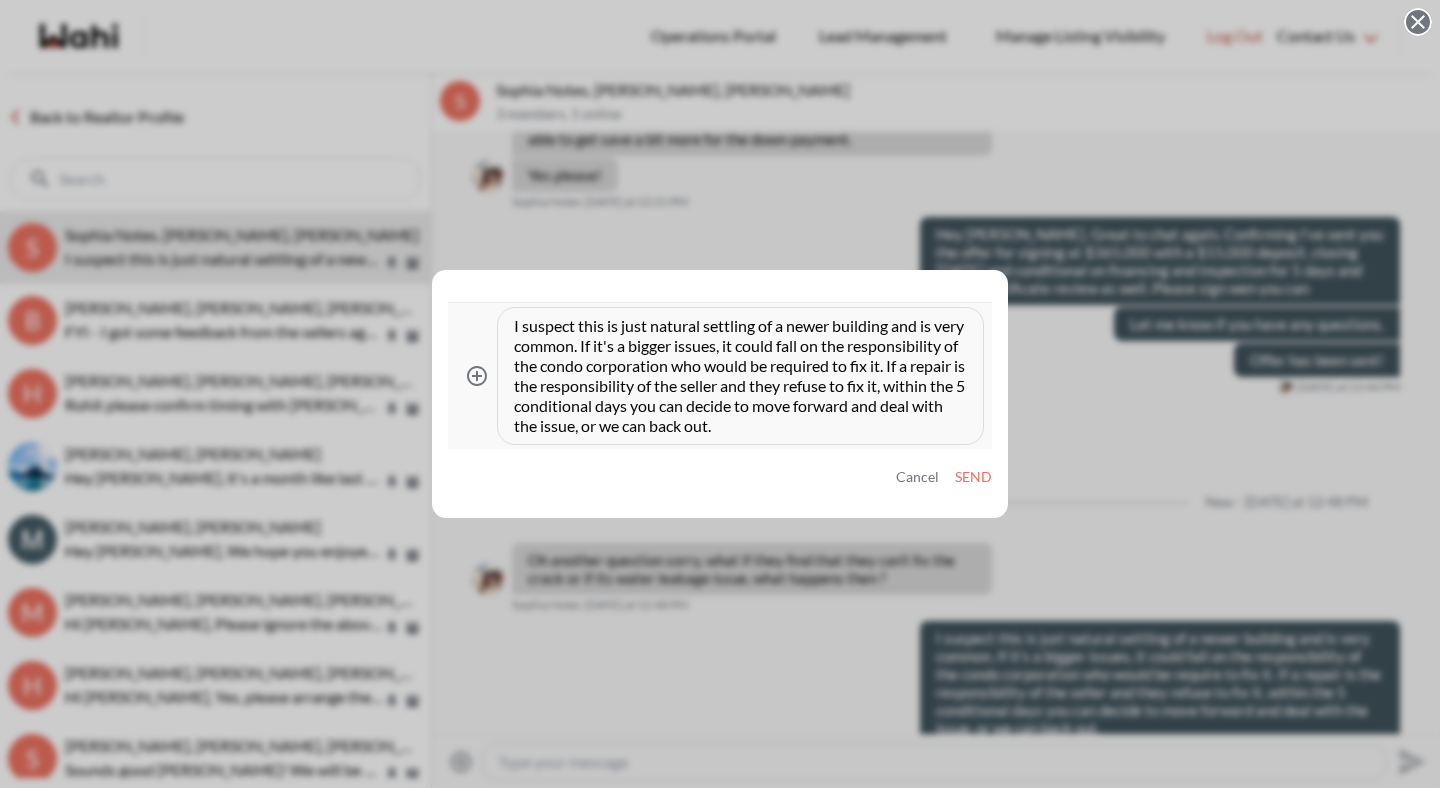 type on "I suspect this is just natural settling of a newer building and is very common. If it's a bigger issues, it could fall on the responsibility of the condo corporation who would be required to fix it. If a repair is the responsibility of the seller and they refuse to fix it, within the 5 conditional days you can decide to move forward and deal with the issue, or we can back out." 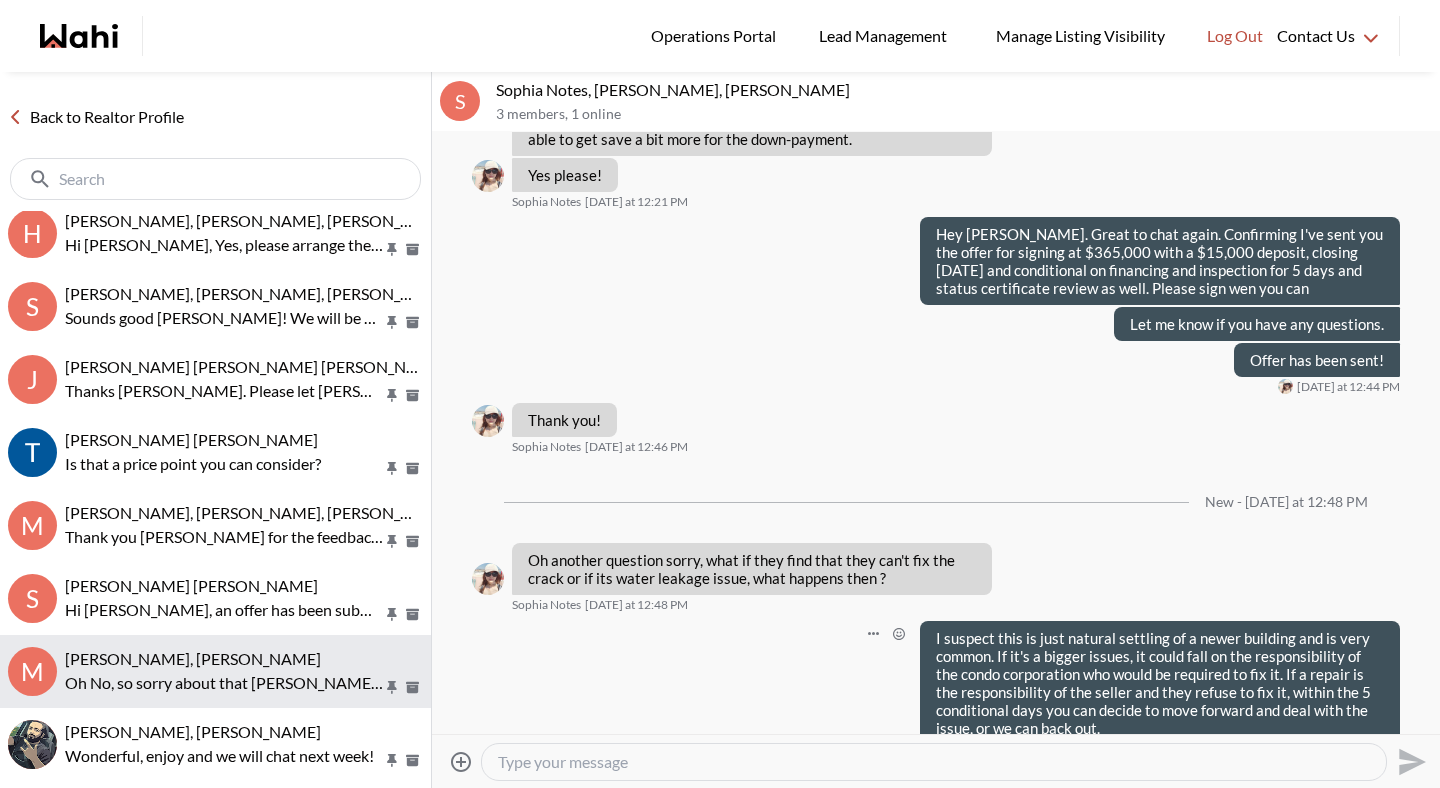 scroll, scrollTop: 452, scrollLeft: 0, axis: vertical 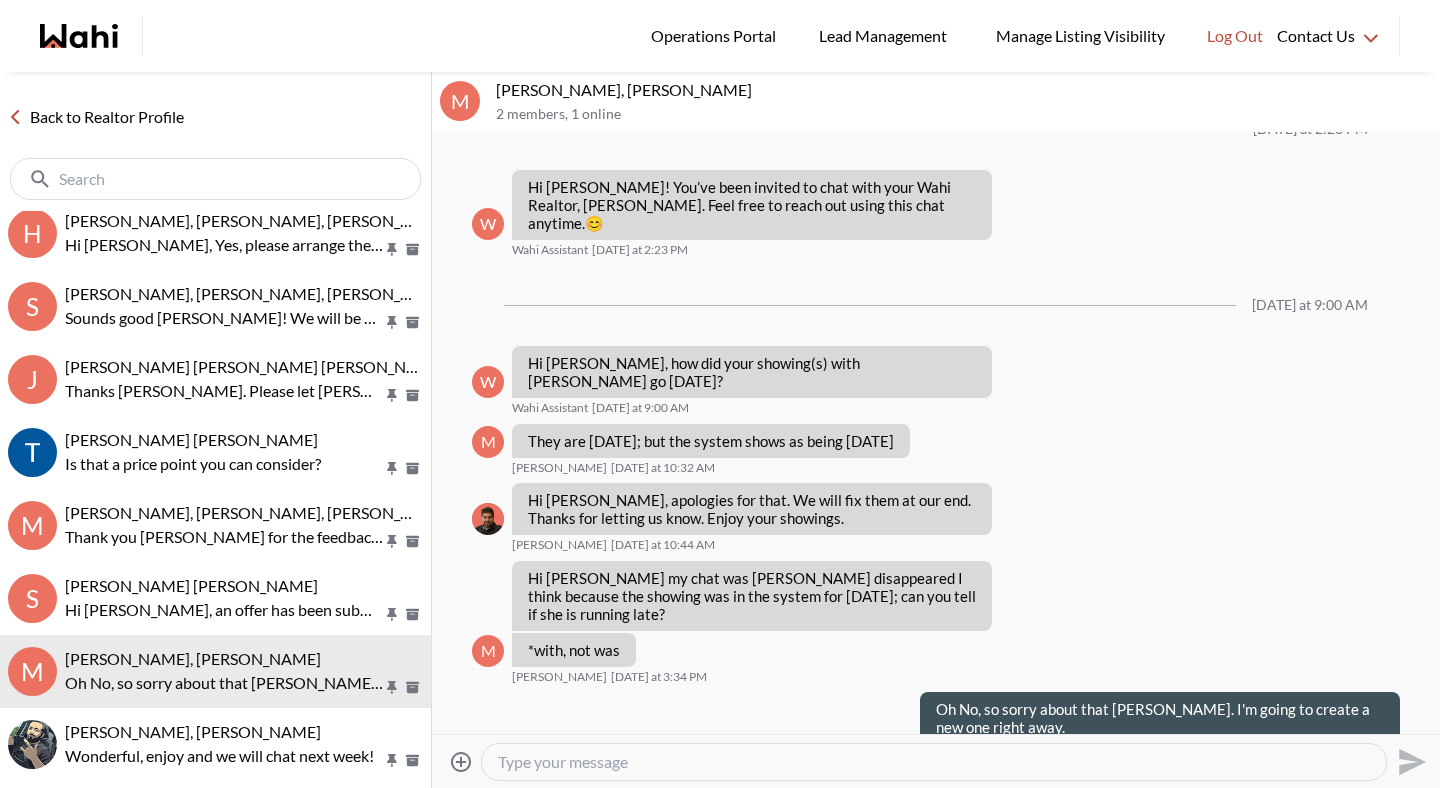click at bounding box center (934, 762) 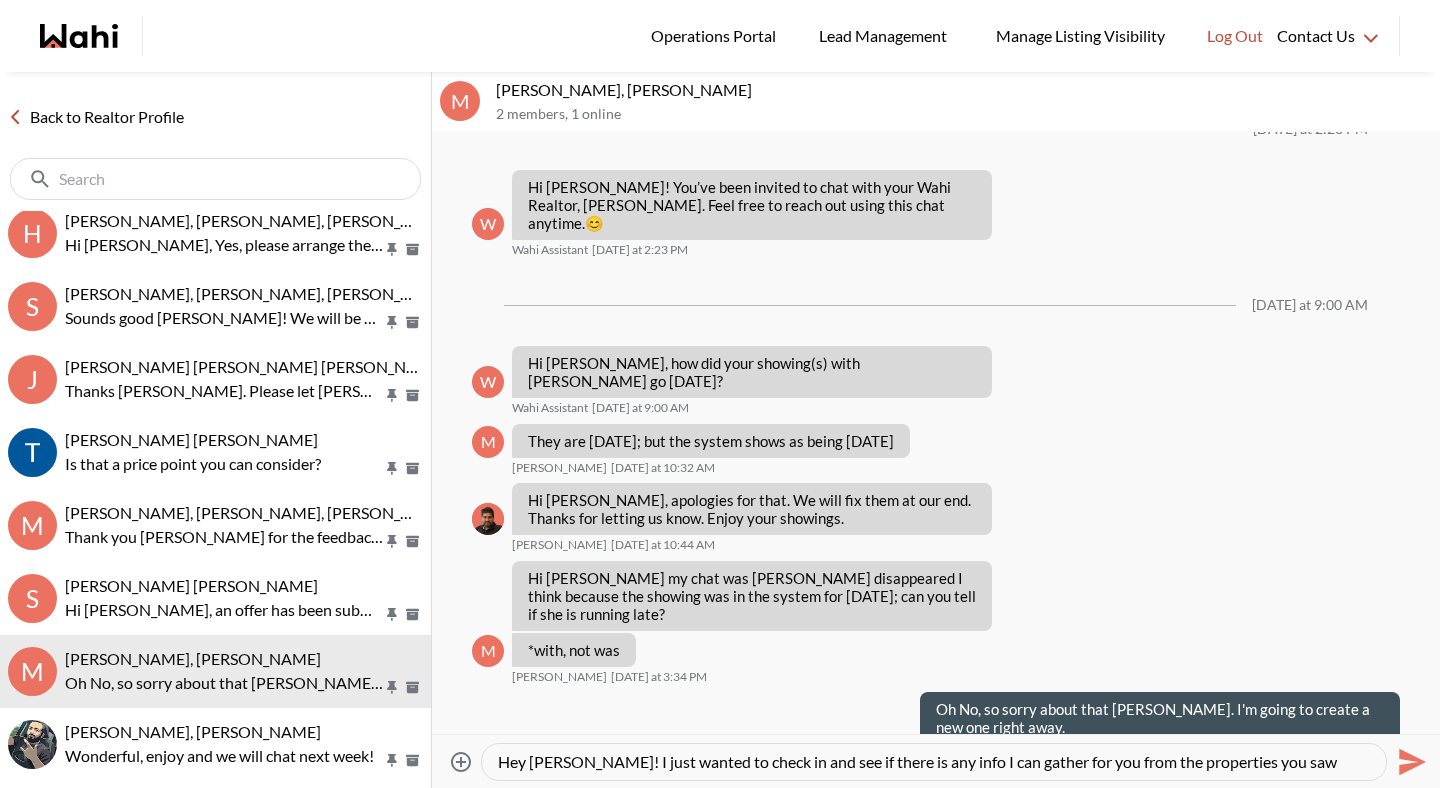 type on "Hey Margaret! I just wanted to check in and see if there is any info I can gather for you from the properties you saw yesterday?" 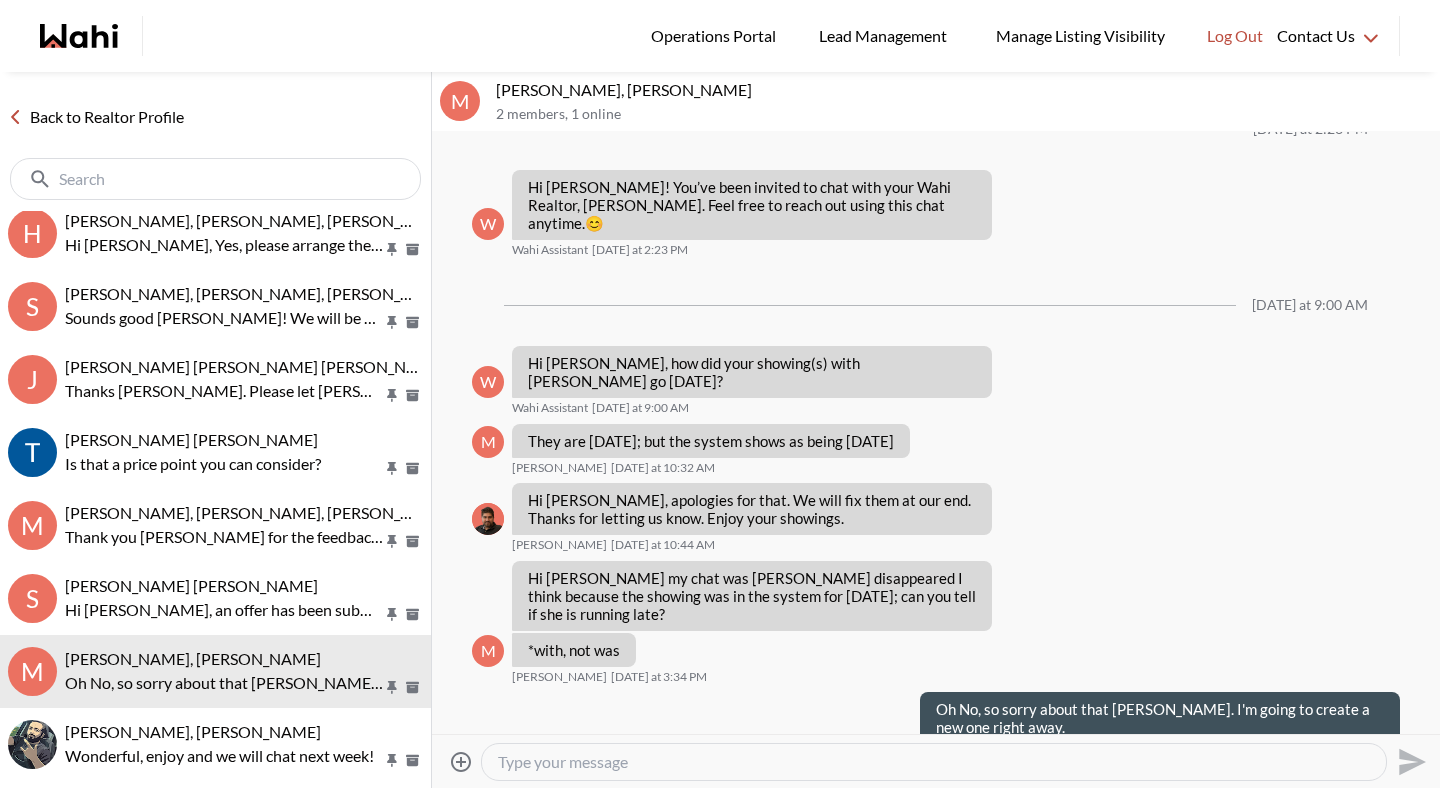 scroll, scrollTop: 201, scrollLeft: 0, axis: vertical 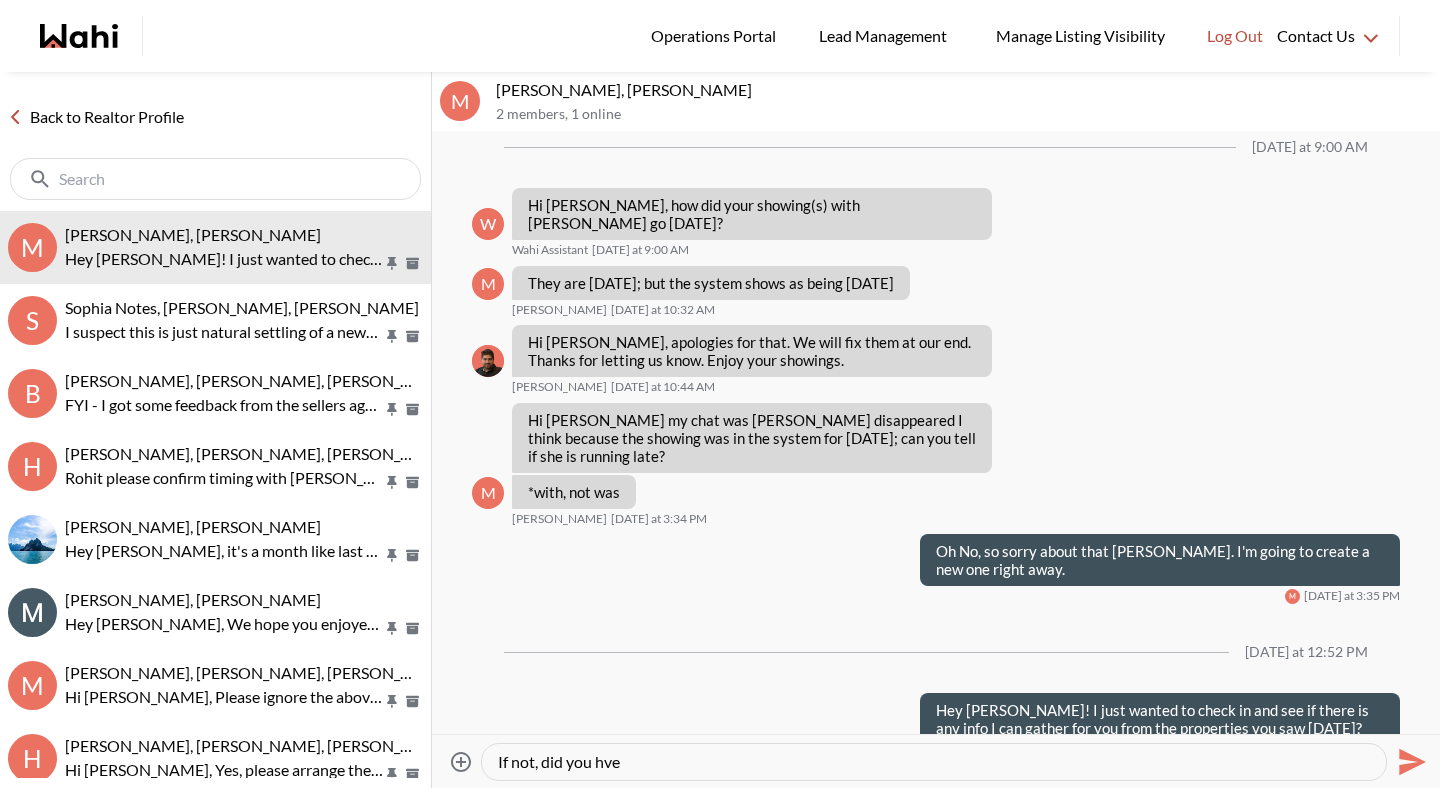 paste on "a" 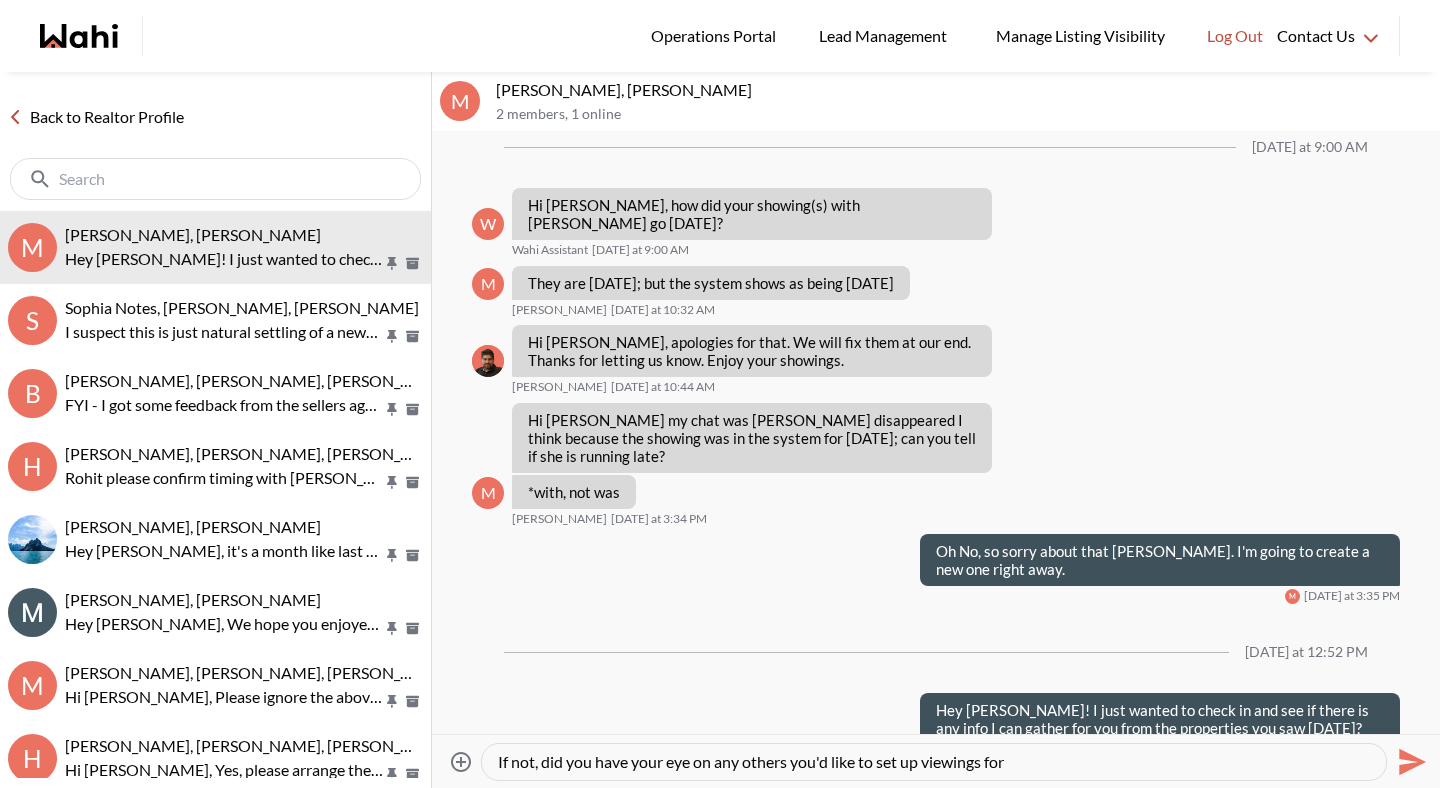 type on "If not, did you have your eye on any others you'd like to set up viewings for?" 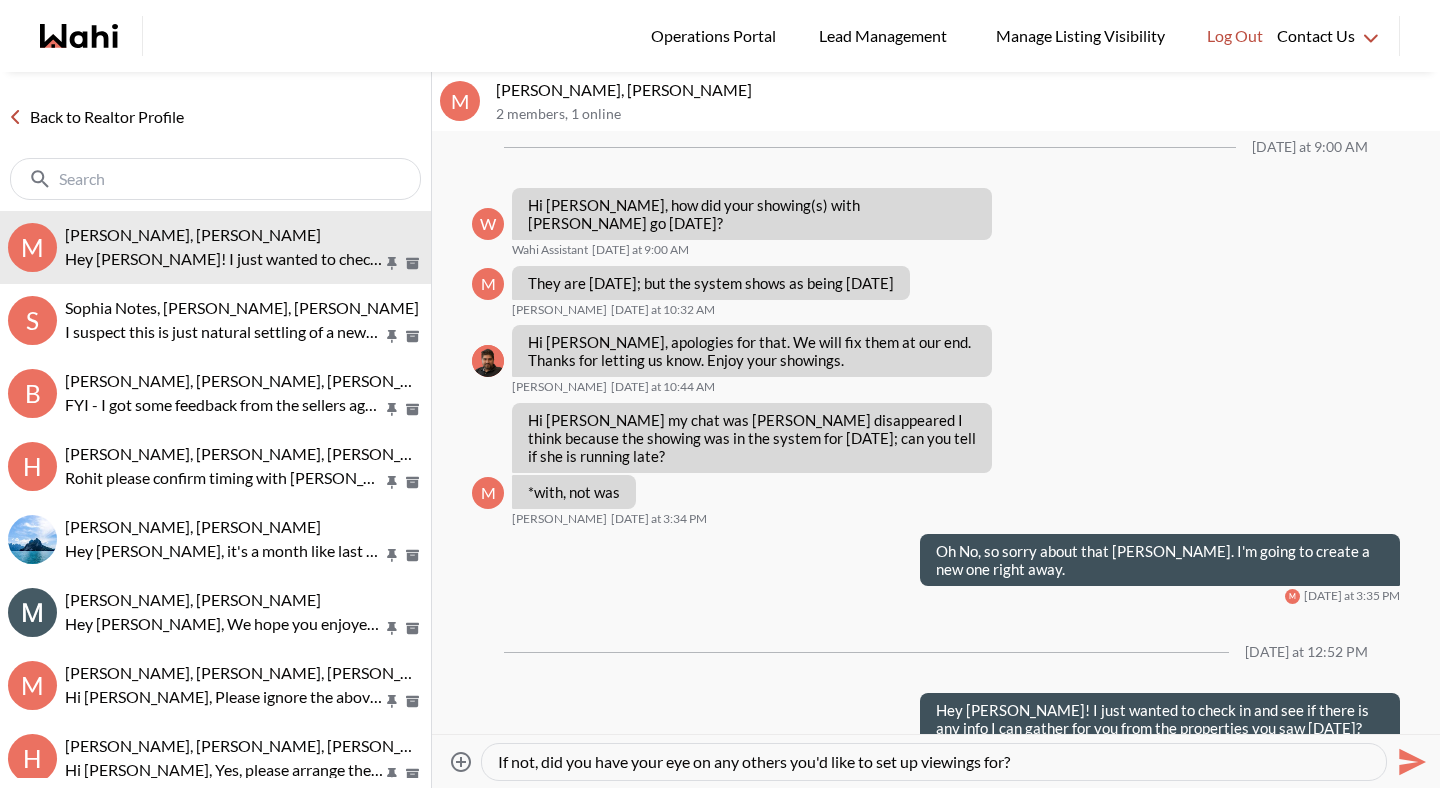 type 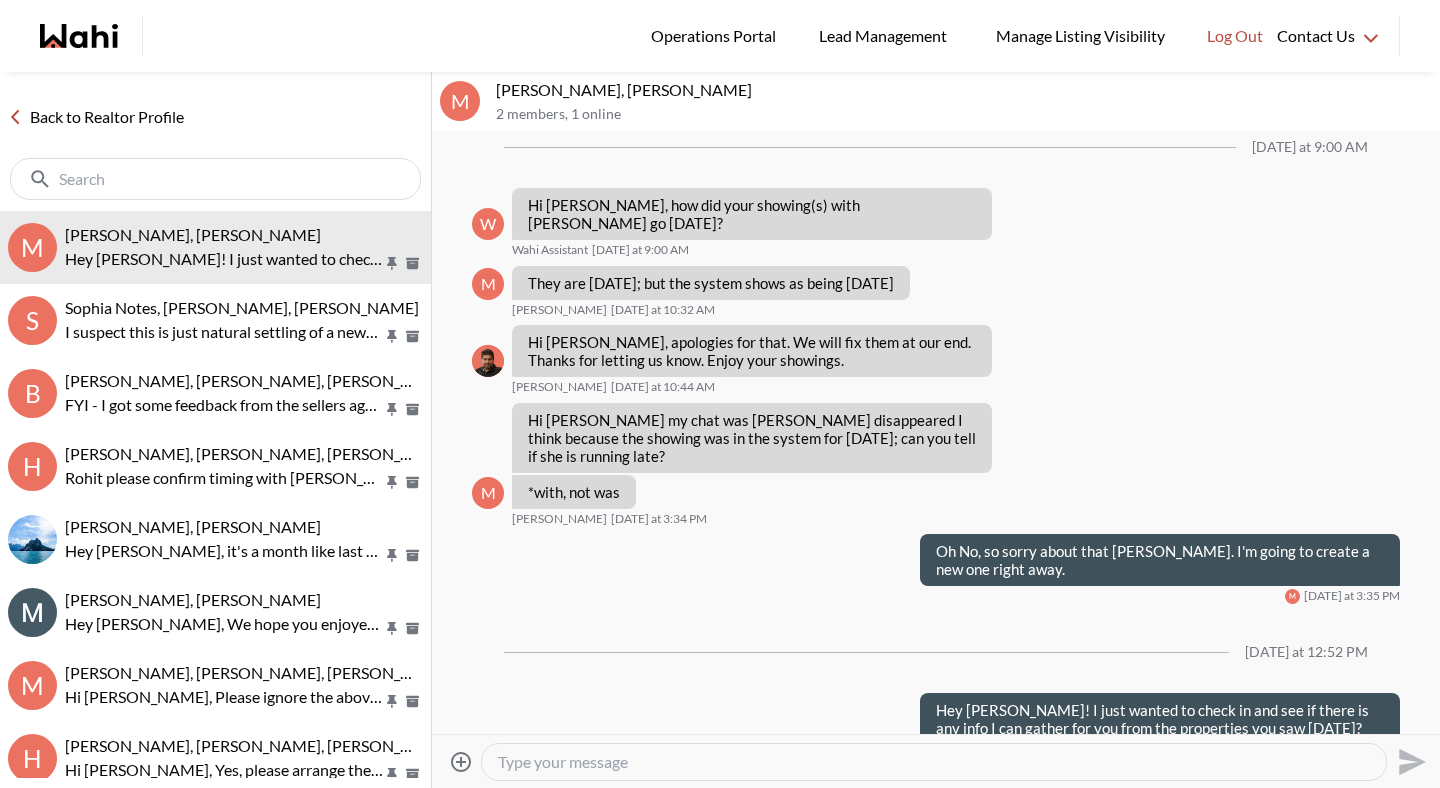 scroll, scrollTop: 255, scrollLeft: 0, axis: vertical 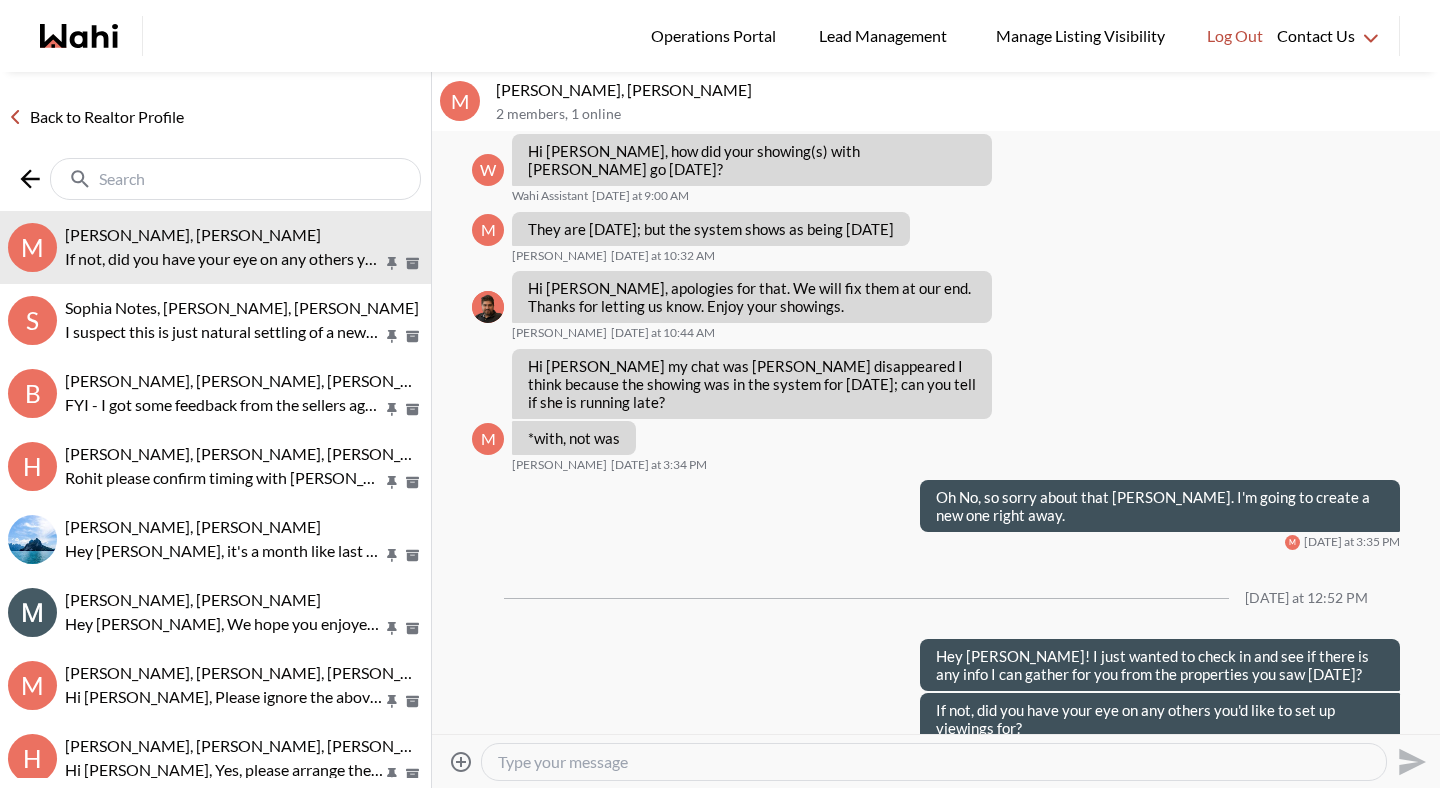 click at bounding box center (237, 179) 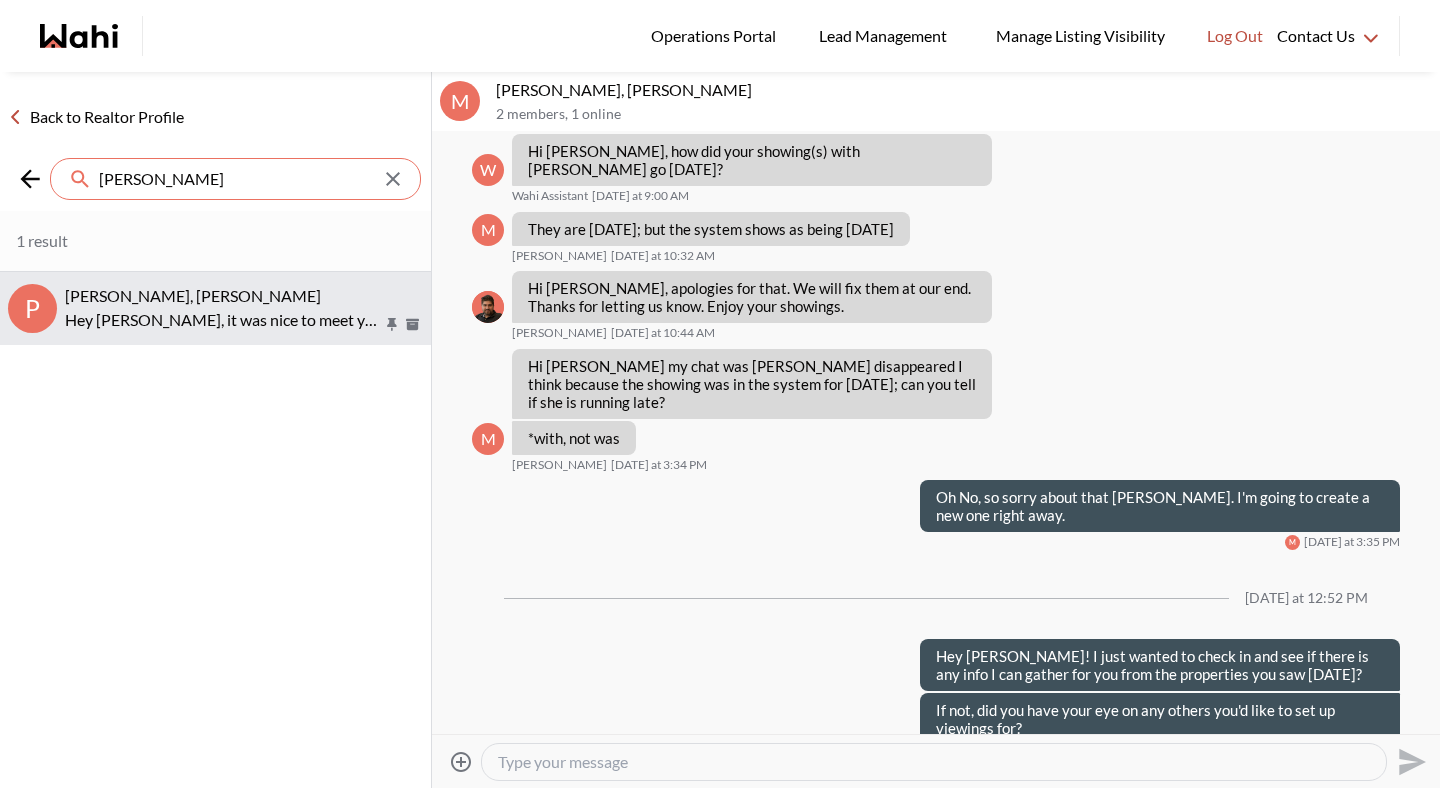type on "parth" 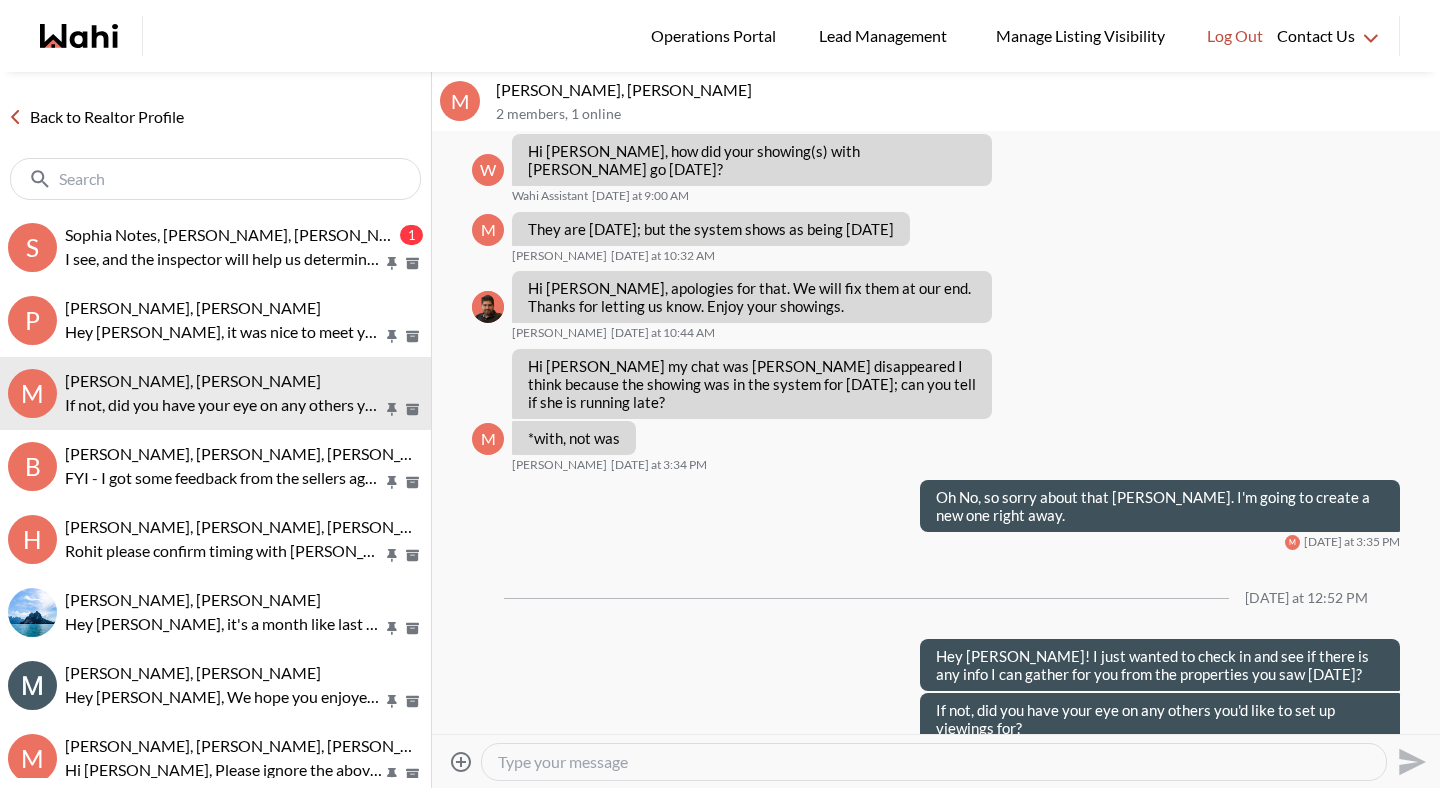 click at bounding box center (934, 762) 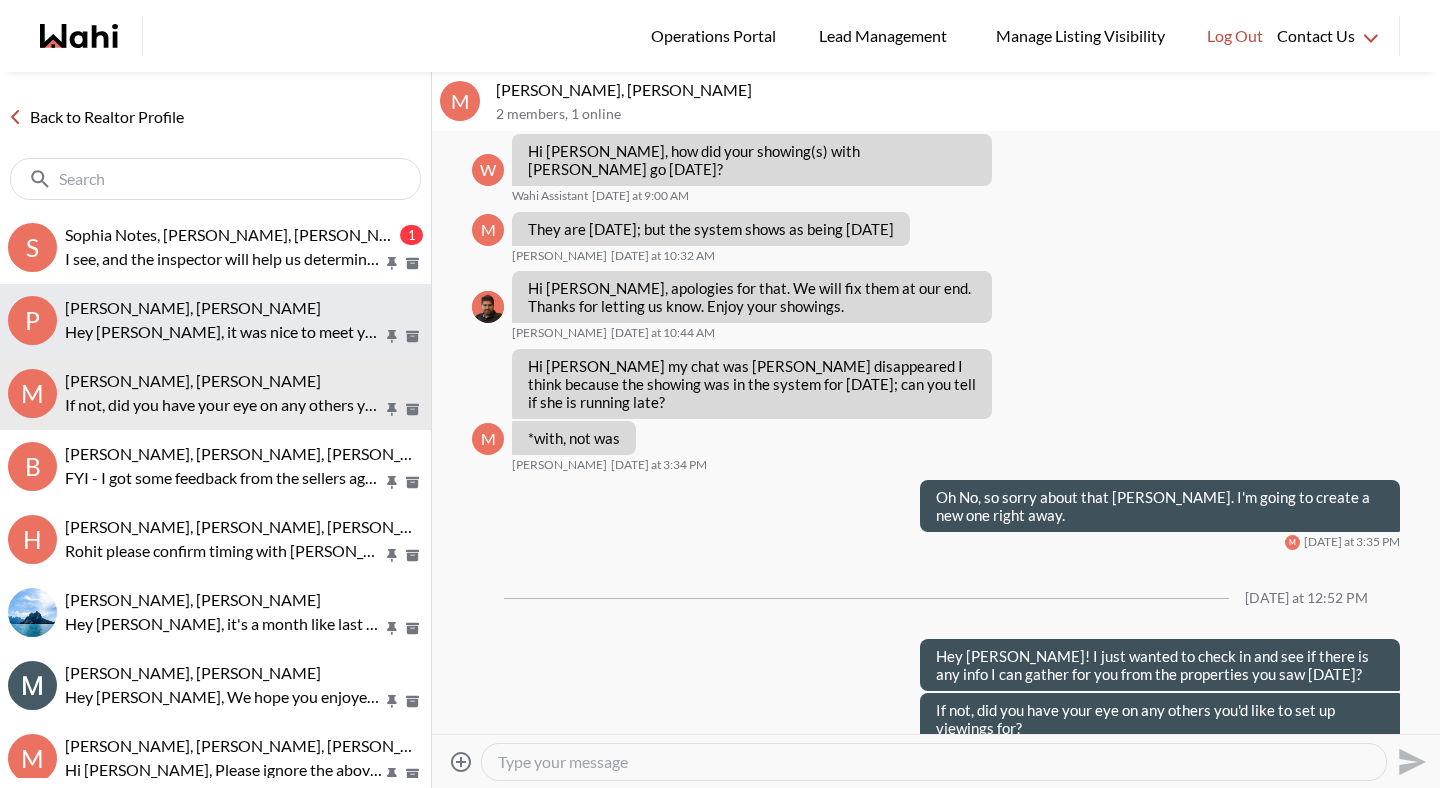 click on "Hey Parth, it was nice to meet you via google meet today. Feel free to send in any showing requests as we discussed." at bounding box center [224, 332] 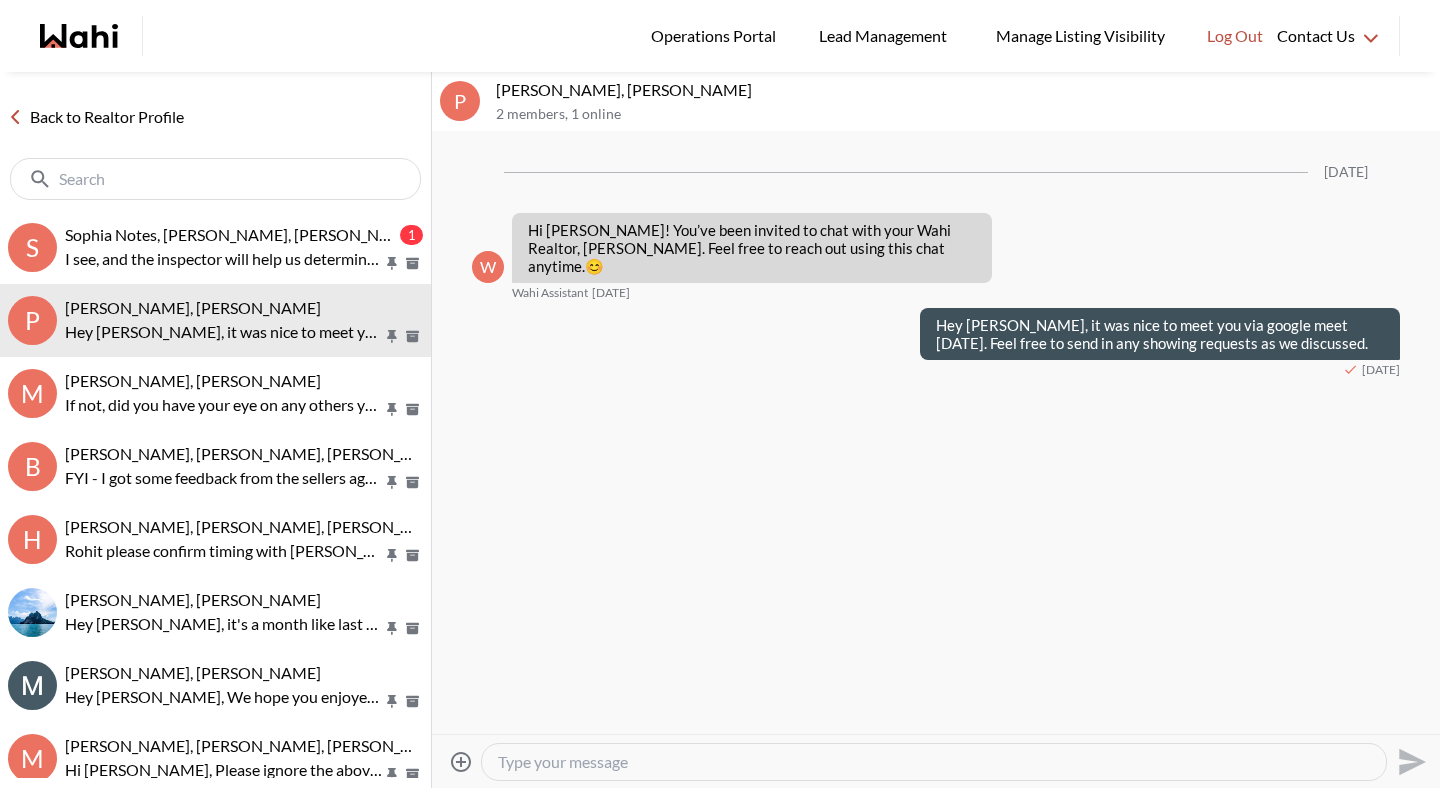 click at bounding box center (934, 762) 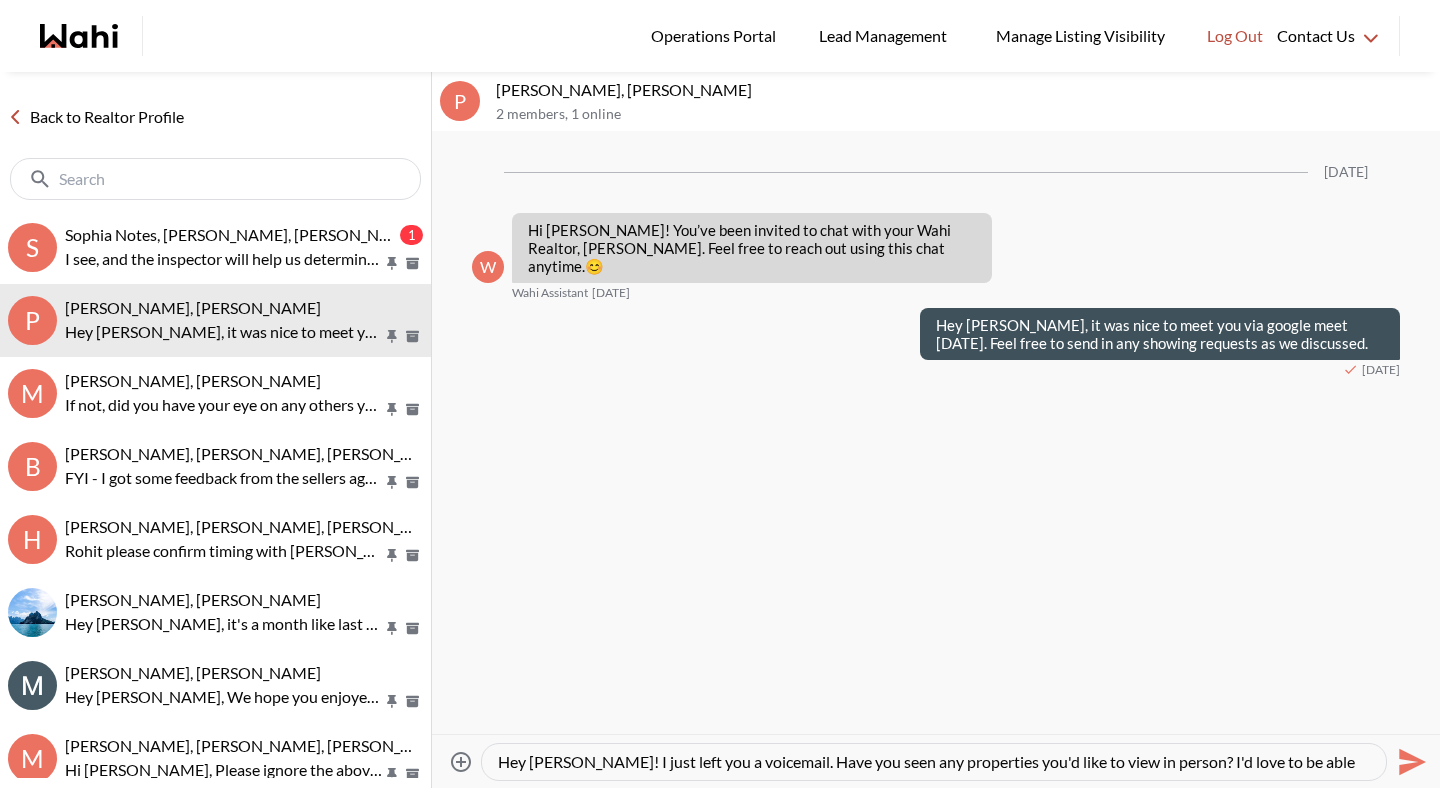 scroll, scrollTop: 19, scrollLeft: 0, axis: vertical 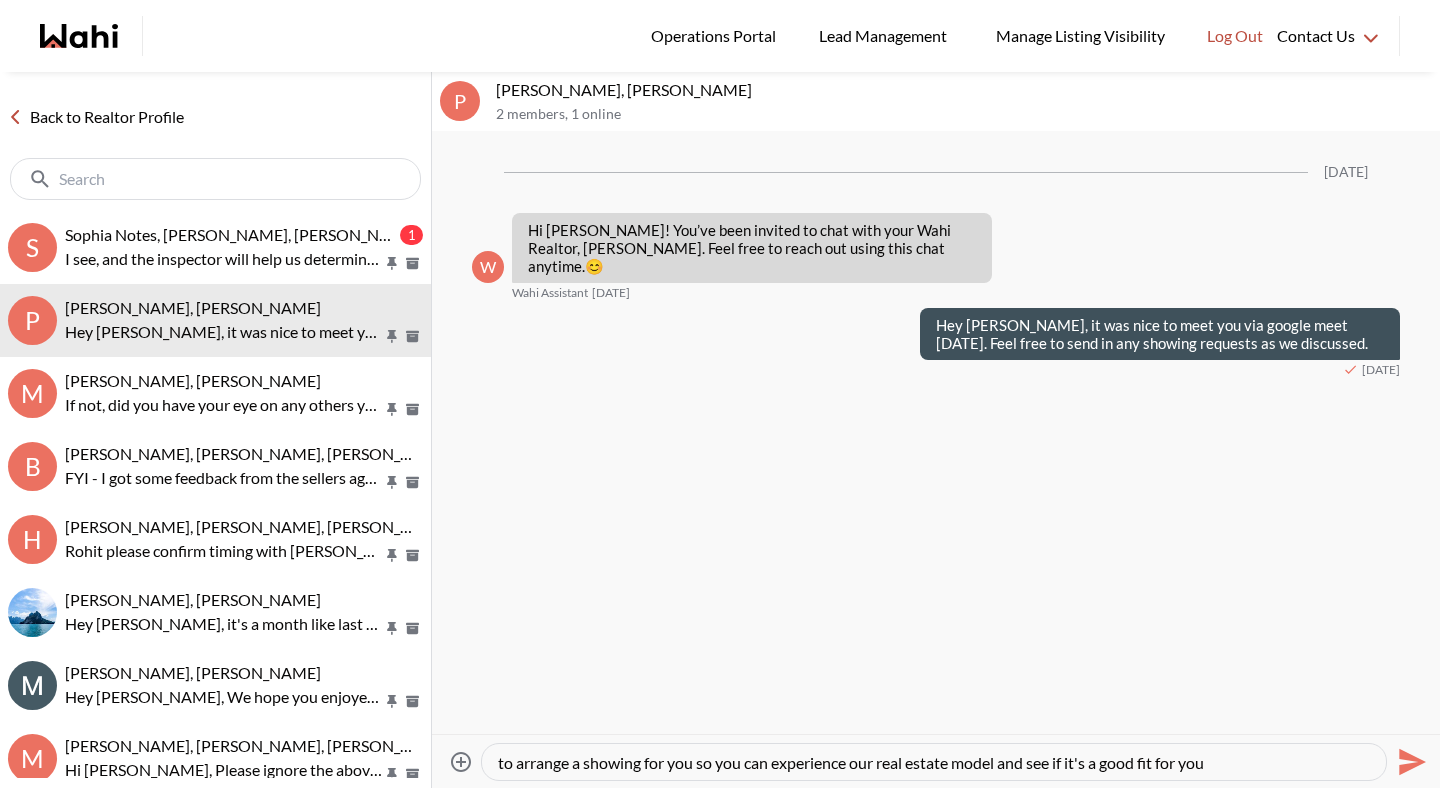 type on "Hey [PERSON_NAME]! I just left you a voicemail. Have you seen any properties you'd like to view in person? I'd love to be able to arrange a showing for you so you can experience our real estate model and see if it's a good fit for you!" 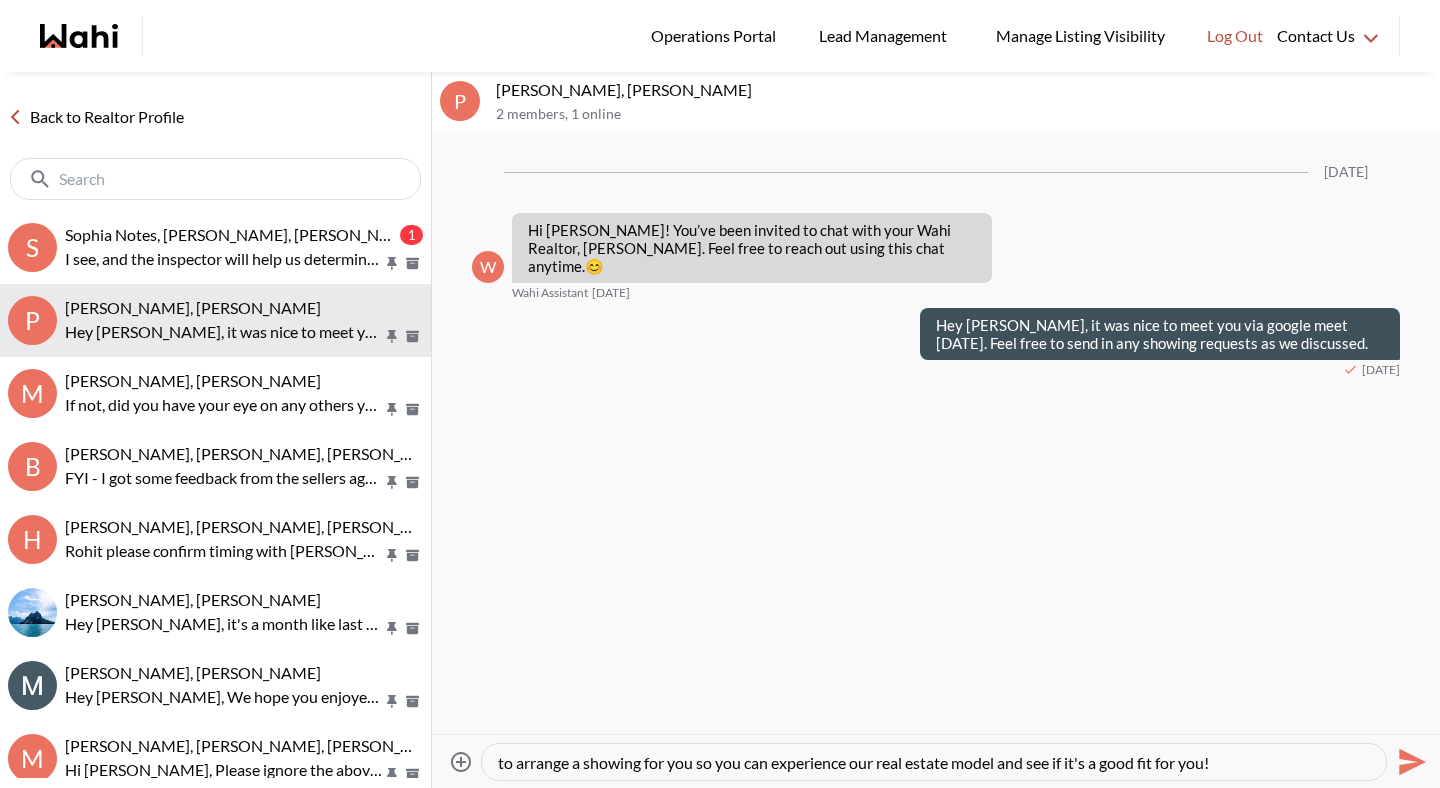 type 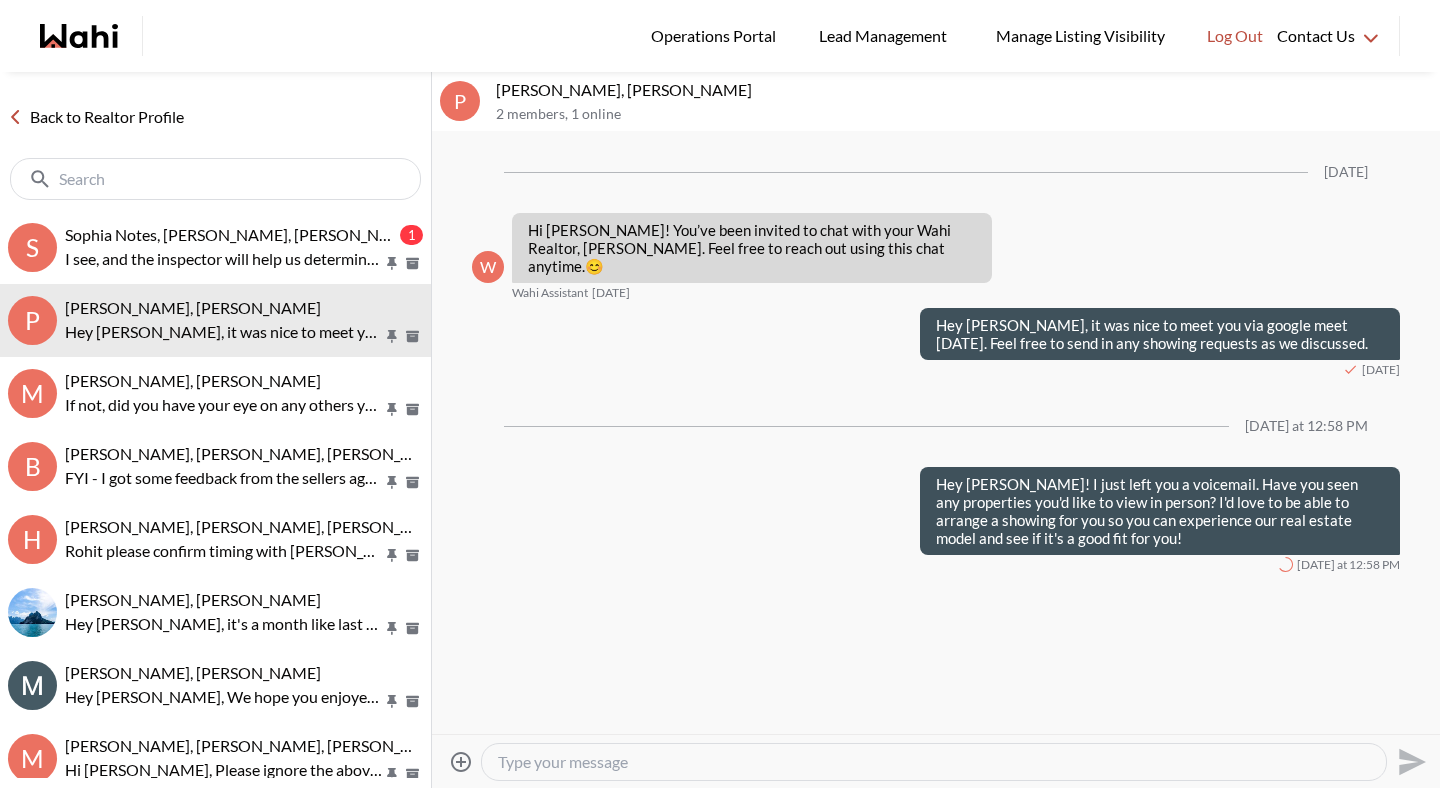 scroll, scrollTop: 0, scrollLeft: 0, axis: both 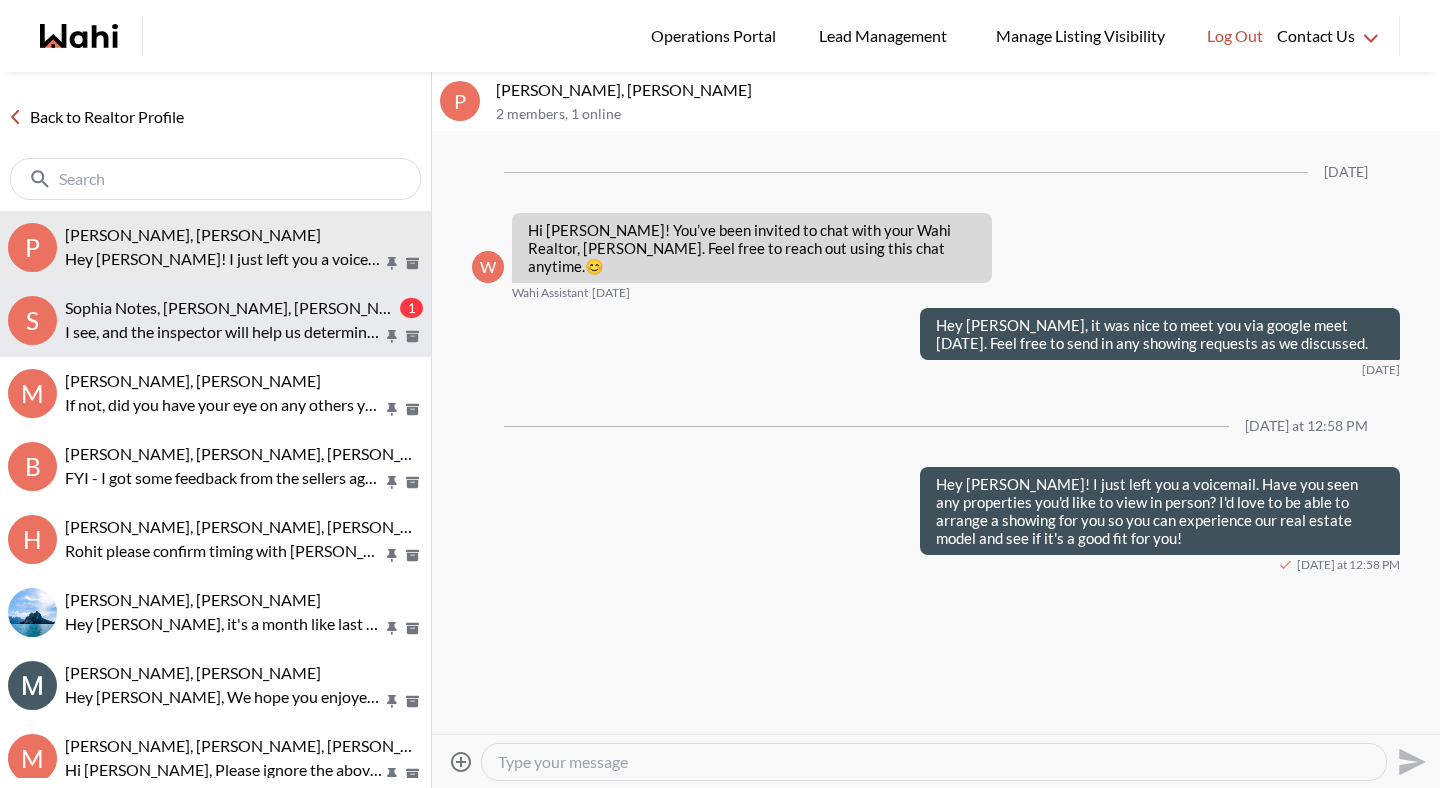 click on "I see, and the inspector will help us determine who will be repairing ?" at bounding box center [224, 332] 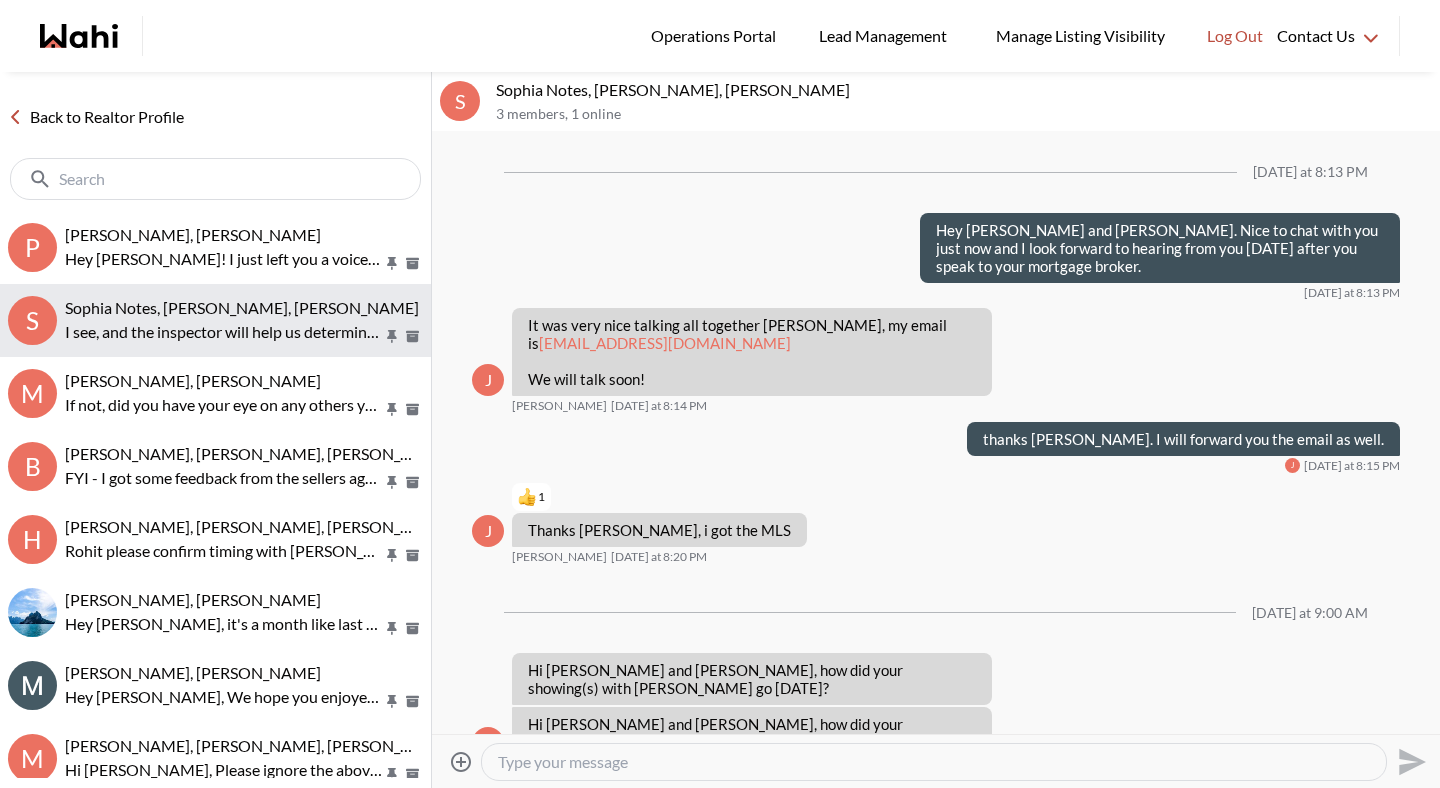 scroll, scrollTop: 1609, scrollLeft: 0, axis: vertical 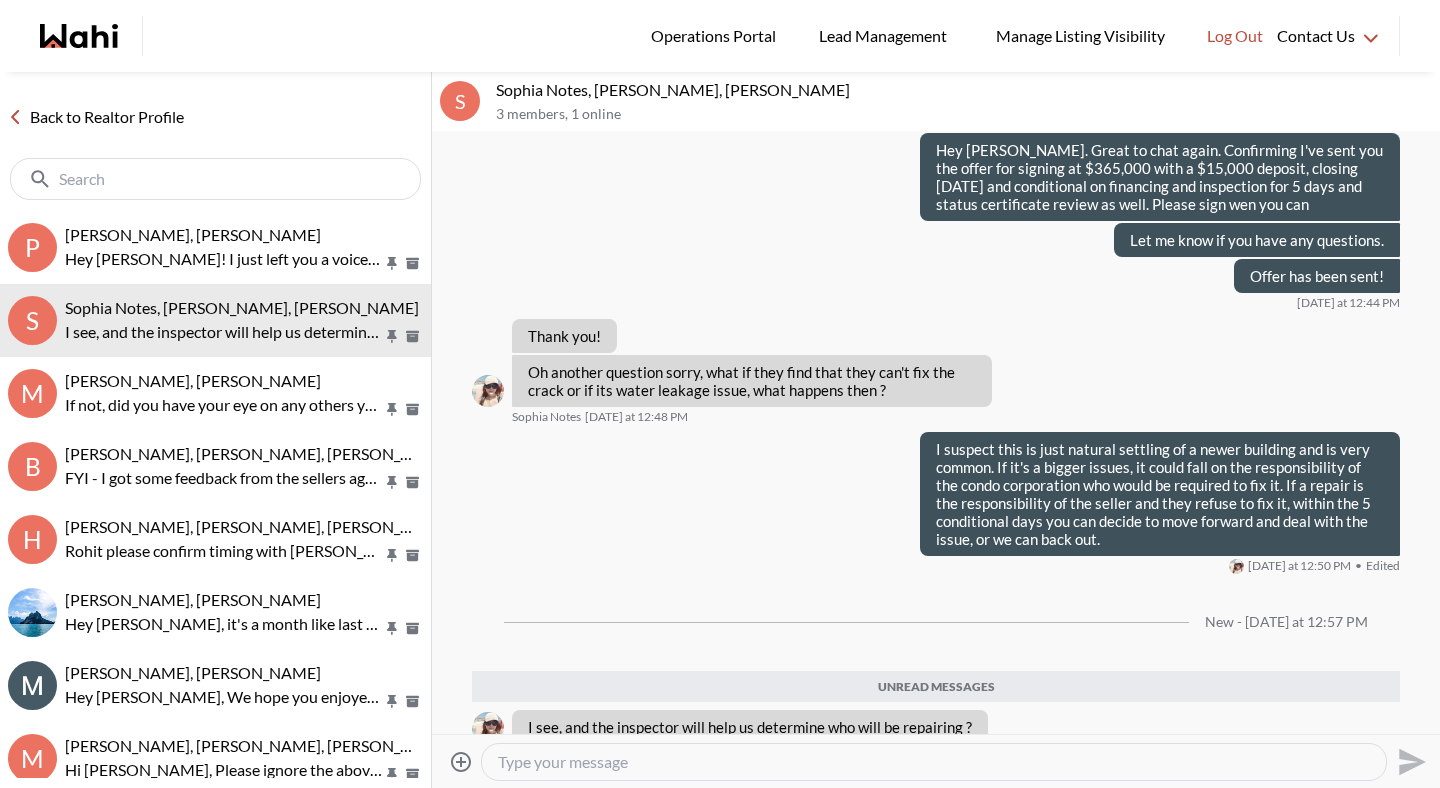 click at bounding box center (934, 762) 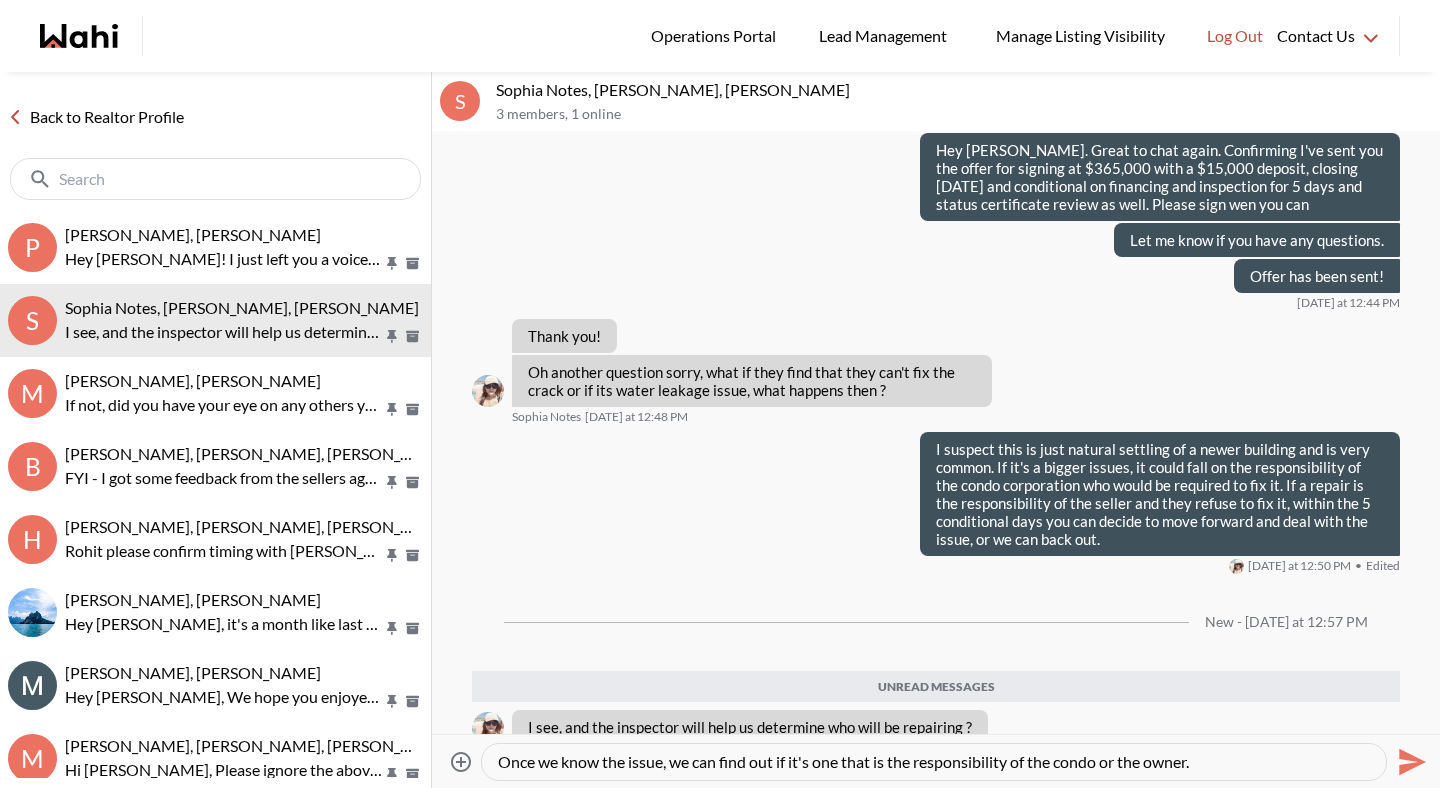 type on "Once we know the issue, we can find out if it's one that is the responsibility of the condo or the owner." 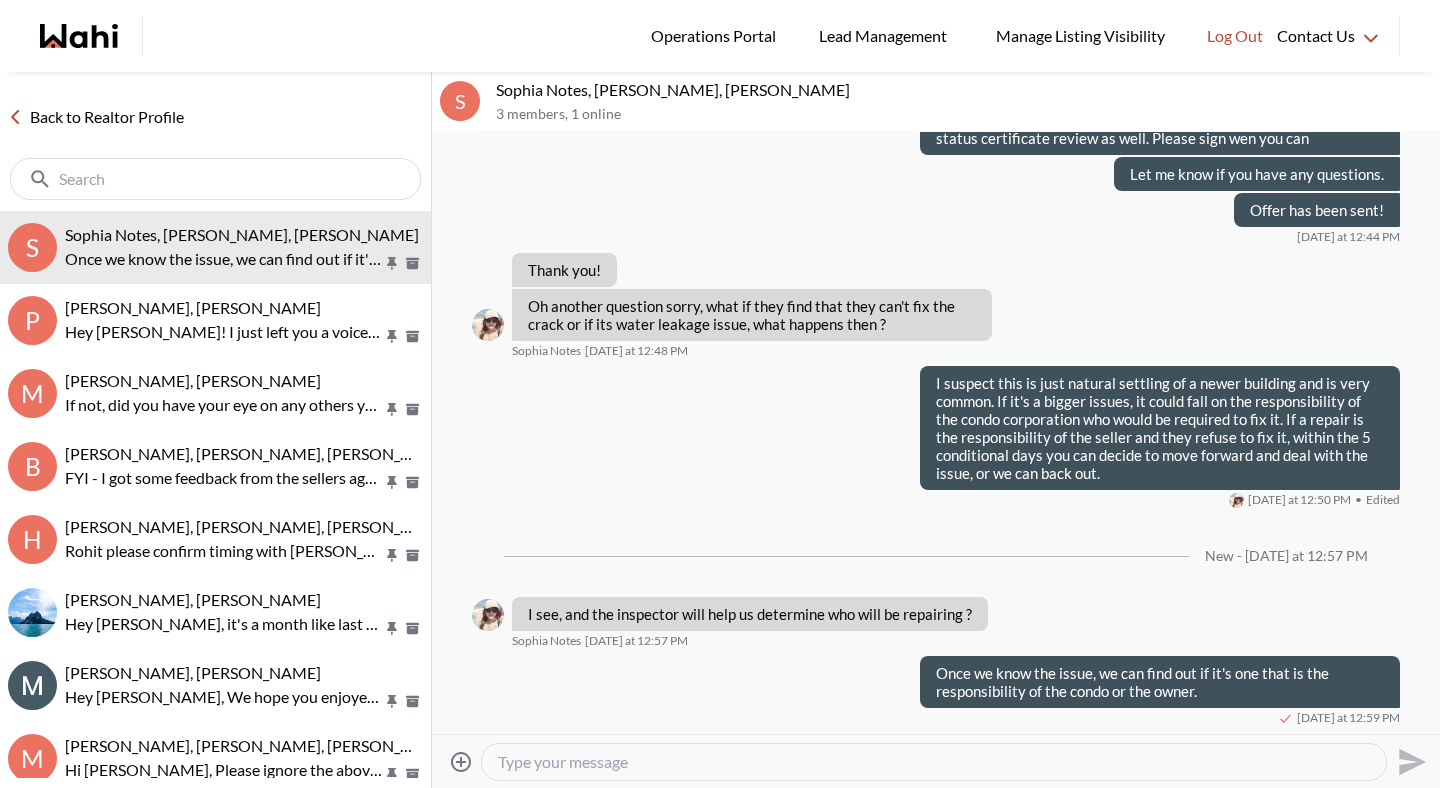 scroll, scrollTop: 1639, scrollLeft: 0, axis: vertical 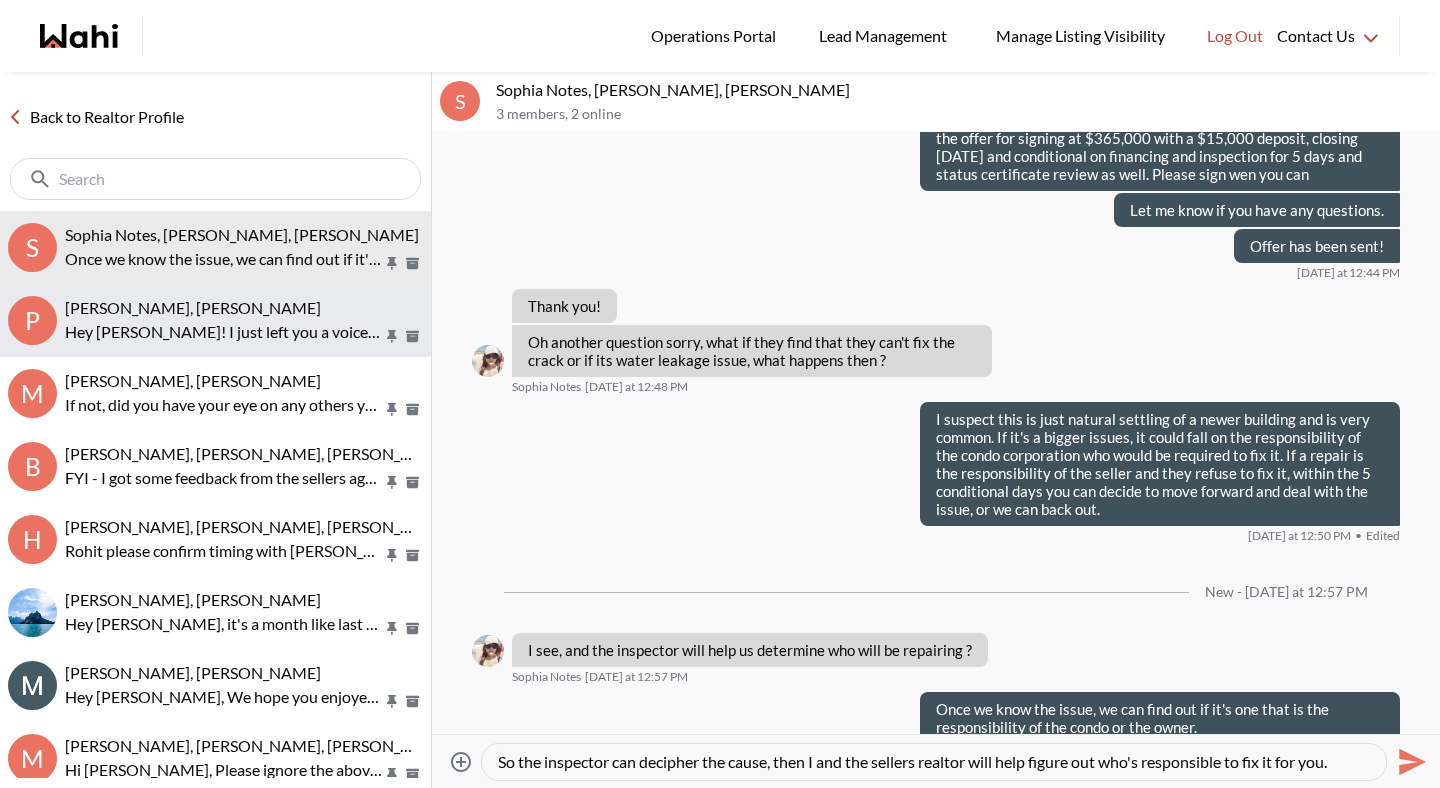 type on "So the inspector can decipher the cause, then I and the sellers realtor will help figure out who's responsible to fix it for you." 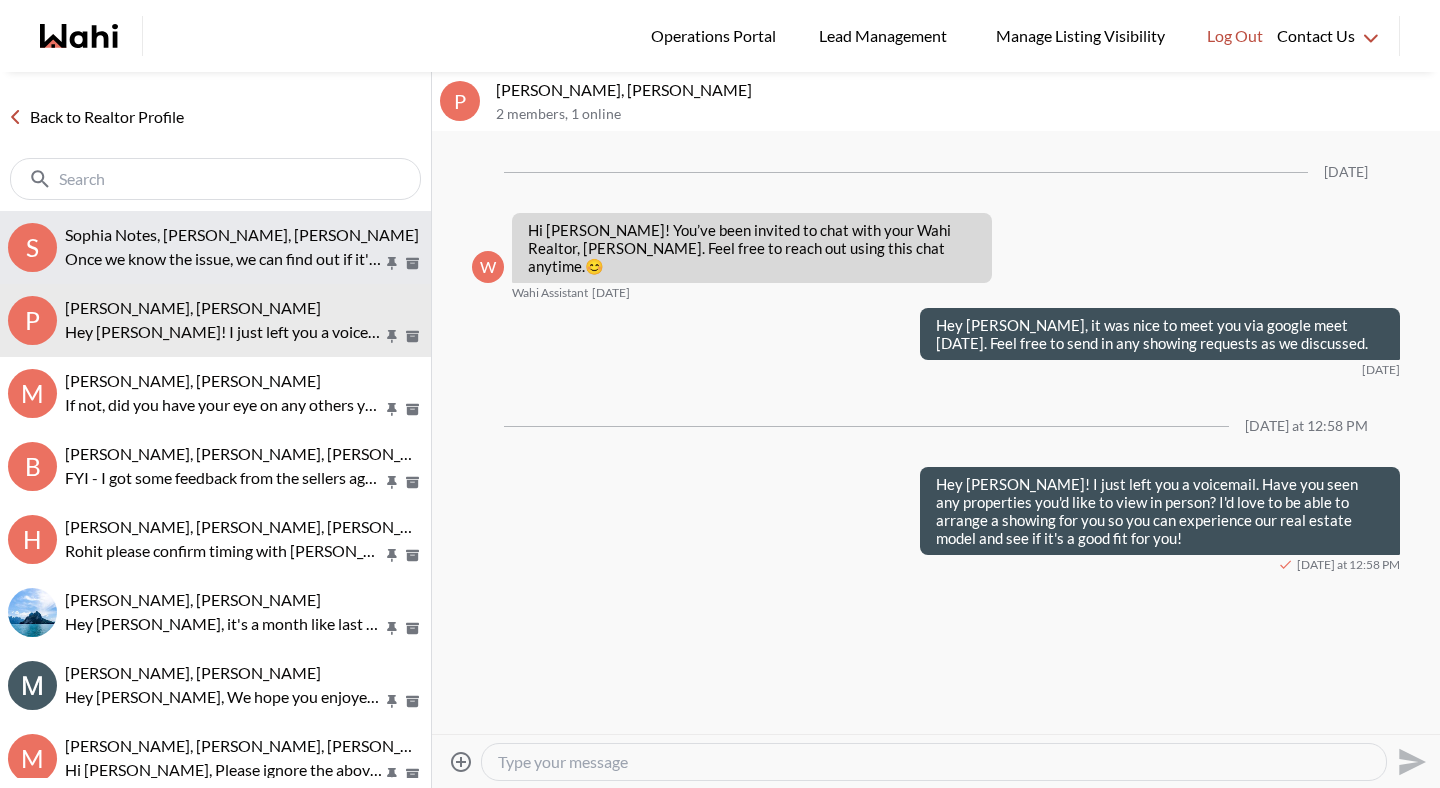click on "Once we know the issue, we can find out if it's one that is the responsibility of the condo or the owner." at bounding box center [224, 259] 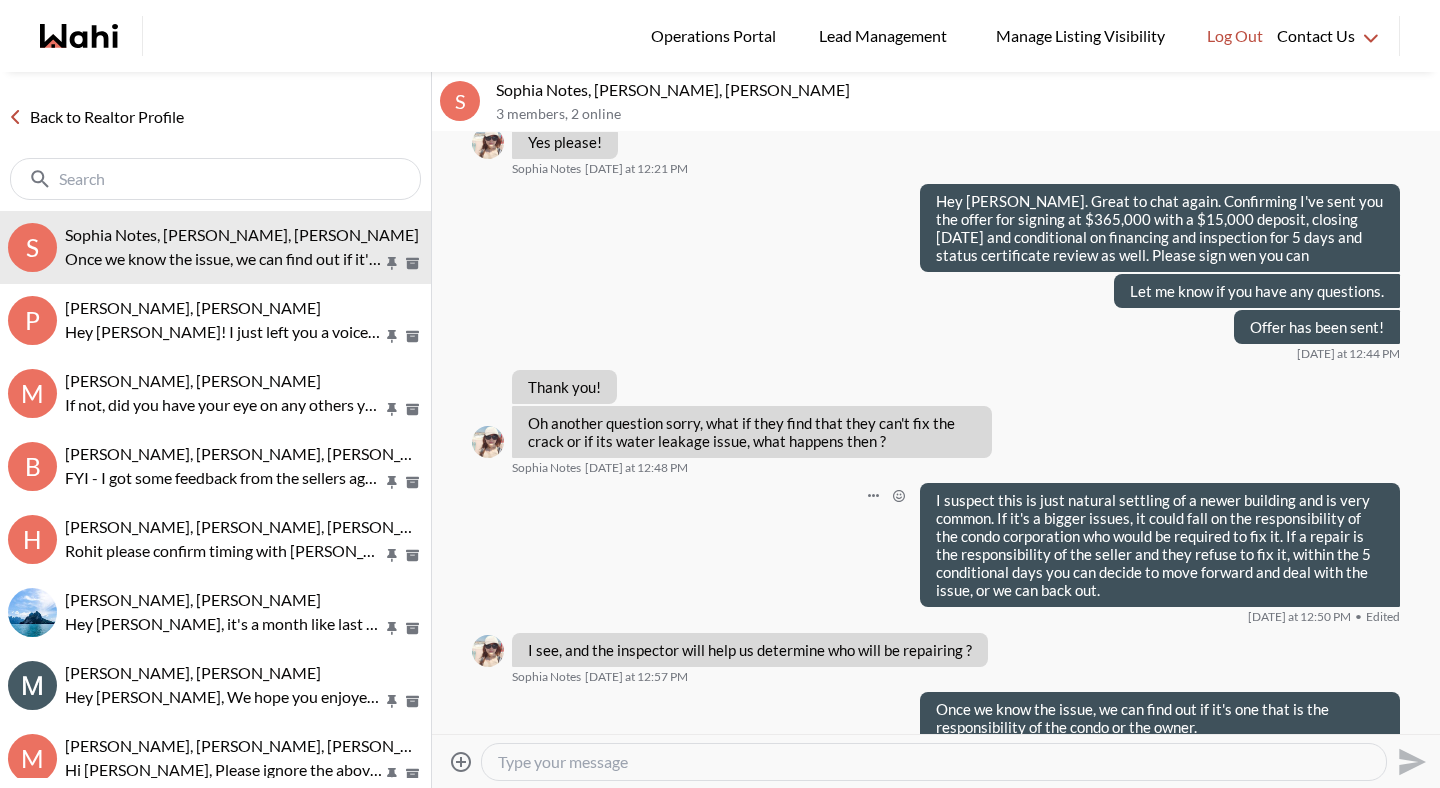 scroll, scrollTop: 1558, scrollLeft: 0, axis: vertical 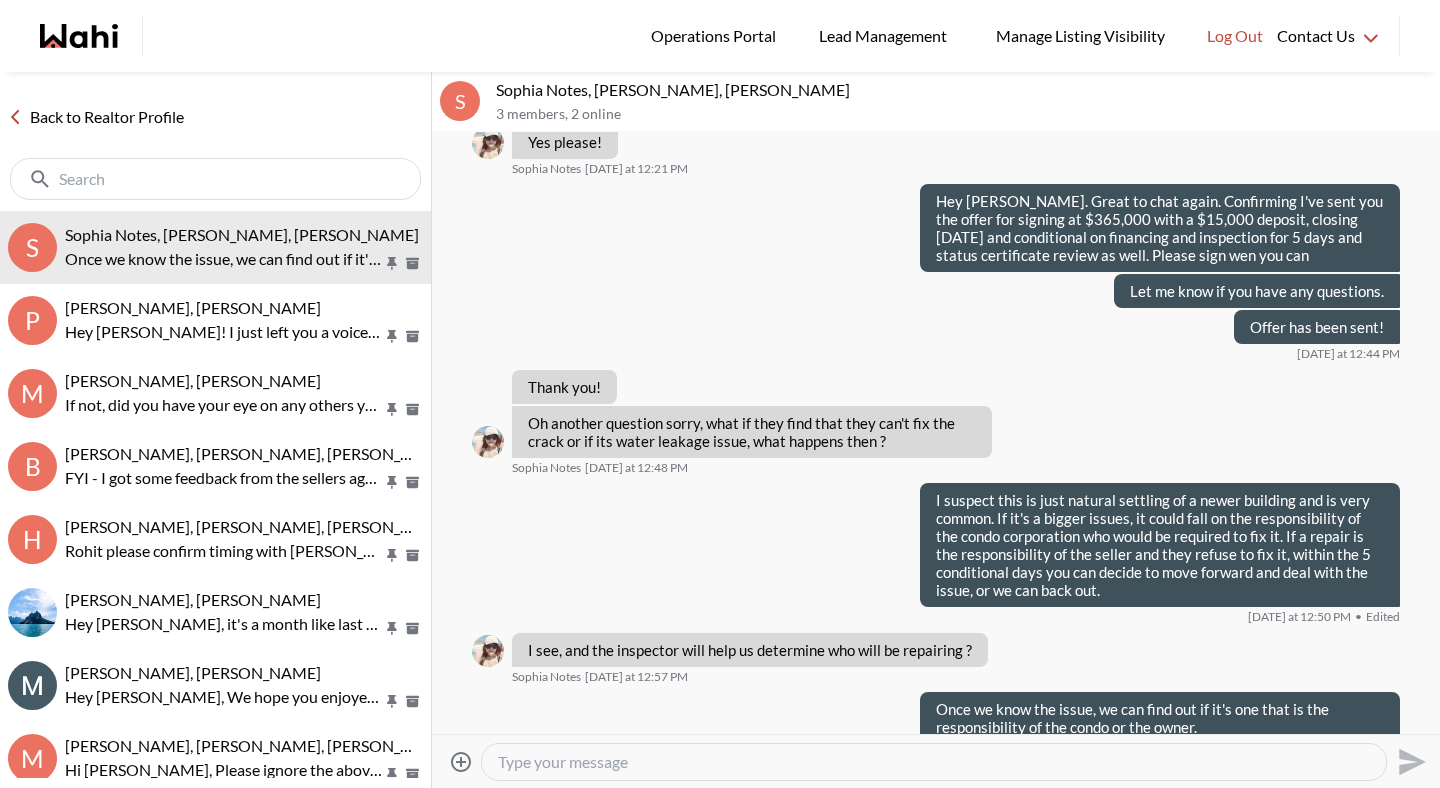 click at bounding box center [934, 762] 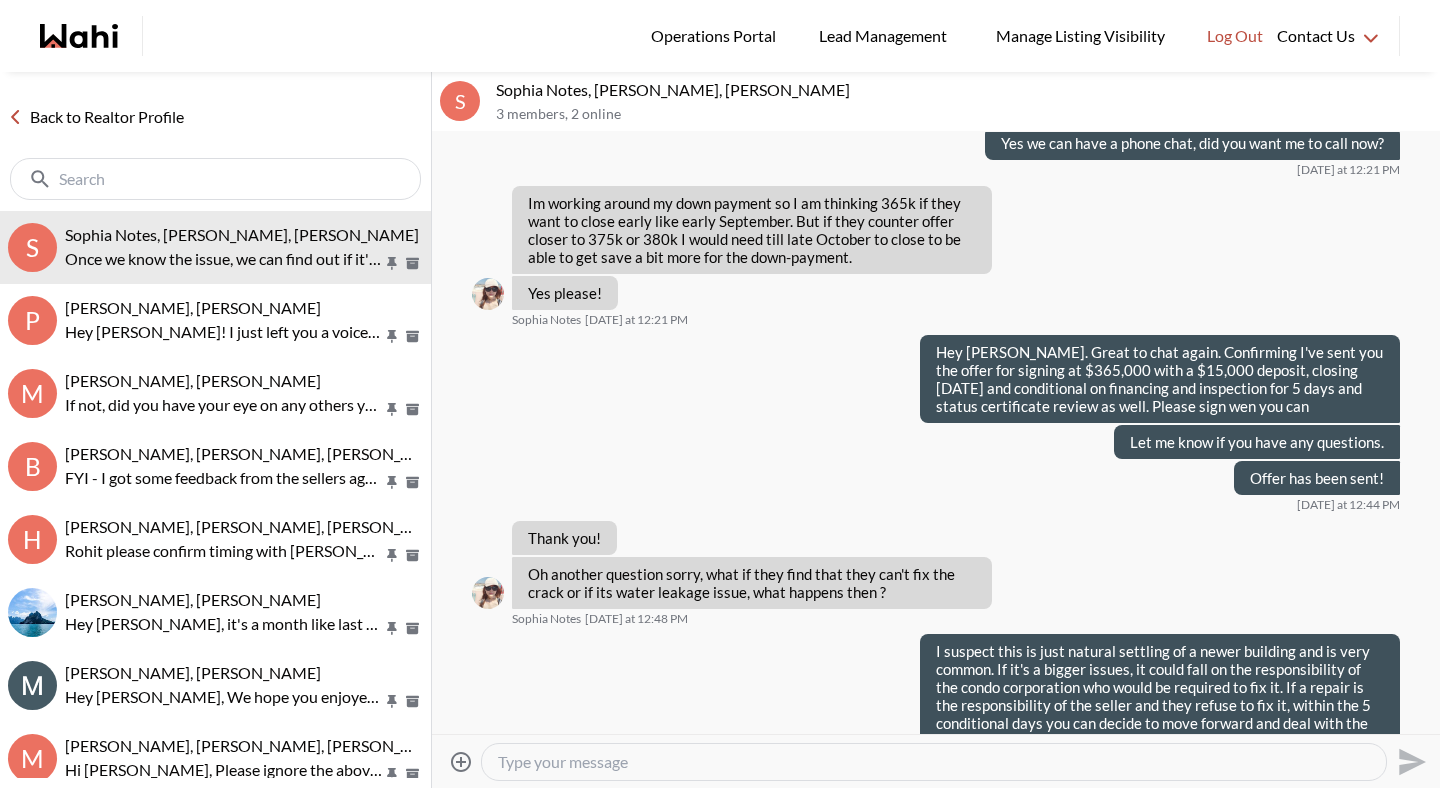scroll, scrollTop: 1558, scrollLeft: 0, axis: vertical 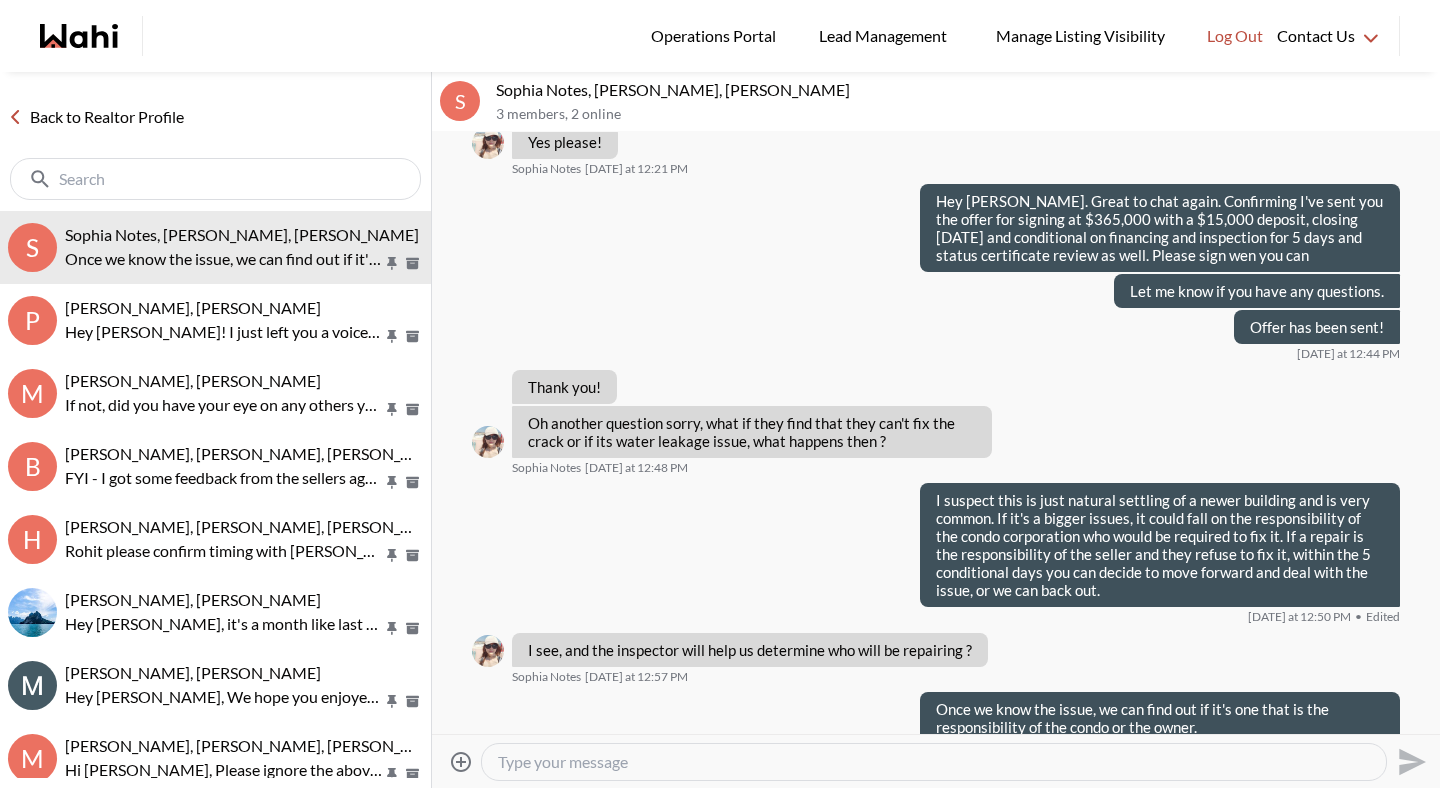 click at bounding box center [934, 762] 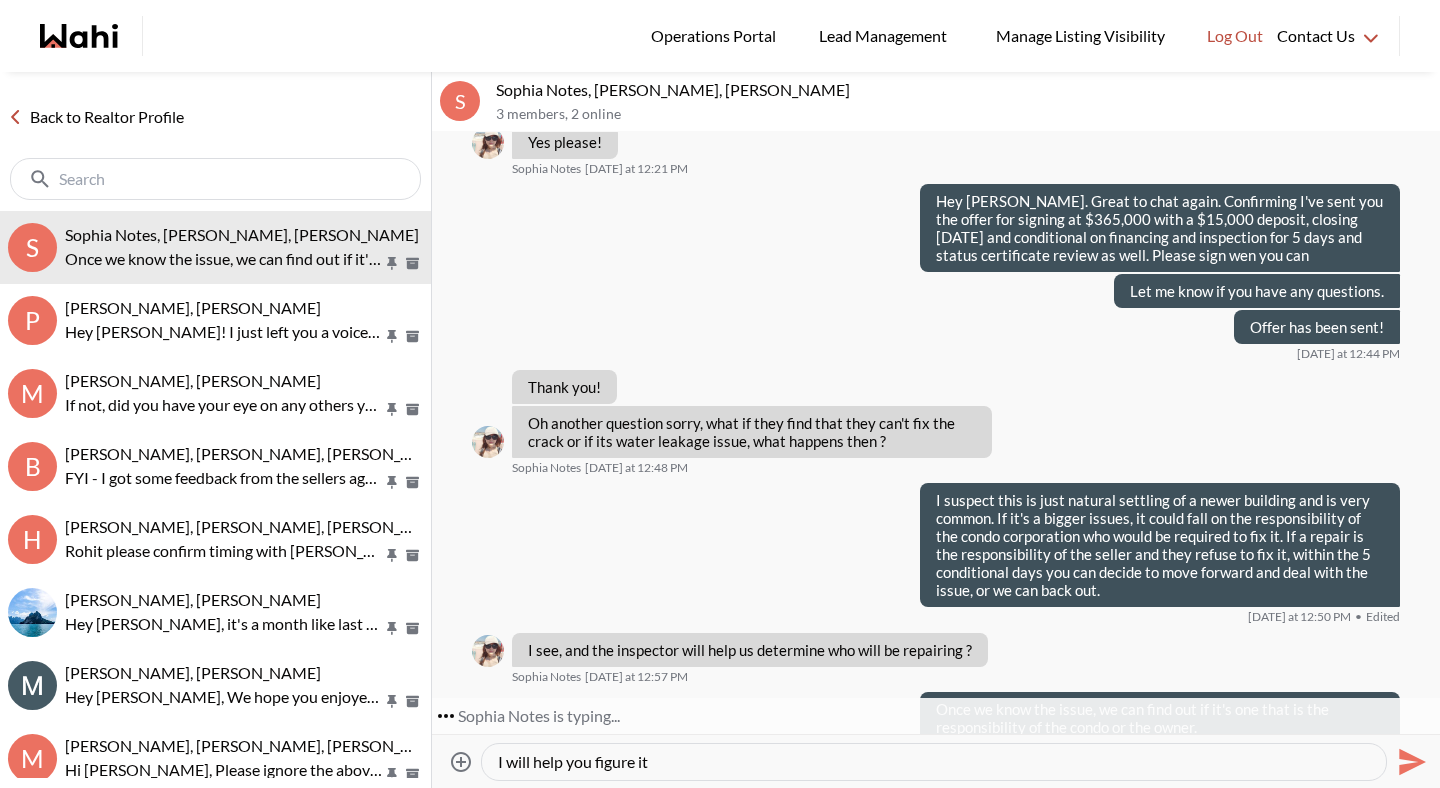 scroll, scrollTop: 1698, scrollLeft: 0, axis: vertical 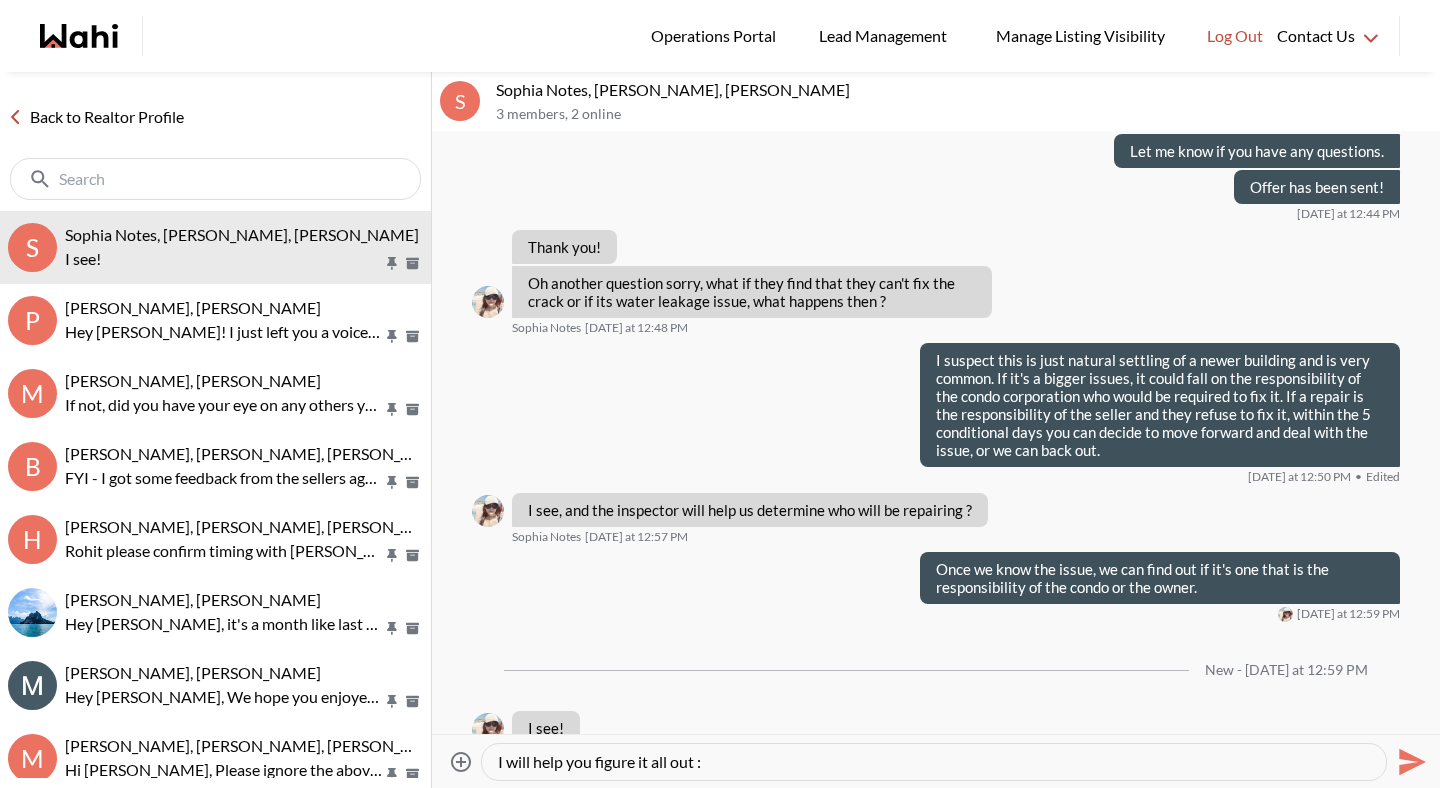 type on "I will help you figure it all out :)" 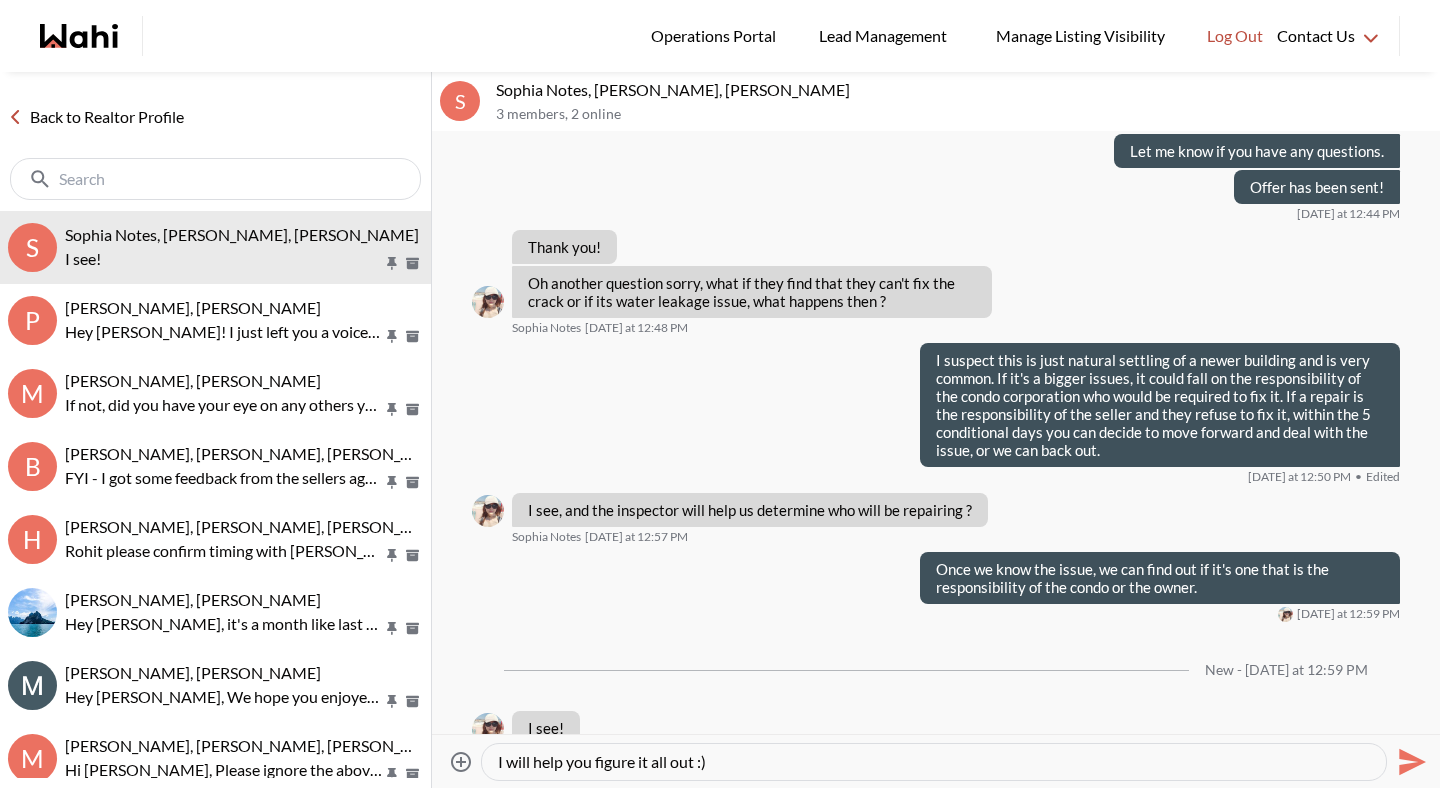 type 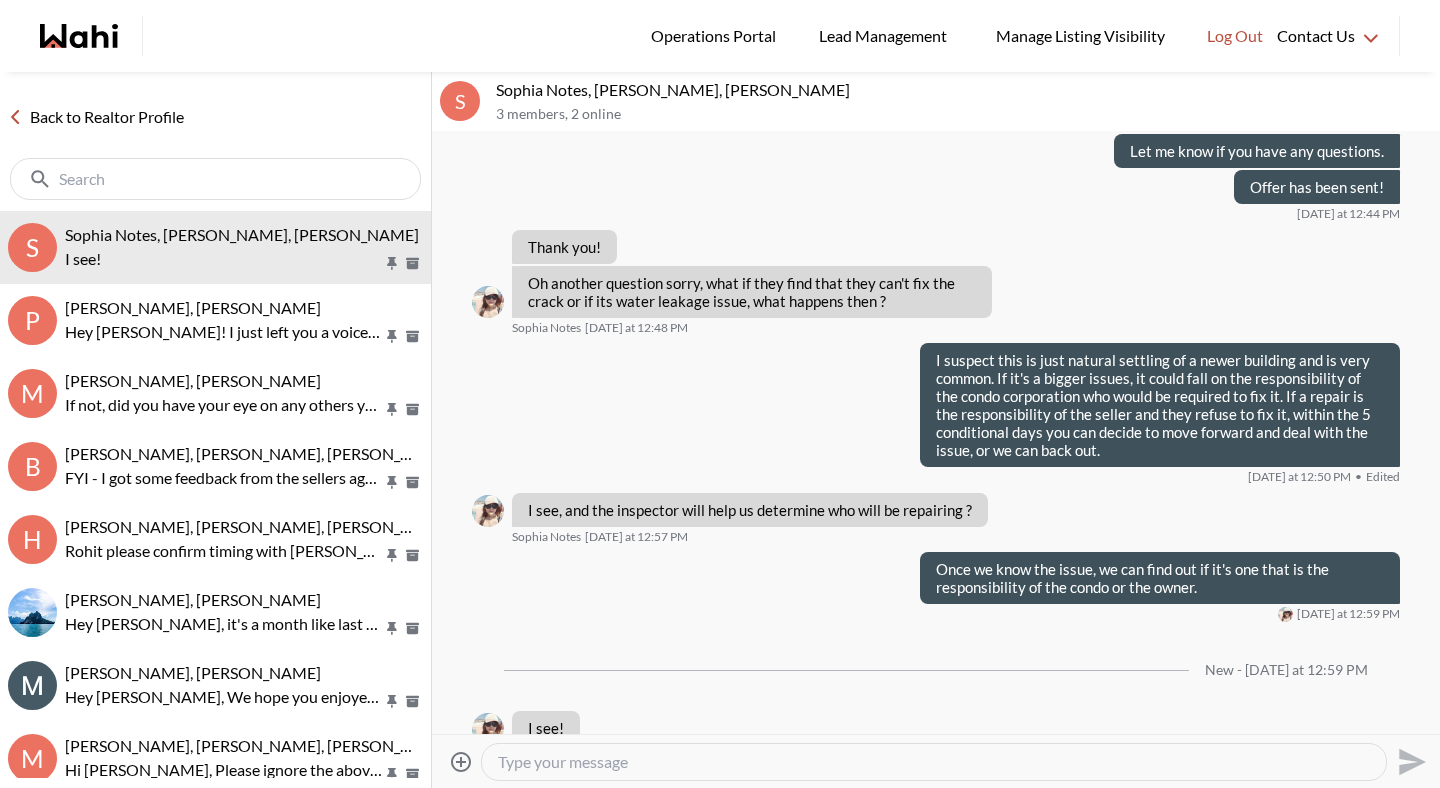scroll, scrollTop: 1758, scrollLeft: 0, axis: vertical 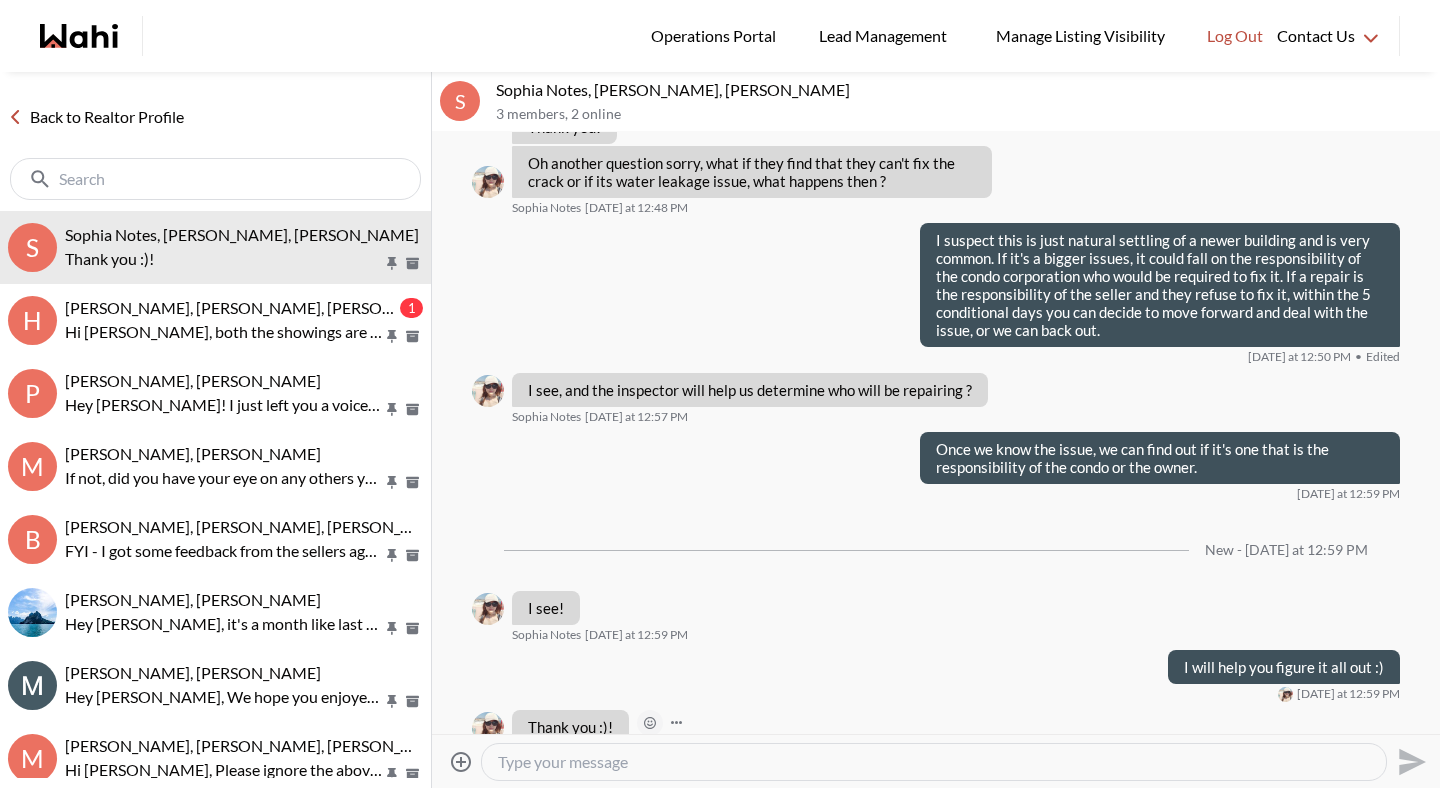 click 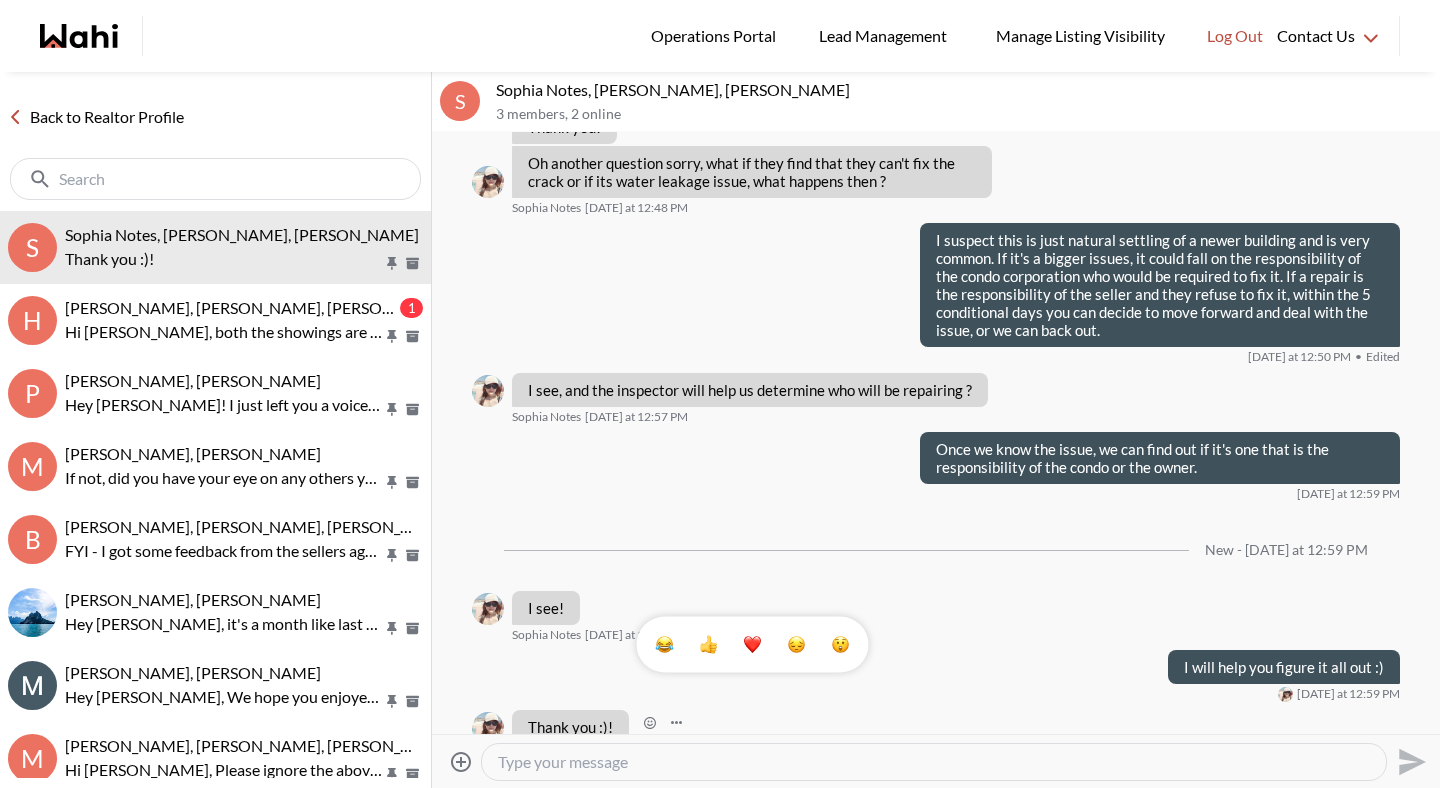 click at bounding box center [753, 645] 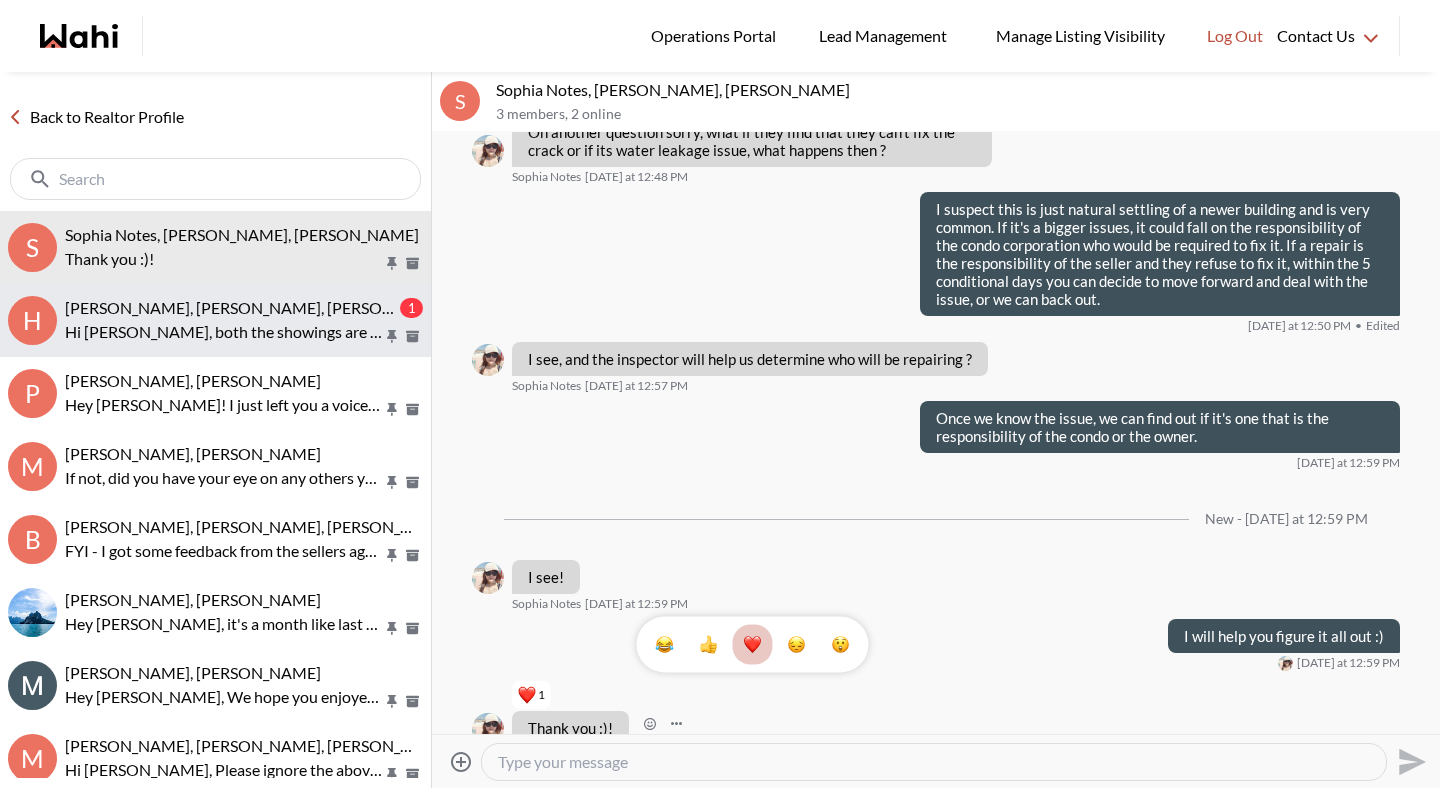 click on "Hi himayun,  both the showings are confirmed. I am meeting you tomorrow at 4 pm." at bounding box center (224, 332) 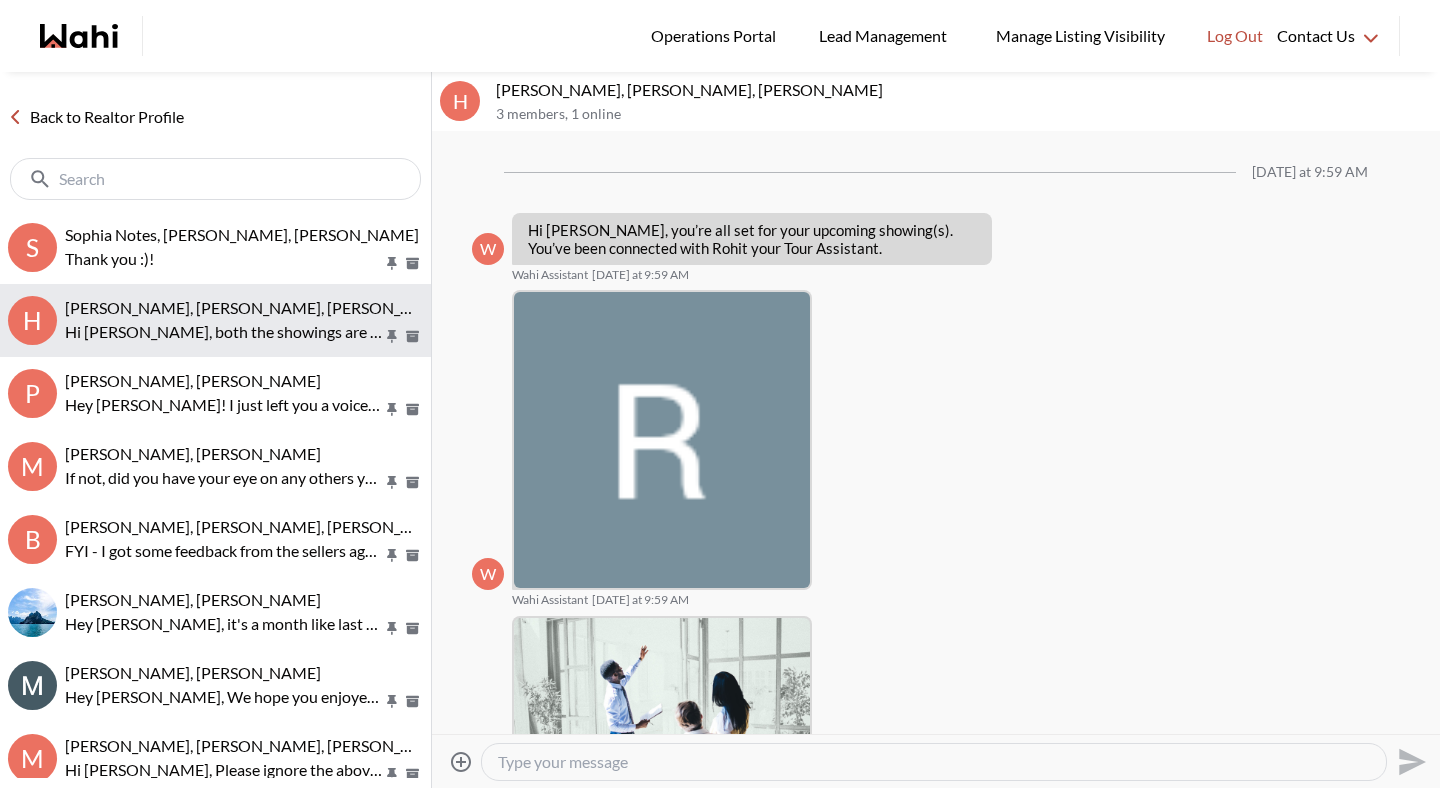 scroll, scrollTop: 609, scrollLeft: 0, axis: vertical 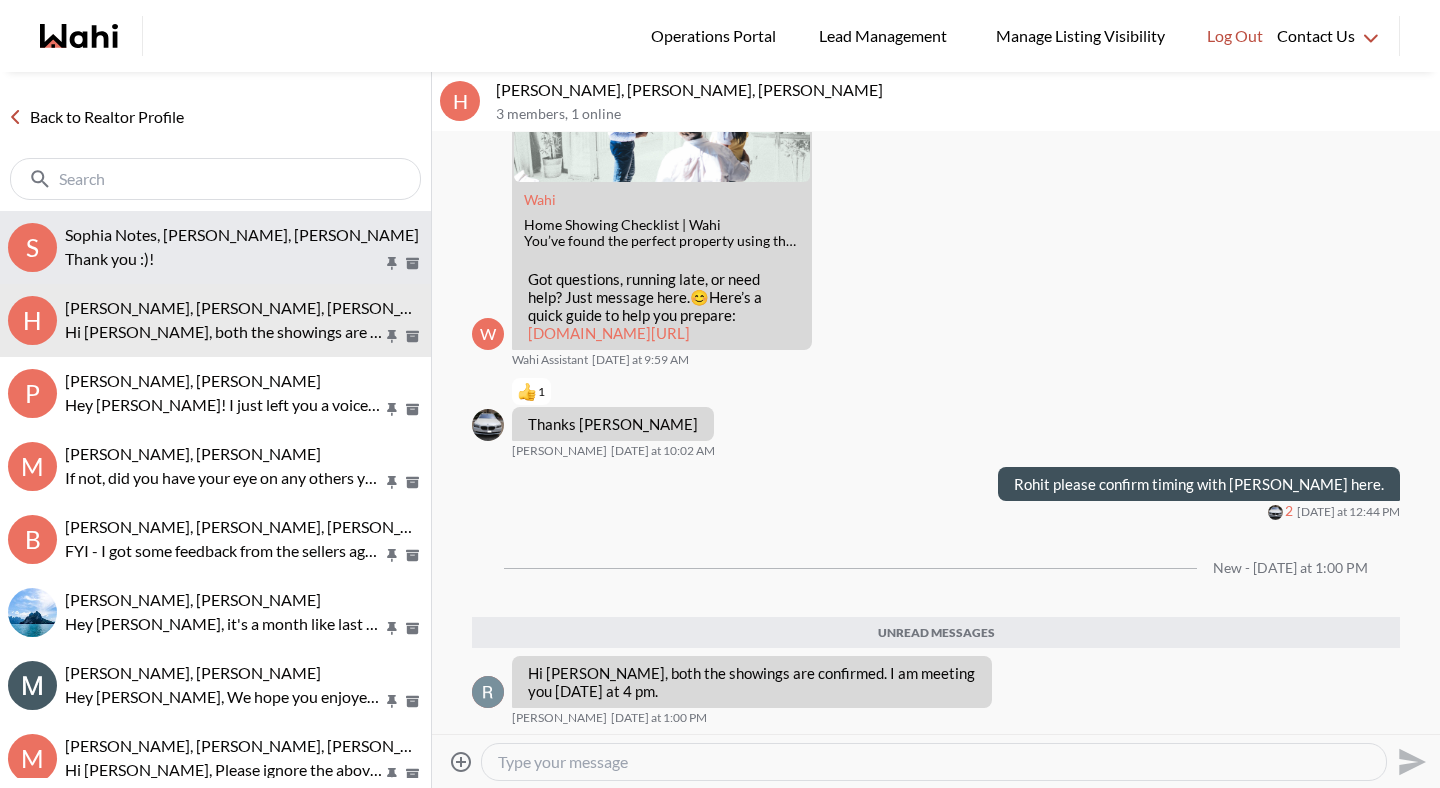 click on "Thank you :)!" at bounding box center (224, 259) 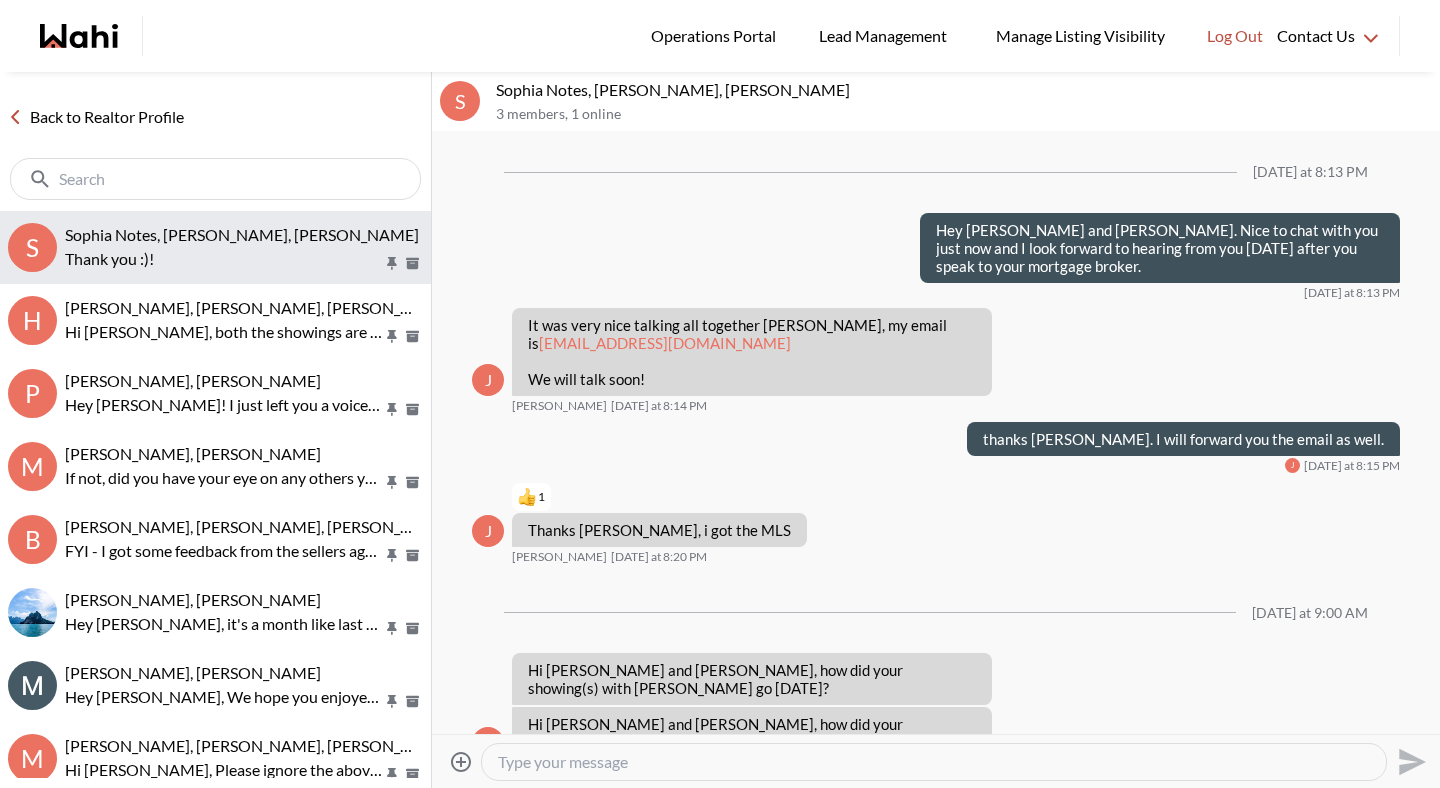 scroll, scrollTop: 1768, scrollLeft: 0, axis: vertical 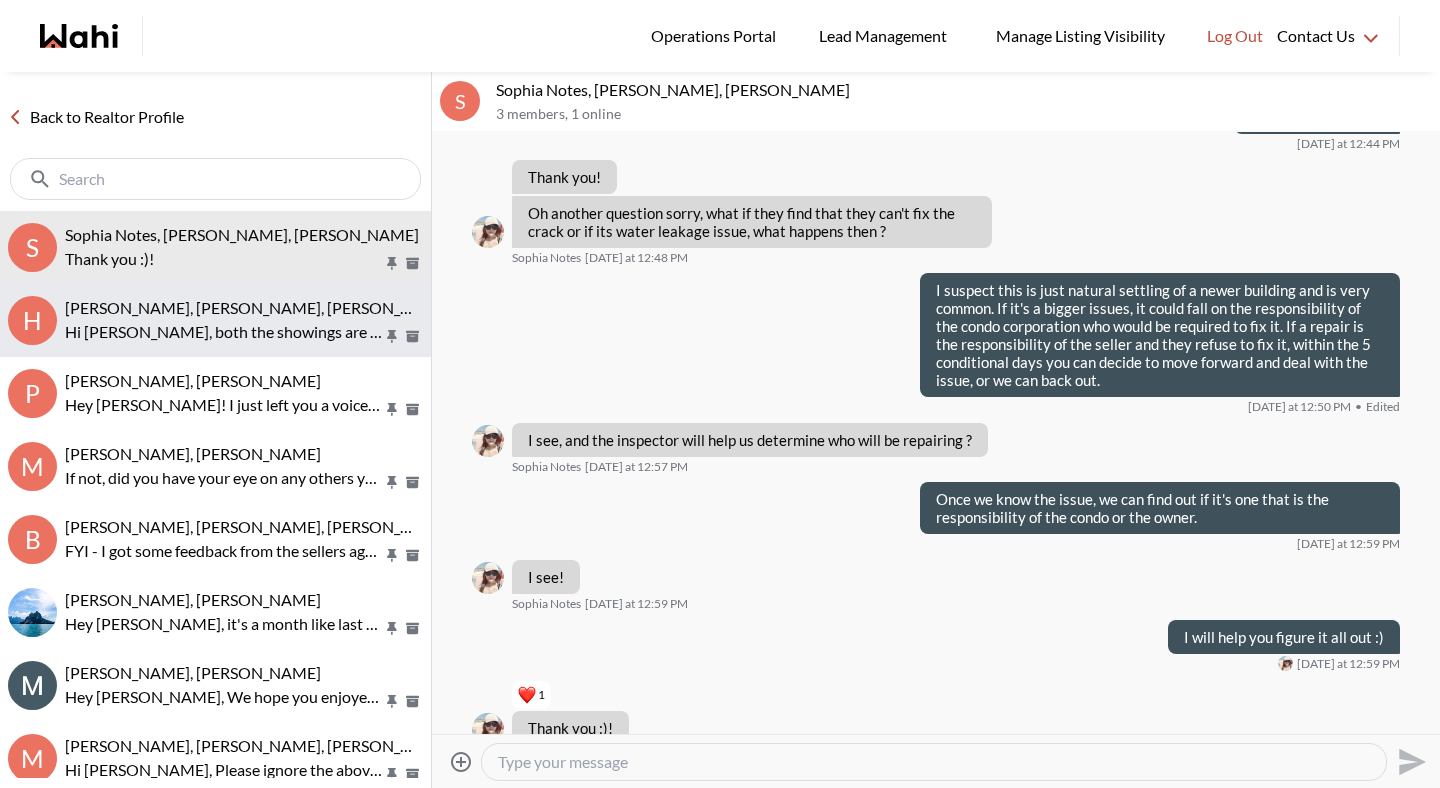 click on "Hi himayun,  both the showings are confirmed. I am meeting you tomorrow at 4 pm." at bounding box center [224, 332] 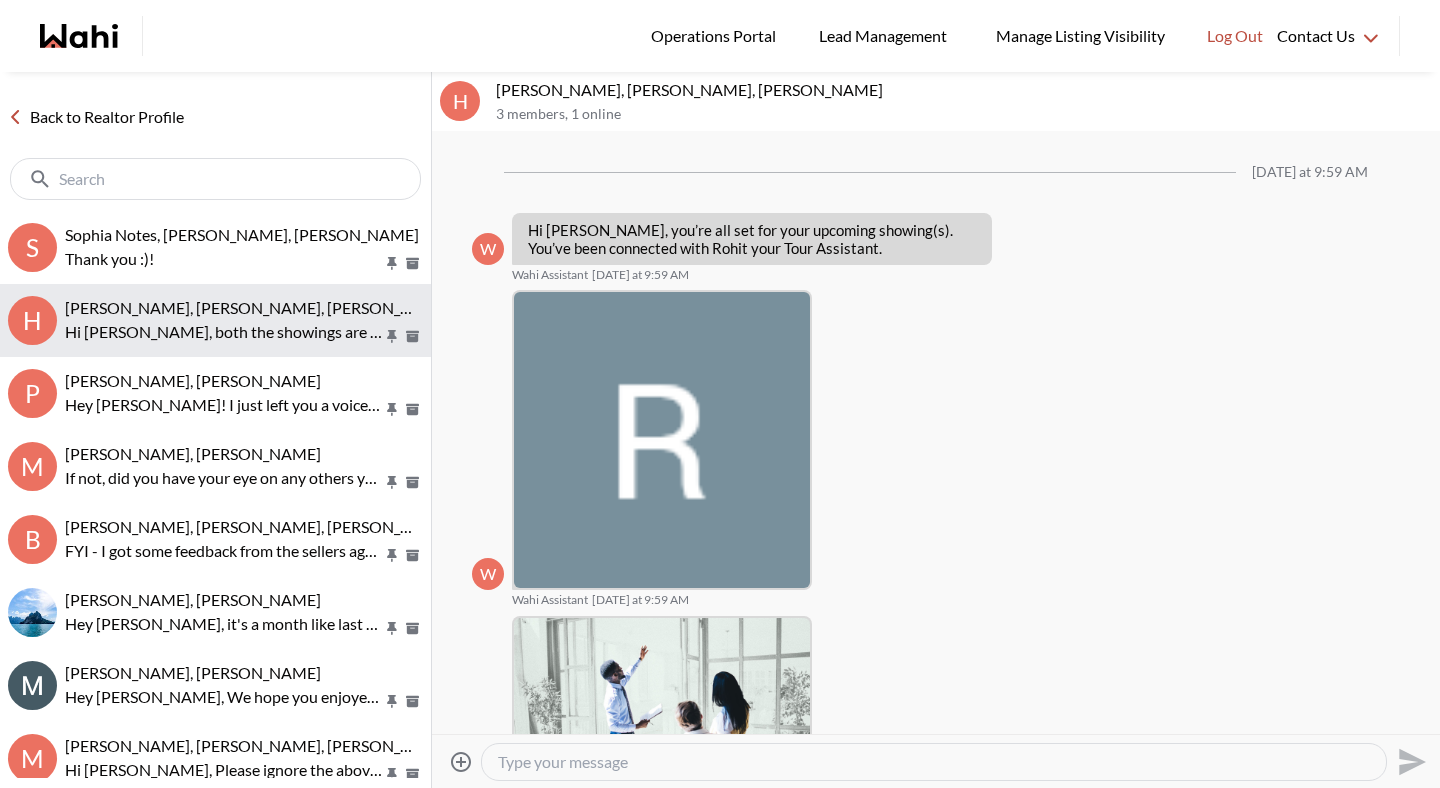 scroll, scrollTop: 480, scrollLeft: 0, axis: vertical 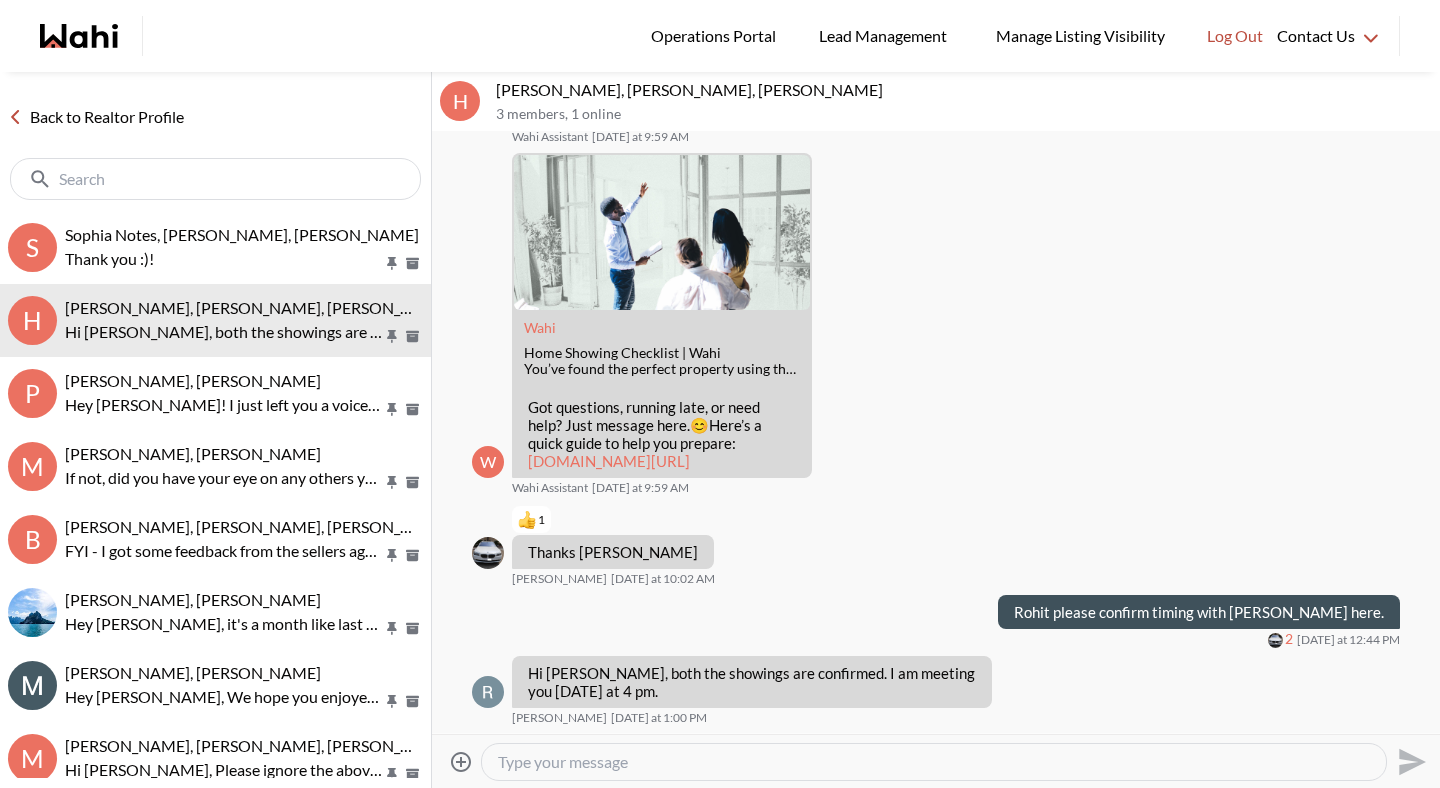 click at bounding box center [934, 762] 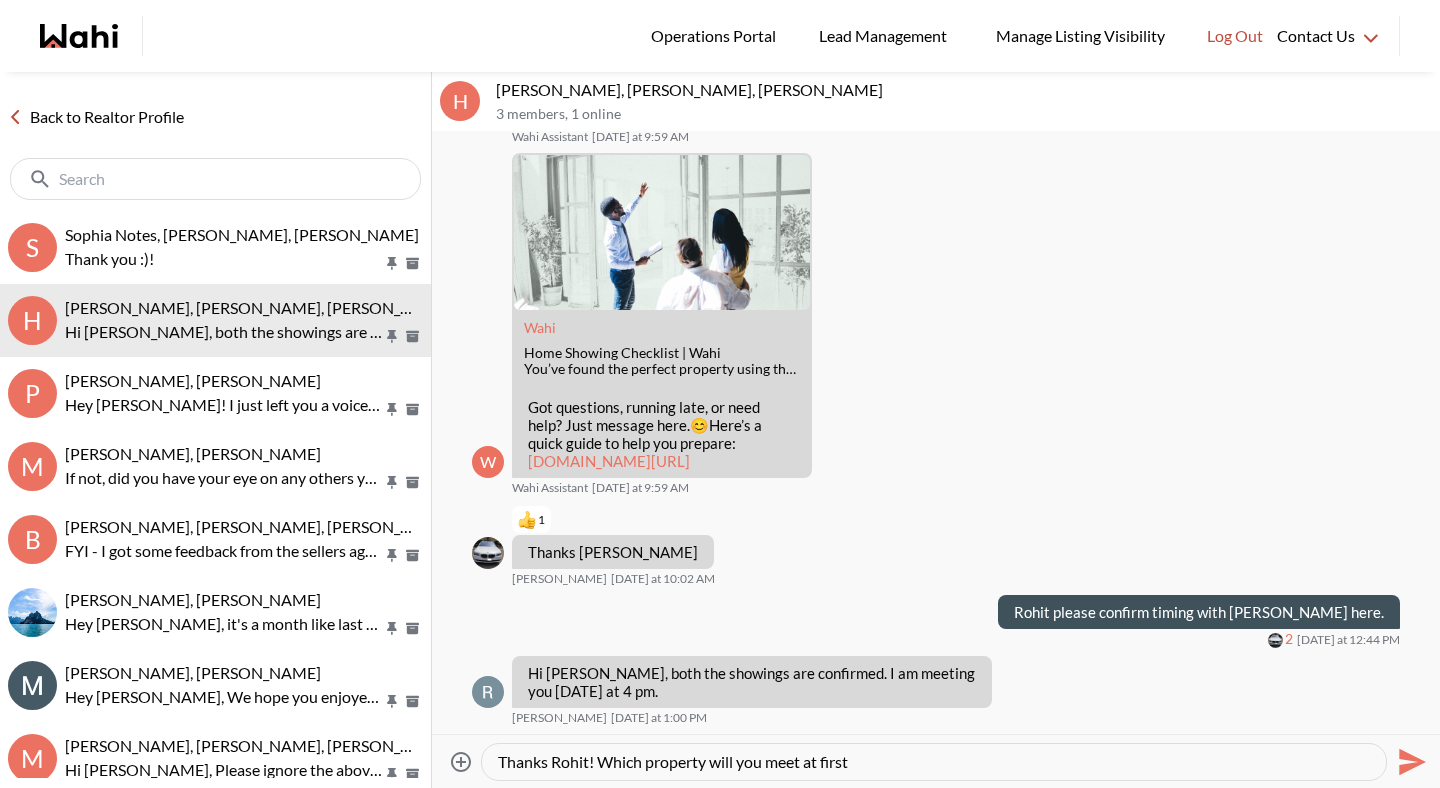 type on "Thanks Rohit! Which property will you meet at first?" 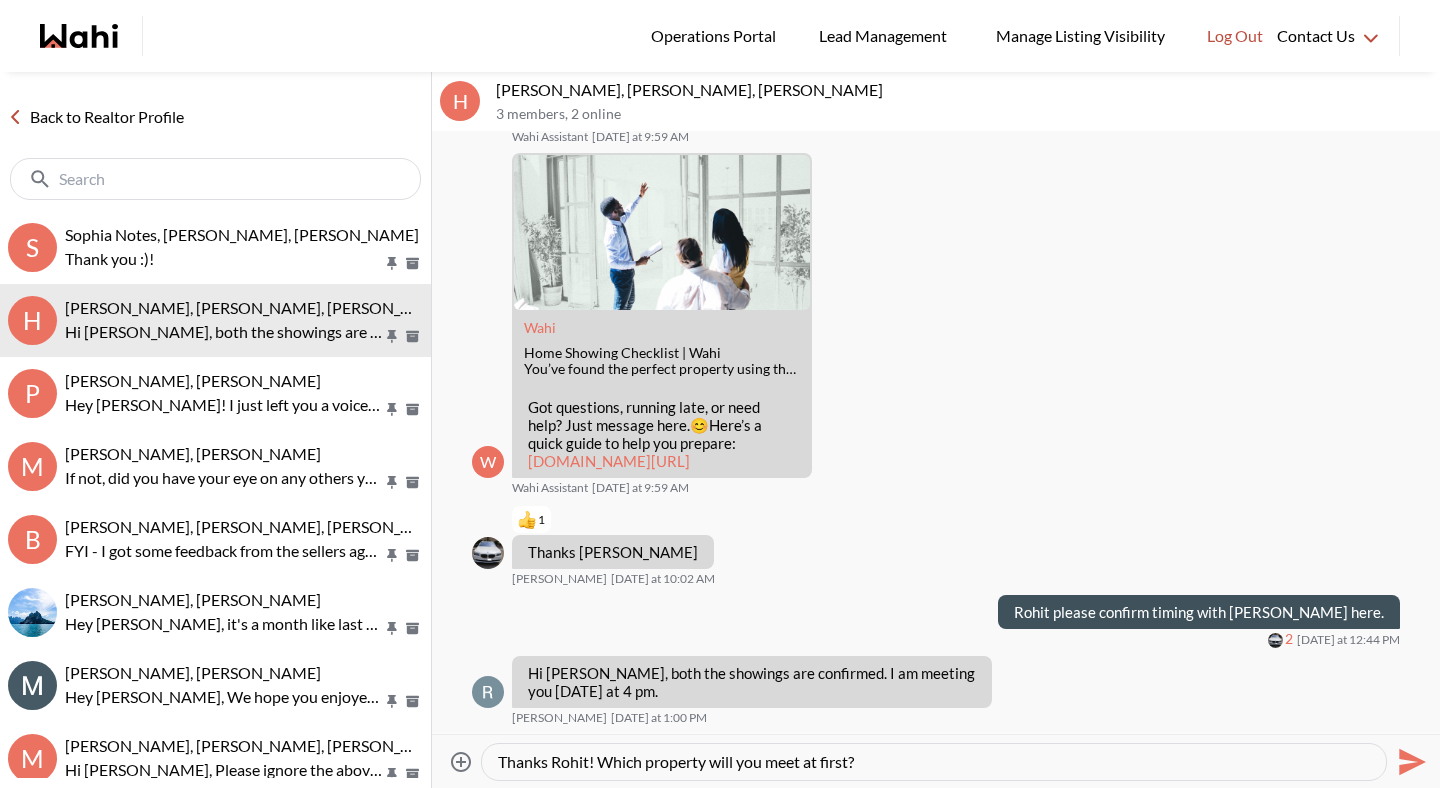 type 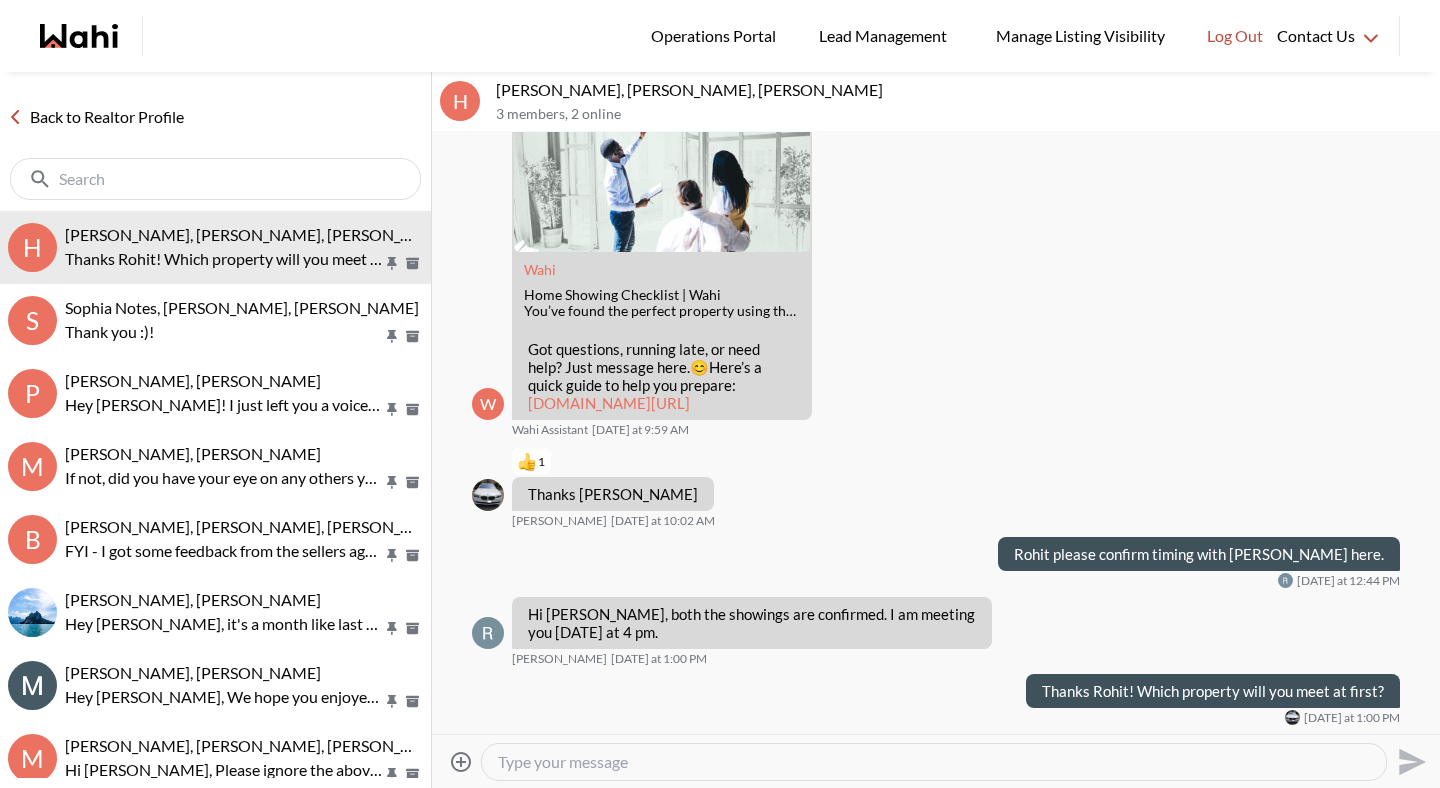 scroll, scrollTop: 539, scrollLeft: 0, axis: vertical 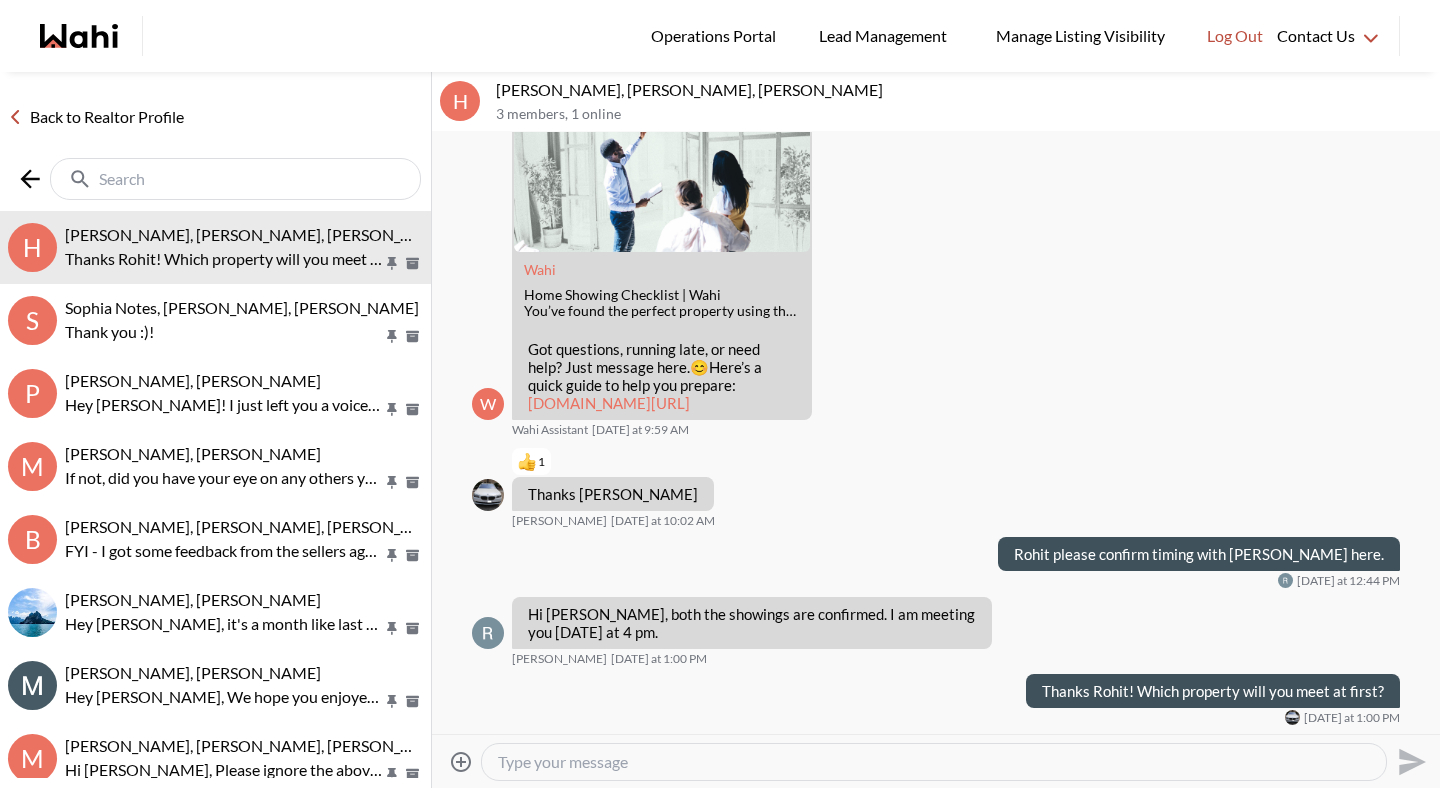 click at bounding box center (237, 179) 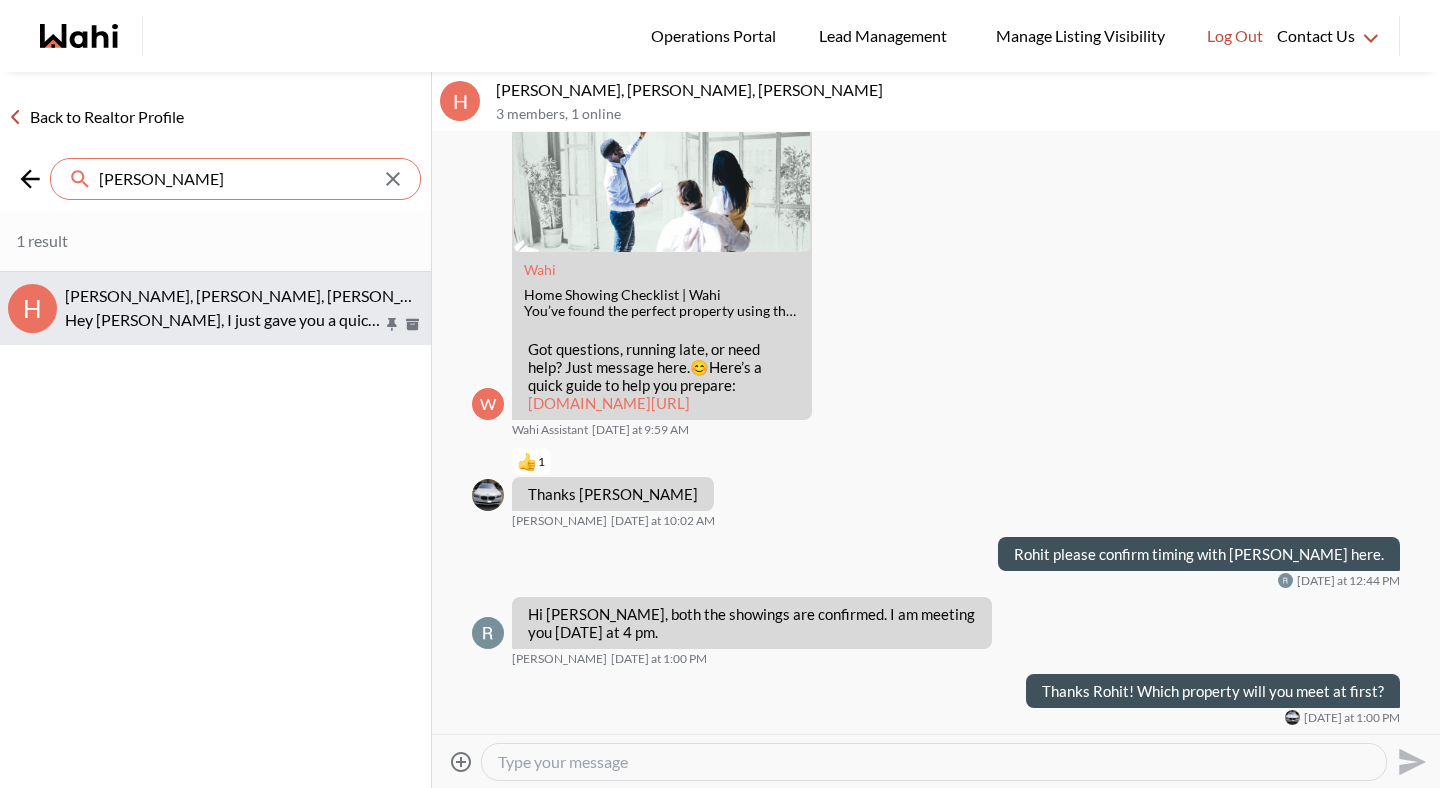 type on "hanna" 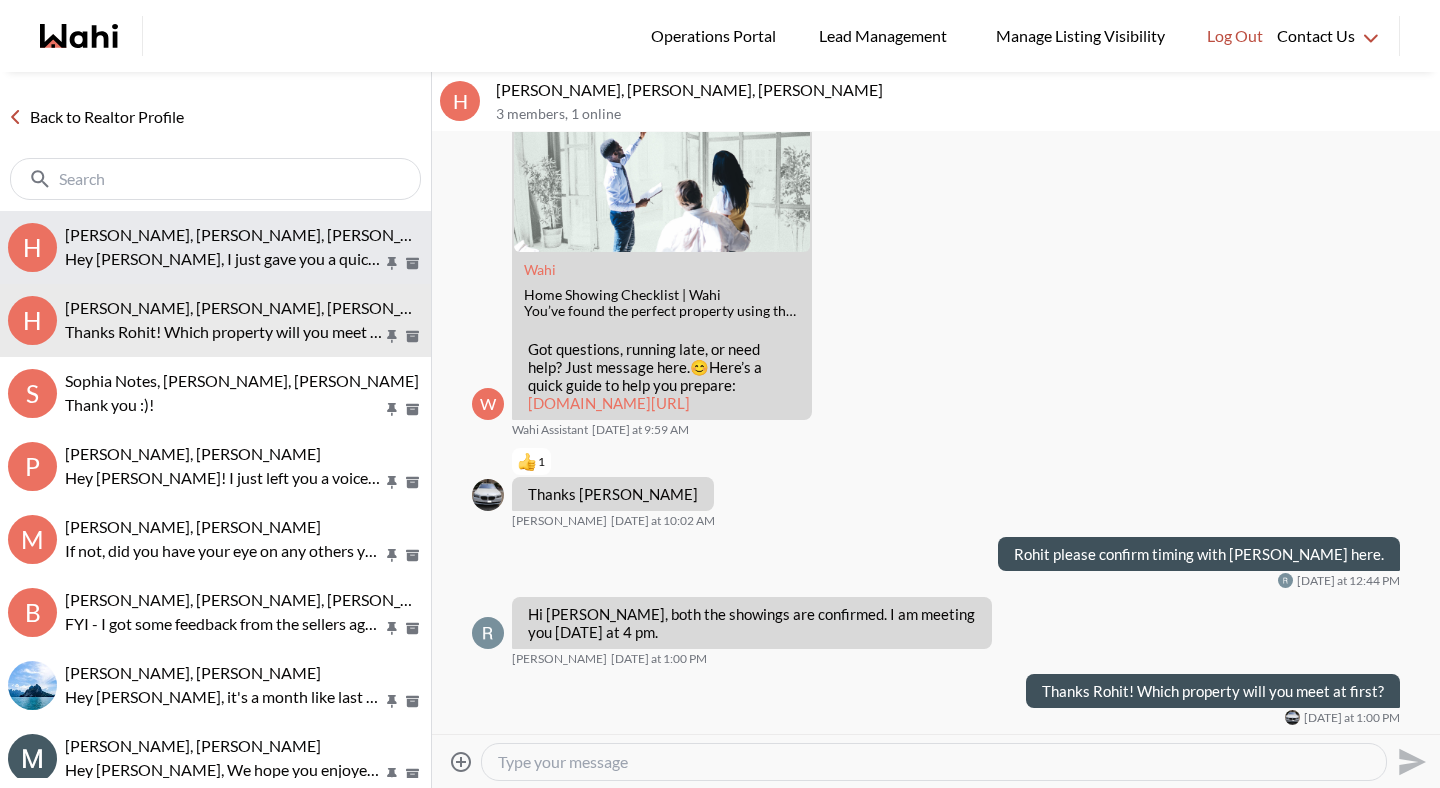 click on "[PERSON_NAME], [PERSON_NAME], [PERSON_NAME]" at bounding box center [244, 235] 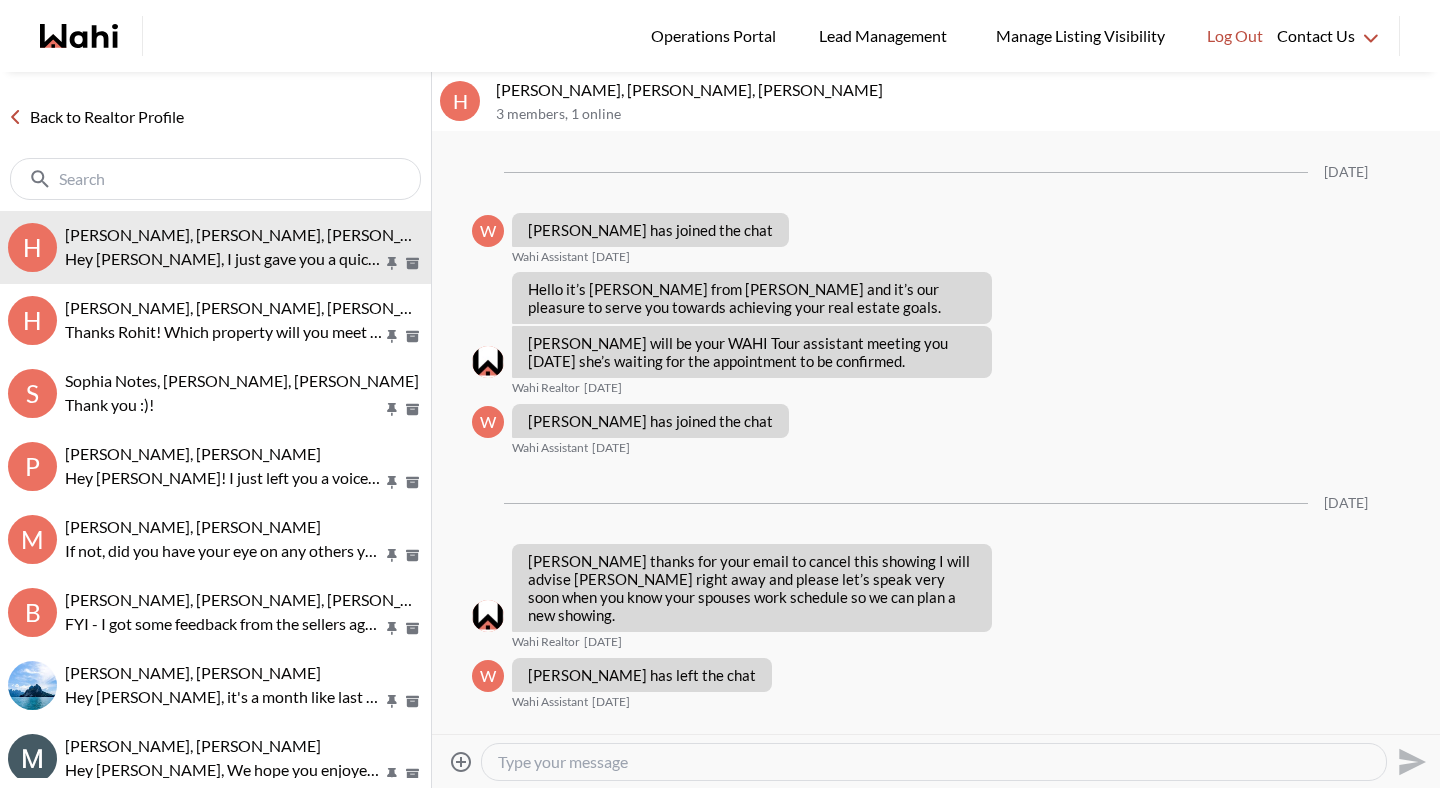 scroll, scrollTop: 653, scrollLeft: 0, axis: vertical 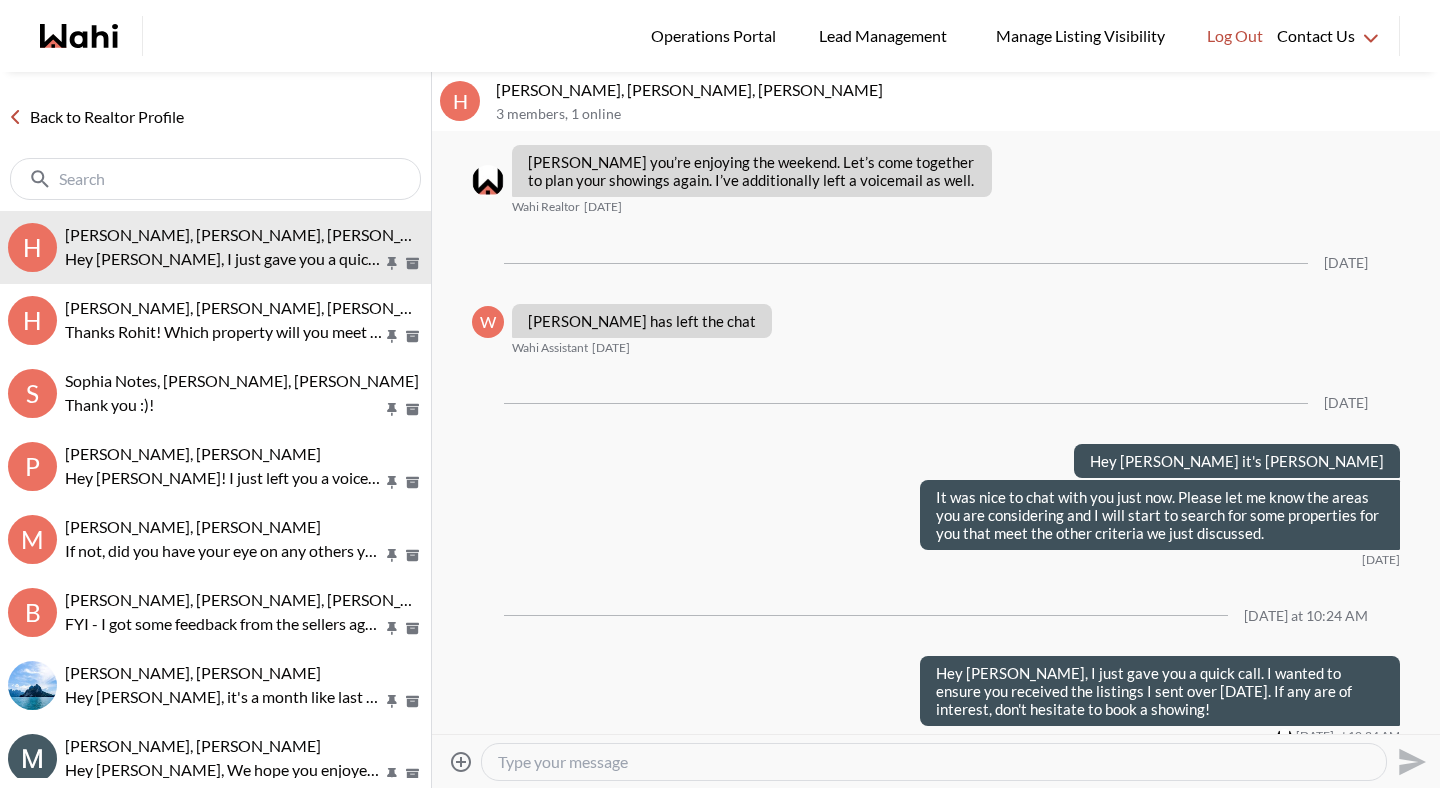 click at bounding box center [934, 762] 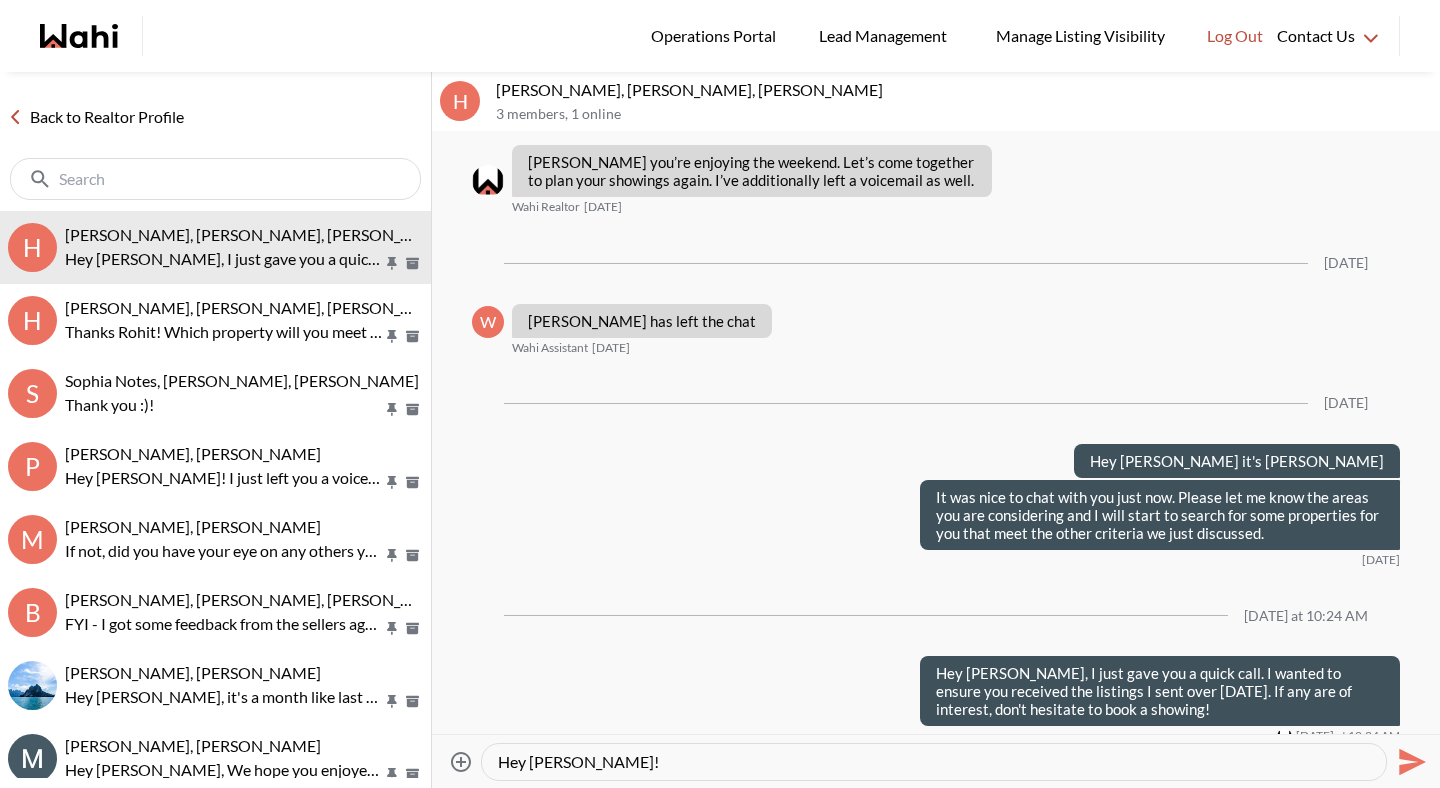type on "Hey Hanna!" 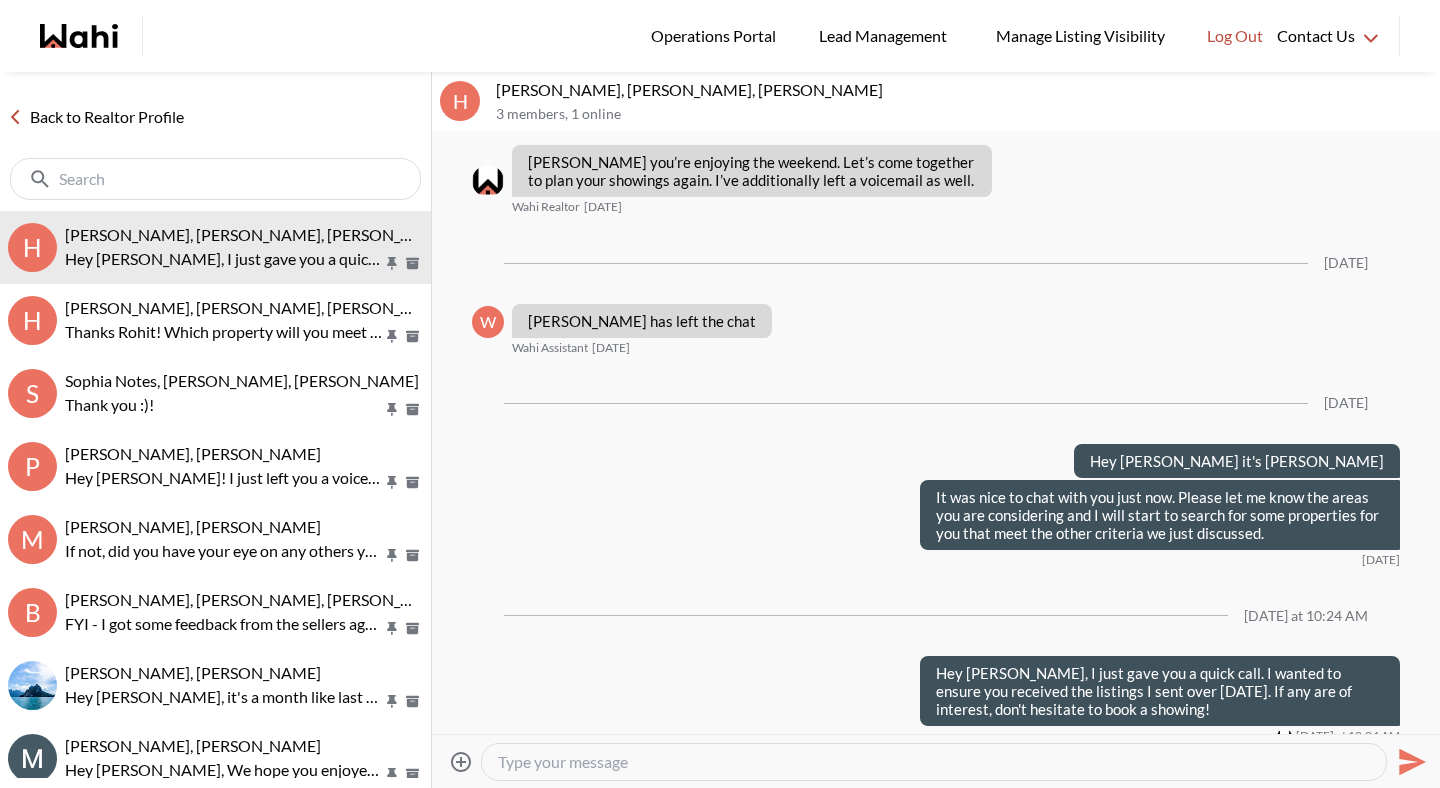scroll, scrollTop: 793, scrollLeft: 0, axis: vertical 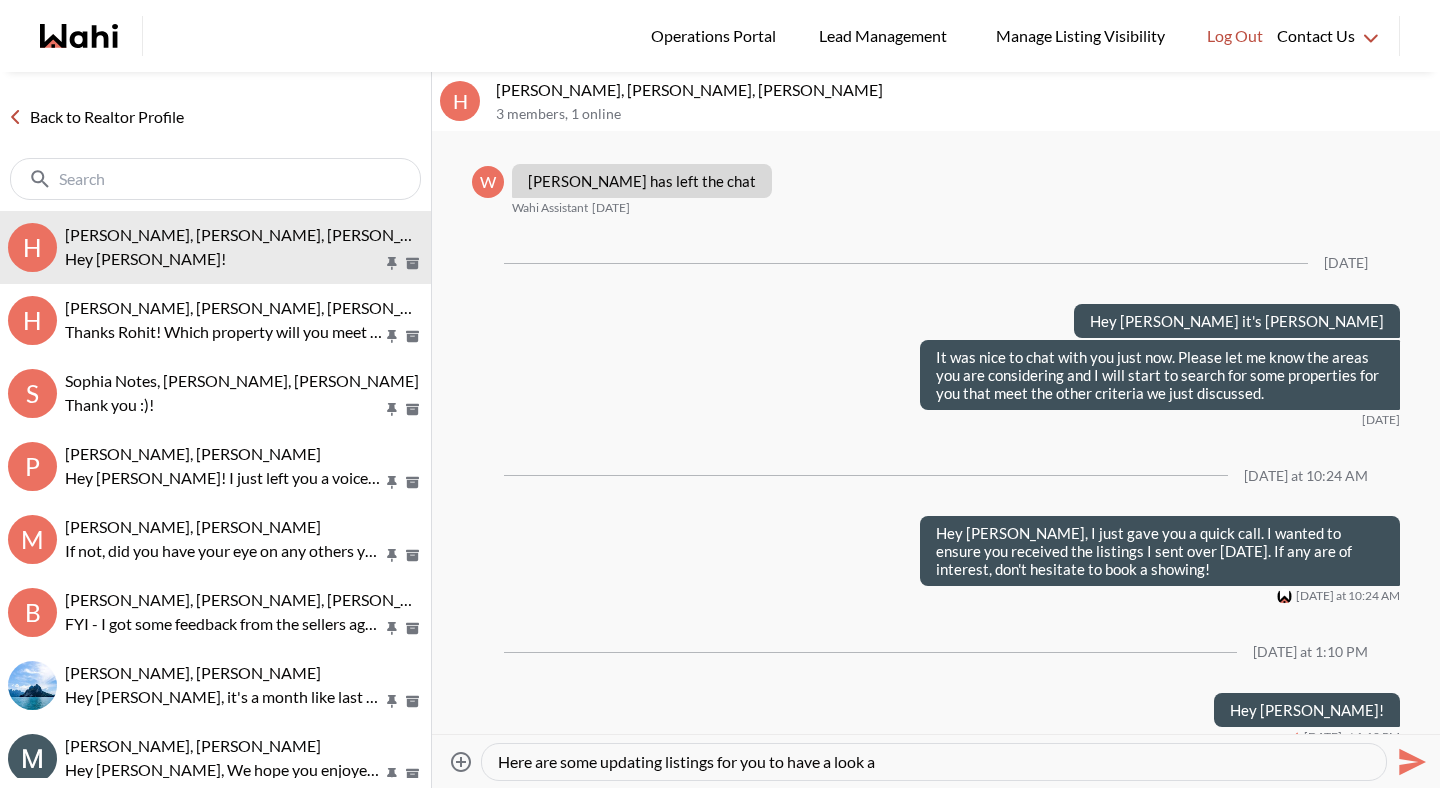 type on "Here are some updating listings for you to have a look at" 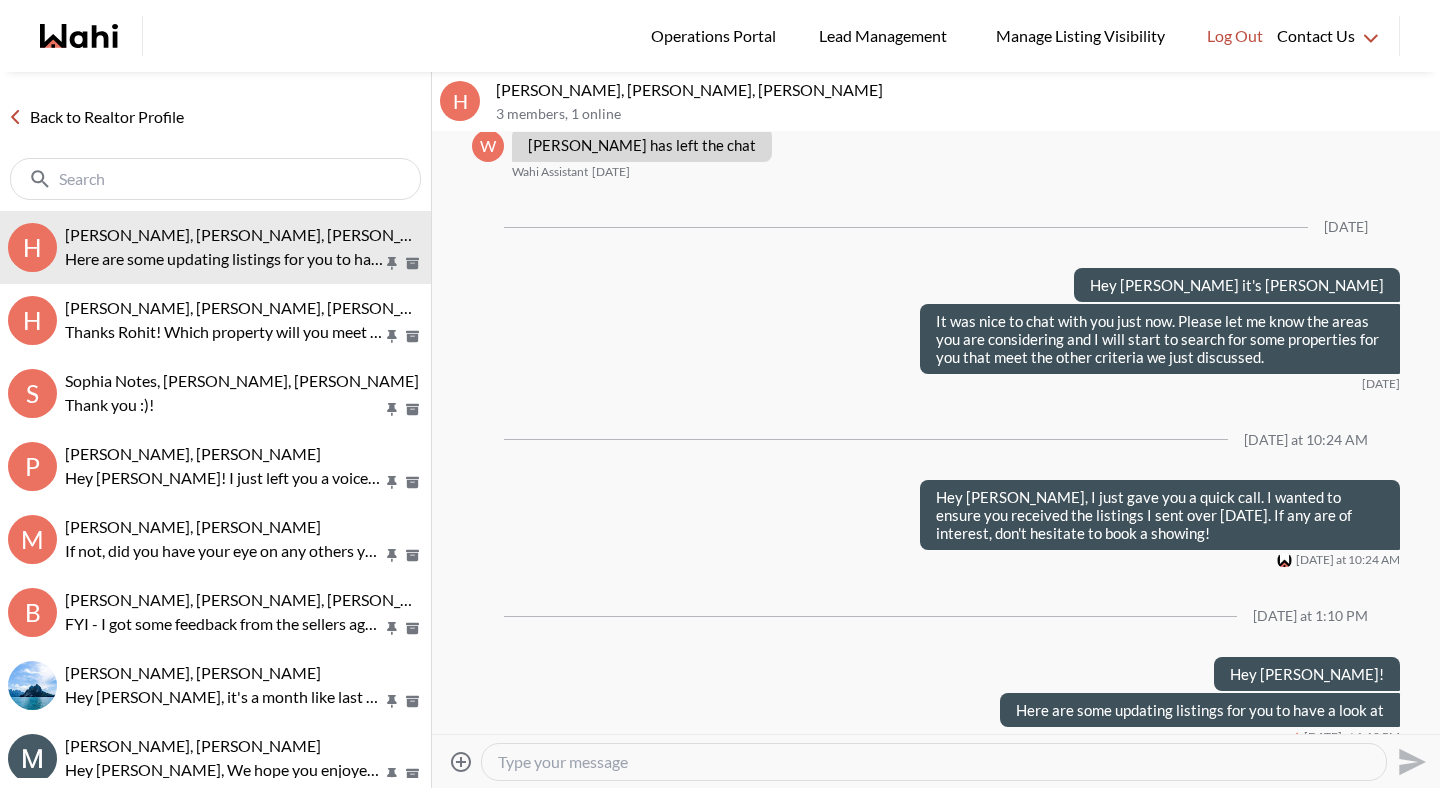 paste on "[URL][DOMAIN_NAME]" 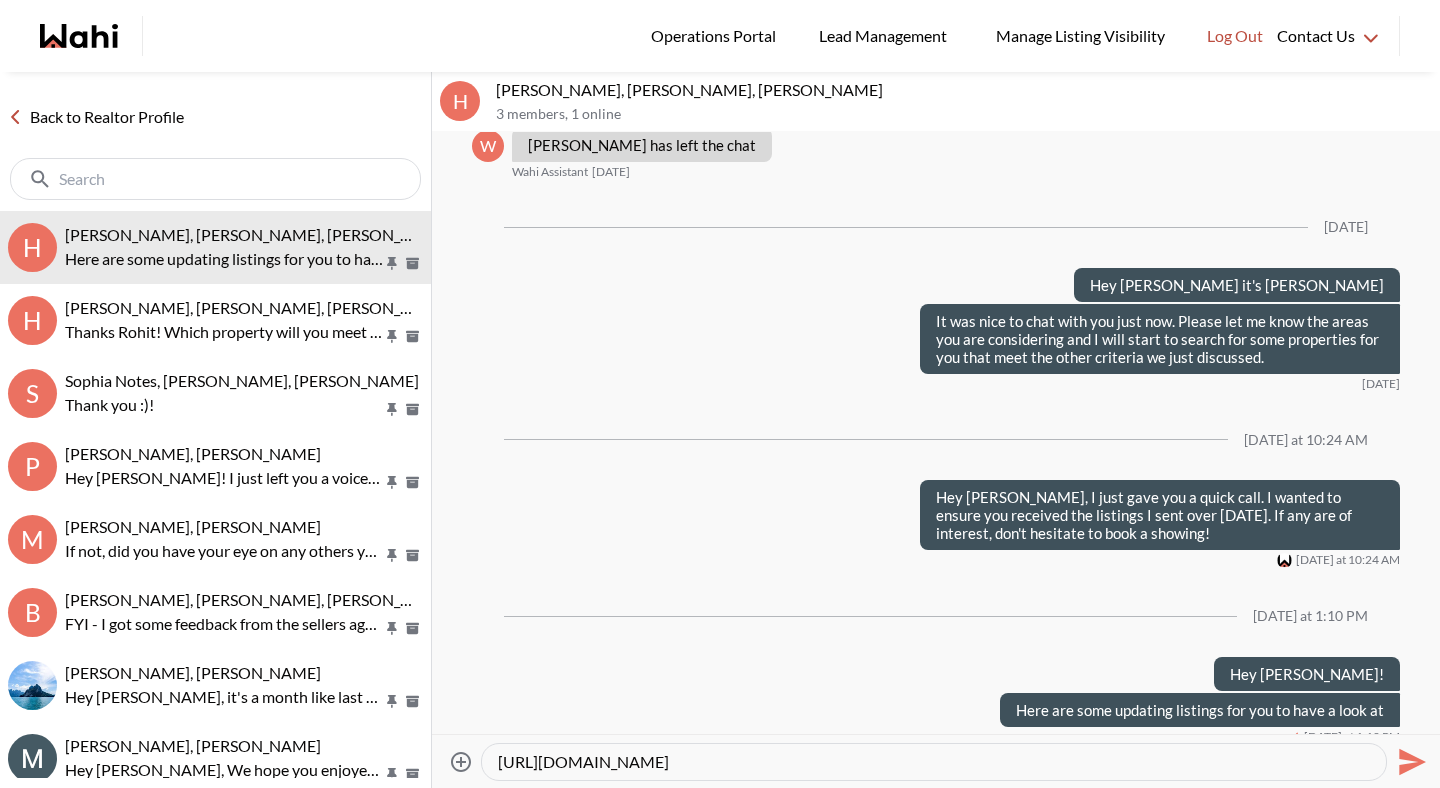 type 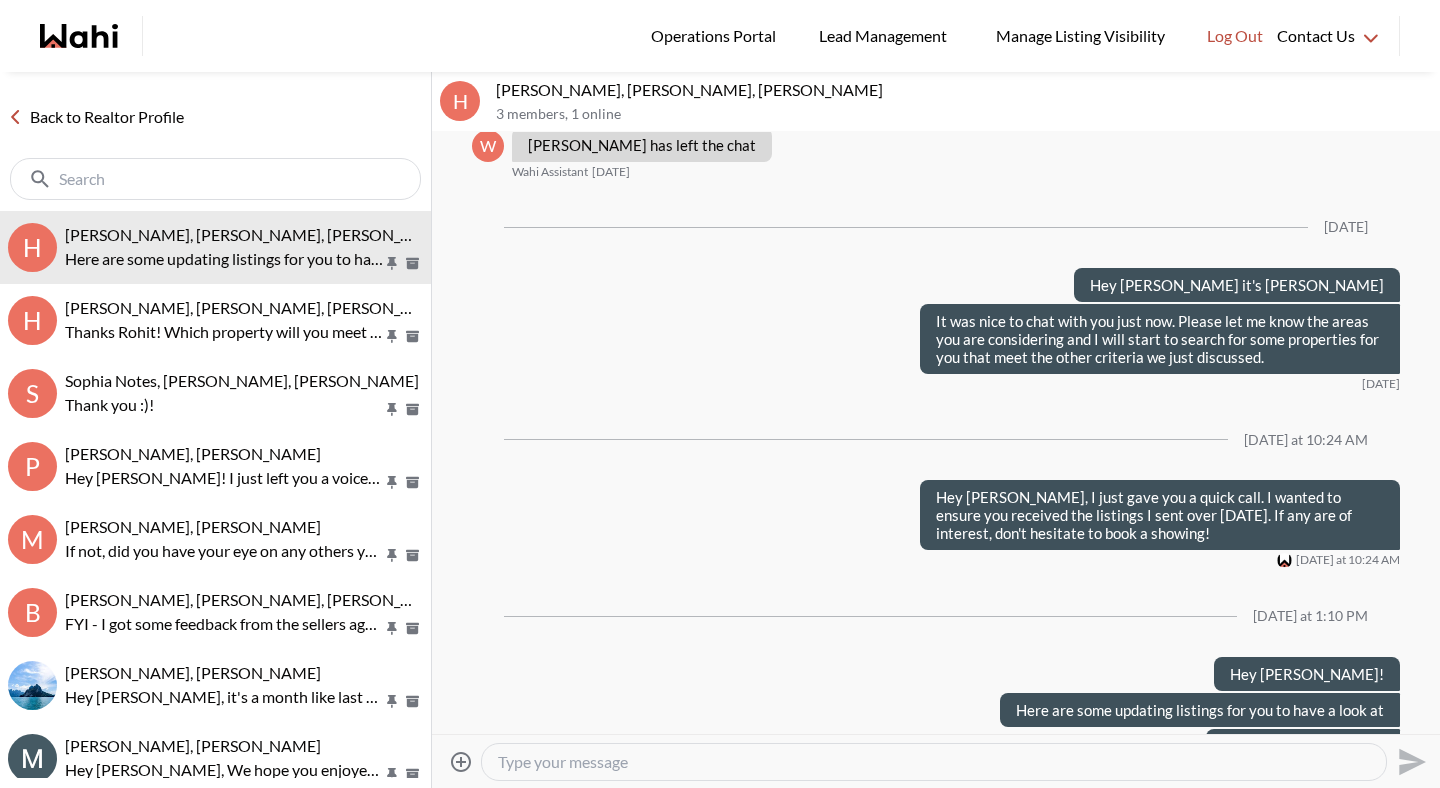 scroll, scrollTop: 865, scrollLeft: 0, axis: vertical 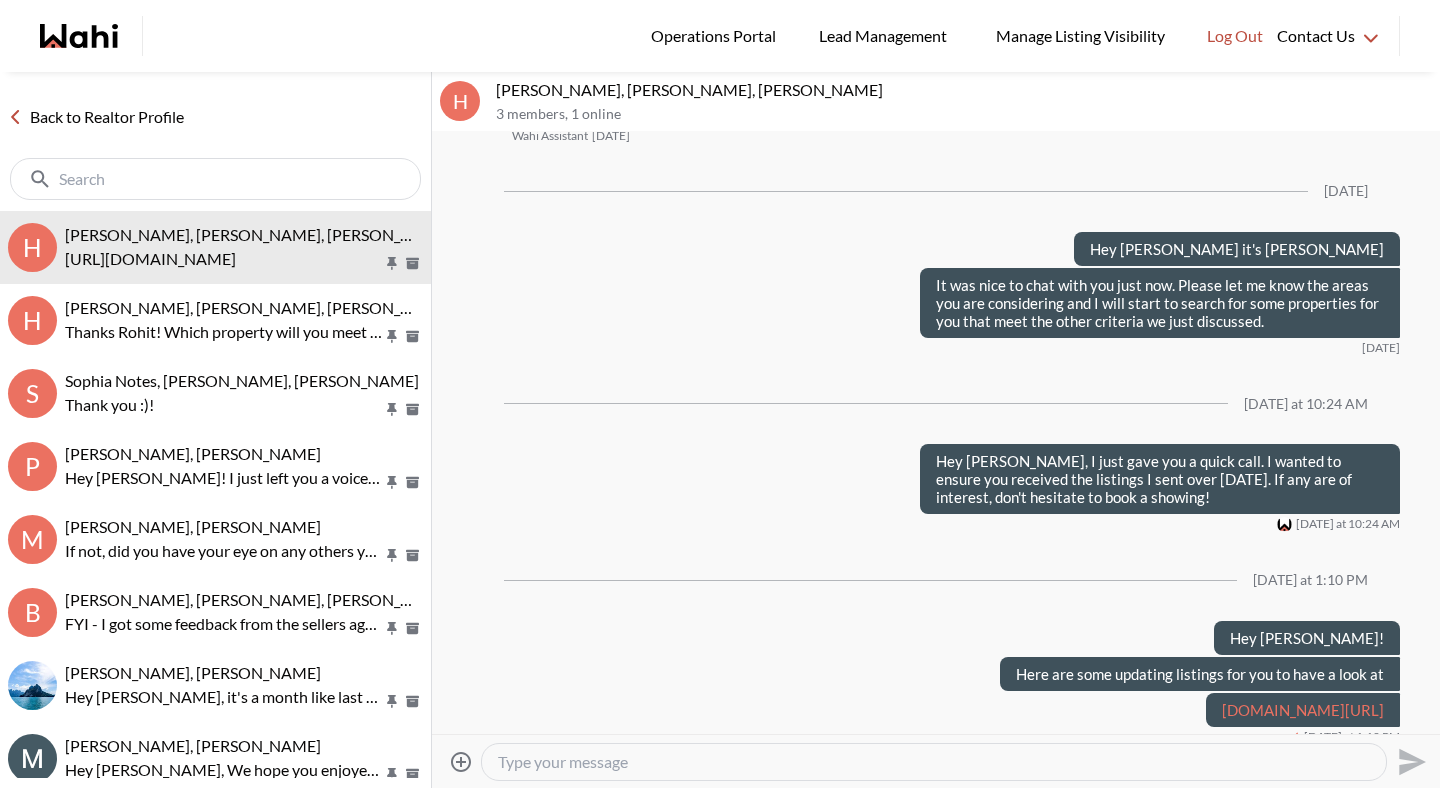 click on "Back to Realtor Profile" at bounding box center [96, 117] 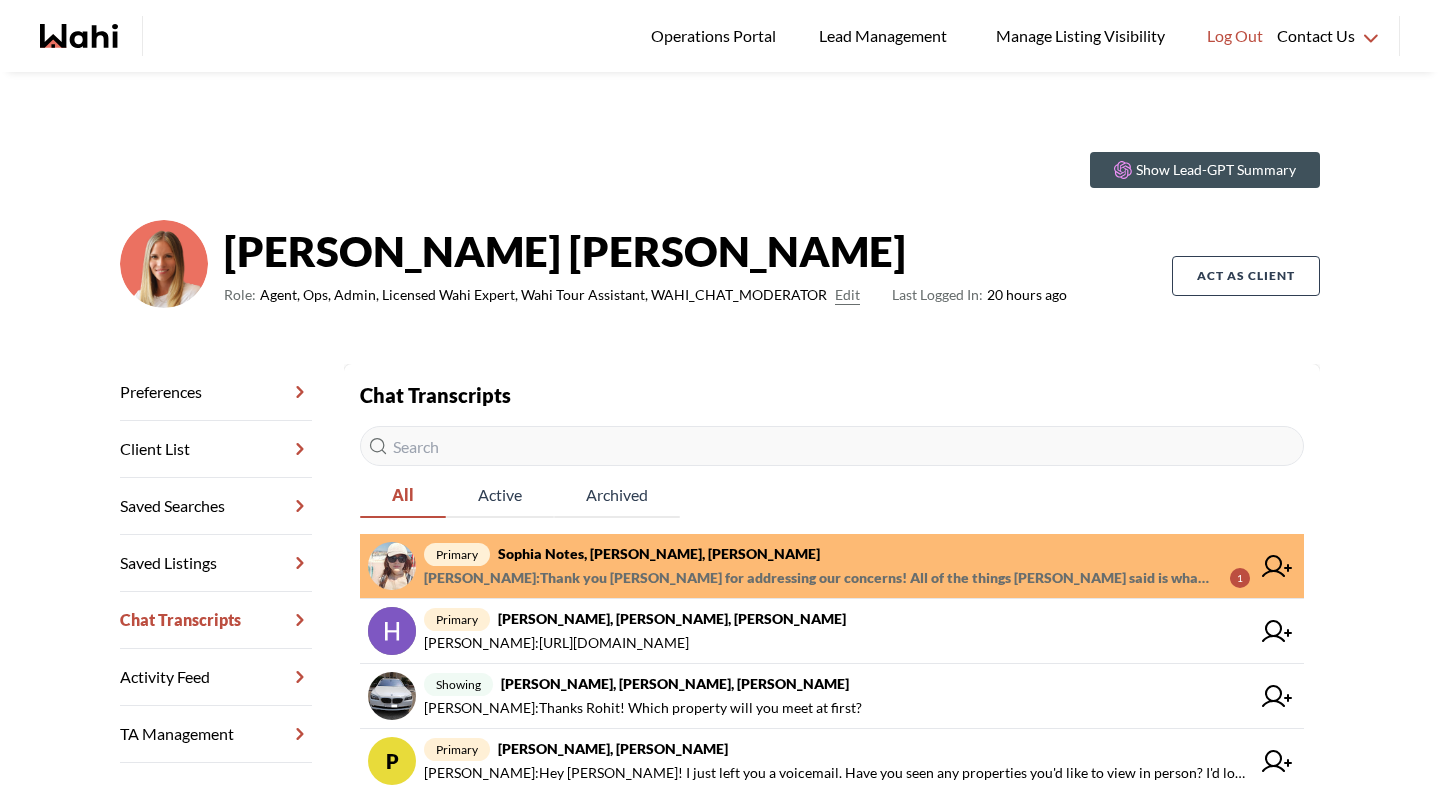 click on "primary Sophia Notes, Jason Lu, Michelle Jason Lu :  Thank you Michelle for addressing our concerns! All of the things Sophie said is what we discussed over last night, $375k-380k seems like a very good deal thats put good faith in what both sides desires  1" at bounding box center [832, 566] 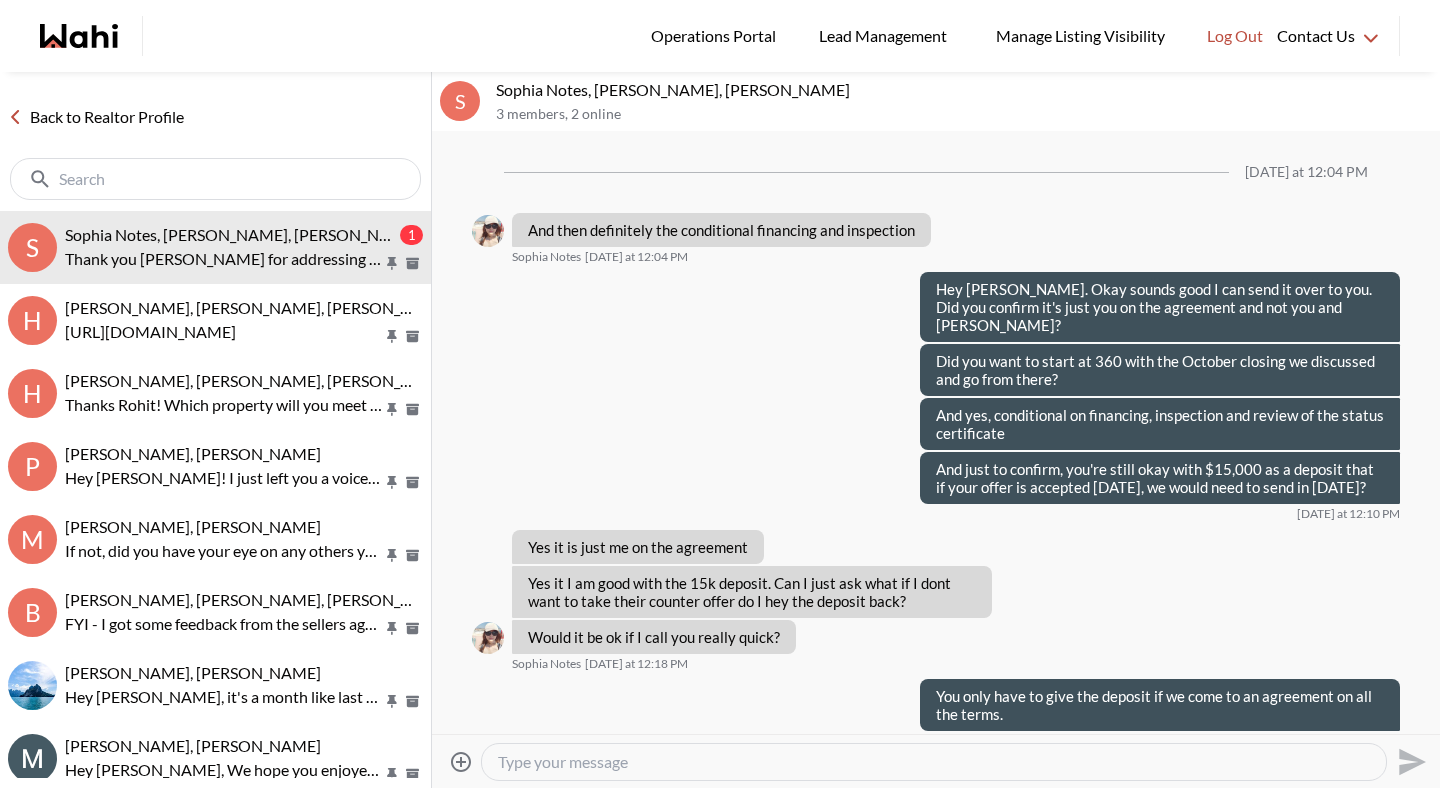 scroll, scrollTop: 1327, scrollLeft: 0, axis: vertical 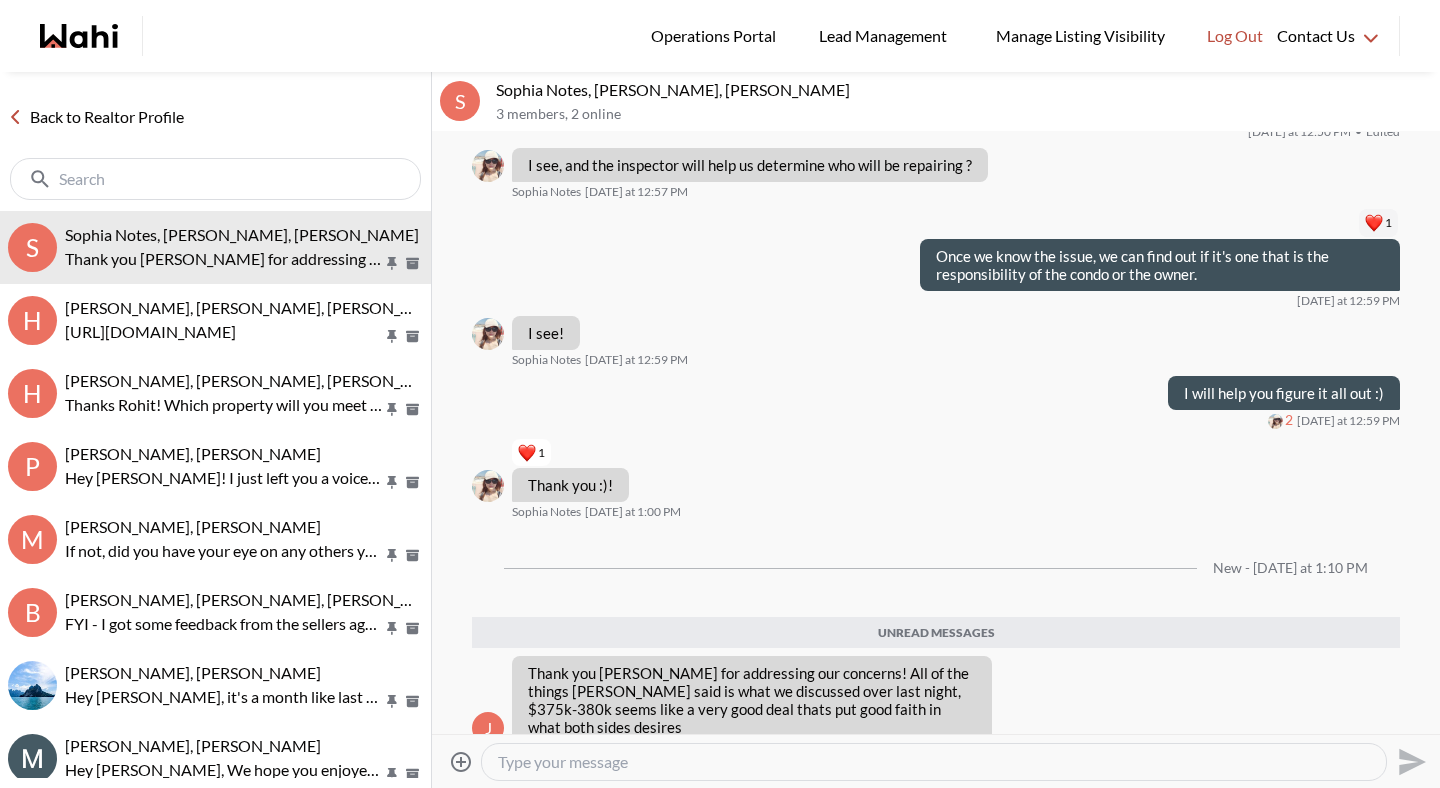 click at bounding box center [934, 762] 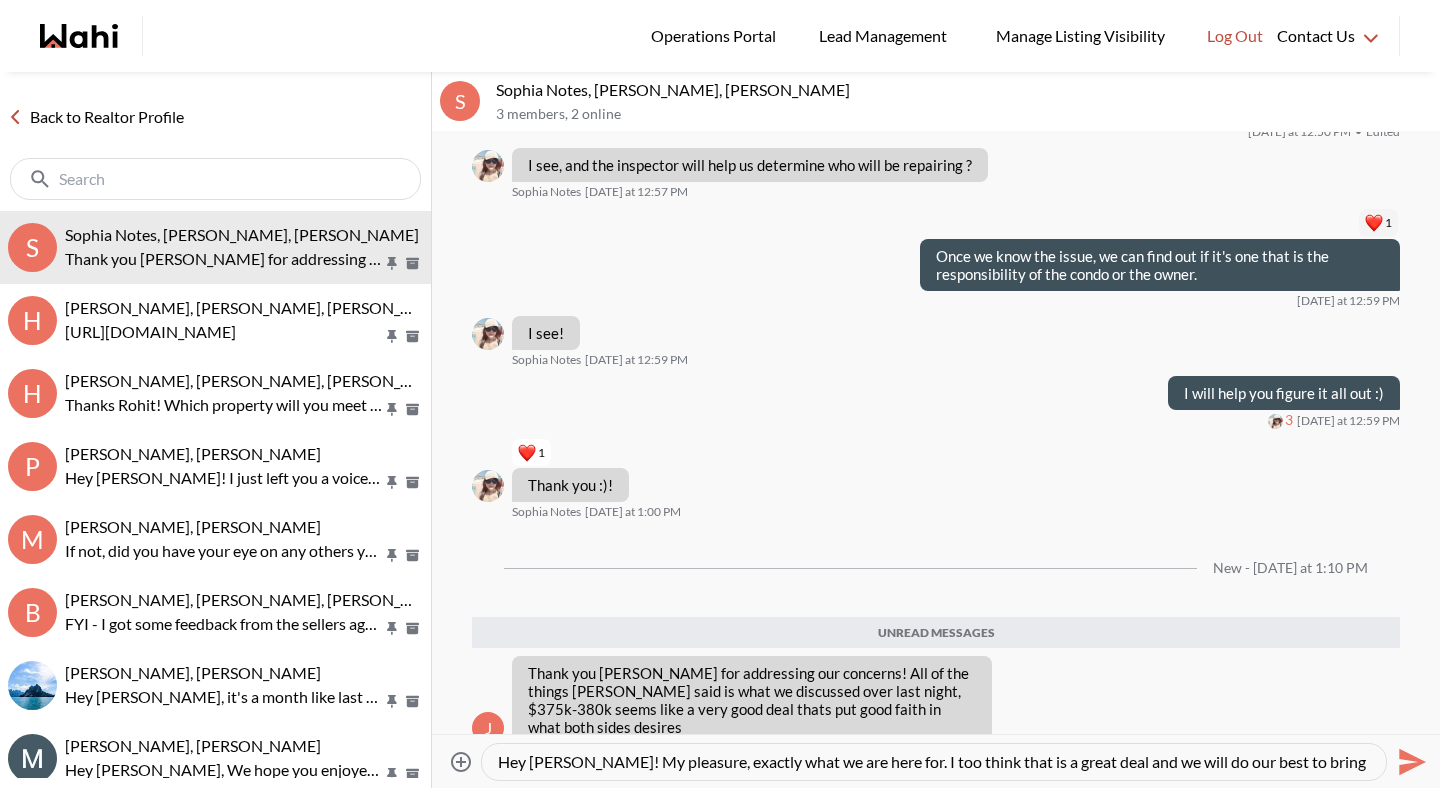 scroll, scrollTop: 19, scrollLeft: 0, axis: vertical 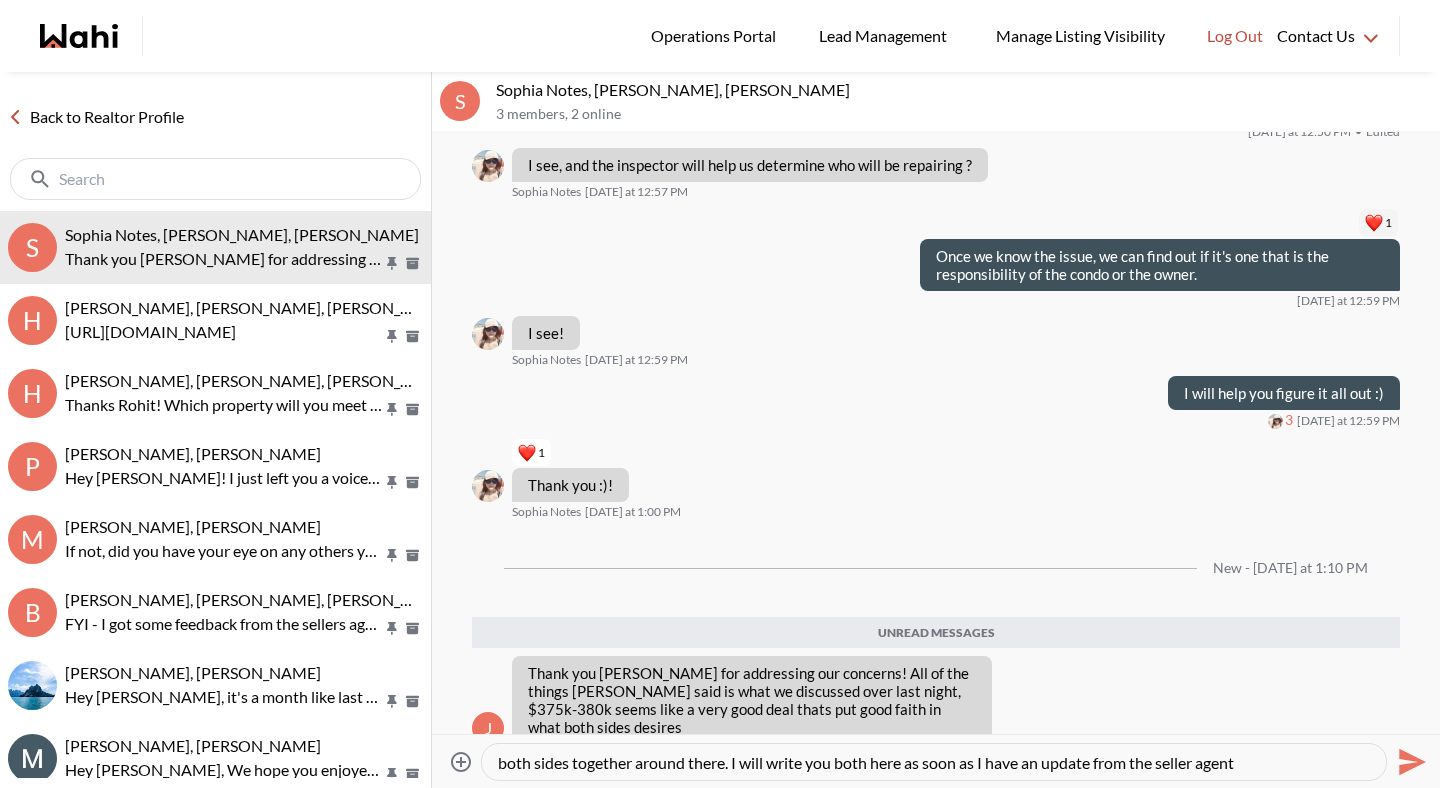 type on "Hey [PERSON_NAME]! My pleasure, exactly what we are here for. I too think that is a great deal and we will do our best to bring both sides together around there. I will write you both here as soon as I have an update from the seller agent." 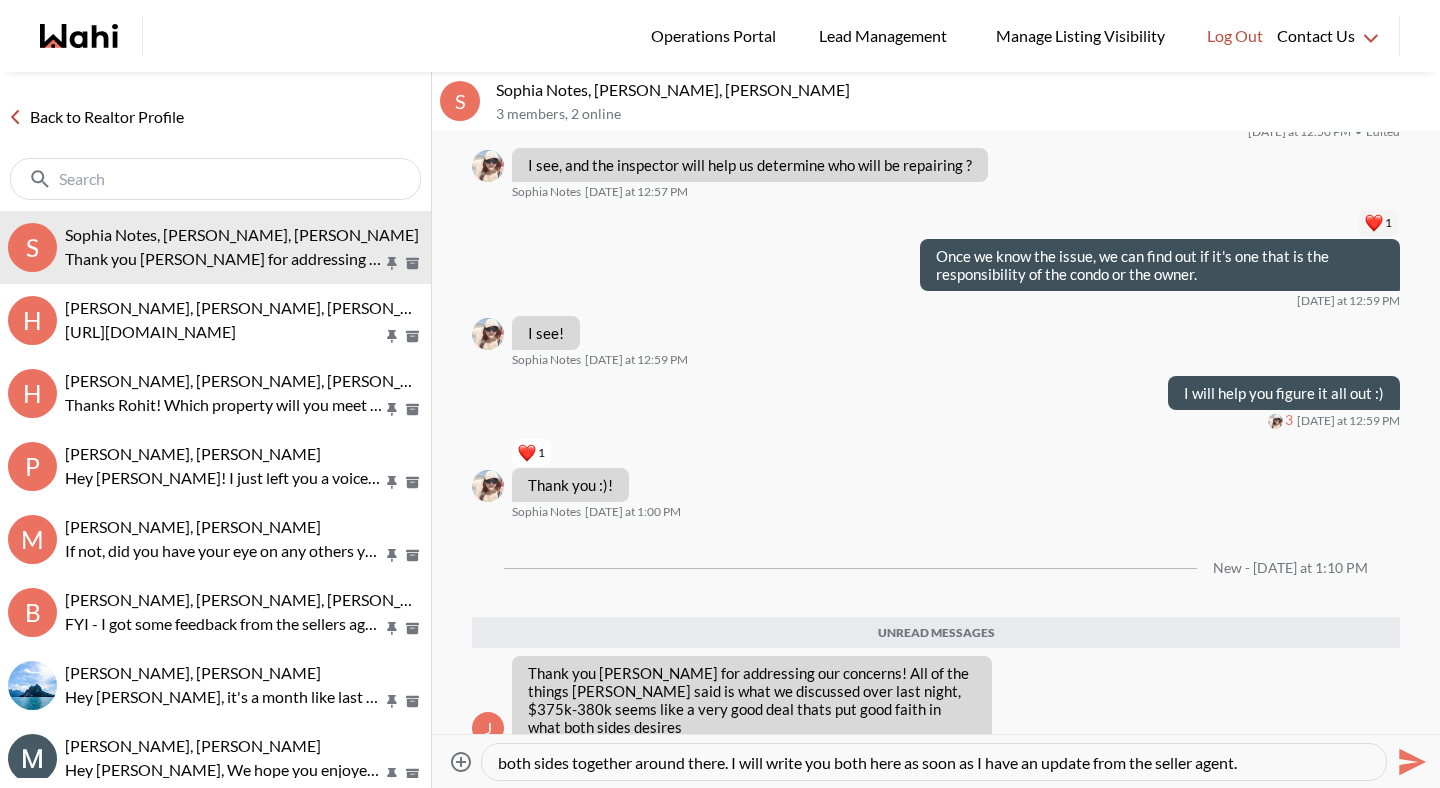 type 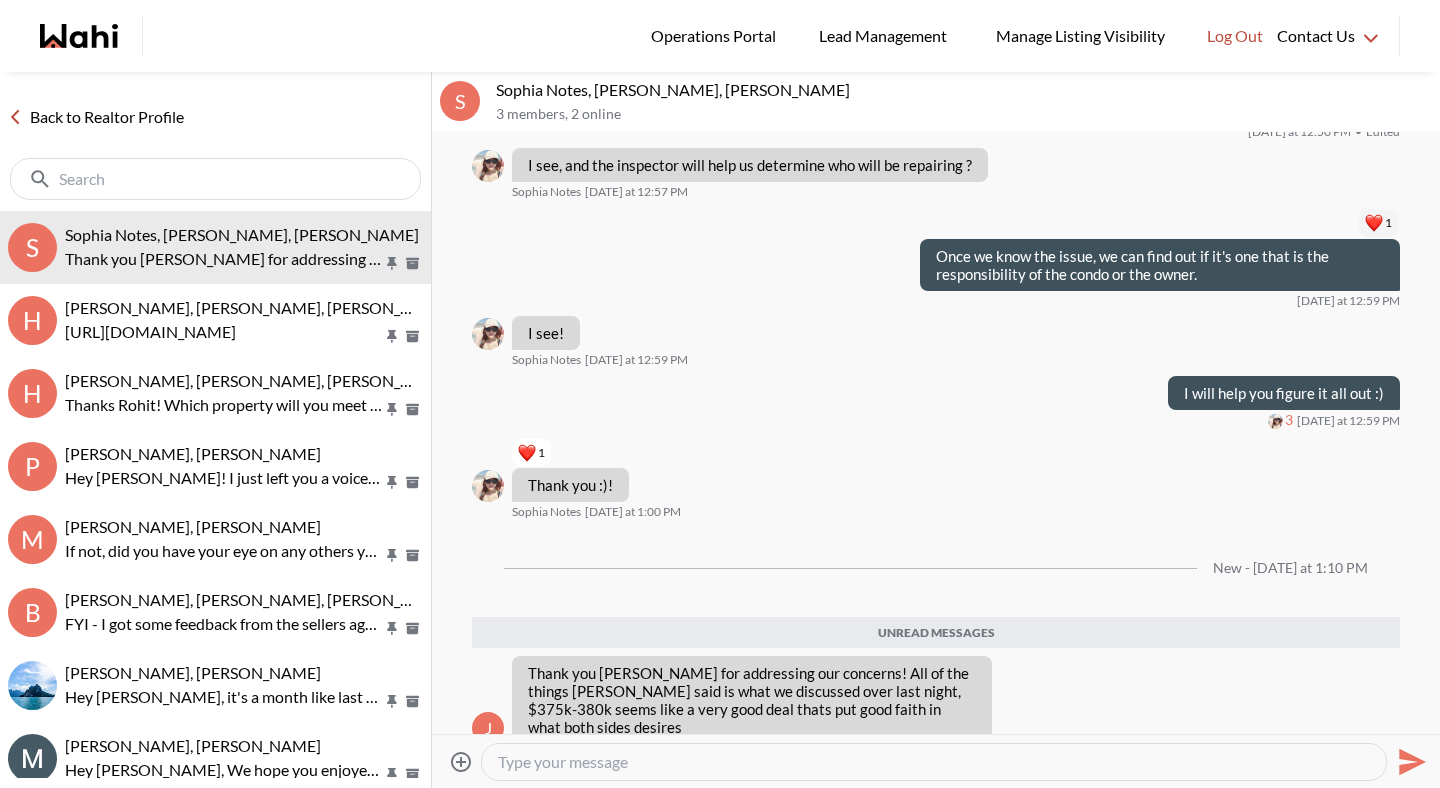 scroll, scrollTop: 1440, scrollLeft: 0, axis: vertical 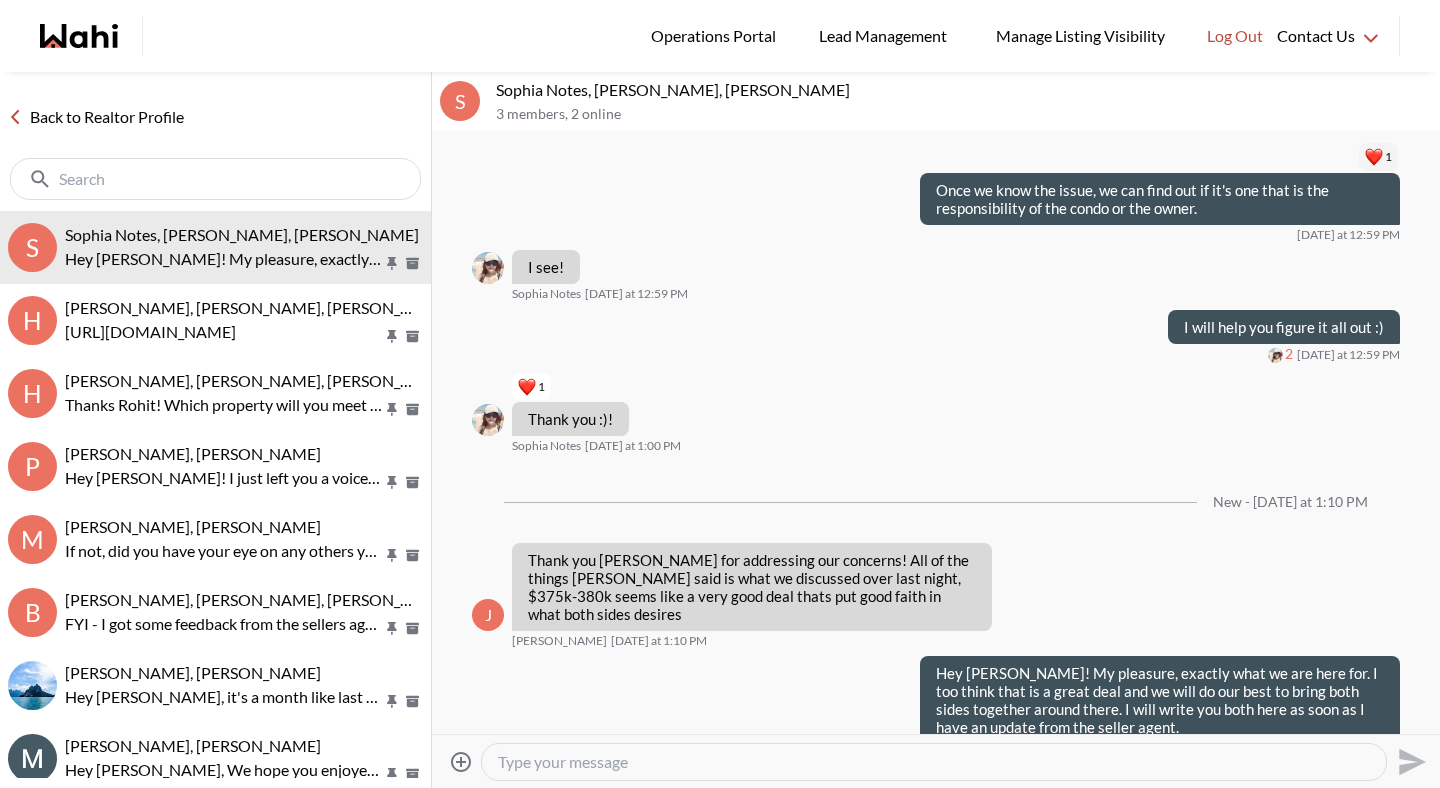 click on "Back to Realtor Profile" at bounding box center (215, 141) 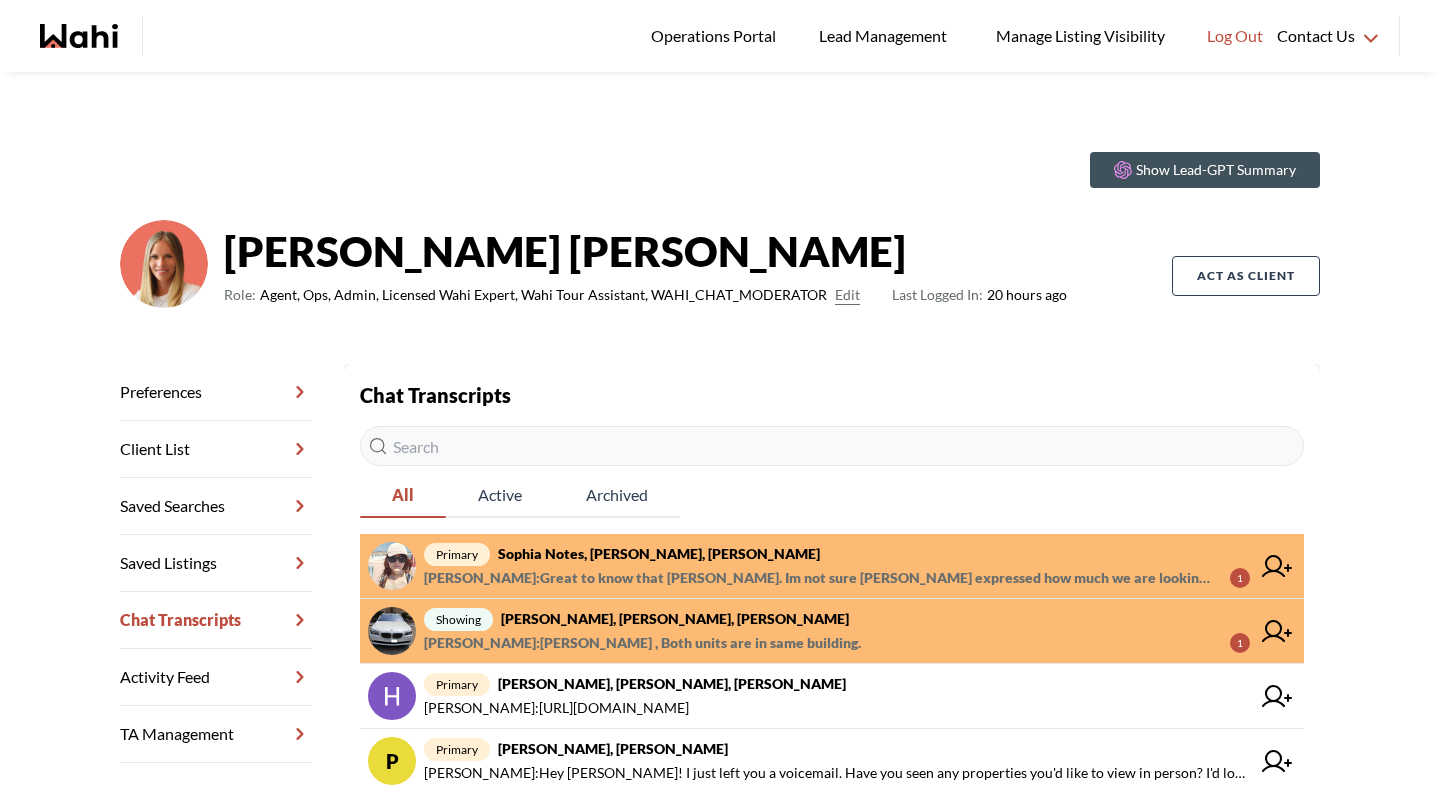 click on "[PERSON_NAME], [PERSON_NAME], [PERSON_NAME]" at bounding box center [675, 618] 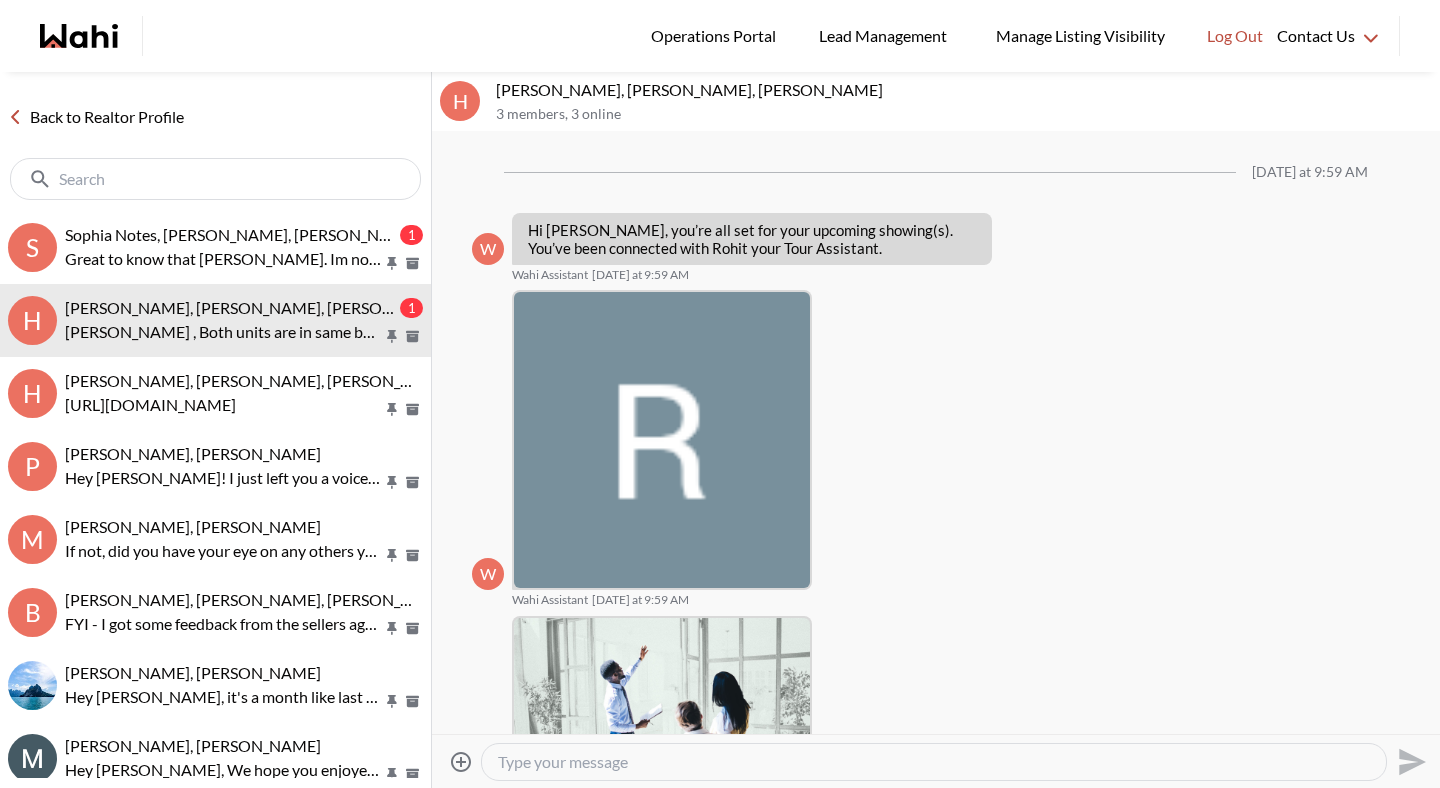 scroll, scrollTop: 759, scrollLeft: 0, axis: vertical 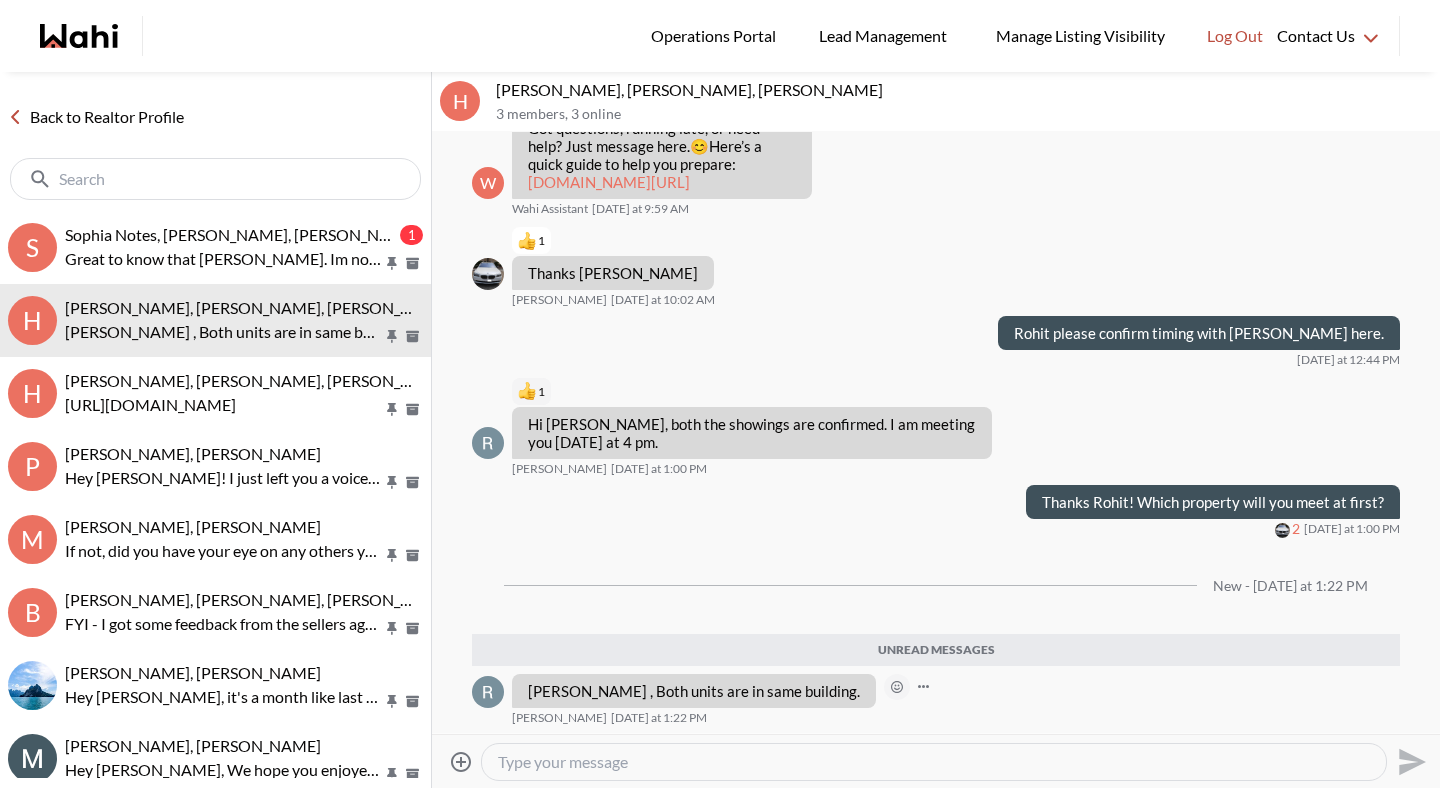 click 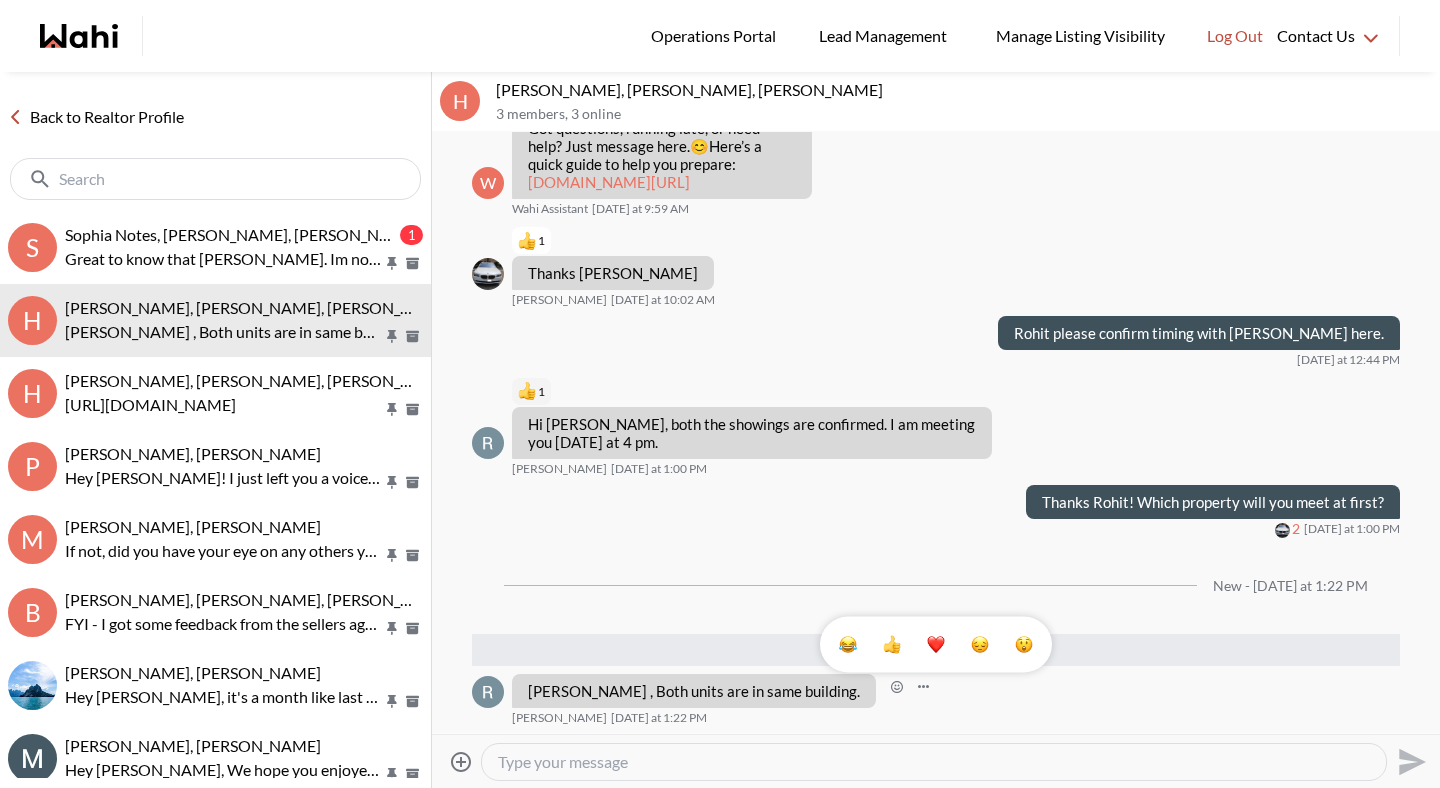 click at bounding box center (936, 645) 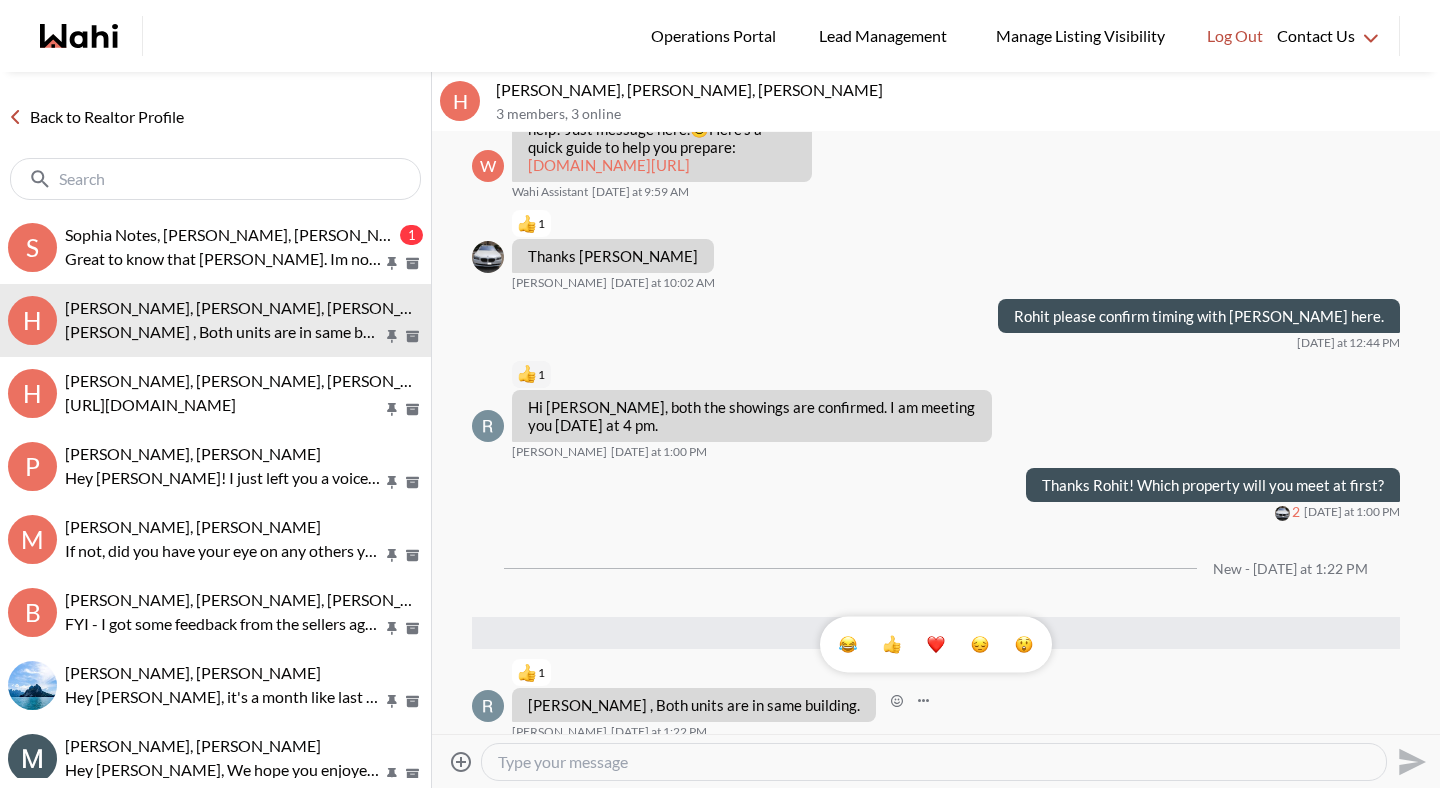 scroll, scrollTop: 791, scrollLeft: 0, axis: vertical 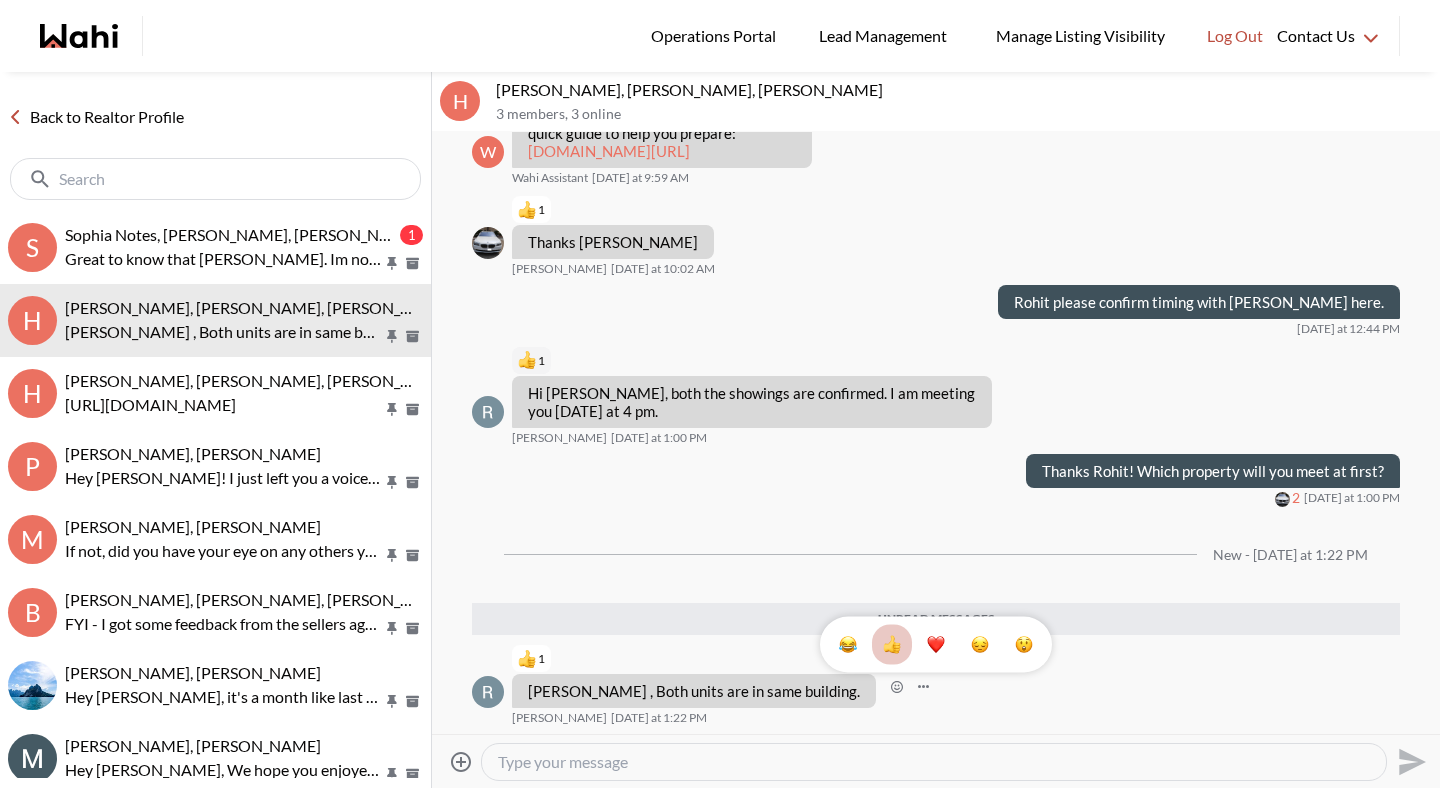 click on "Back to Realtor Profile" at bounding box center [96, 117] 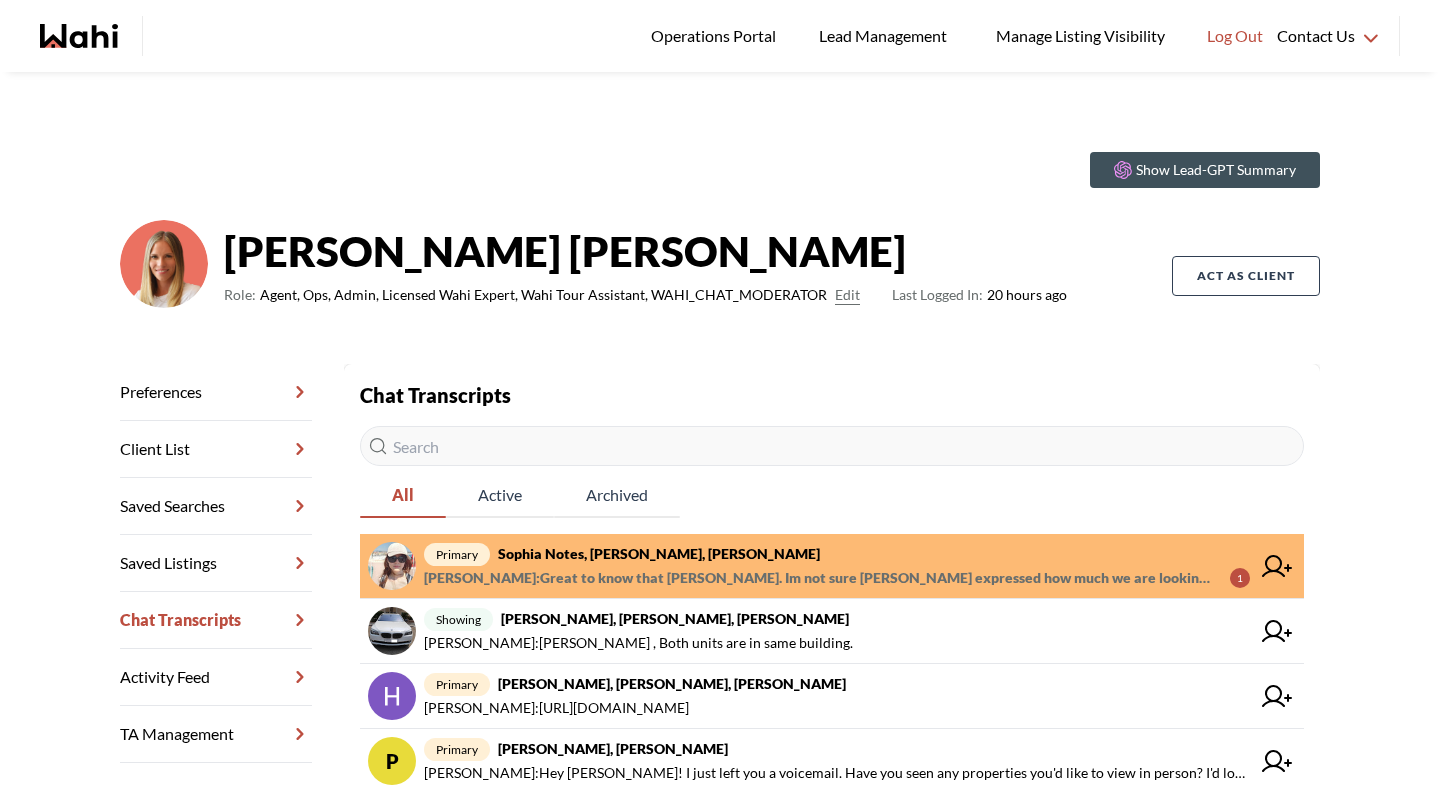 click on "Jason Lu :  Great to know that Michelle. Im not sure Sophie expressed how much we are looking forward for a place of our own since we are getting ready for our wedding spring next year. So if you can convey our situation to the sellers agent and we can get this condo closest to 375k and addressing the crack issue will make us the happiest couple :)" at bounding box center [819, 578] 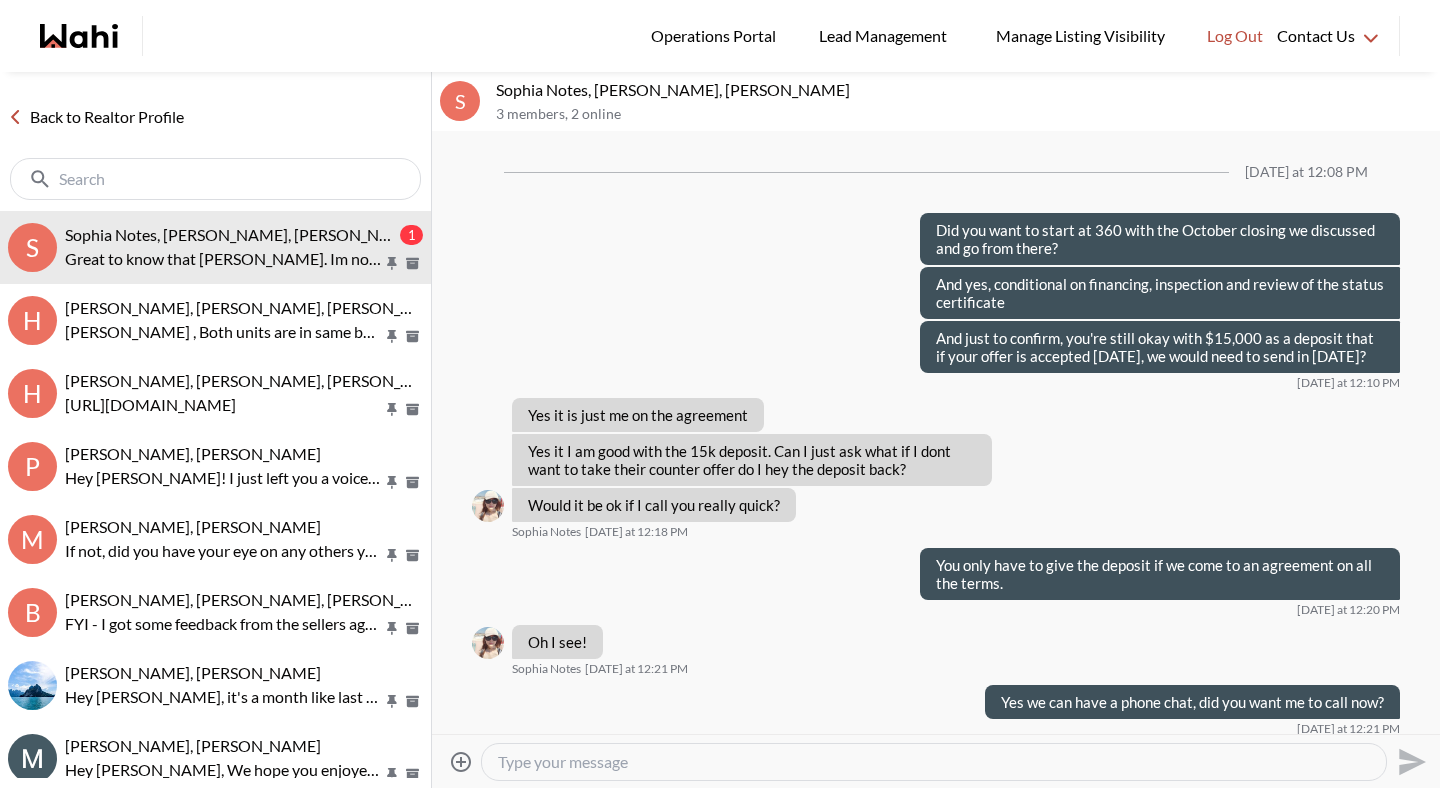scroll, scrollTop: 1508, scrollLeft: 0, axis: vertical 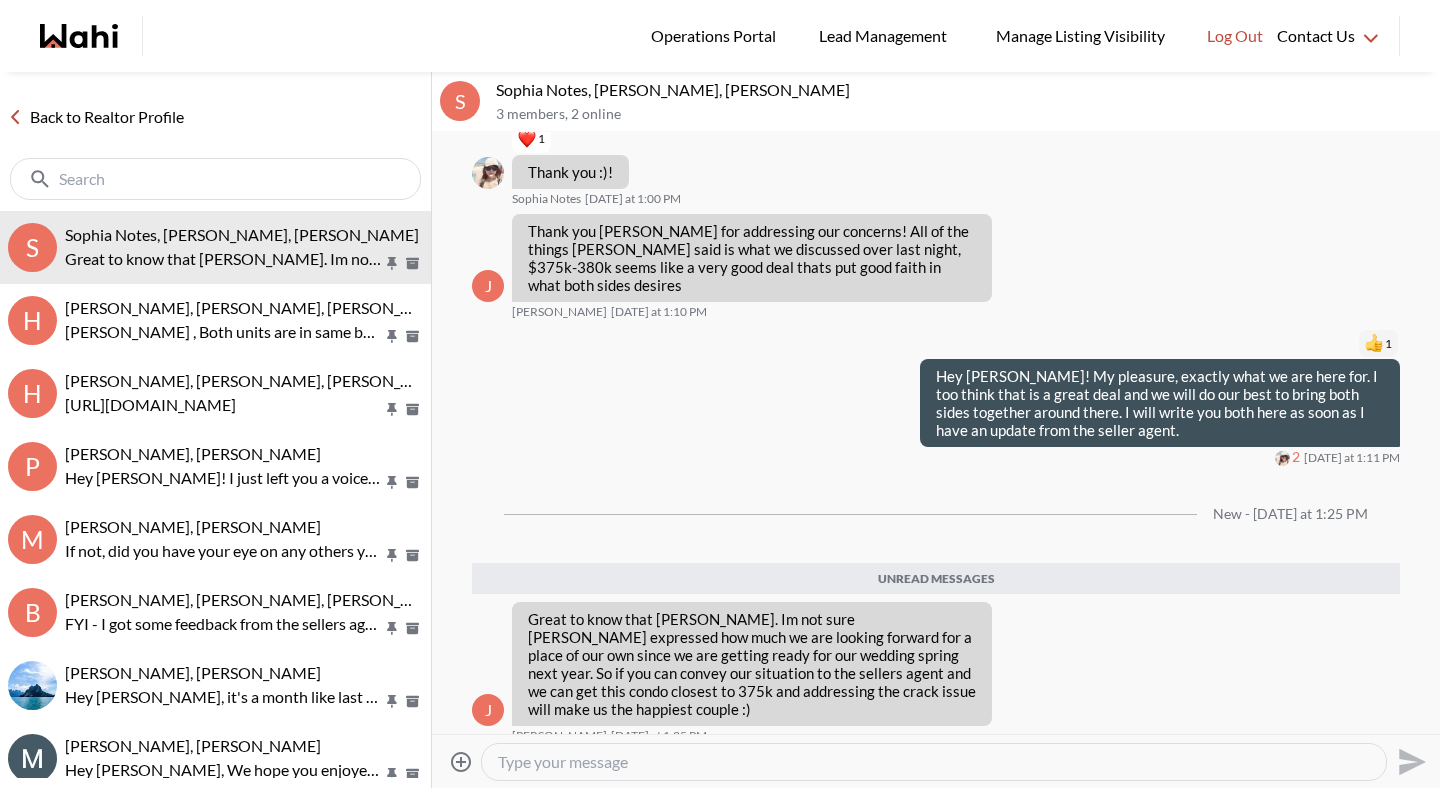 click at bounding box center (934, 762) 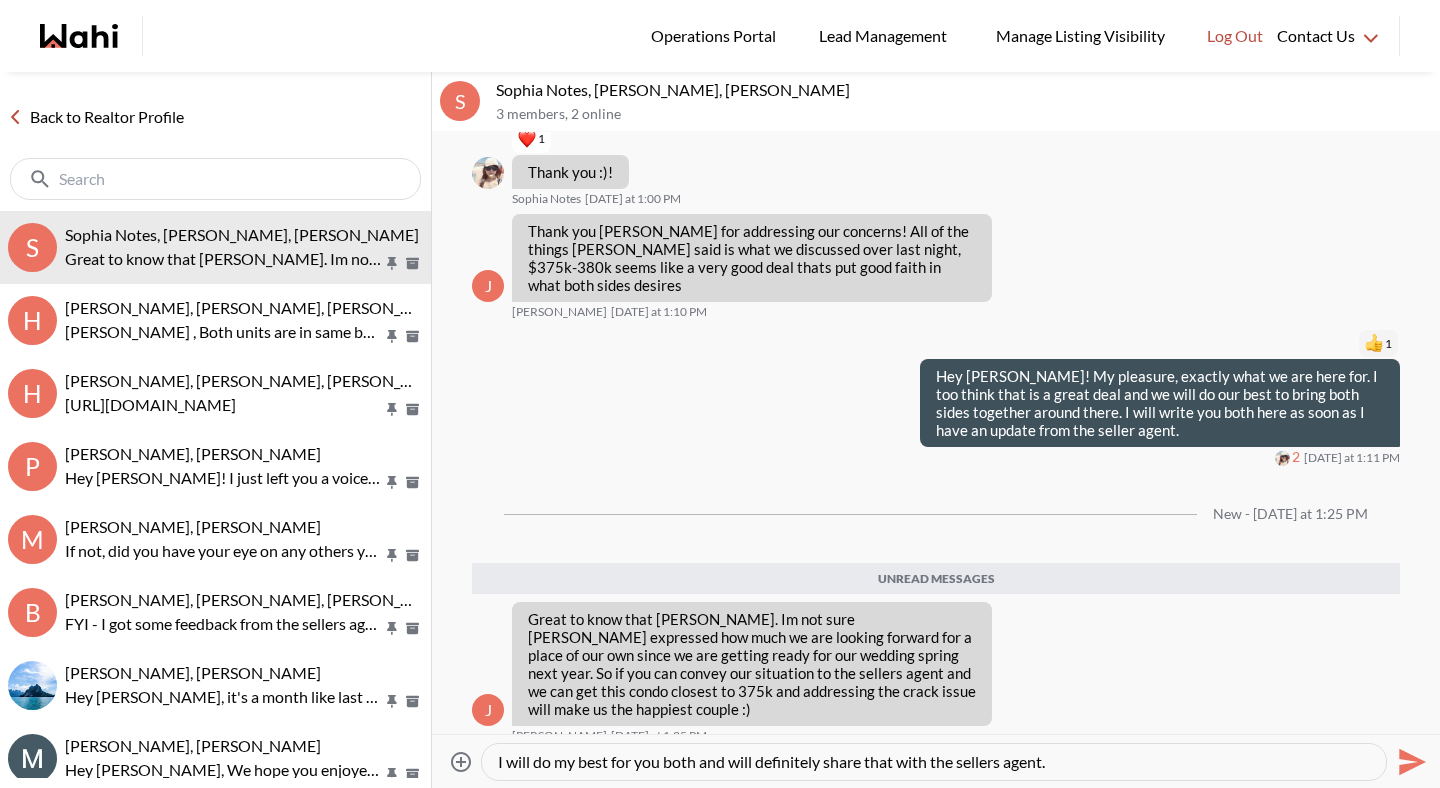 type on "I will do my best for you both and will definitely share that with the sellers agent." 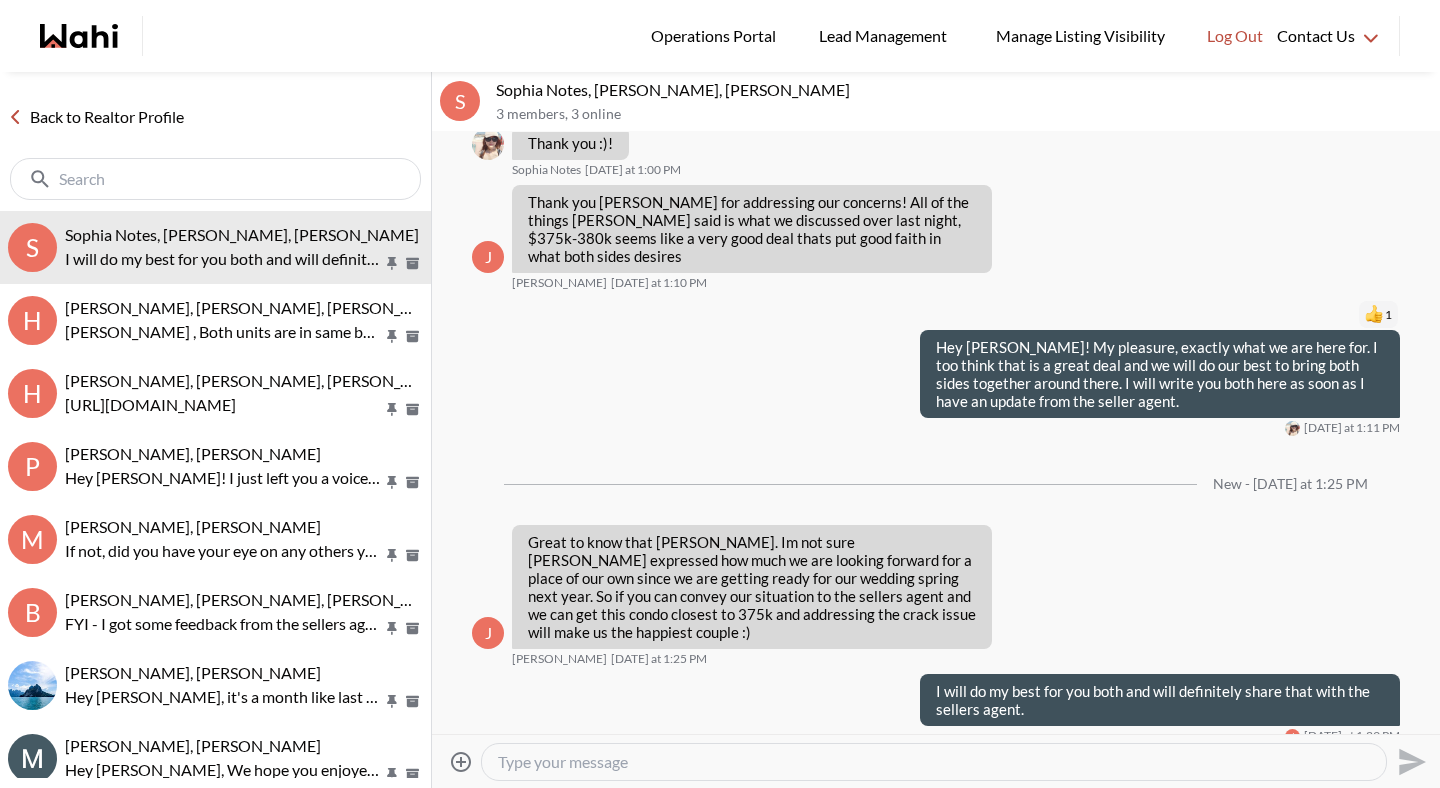 scroll, scrollTop: 1596, scrollLeft: 0, axis: vertical 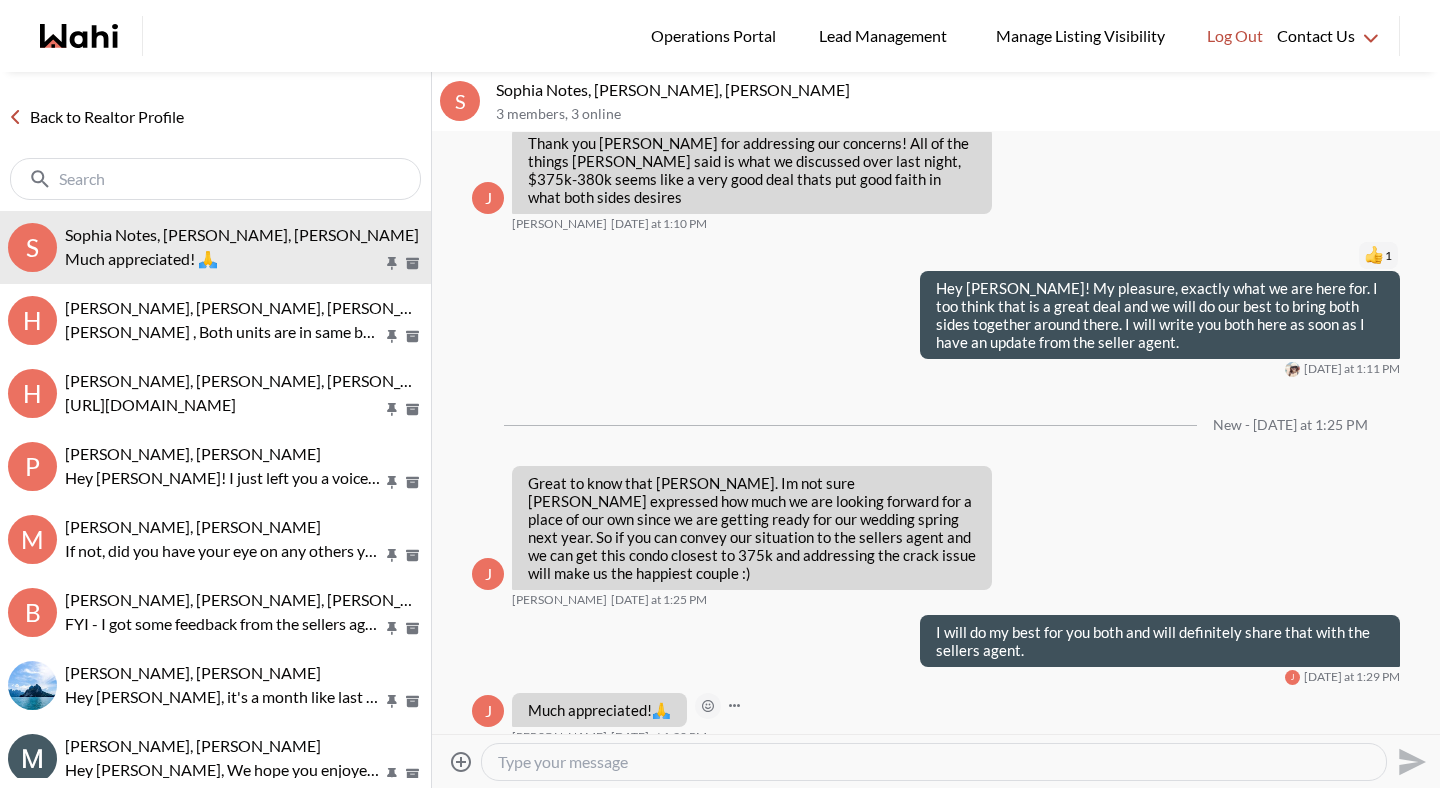 click 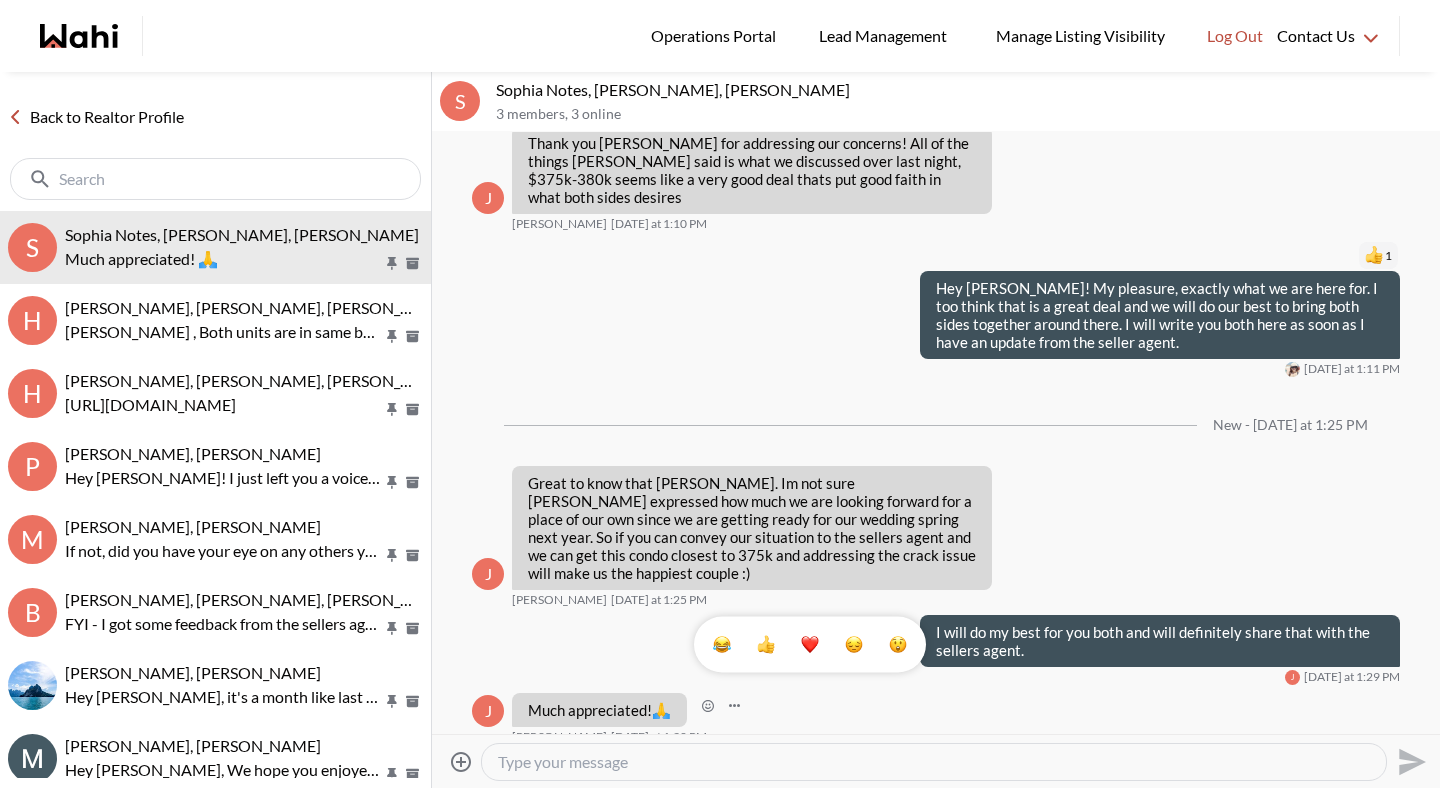 click at bounding box center (810, 645) 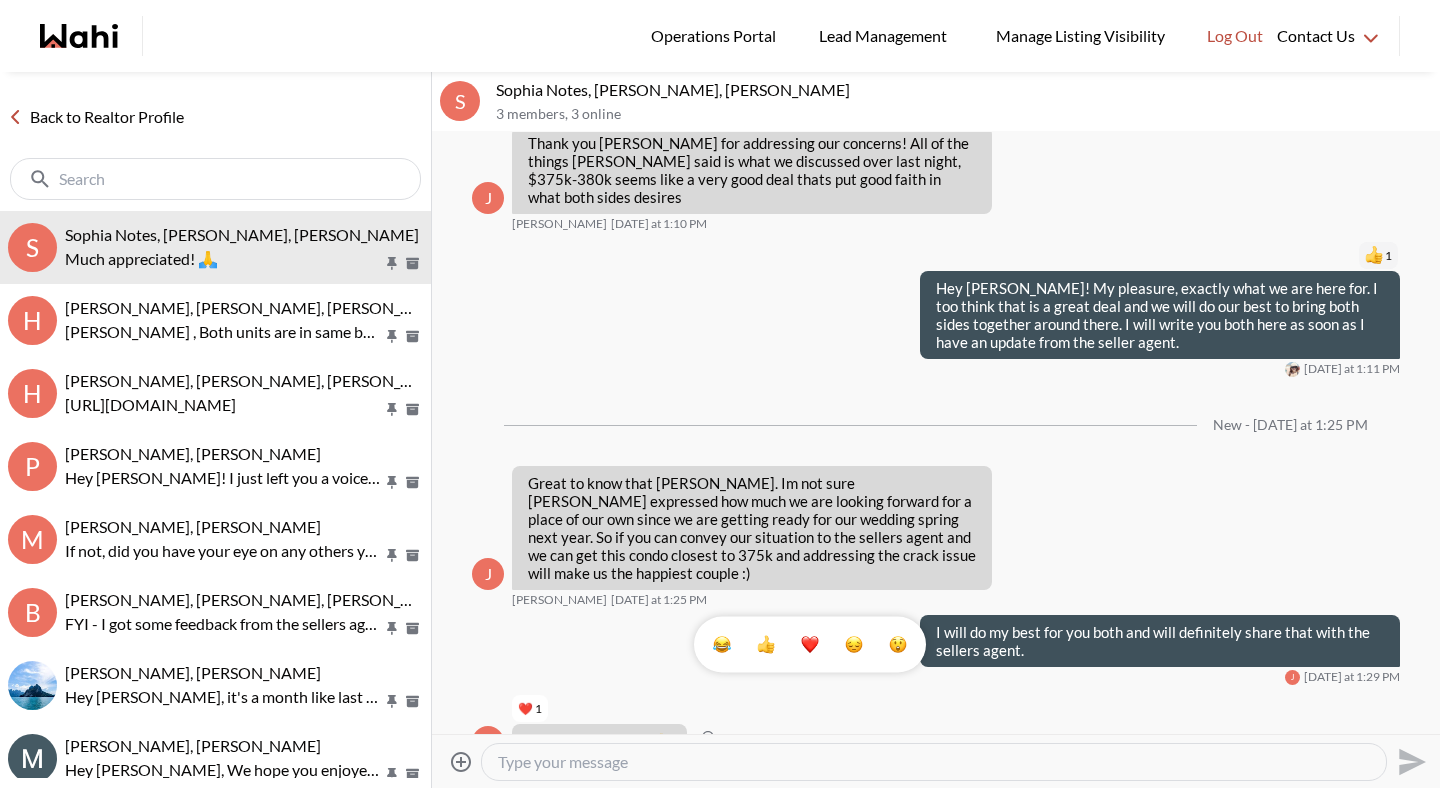 scroll, scrollTop: 1628, scrollLeft: 0, axis: vertical 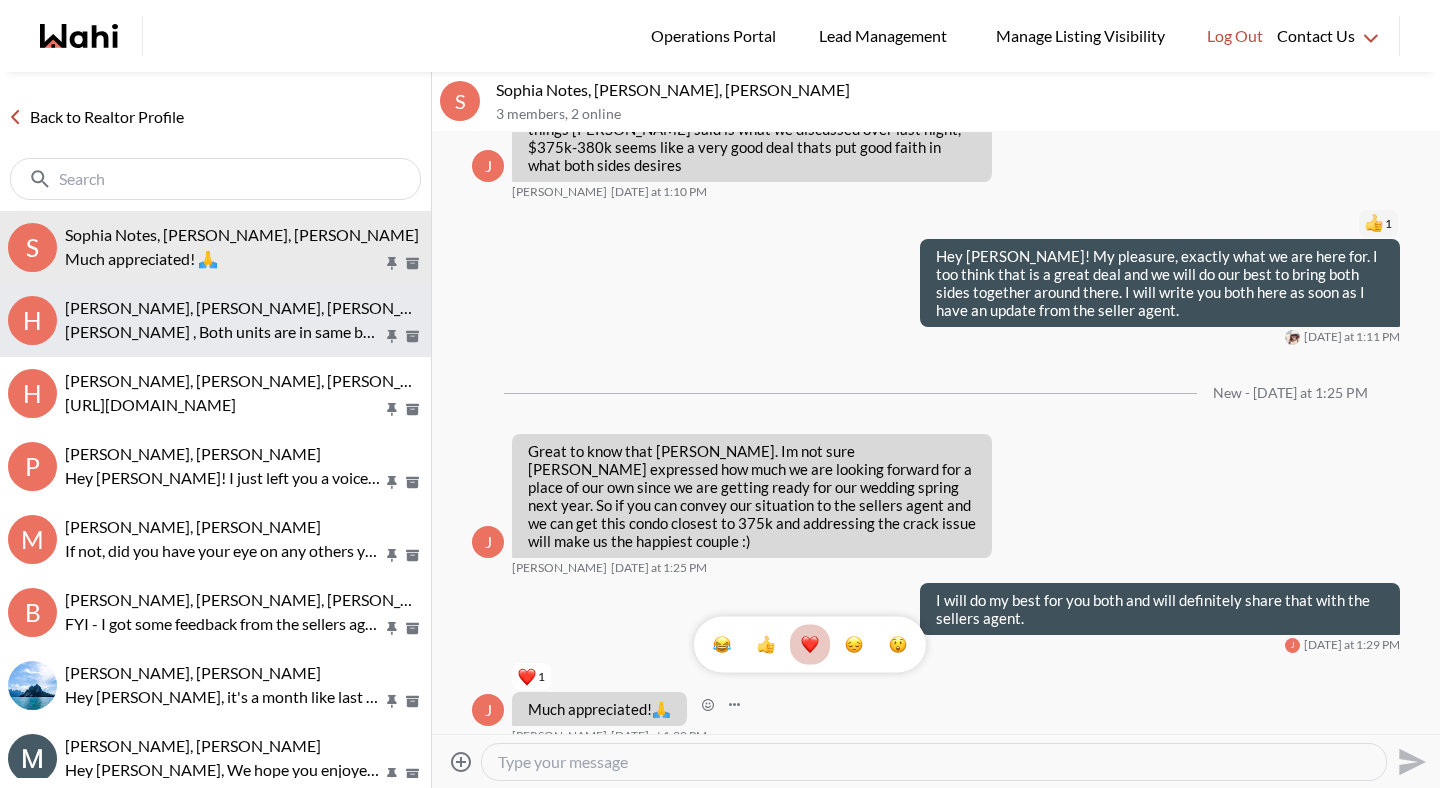 click on "[PERSON_NAME] , Both units are in same building." at bounding box center (224, 332) 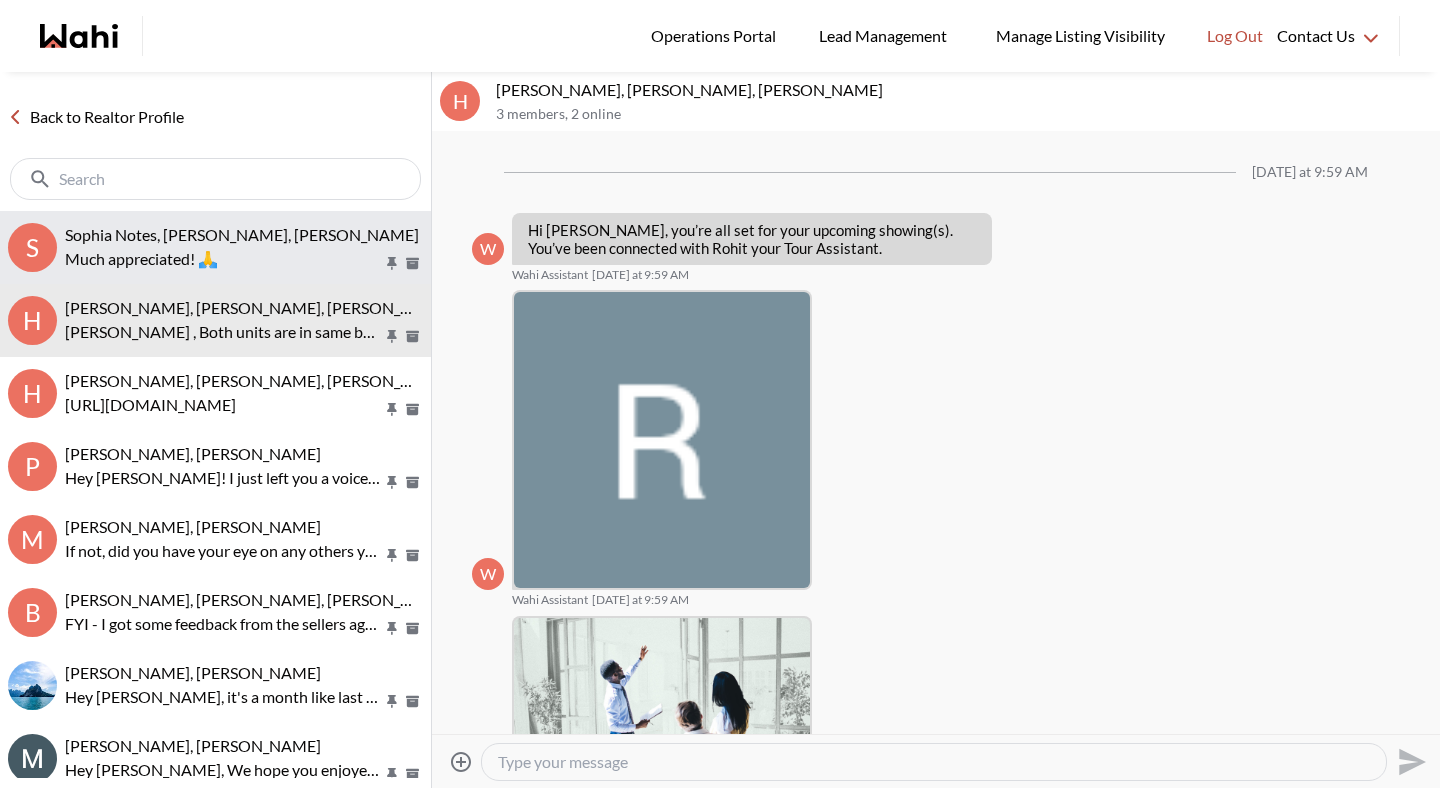 scroll, scrollTop: 663, scrollLeft: 0, axis: vertical 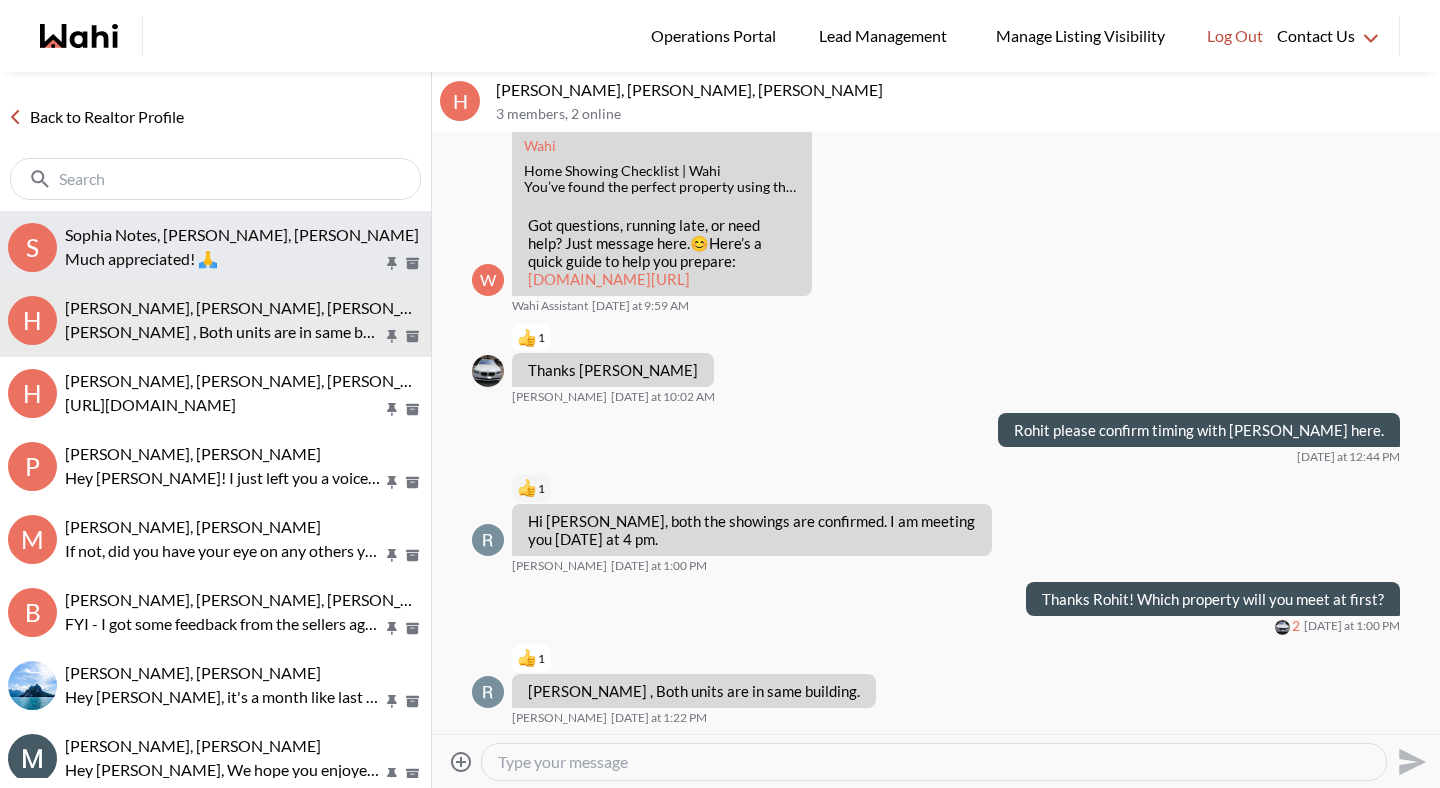 click on "Much appreciated! 🙏" at bounding box center (224, 259) 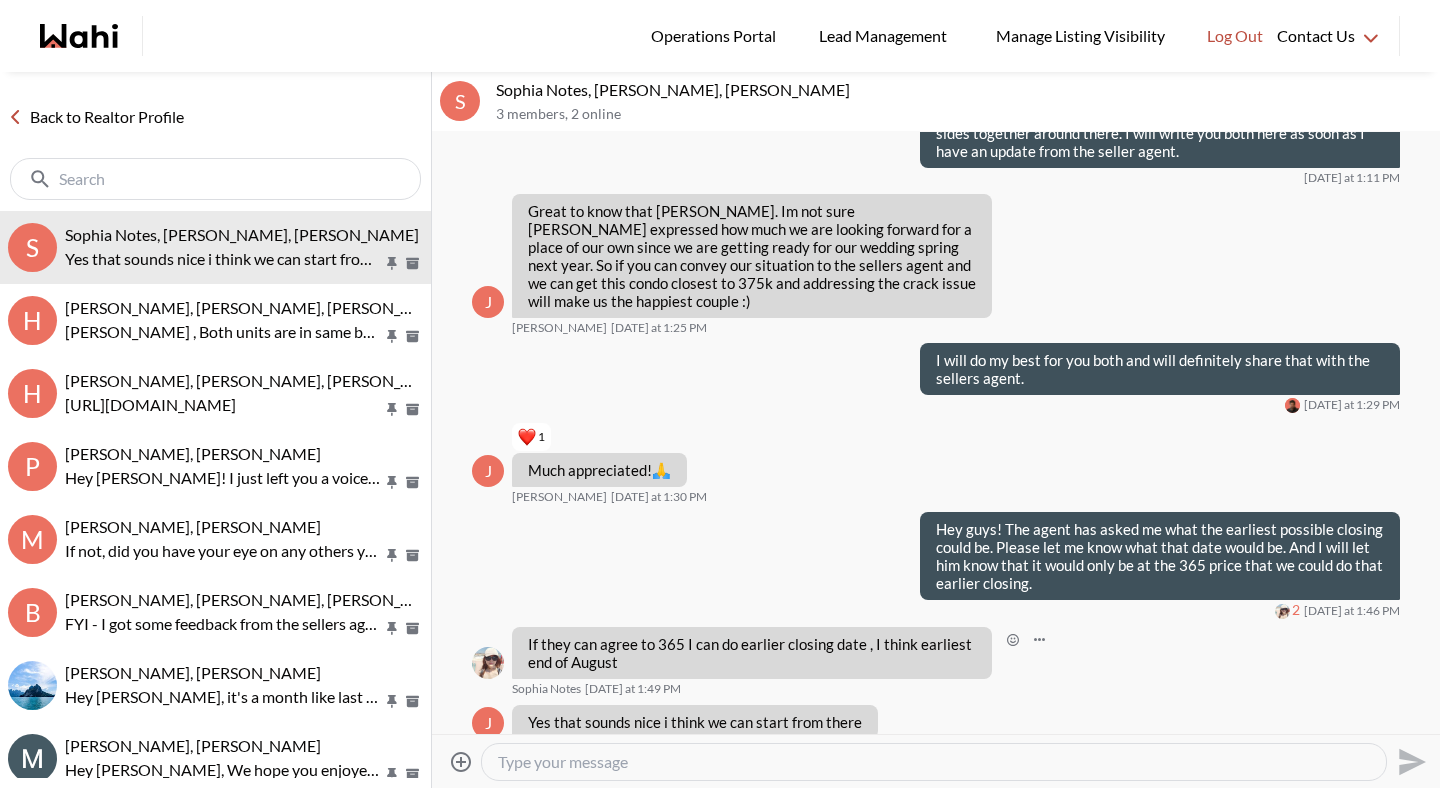 scroll, scrollTop: 1799, scrollLeft: 0, axis: vertical 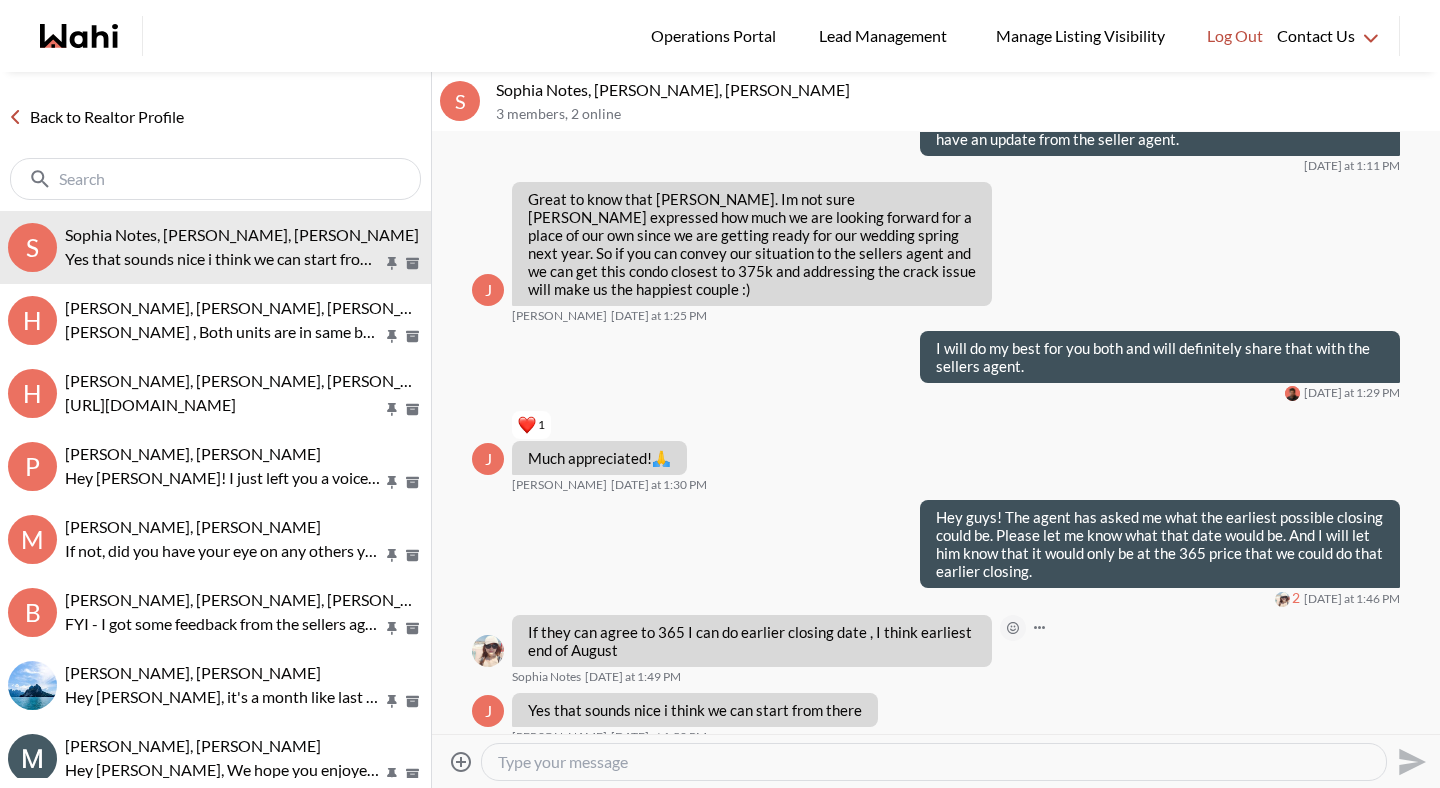 click 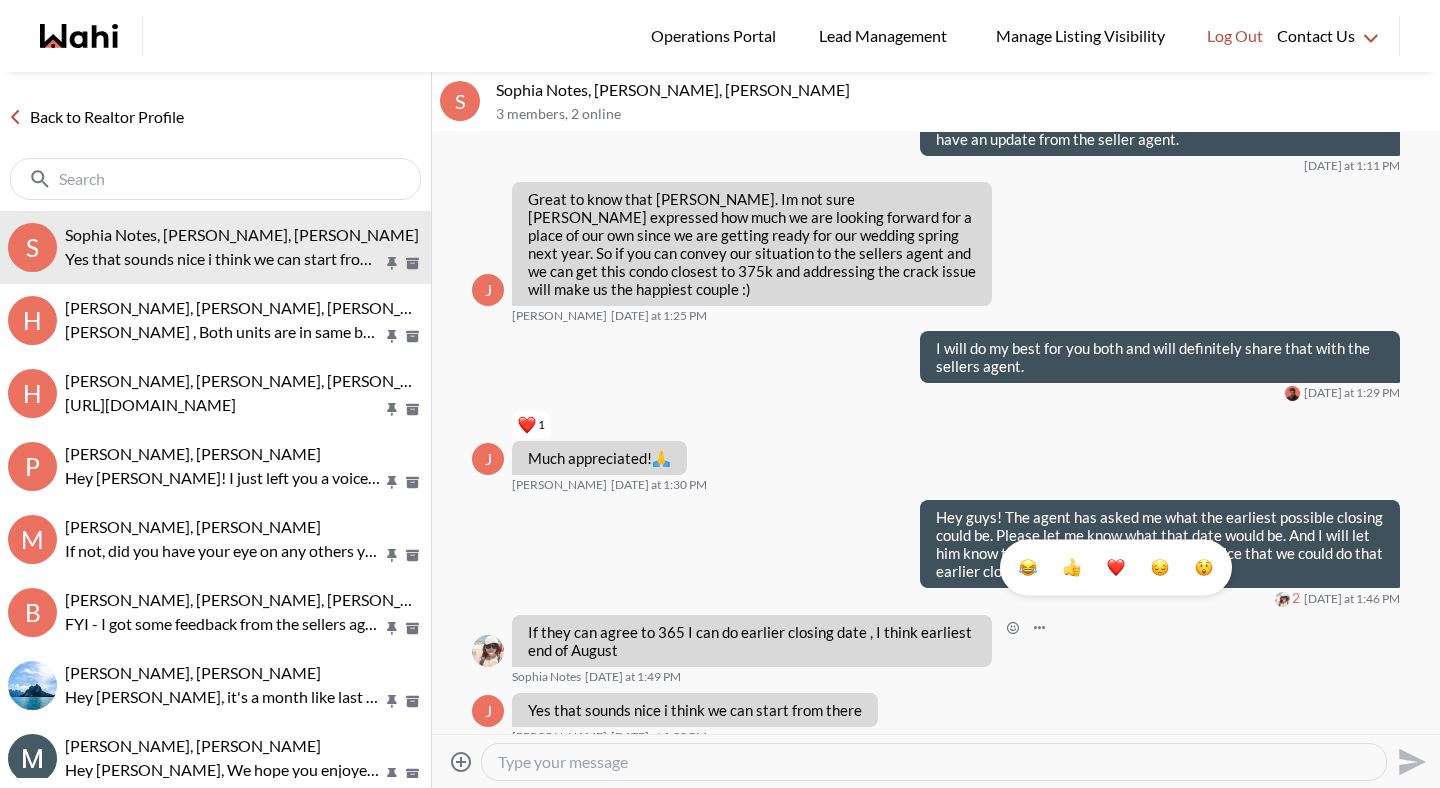 click at bounding box center [1072, 568] 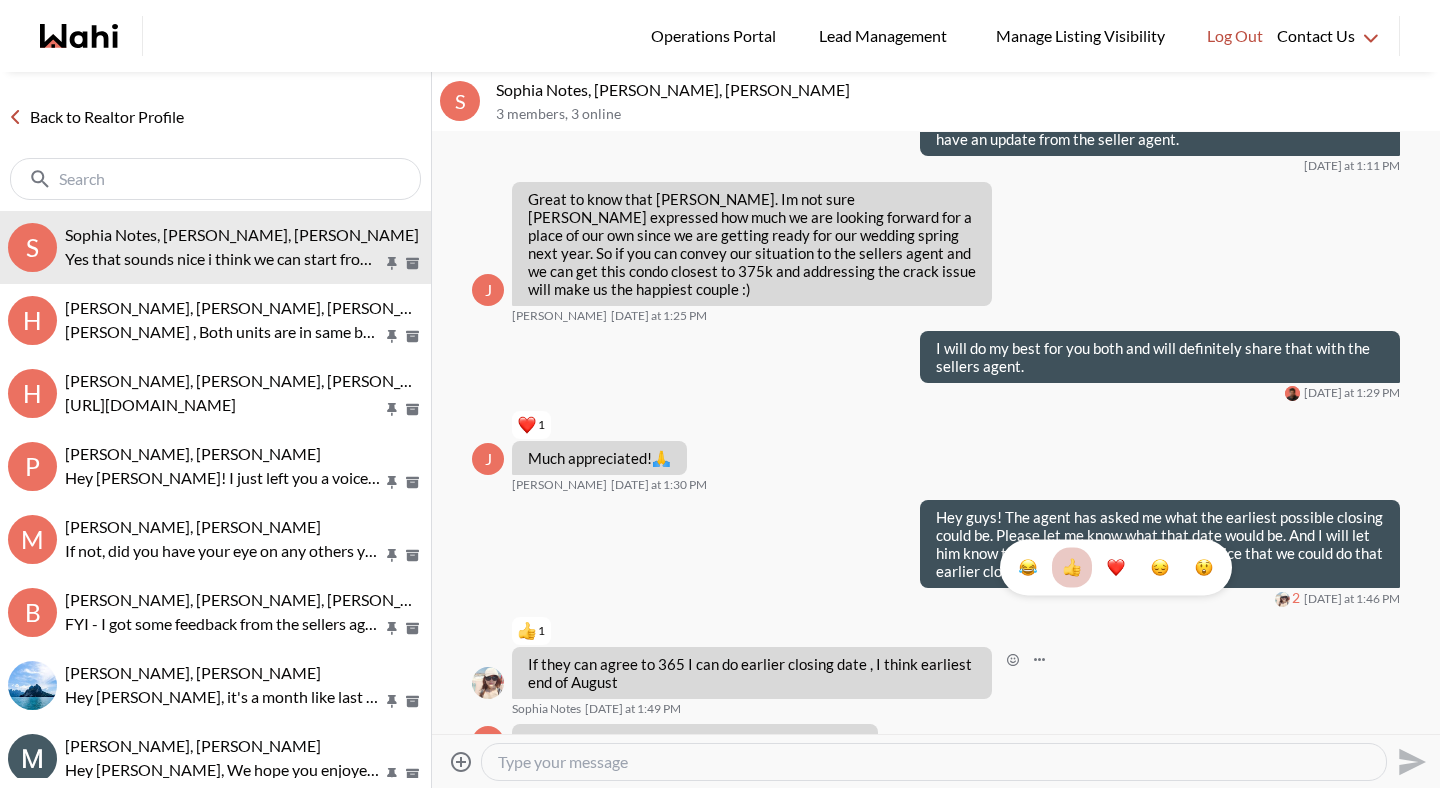 click on "1" at bounding box center (936, 433) 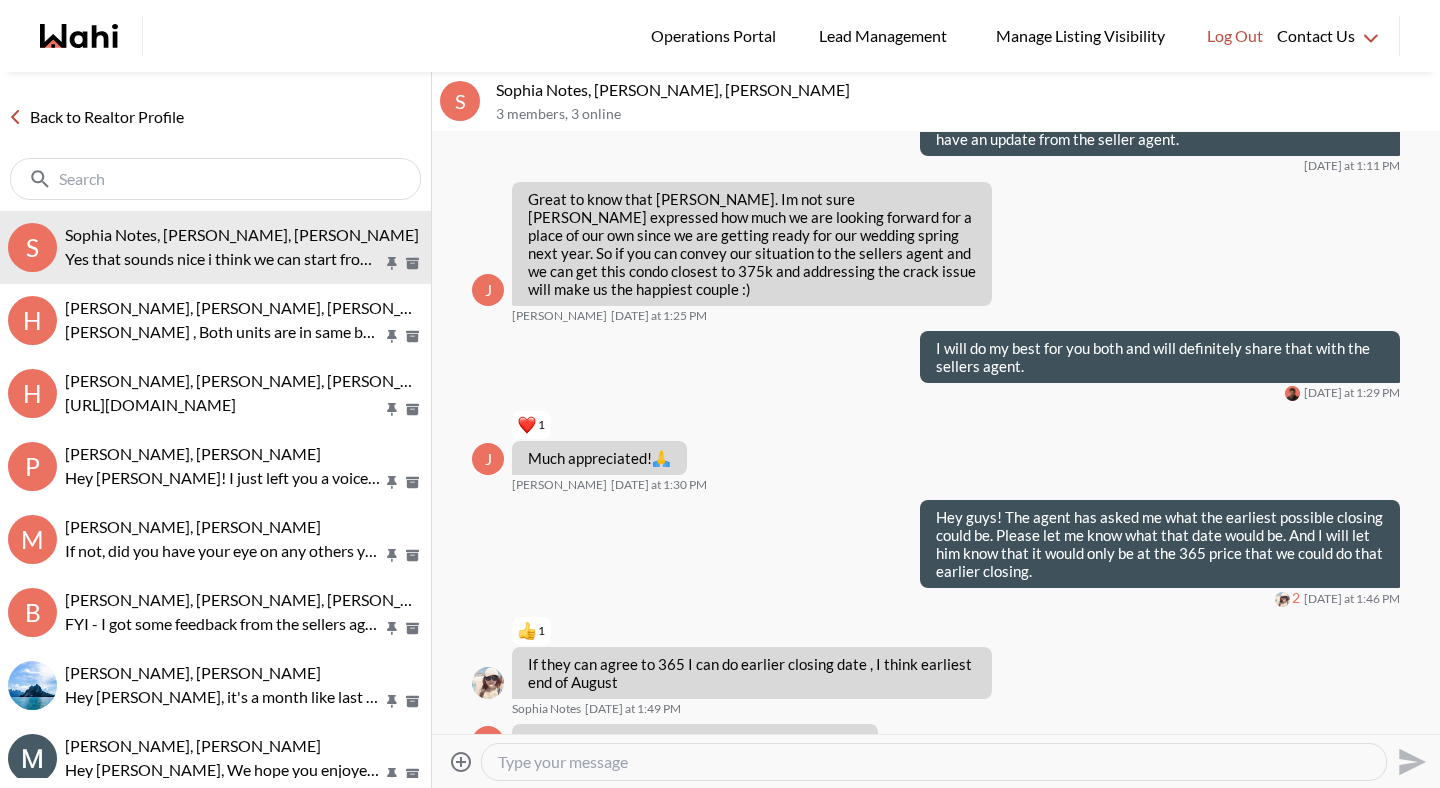 scroll, scrollTop: 1831, scrollLeft: 0, axis: vertical 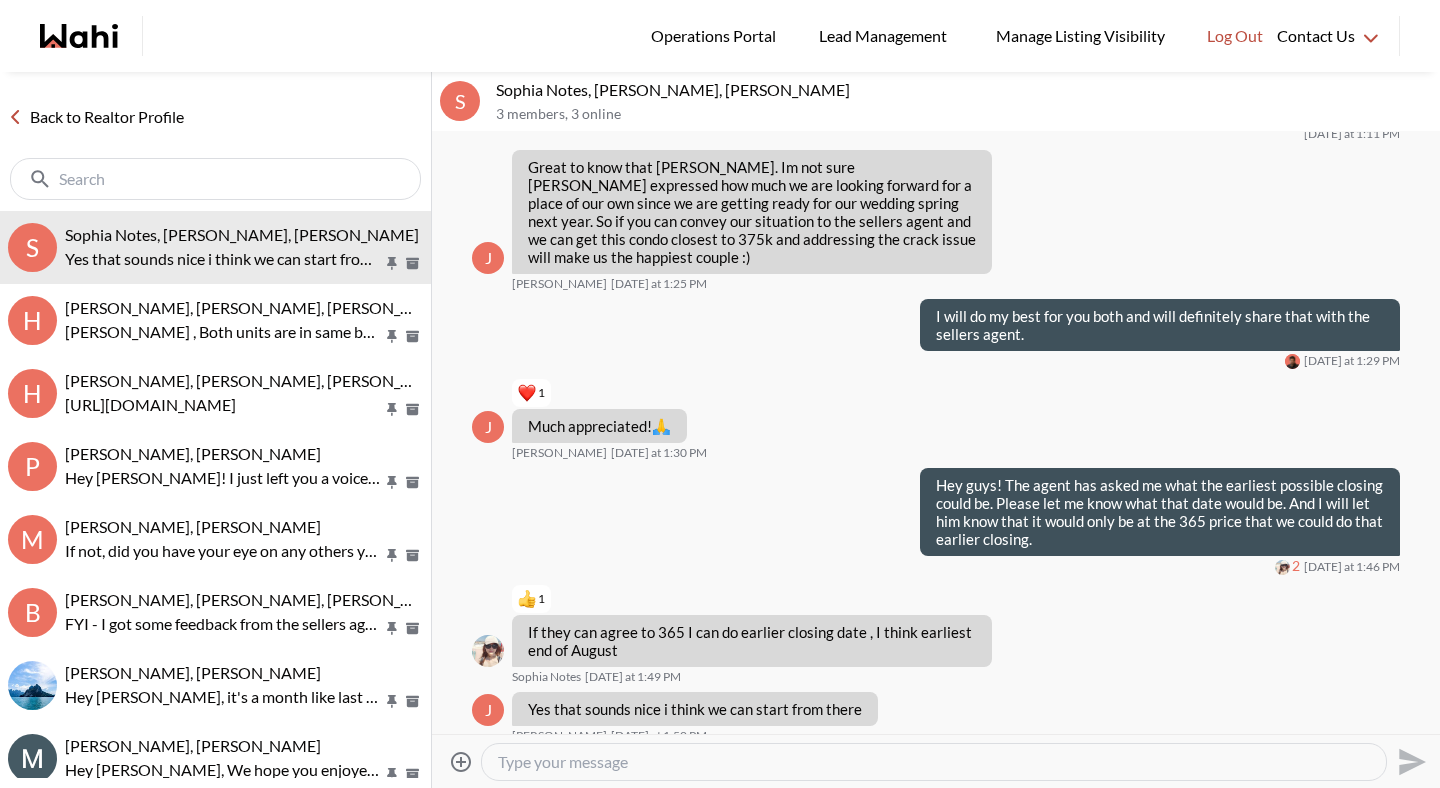 click at bounding box center [934, 762] 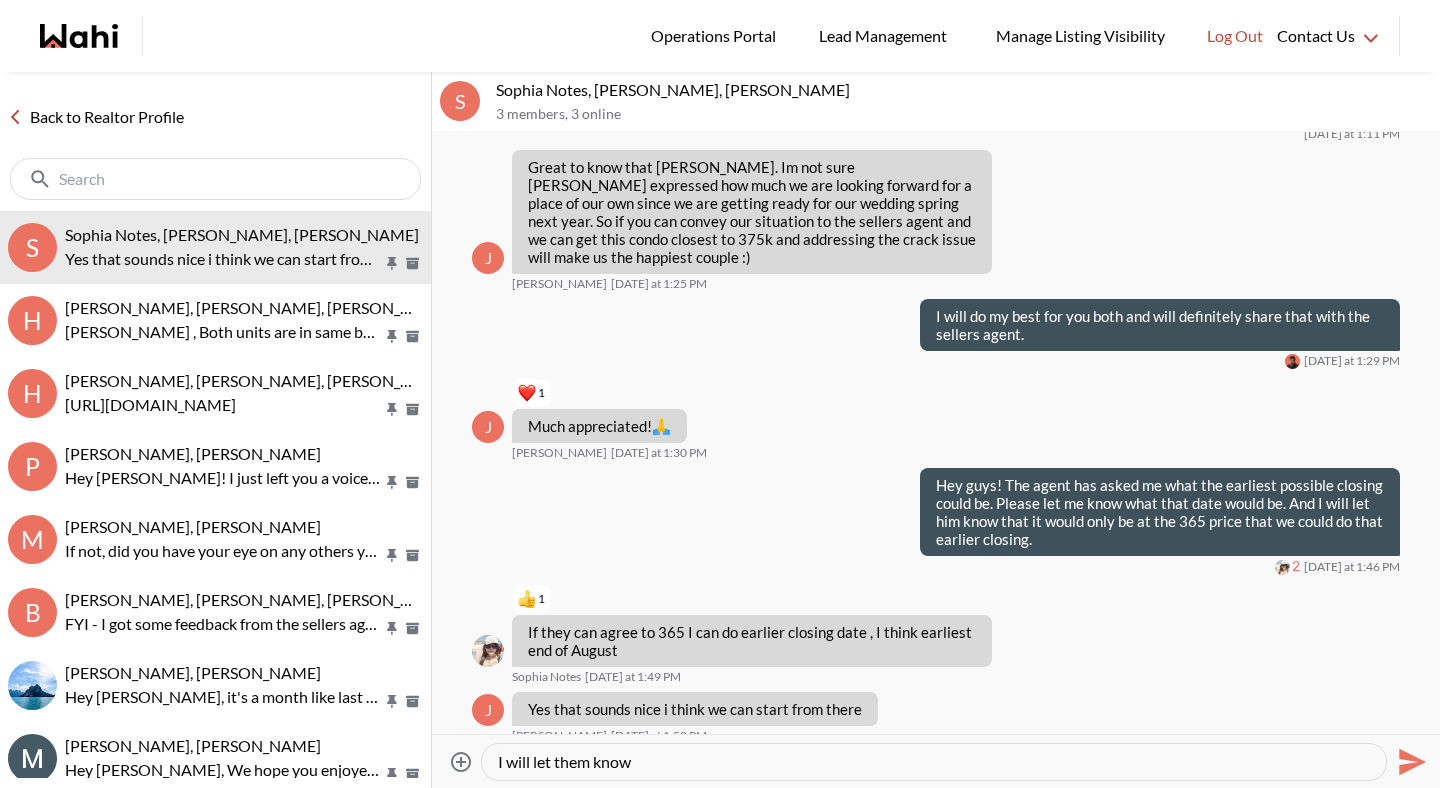 type on "I will let them know" 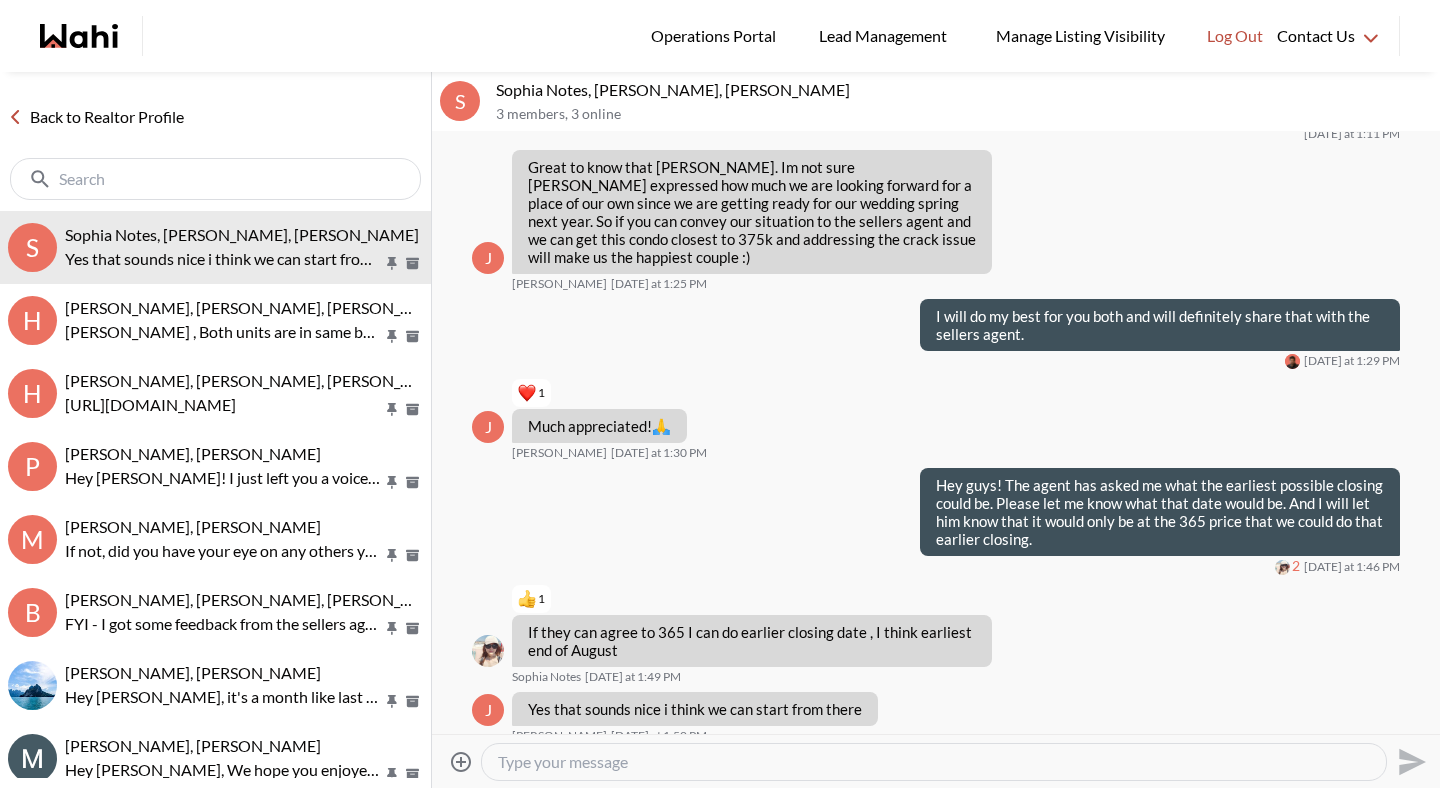 scroll, scrollTop: 1890, scrollLeft: 0, axis: vertical 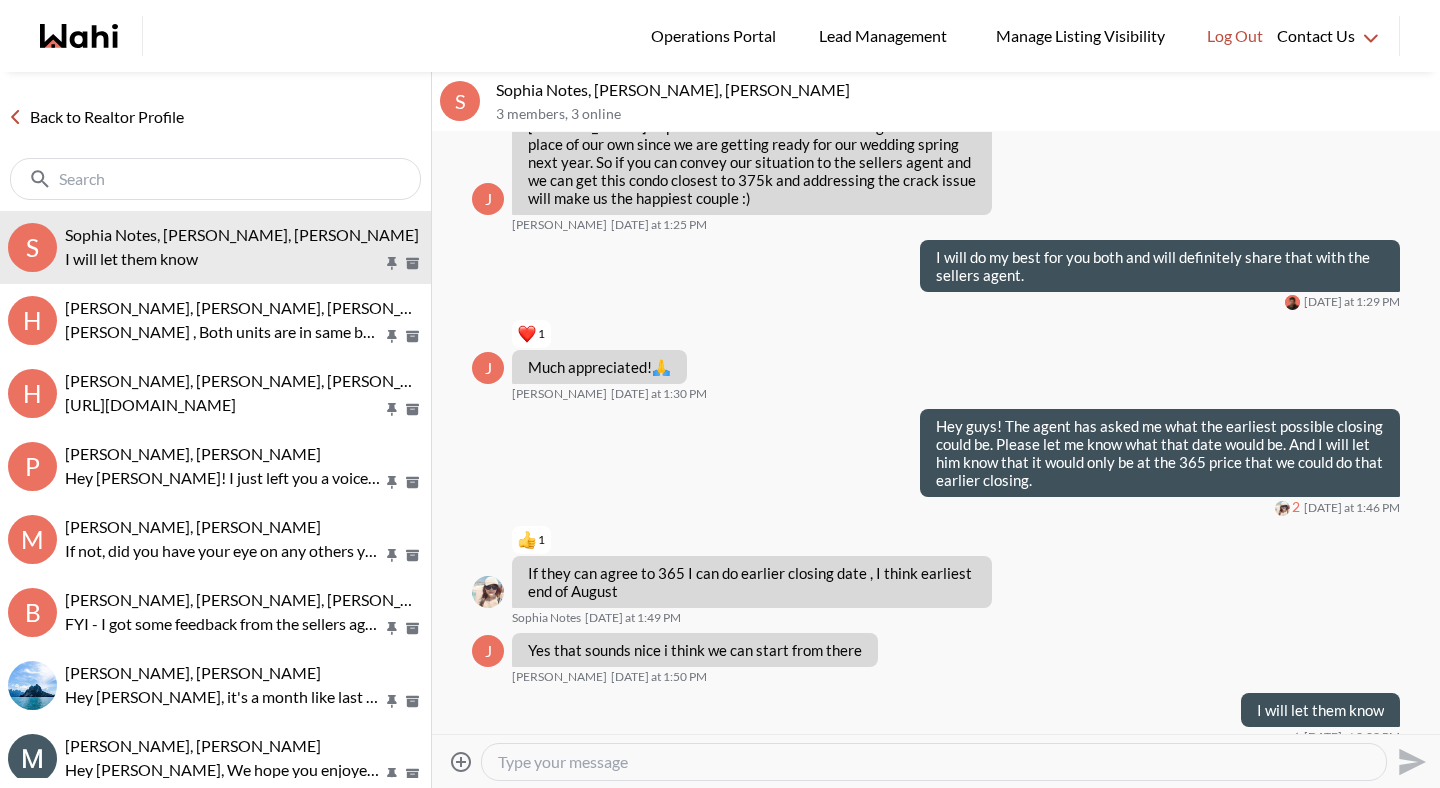 click on "Back to Realtor Profile" at bounding box center [96, 117] 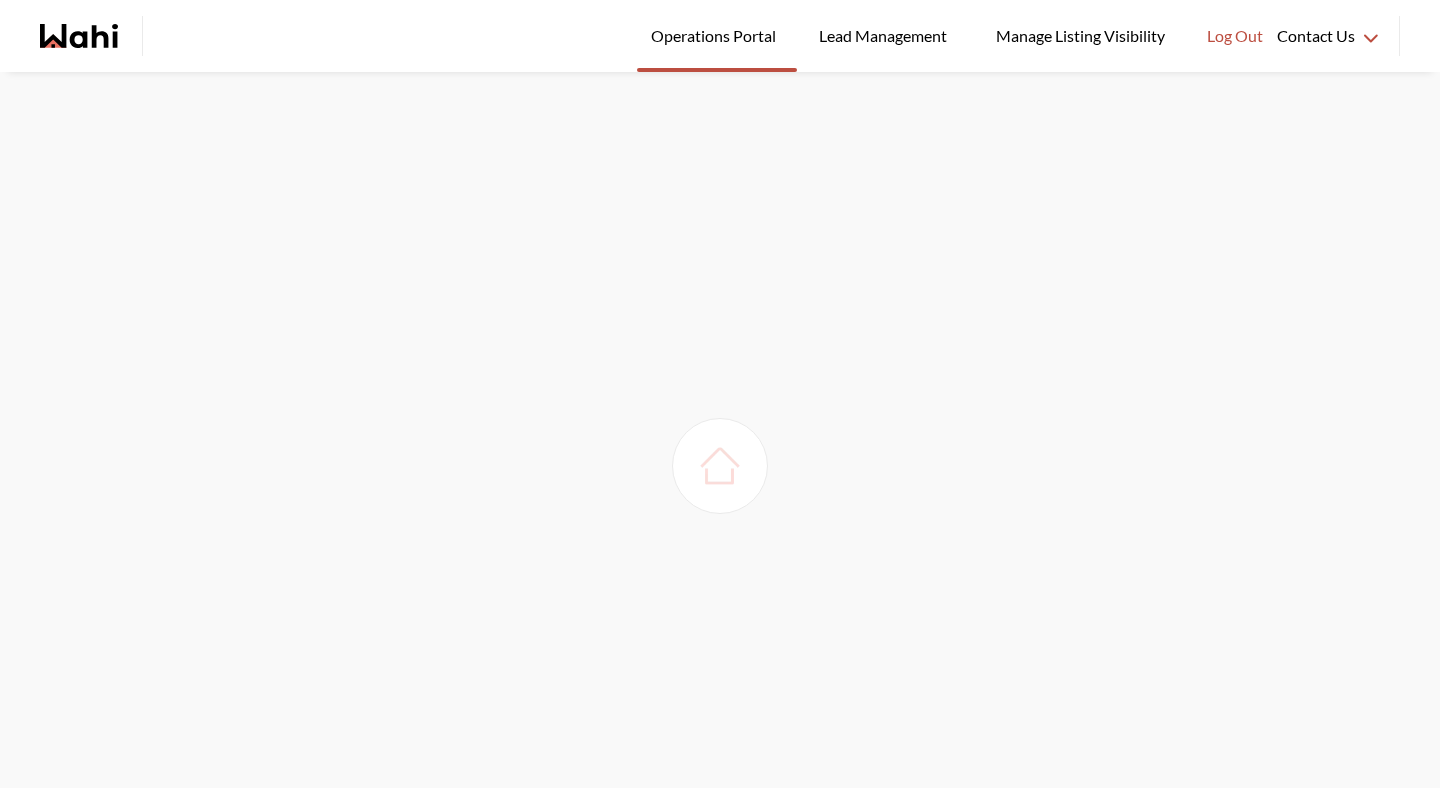 scroll, scrollTop: 0, scrollLeft: 0, axis: both 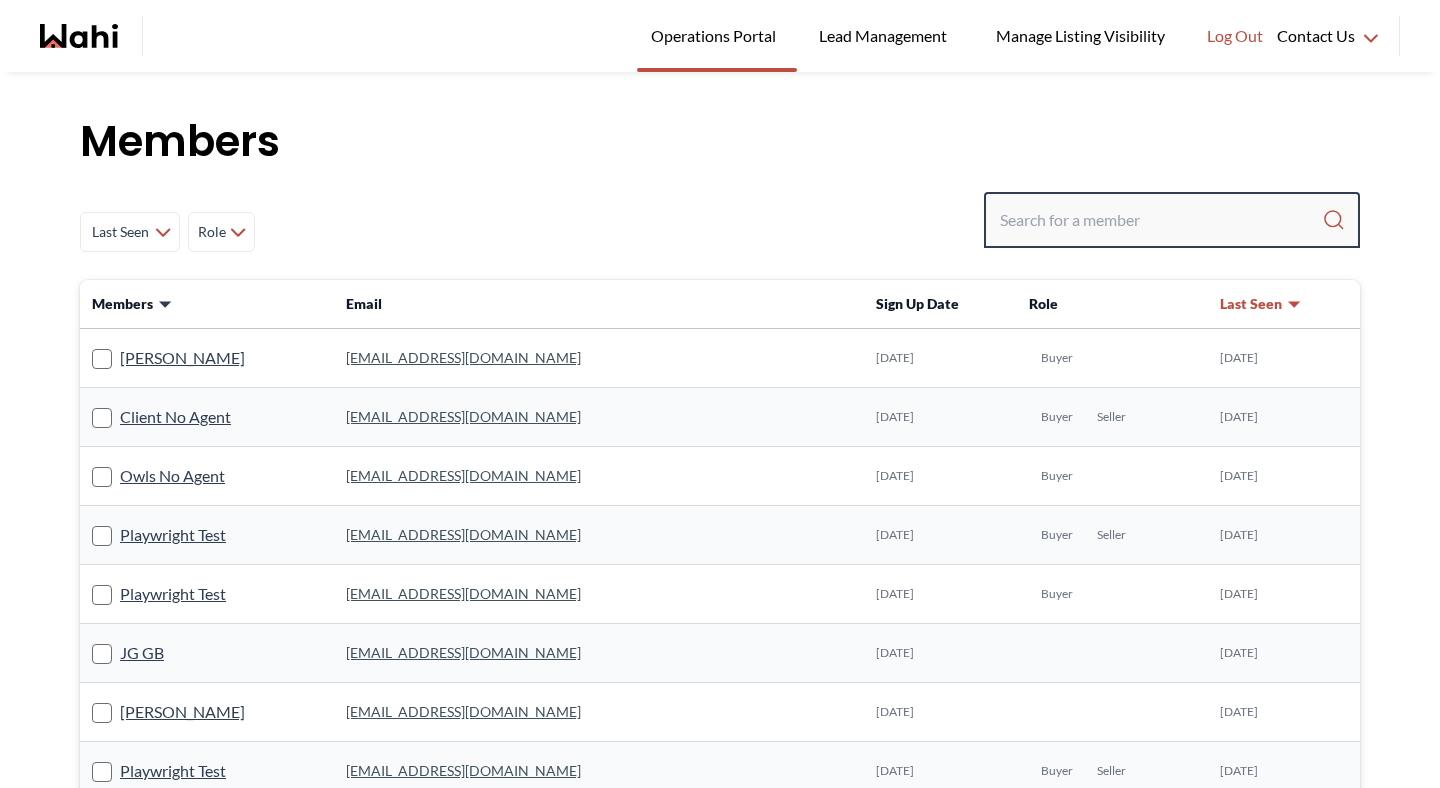 click at bounding box center [1161, 220] 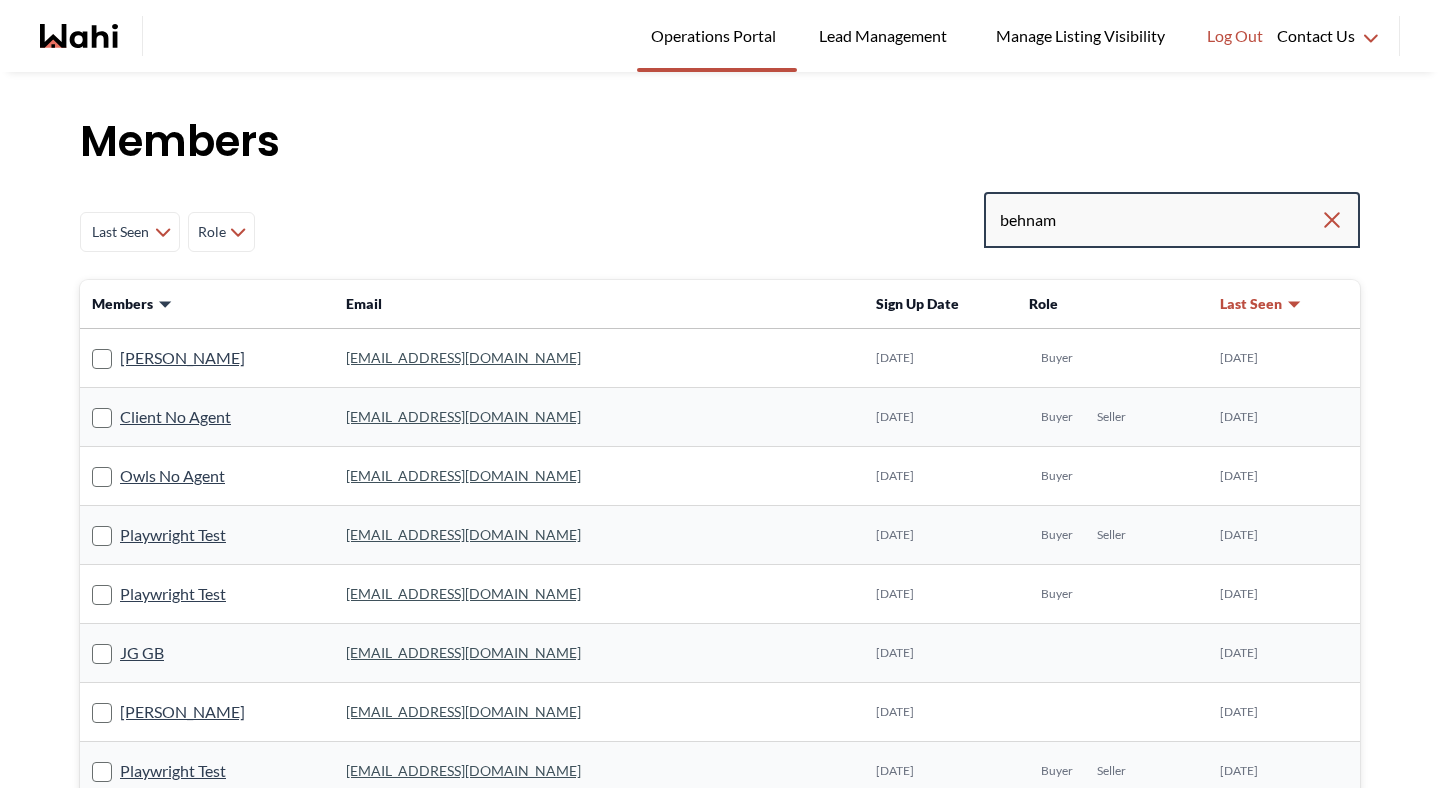 type on "behnam" 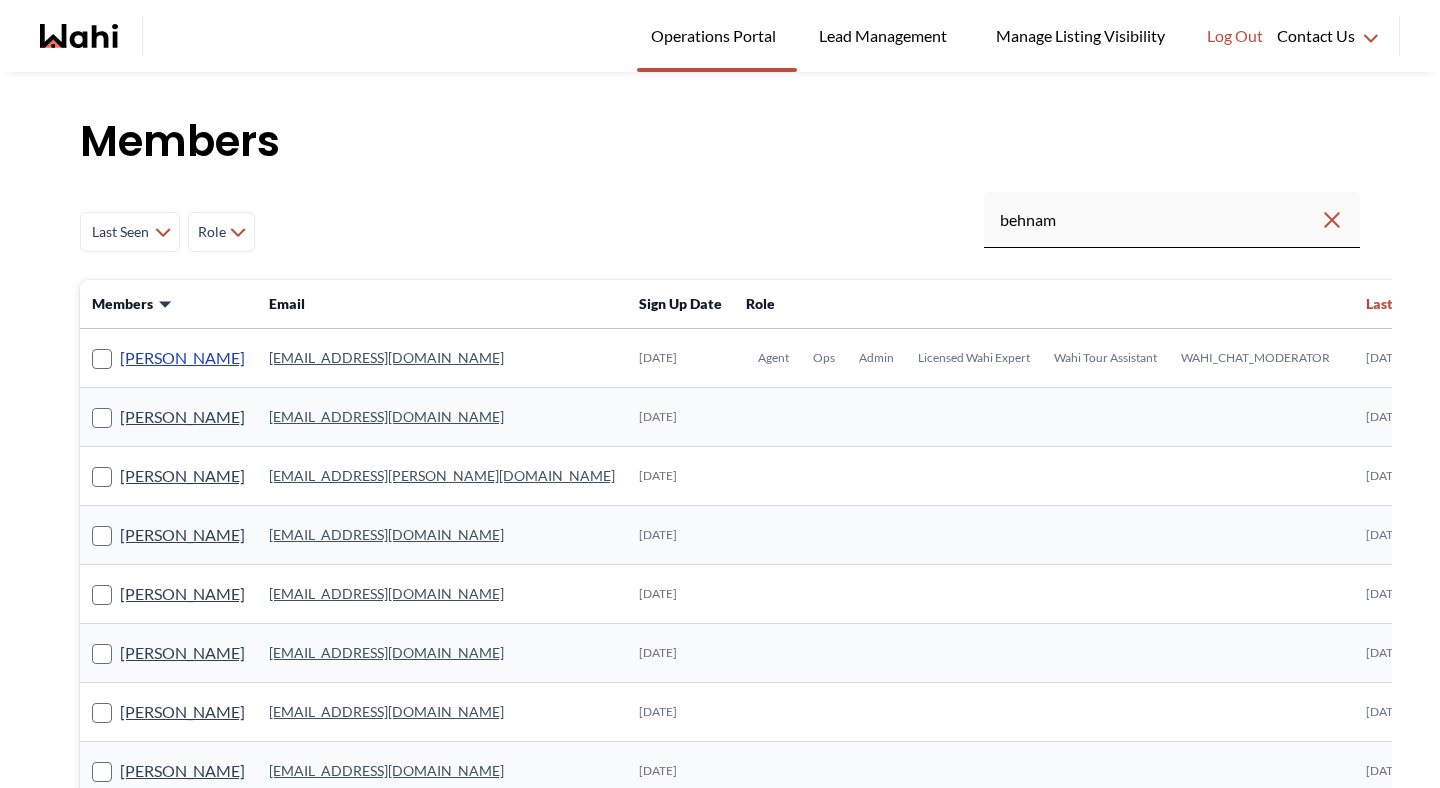 click on "[PERSON_NAME]" at bounding box center (182, 358) 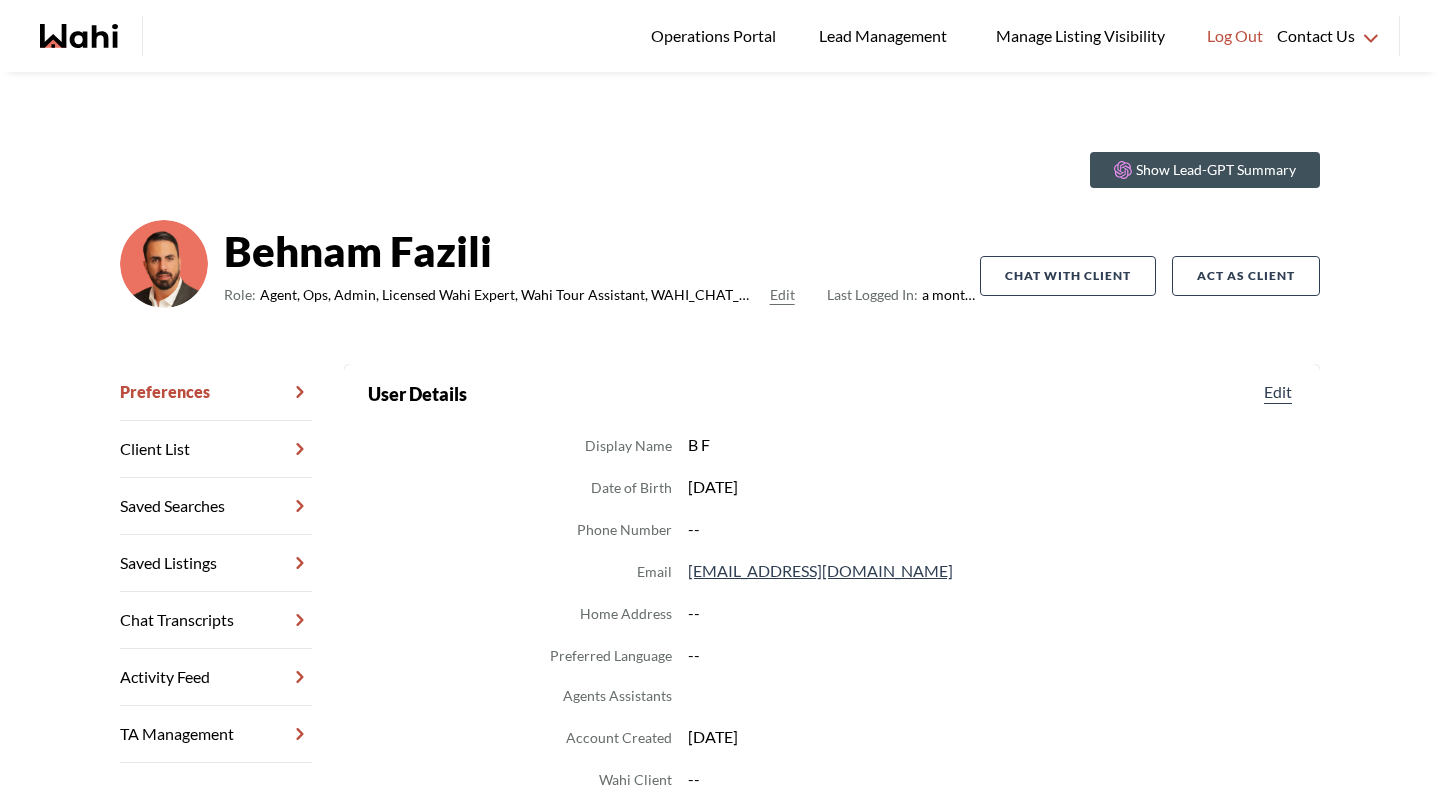 click on "Chat Transcripts" at bounding box center (216, 620) 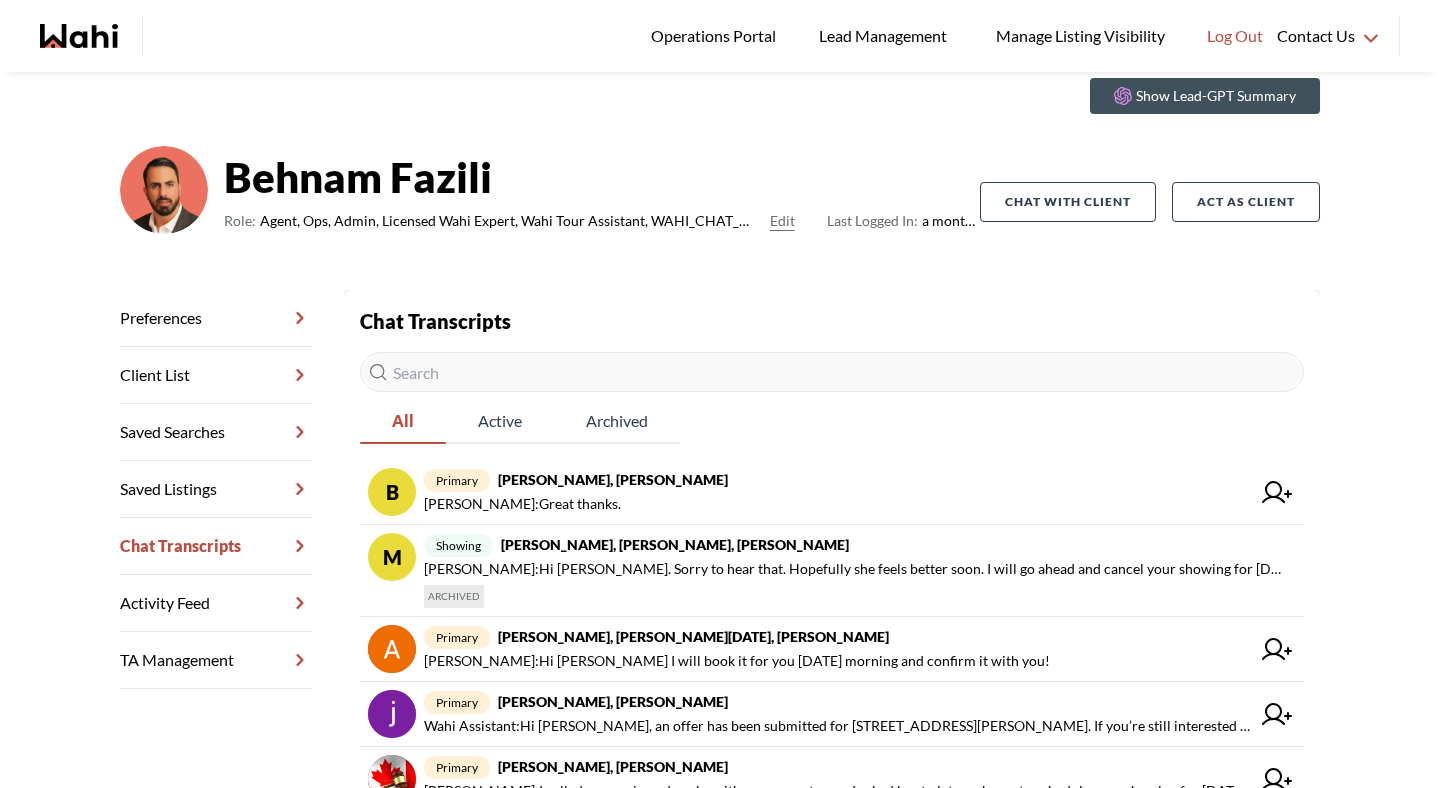 scroll, scrollTop: 76, scrollLeft: 0, axis: vertical 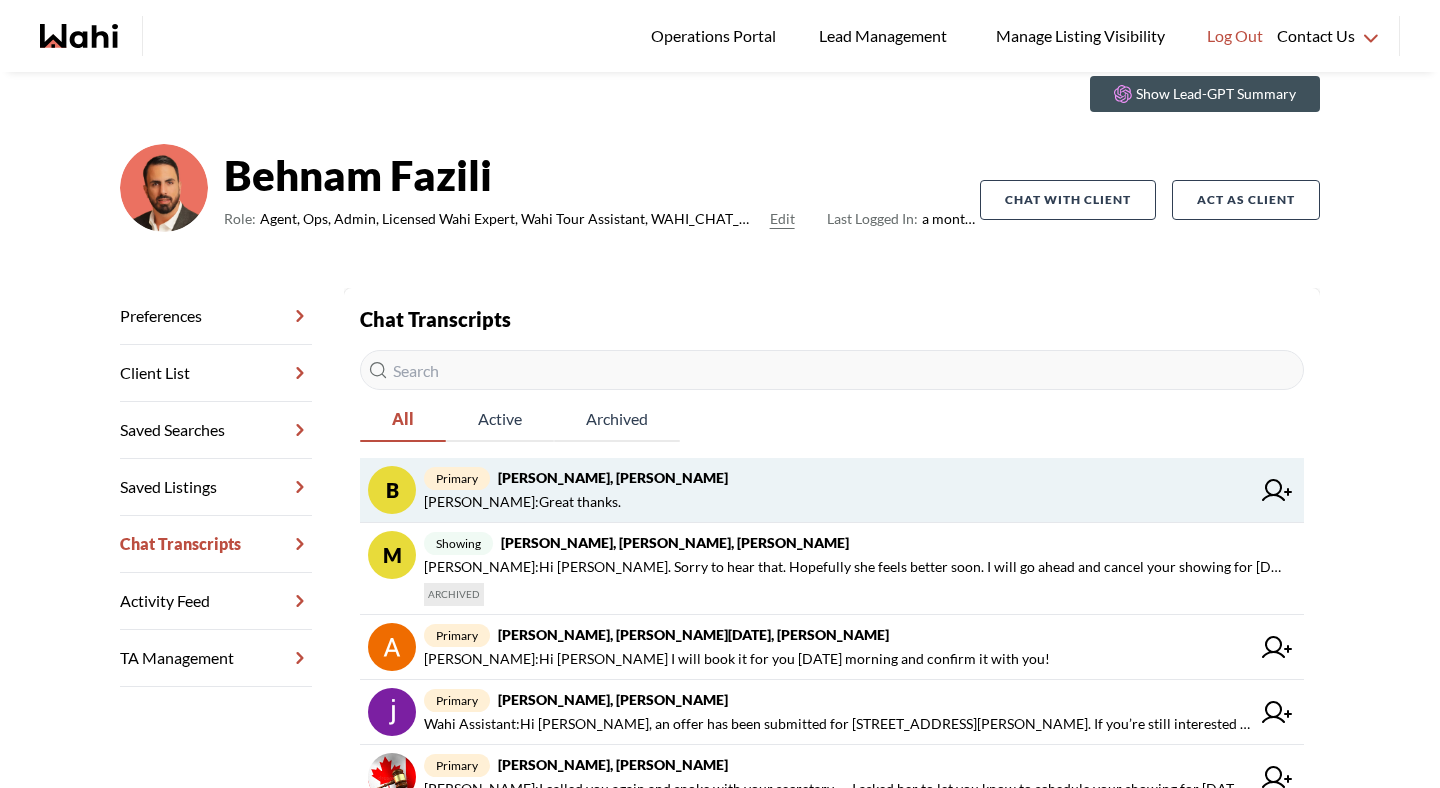 click on "Bilal Babar, Behnam" at bounding box center [613, 477] 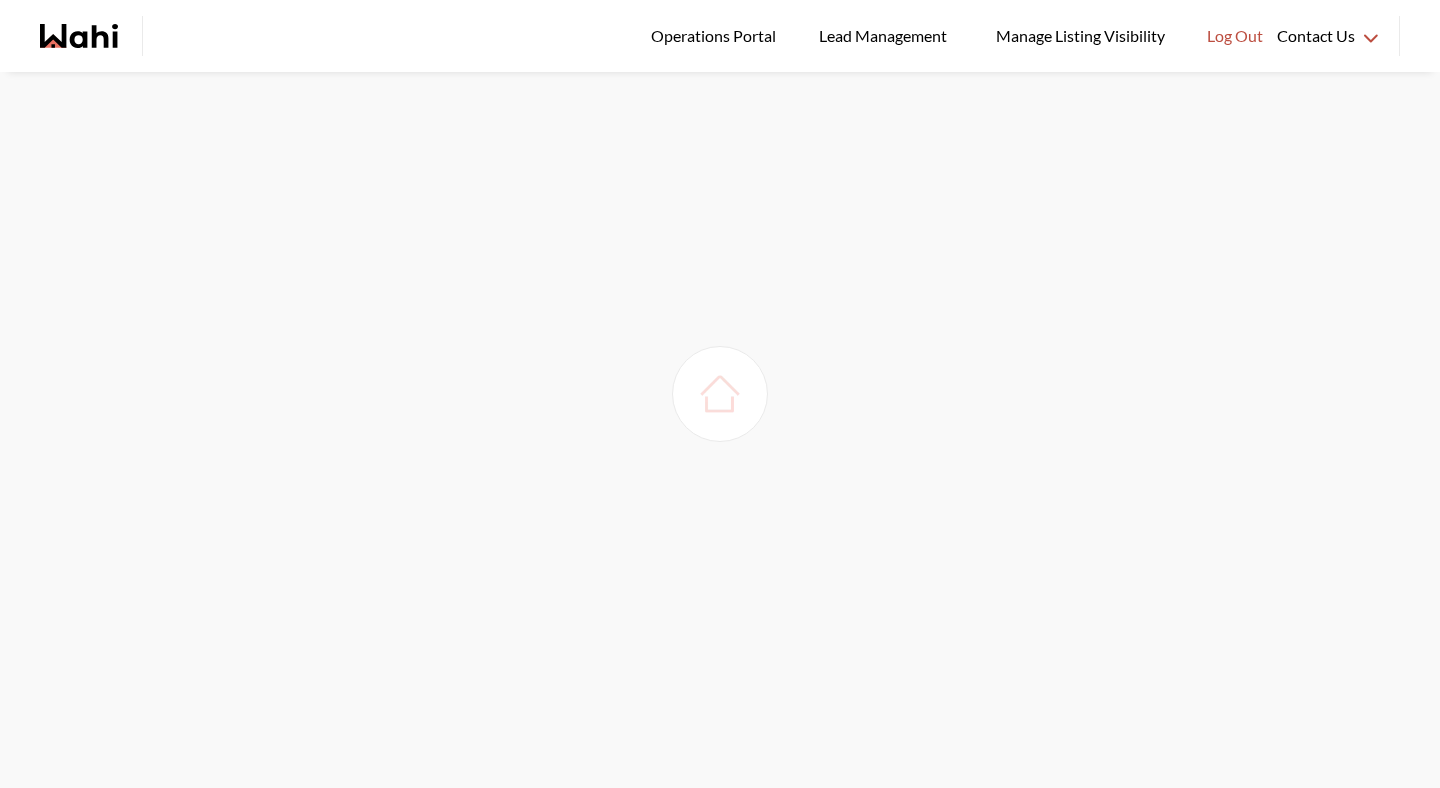 scroll, scrollTop: 0, scrollLeft: 0, axis: both 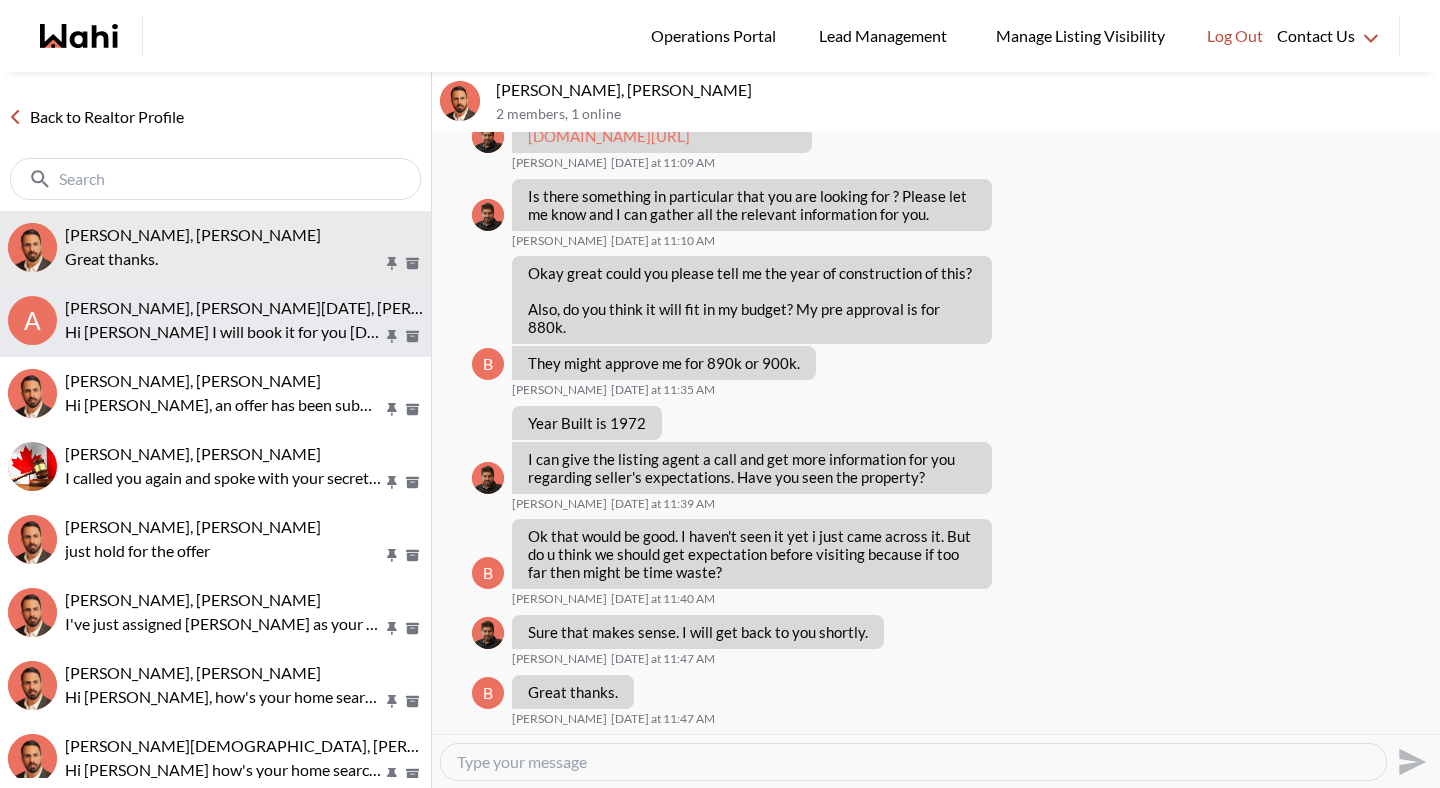 click on "Hi [PERSON_NAME] I will book it for you [DATE] morning and confirm it with you!" at bounding box center [224, 332] 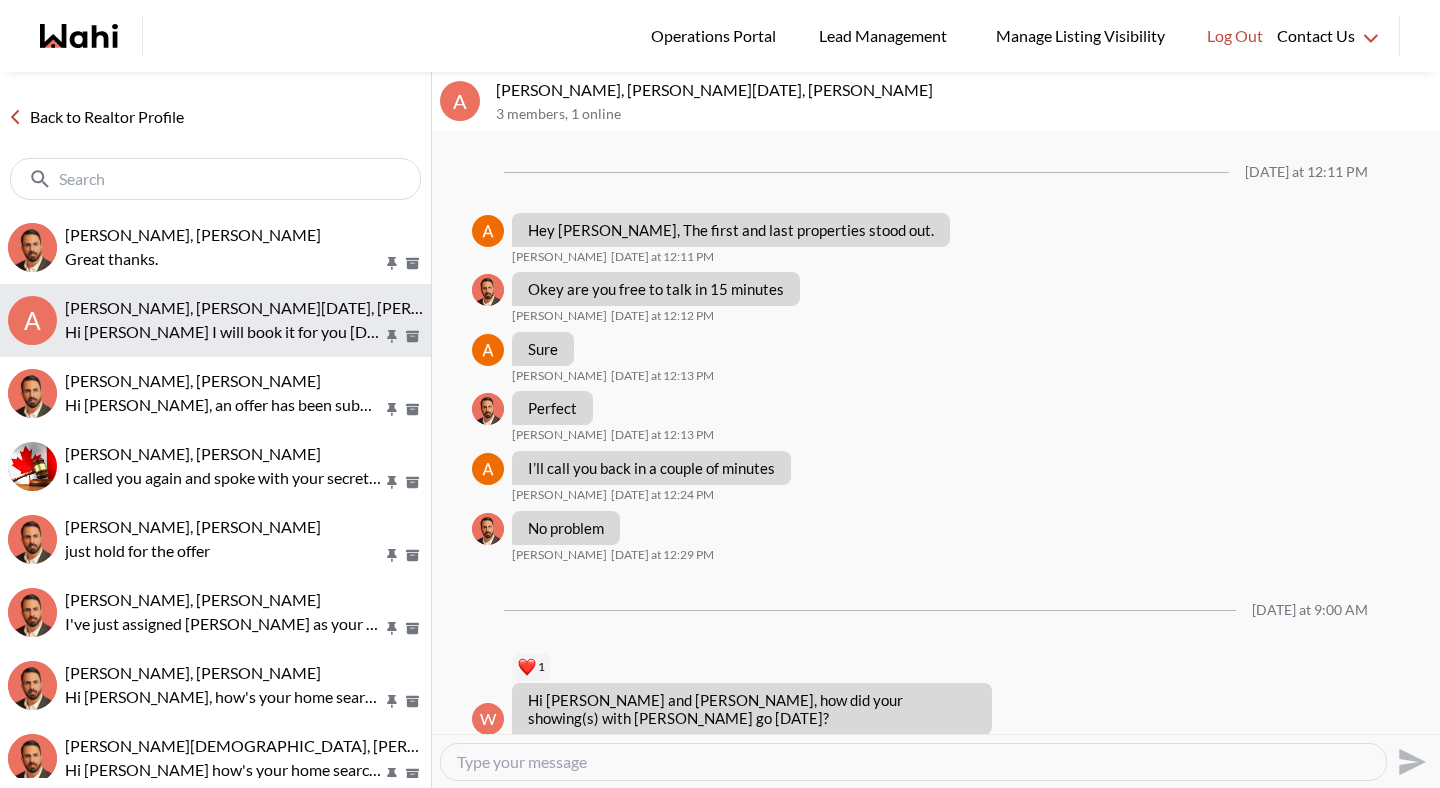 scroll, scrollTop: 2804, scrollLeft: 0, axis: vertical 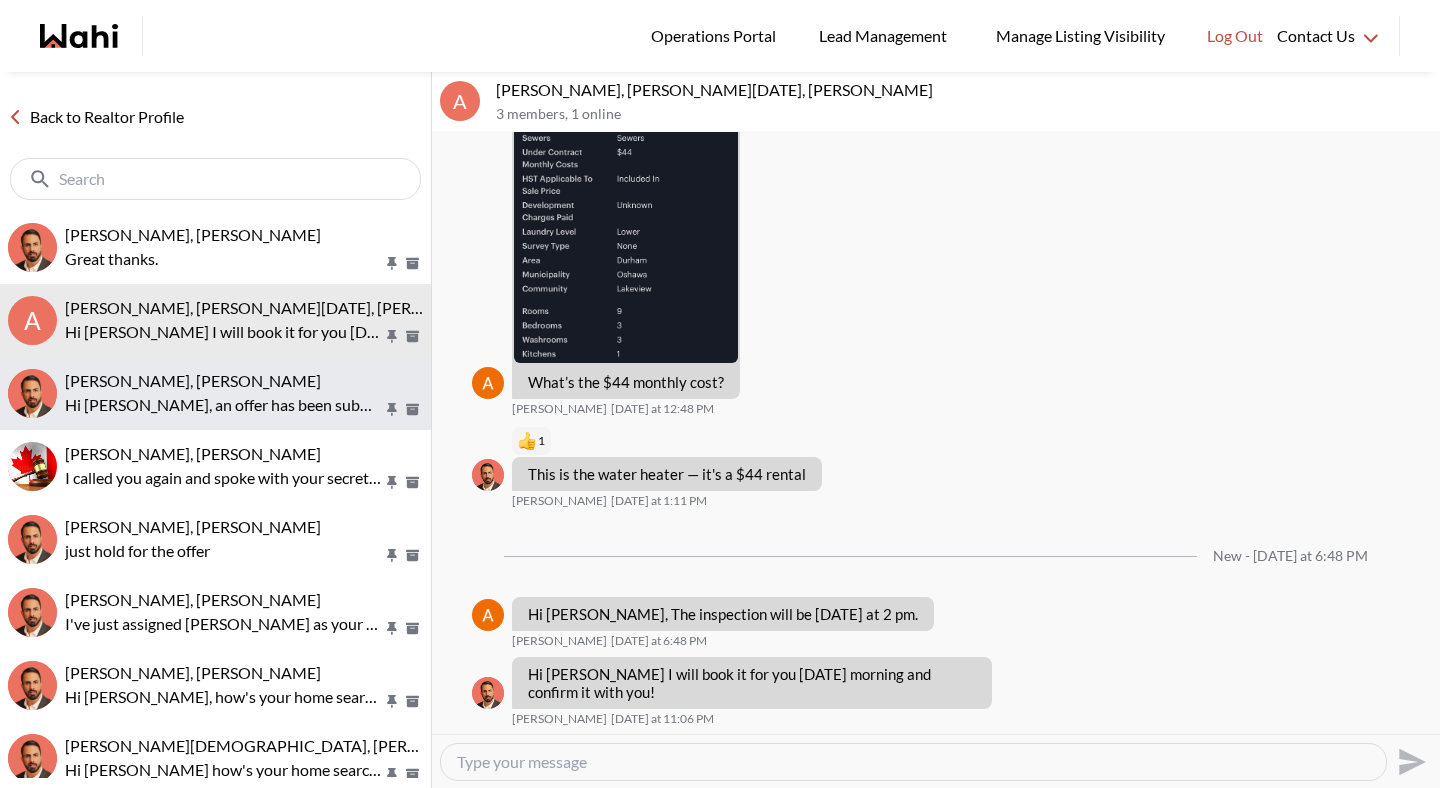 click on "Hi Mohammad, an offer has been submitted for 246 Thaler Ave, Kitchener, Ontario N2A 1R6. If you’re still interested in this property, let me know so we can discuss your options.
https://wahi.com/ca/en/real-estate/on/waterloo/kitchener/centreville-chicopee/246-thaler-ave-kitchener-n2a1r6-ontario" at bounding box center [224, 405] 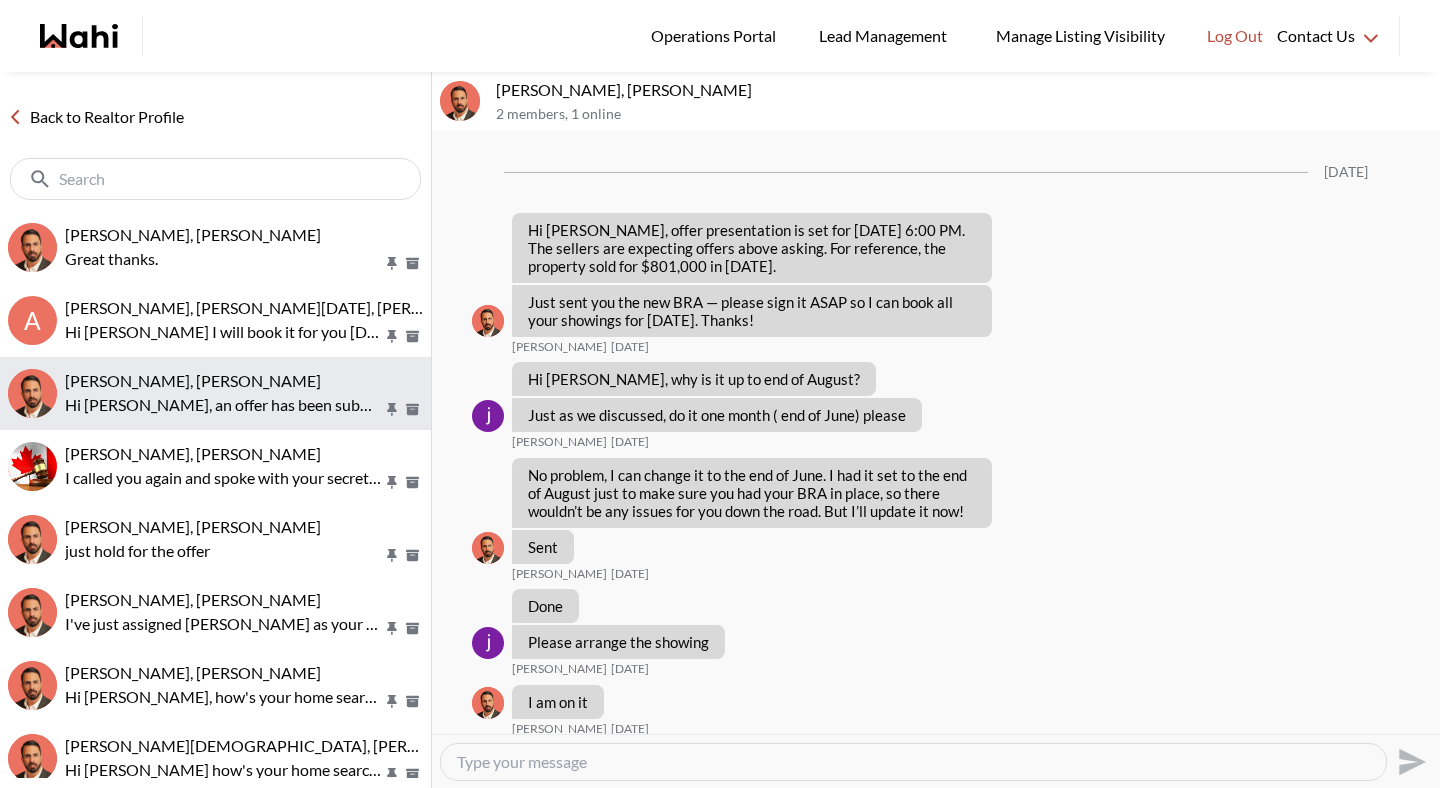scroll, scrollTop: 2002, scrollLeft: 0, axis: vertical 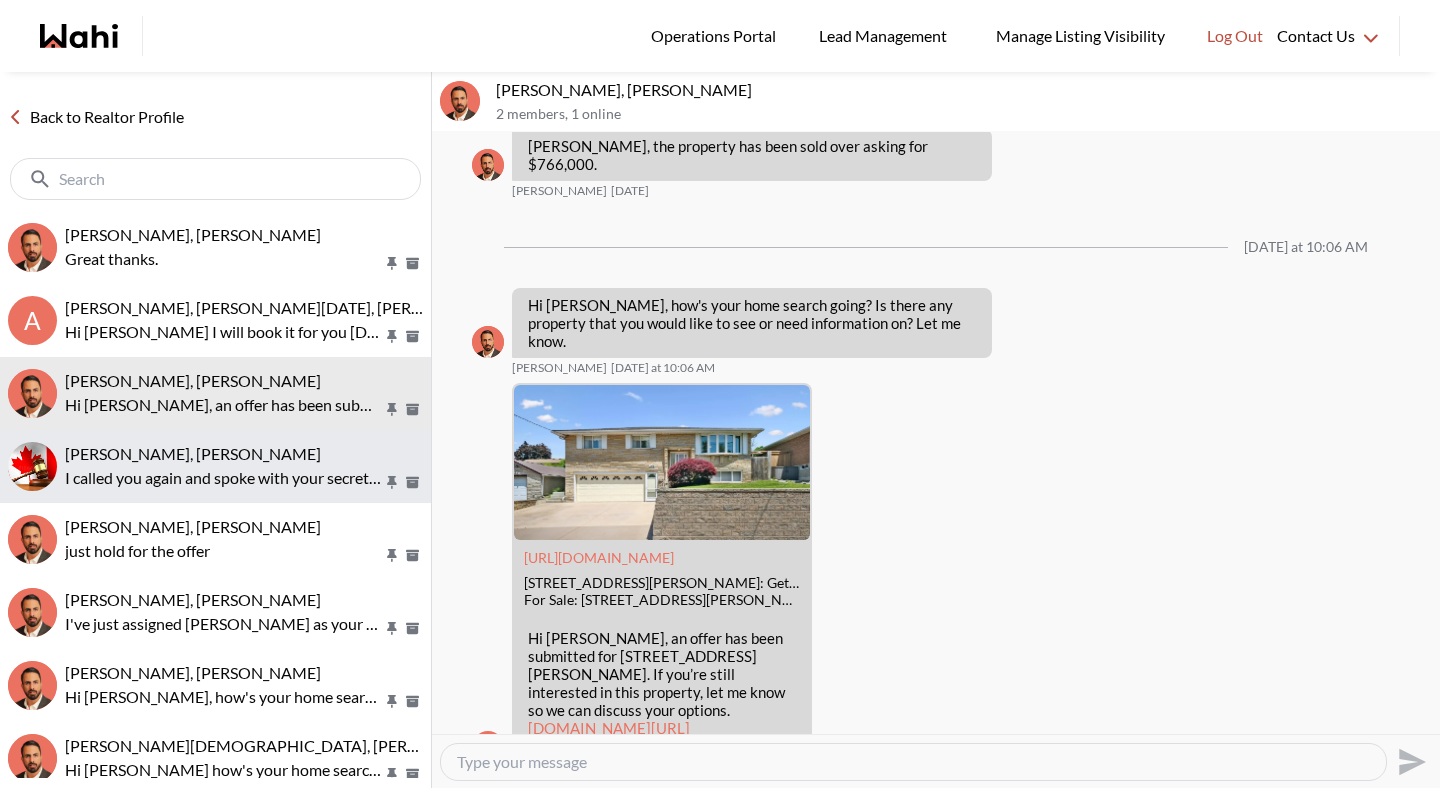 click on "Rami Pal, Behnam" at bounding box center (193, 453) 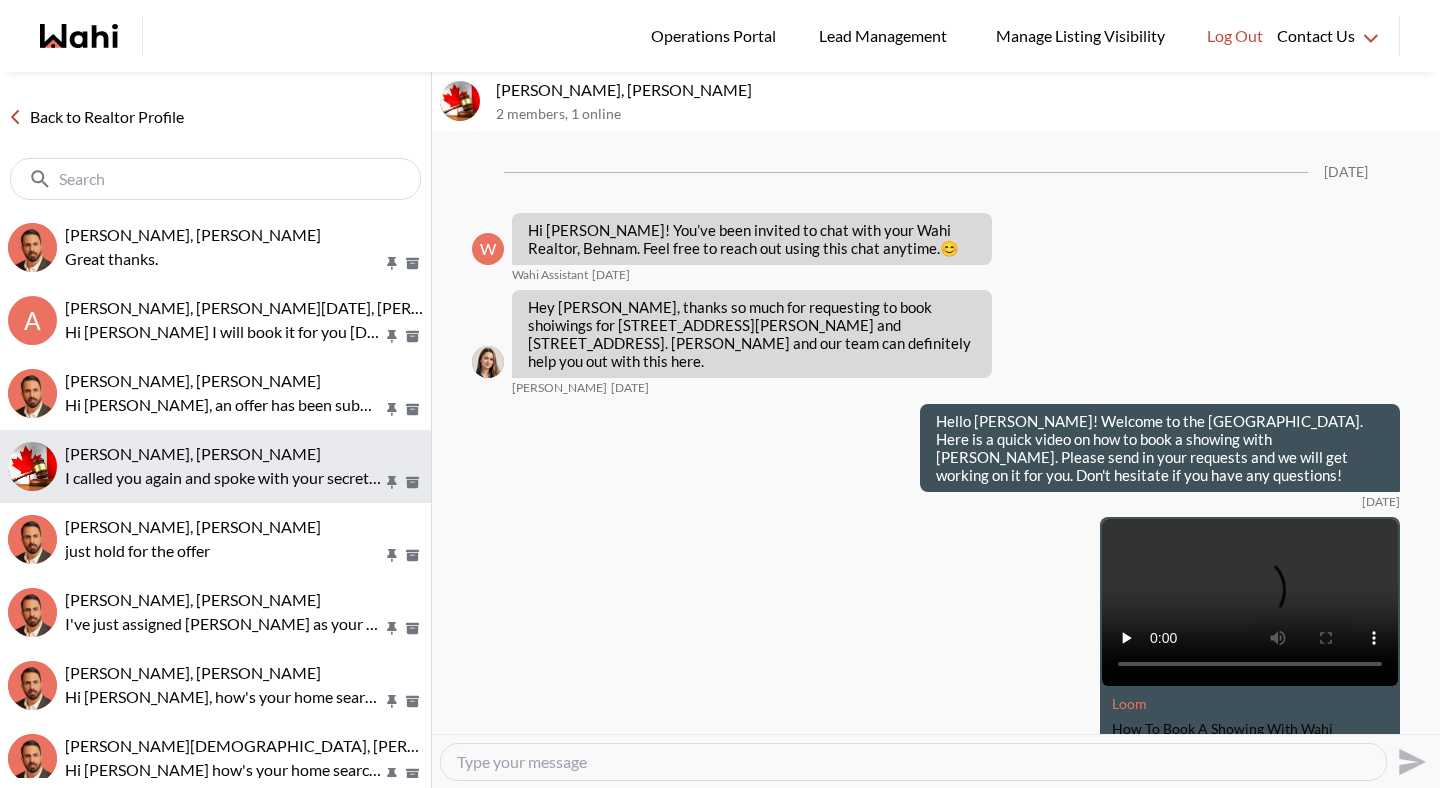 scroll, scrollTop: 3034, scrollLeft: 0, axis: vertical 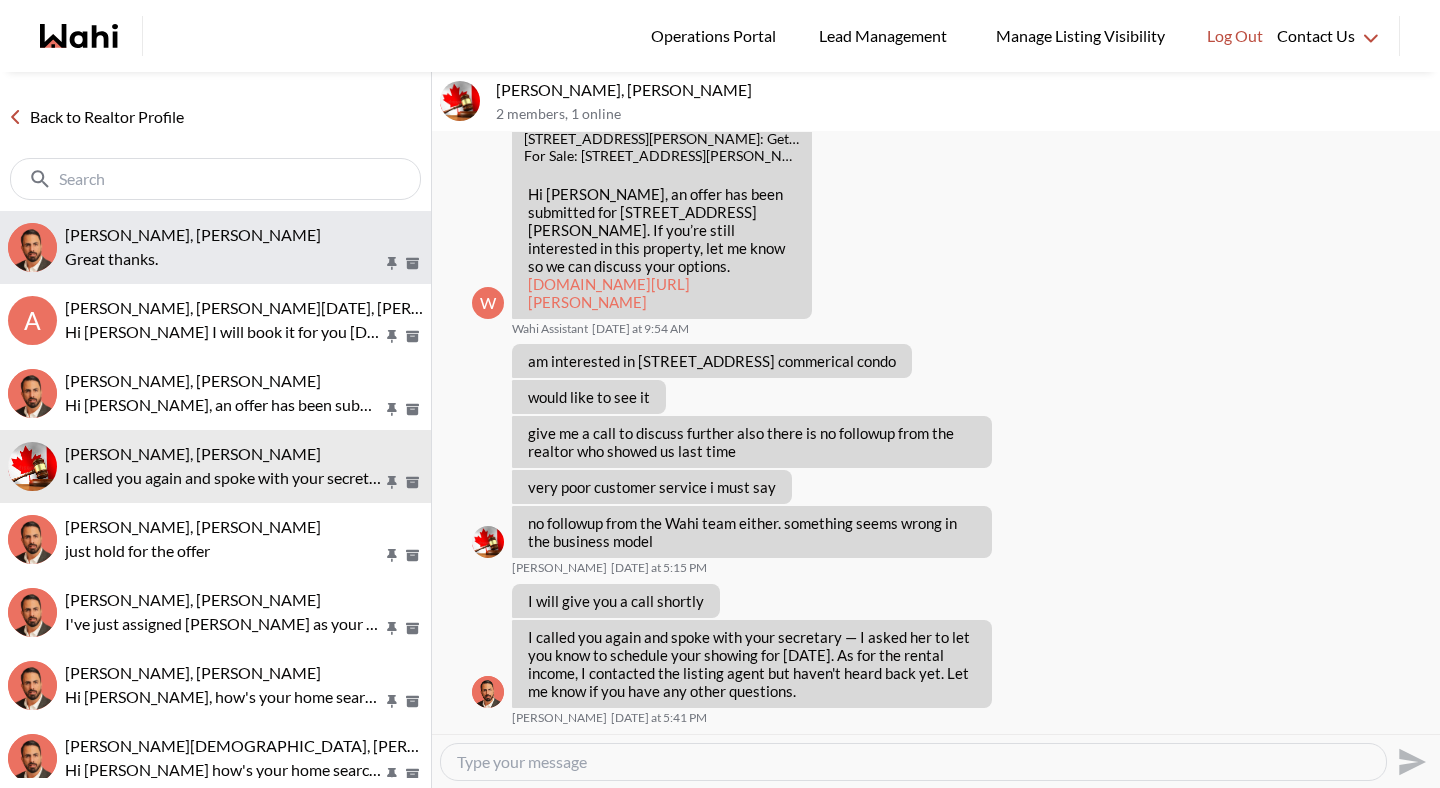 click on "Great thanks." at bounding box center [224, 259] 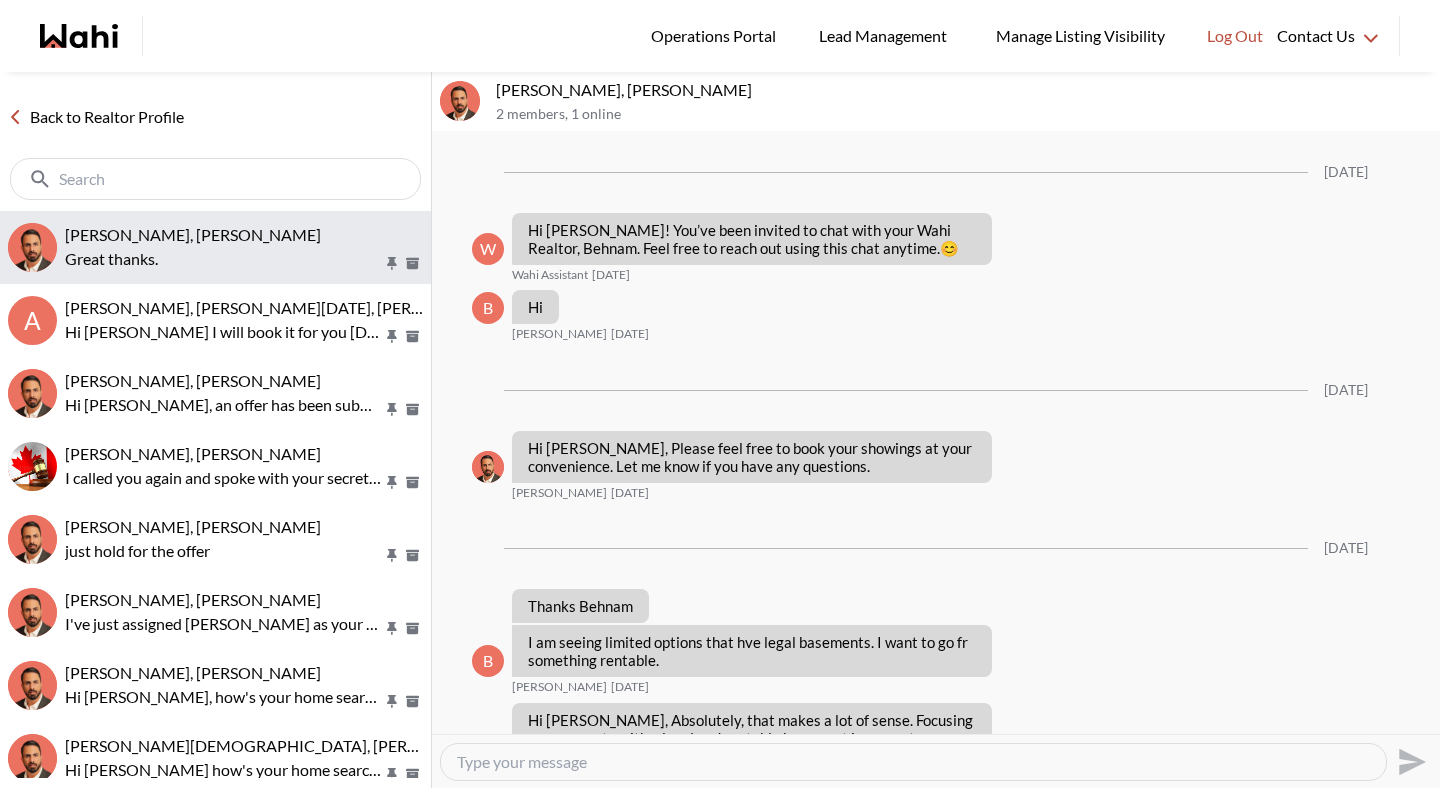 scroll, scrollTop: 1864, scrollLeft: 0, axis: vertical 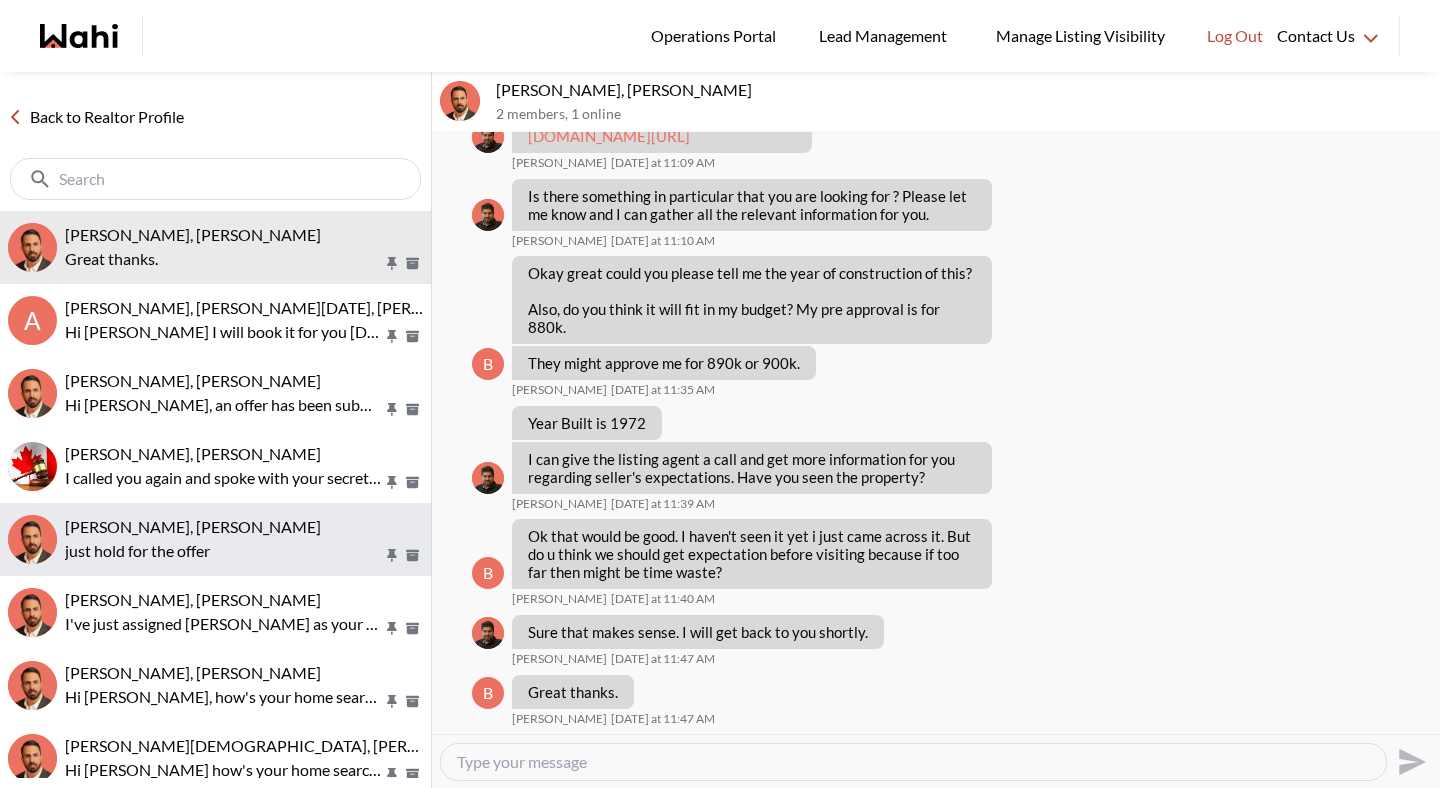 click on "just hold for the offer" at bounding box center [224, 551] 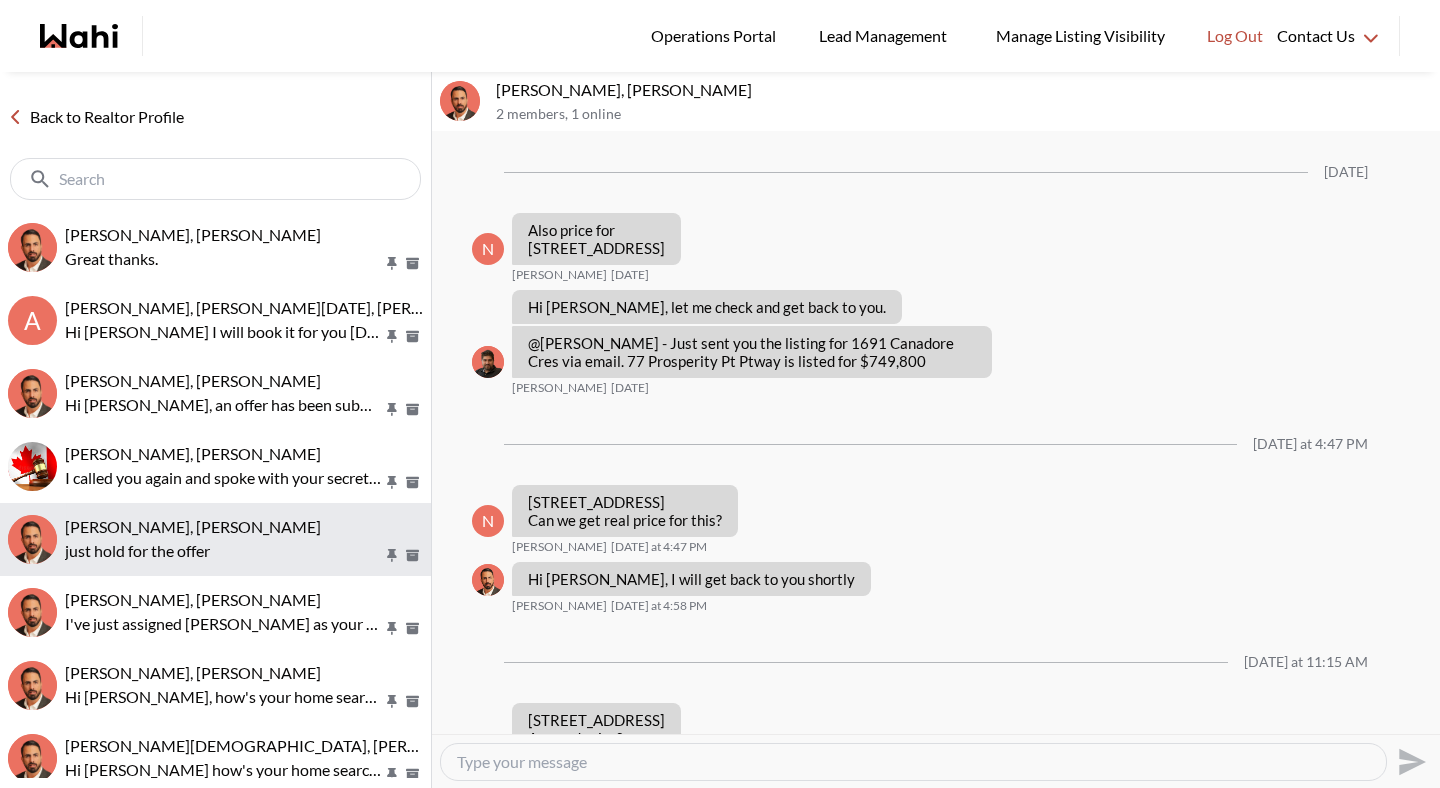 scroll, scrollTop: 1228, scrollLeft: 0, axis: vertical 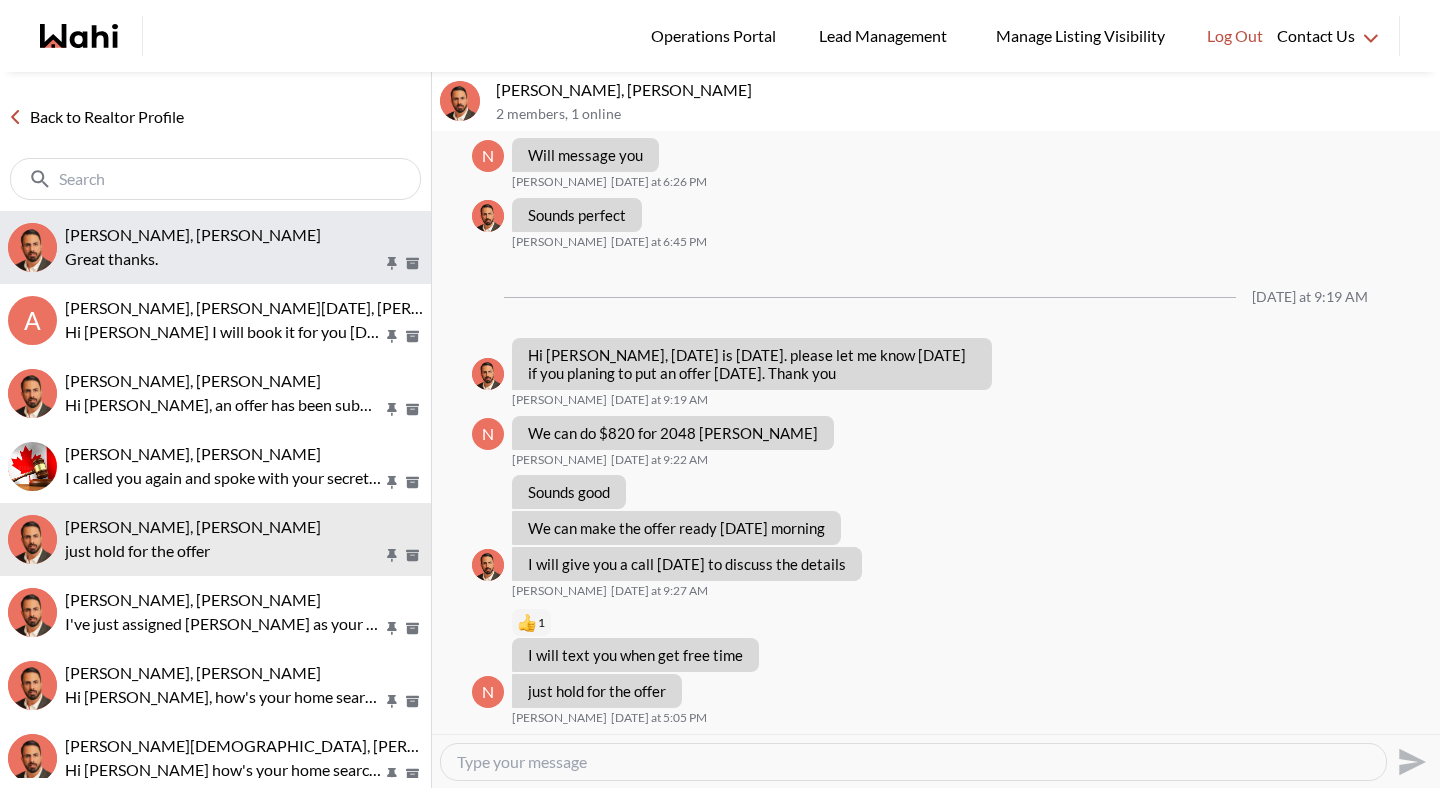 click on "Bilal Babar, Behnam Great thanks." at bounding box center (215, 247) 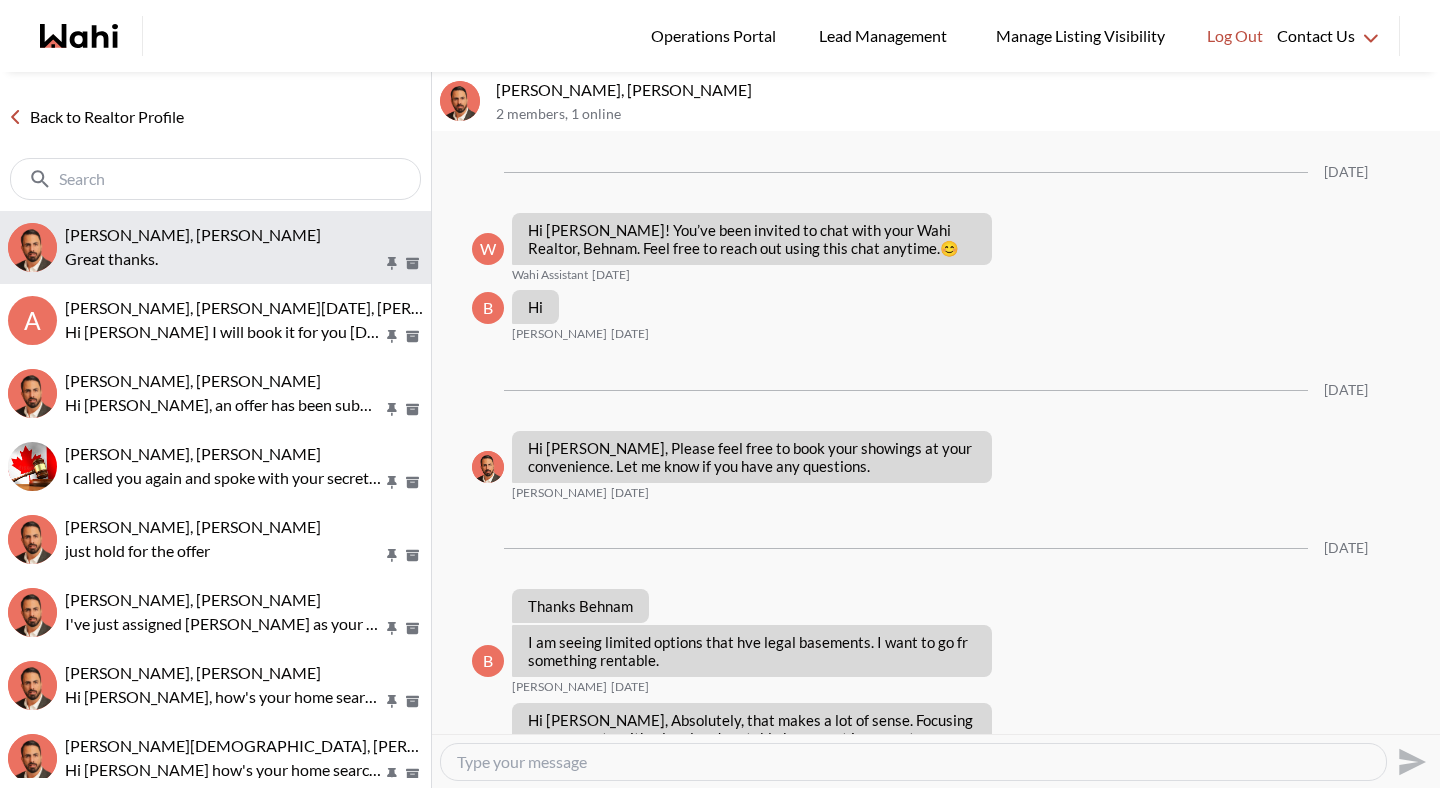 scroll, scrollTop: 1864, scrollLeft: 0, axis: vertical 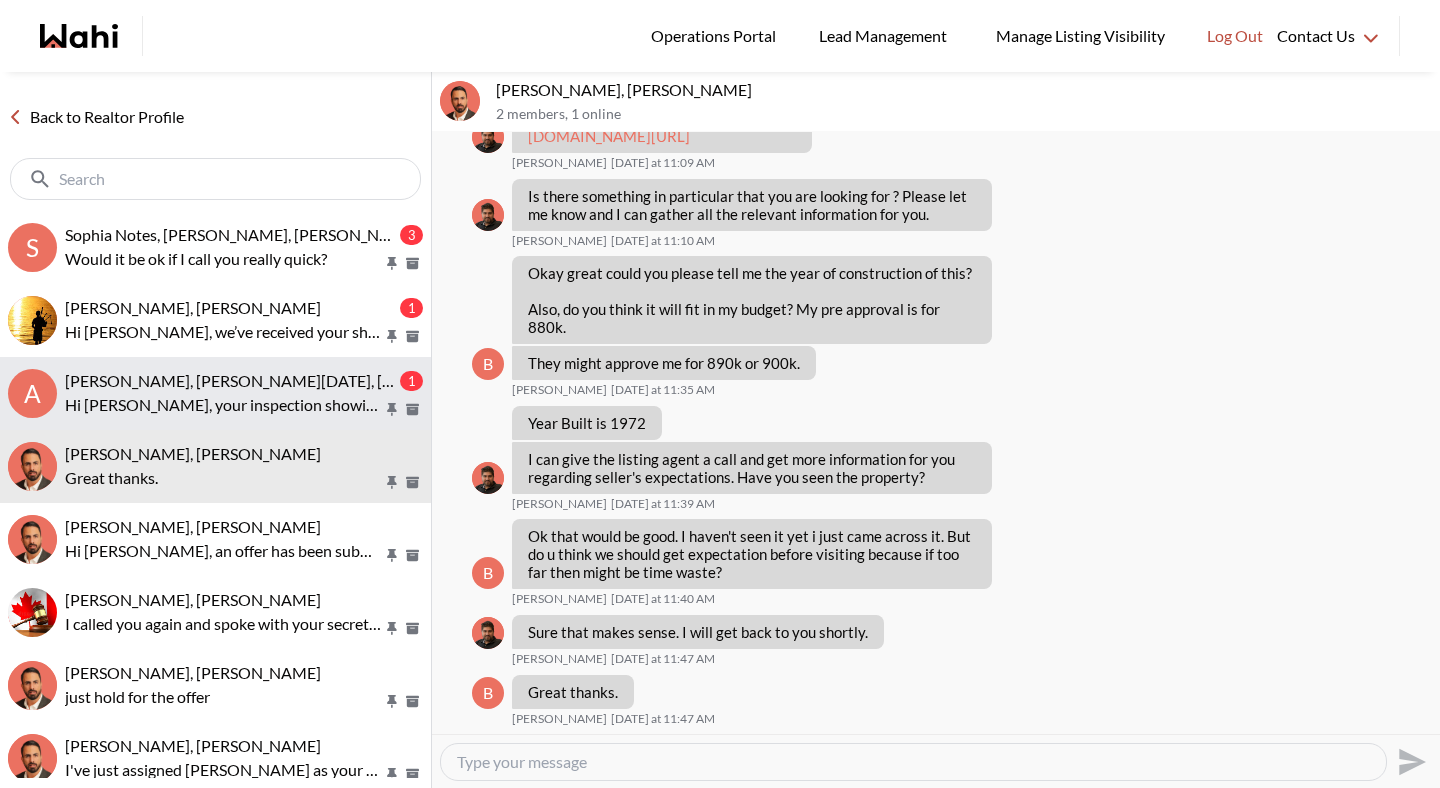 click on "Anwar Abamecha, Esma Dano, Behnam" at bounding box center [283, 380] 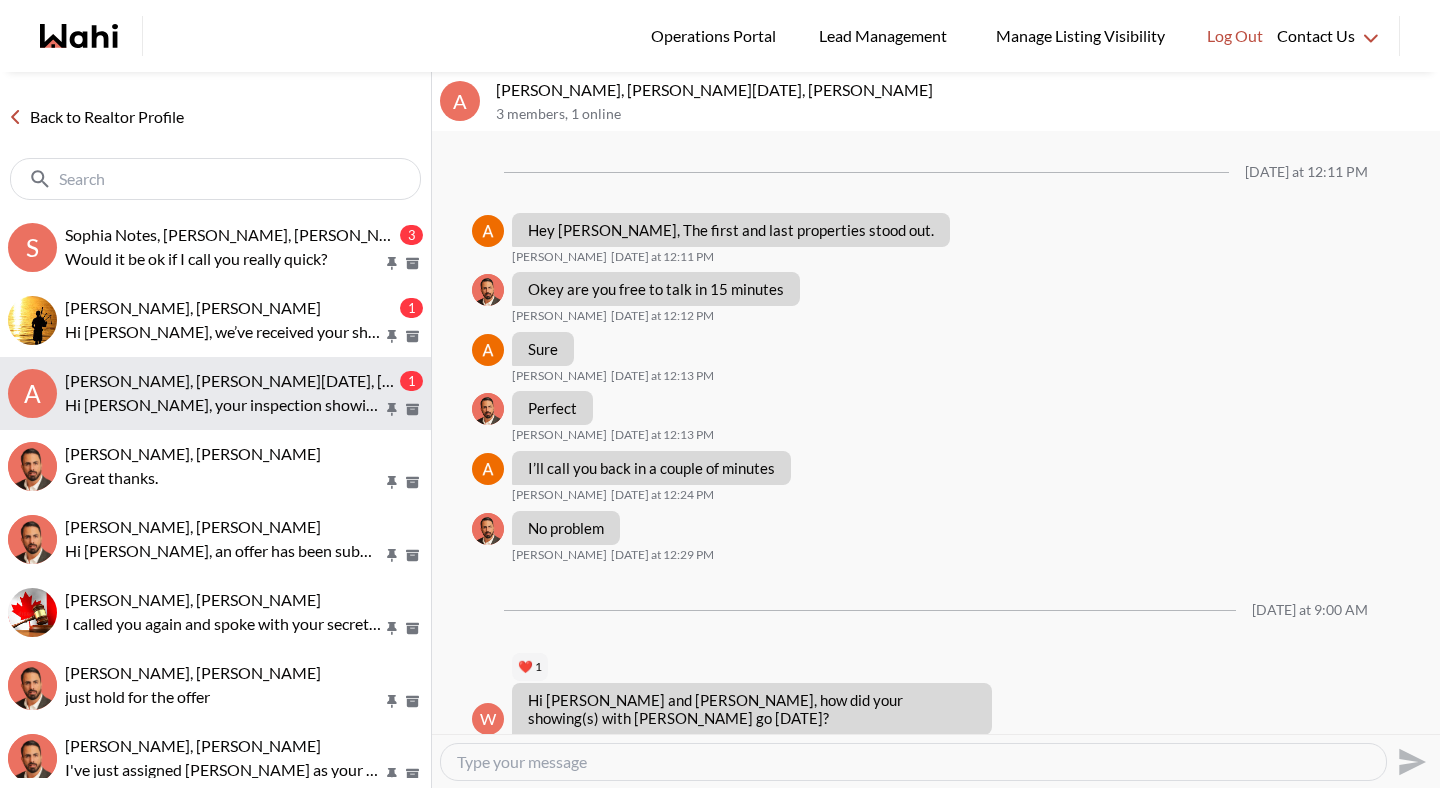 scroll, scrollTop: 2929, scrollLeft: 0, axis: vertical 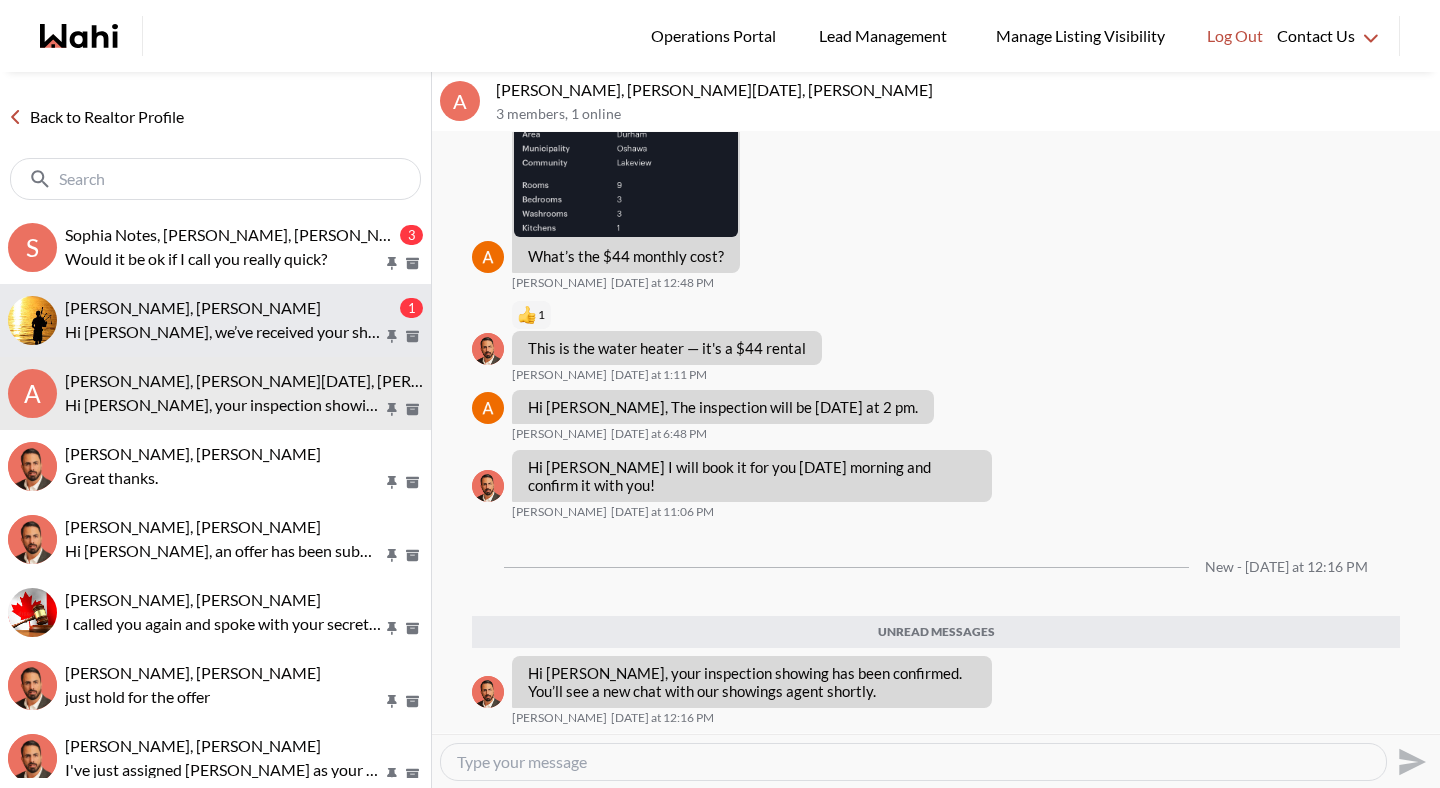 click on "Hi Ryan, we’ve received your showing request —exciting! 🎉 Let’s have a quick call to finalize a few details and get everything set up. What time works best?" at bounding box center (224, 332) 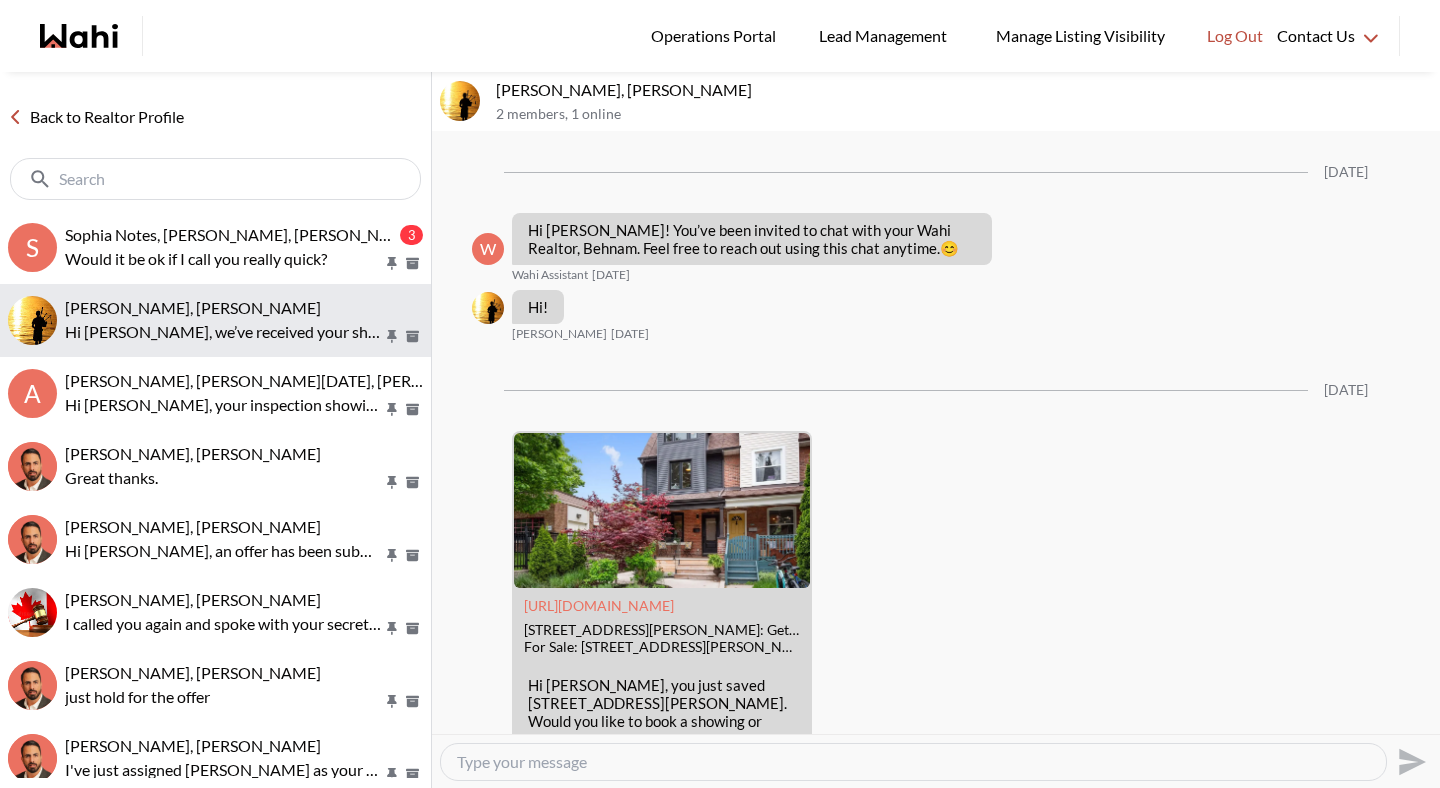 scroll, scrollTop: 1083, scrollLeft: 0, axis: vertical 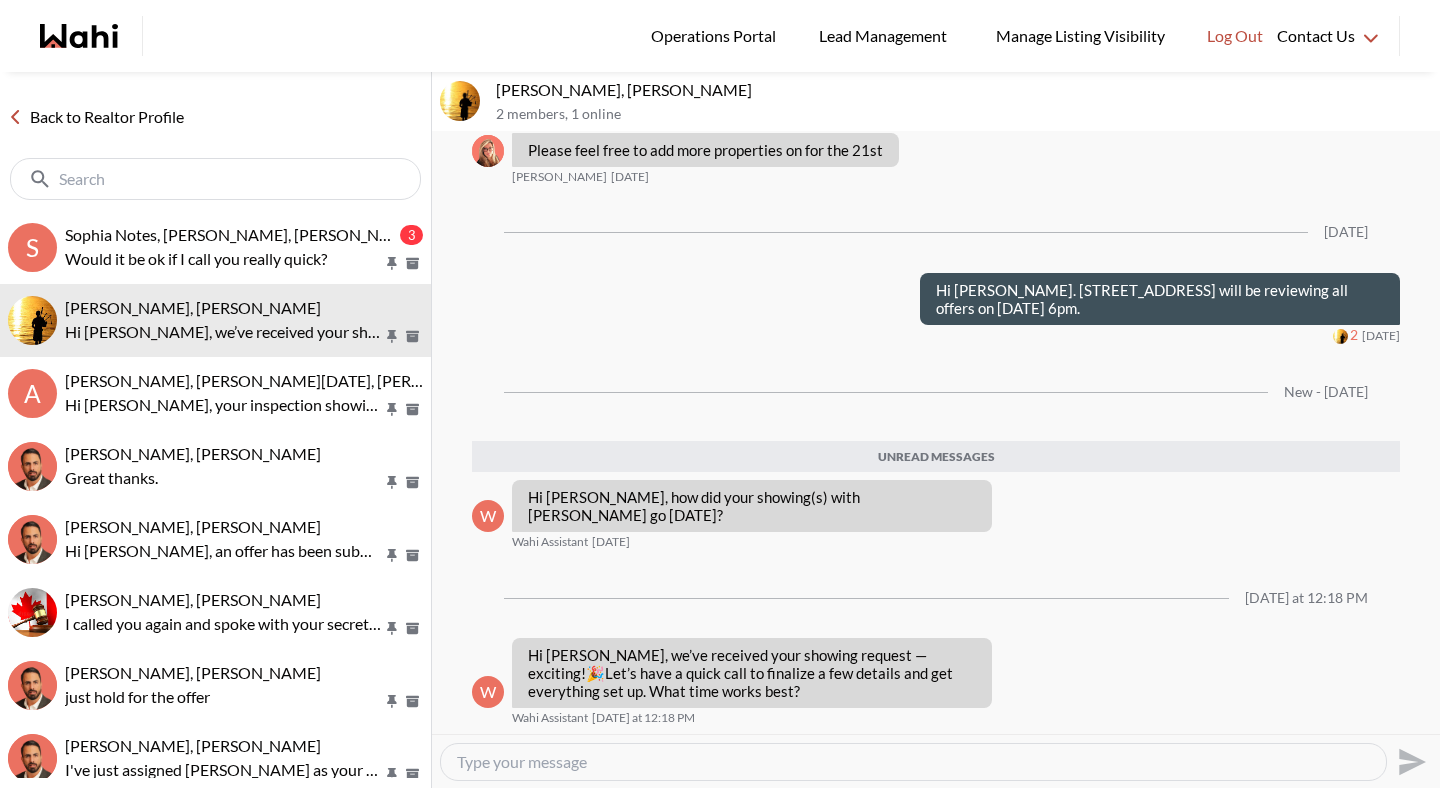 click at bounding box center (913, 762) 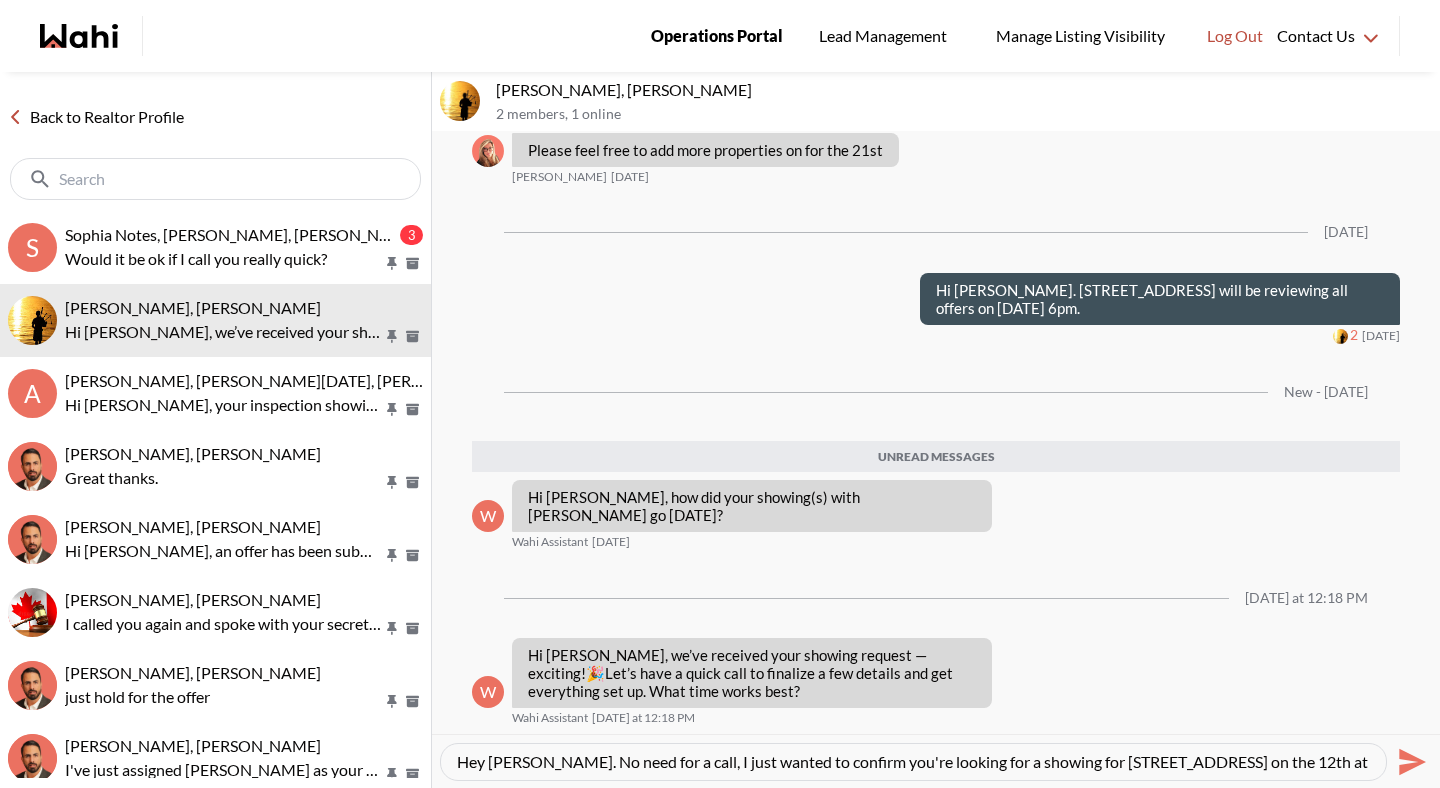 scroll, scrollTop: 19, scrollLeft: 0, axis: vertical 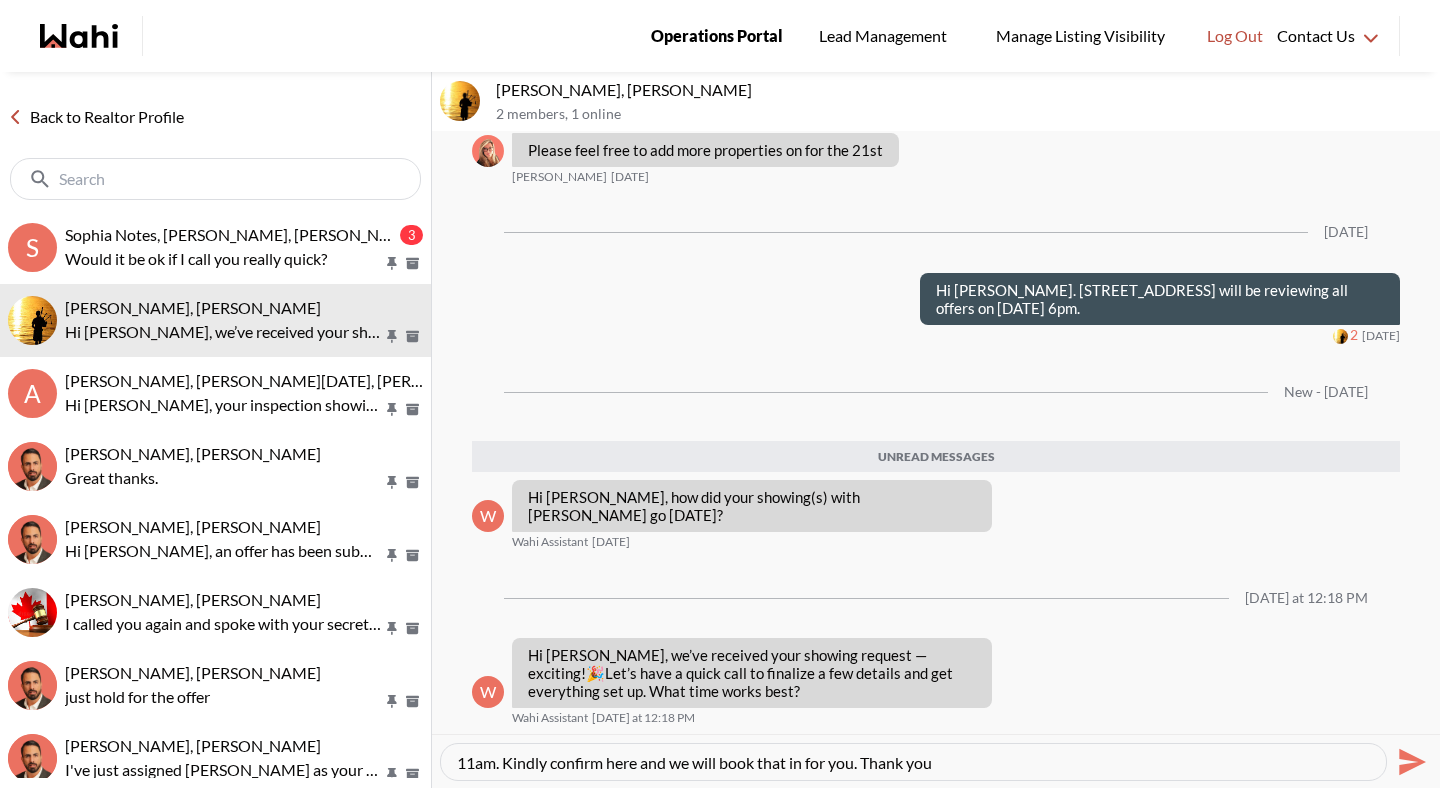type on "Hey Ryan. No need for a call, I just wanted to confirm you're looking for a showing for 1968 Bloor St  W #11 on the 12th at 11am. Kindly confirm here and we will book that in for you. Thank you." 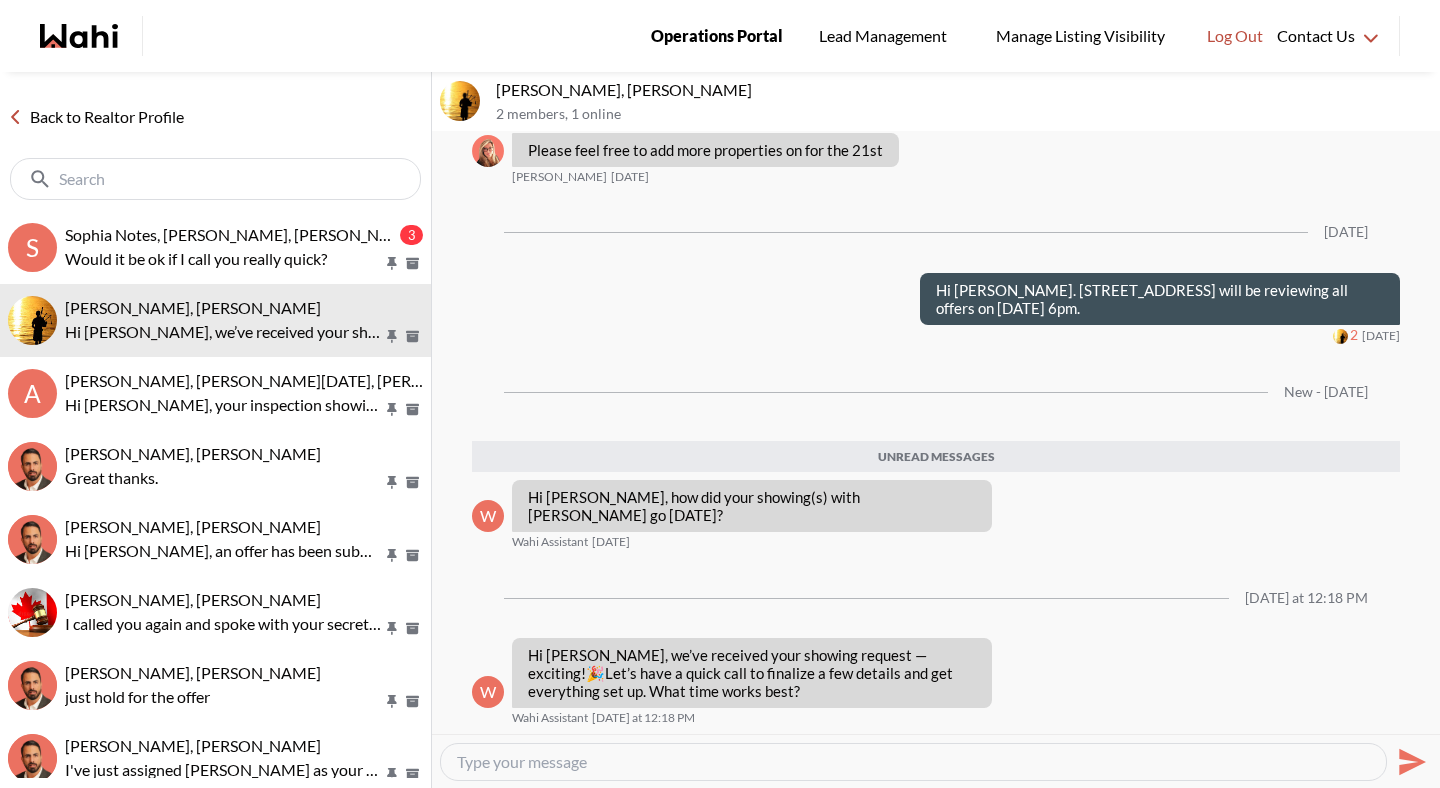 scroll, scrollTop: 1179, scrollLeft: 0, axis: vertical 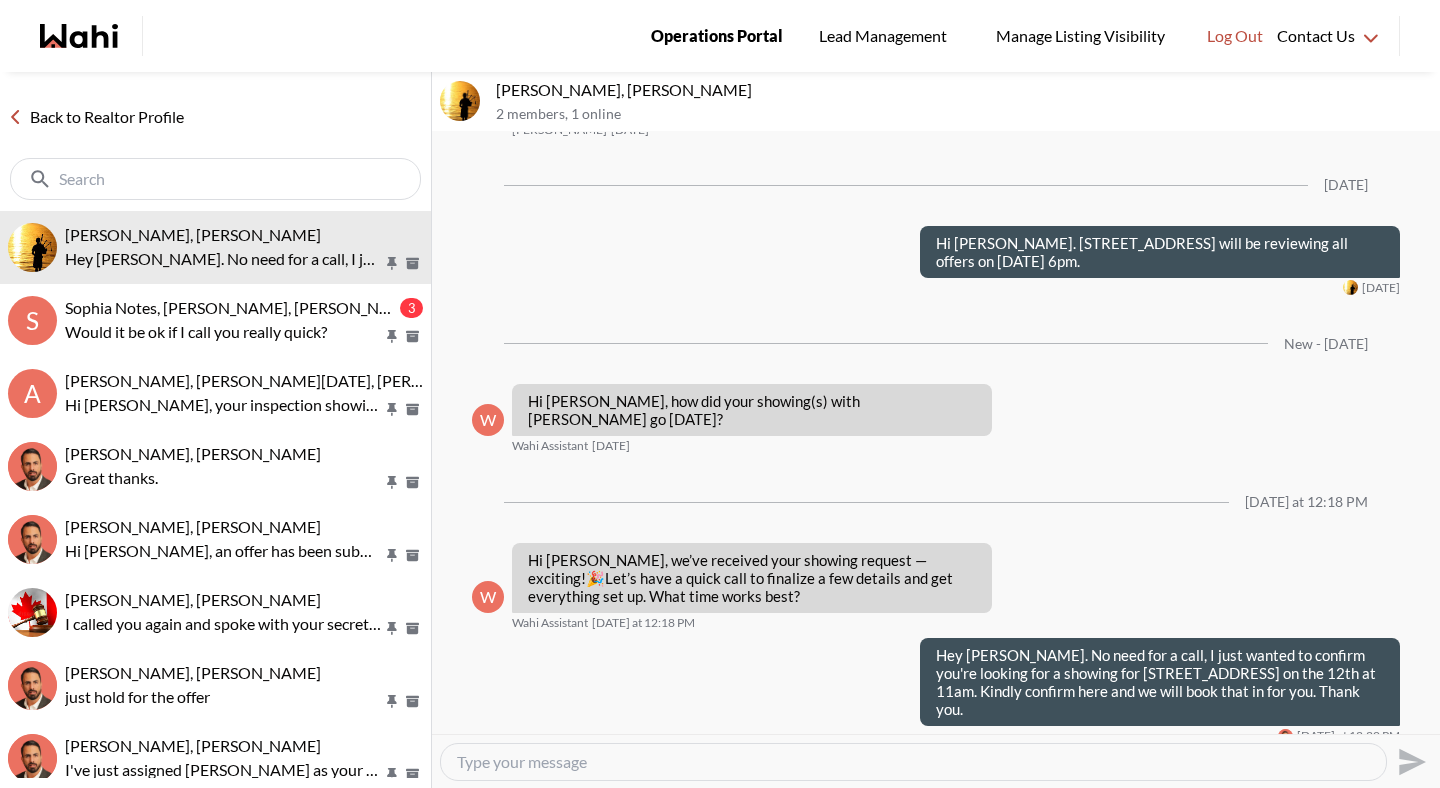 type 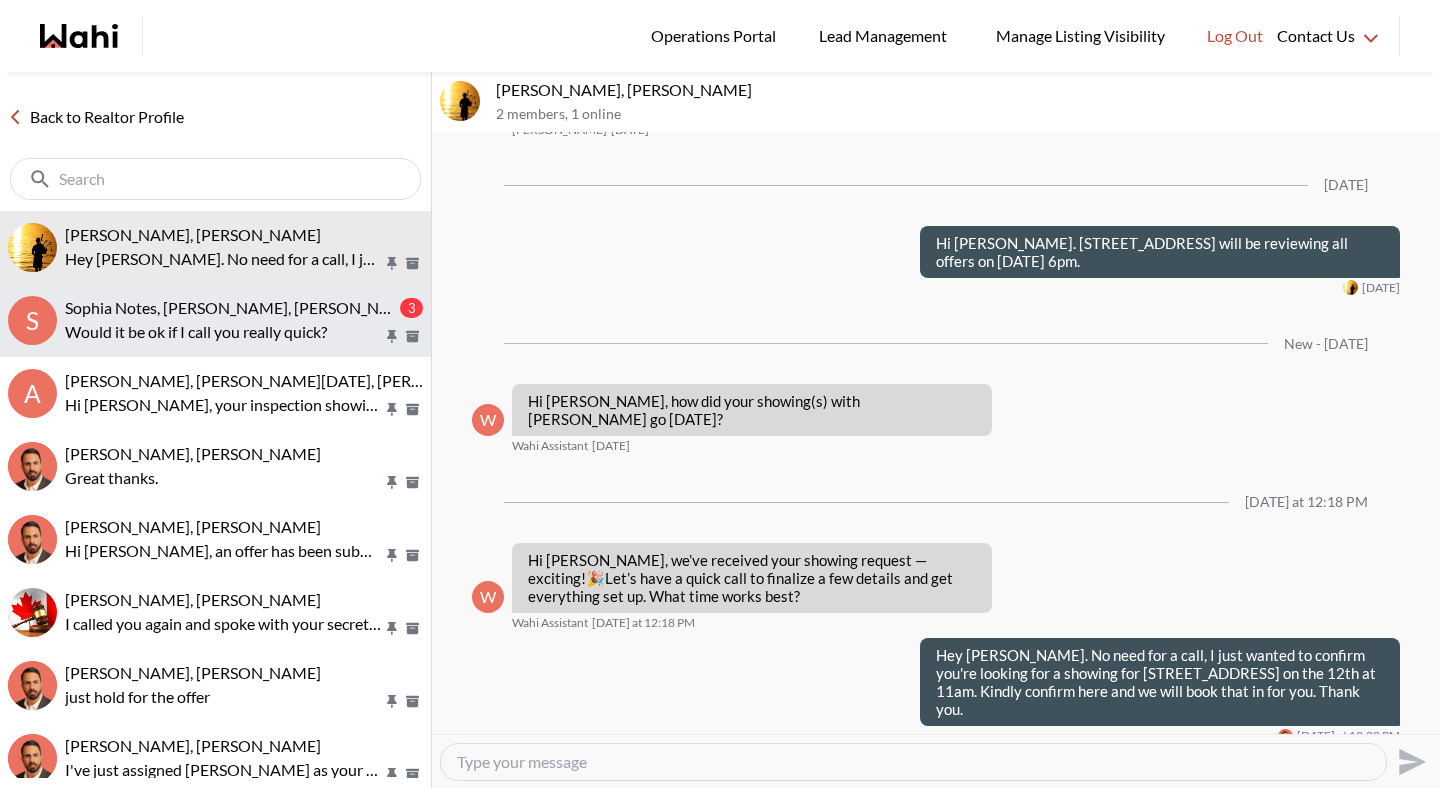 click on "Sophia Notes, Jason Lu, Michelle" at bounding box center [242, 307] 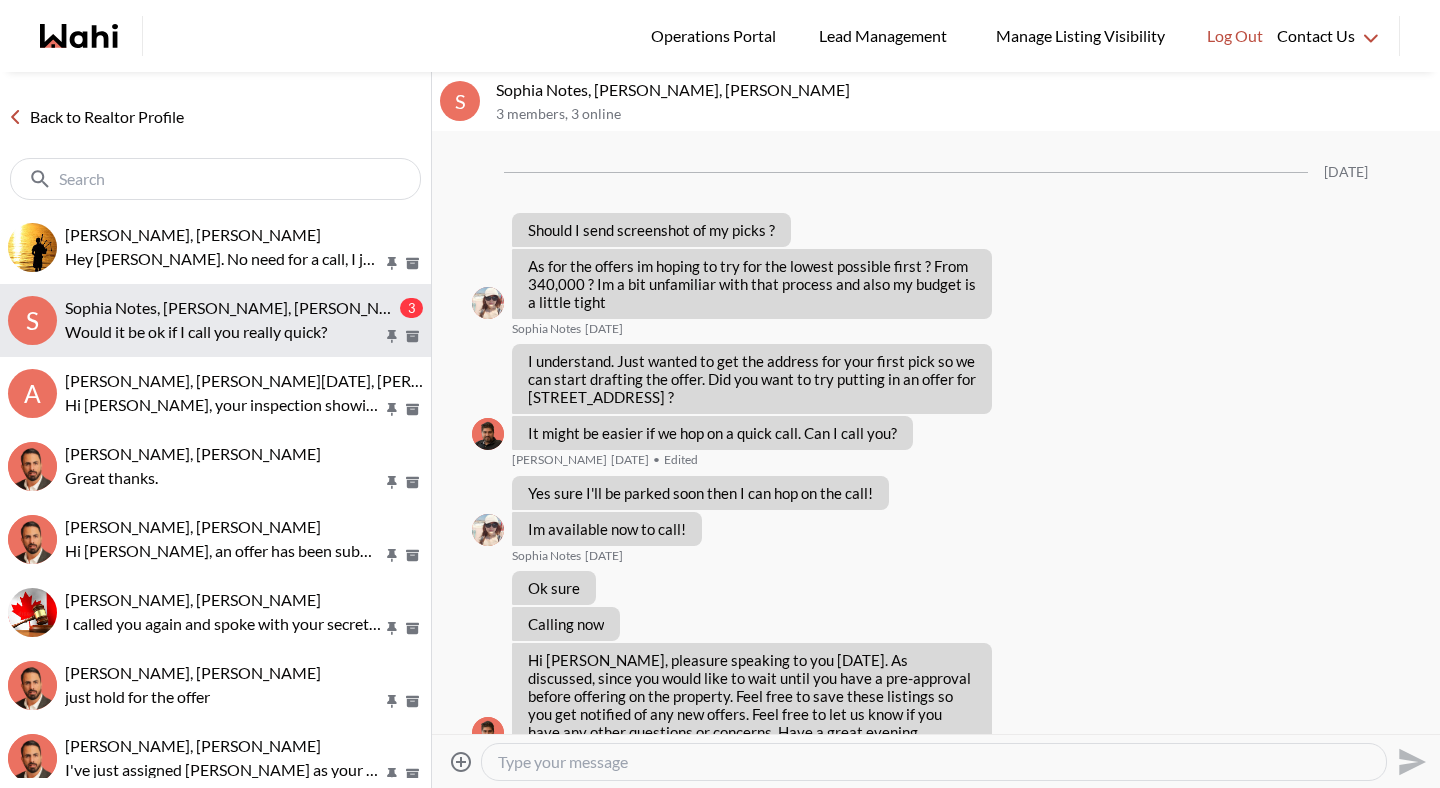 scroll, scrollTop: 7696, scrollLeft: 0, axis: vertical 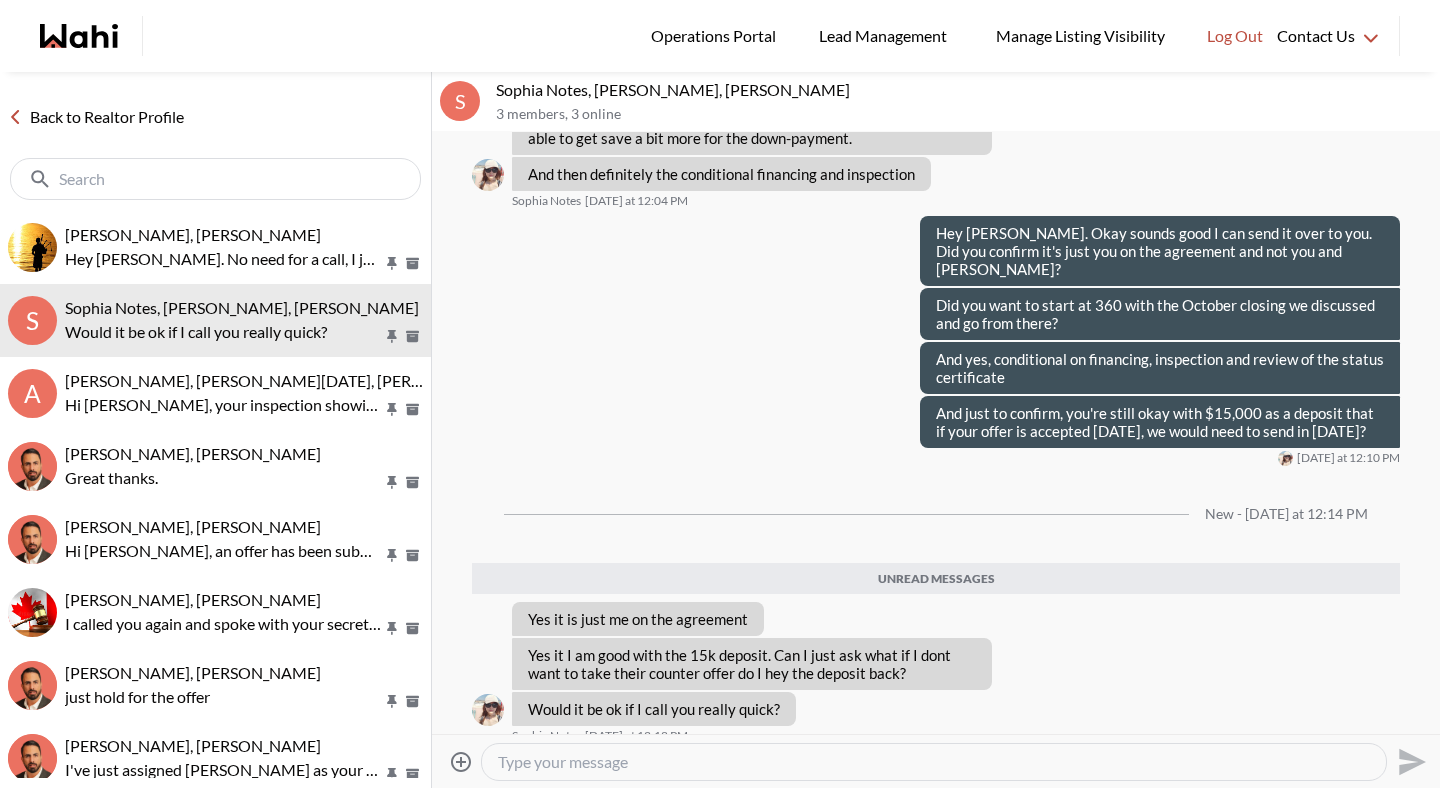 click at bounding box center (934, 762) 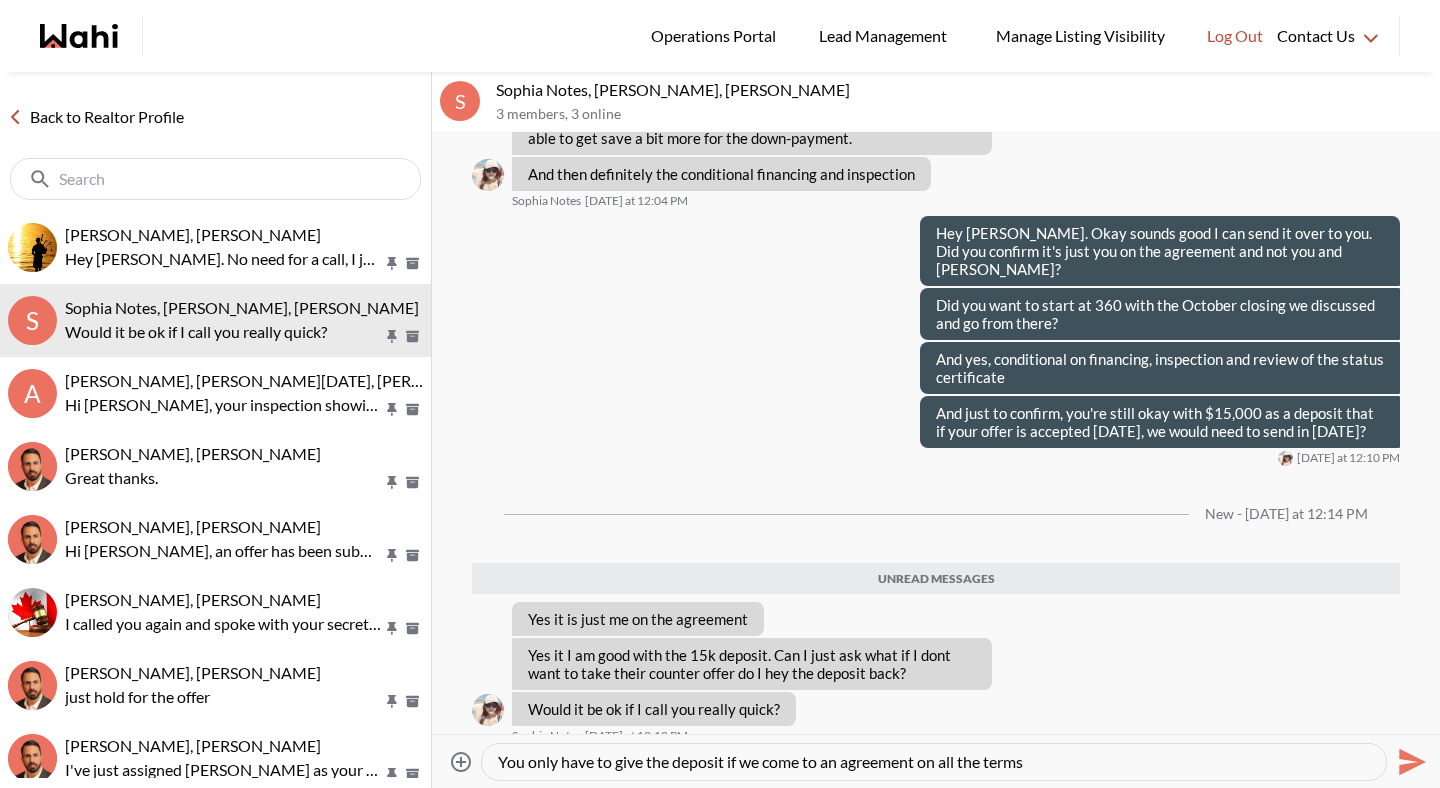 type on "You only have to give the deposit if we come to an agreement on all the terms." 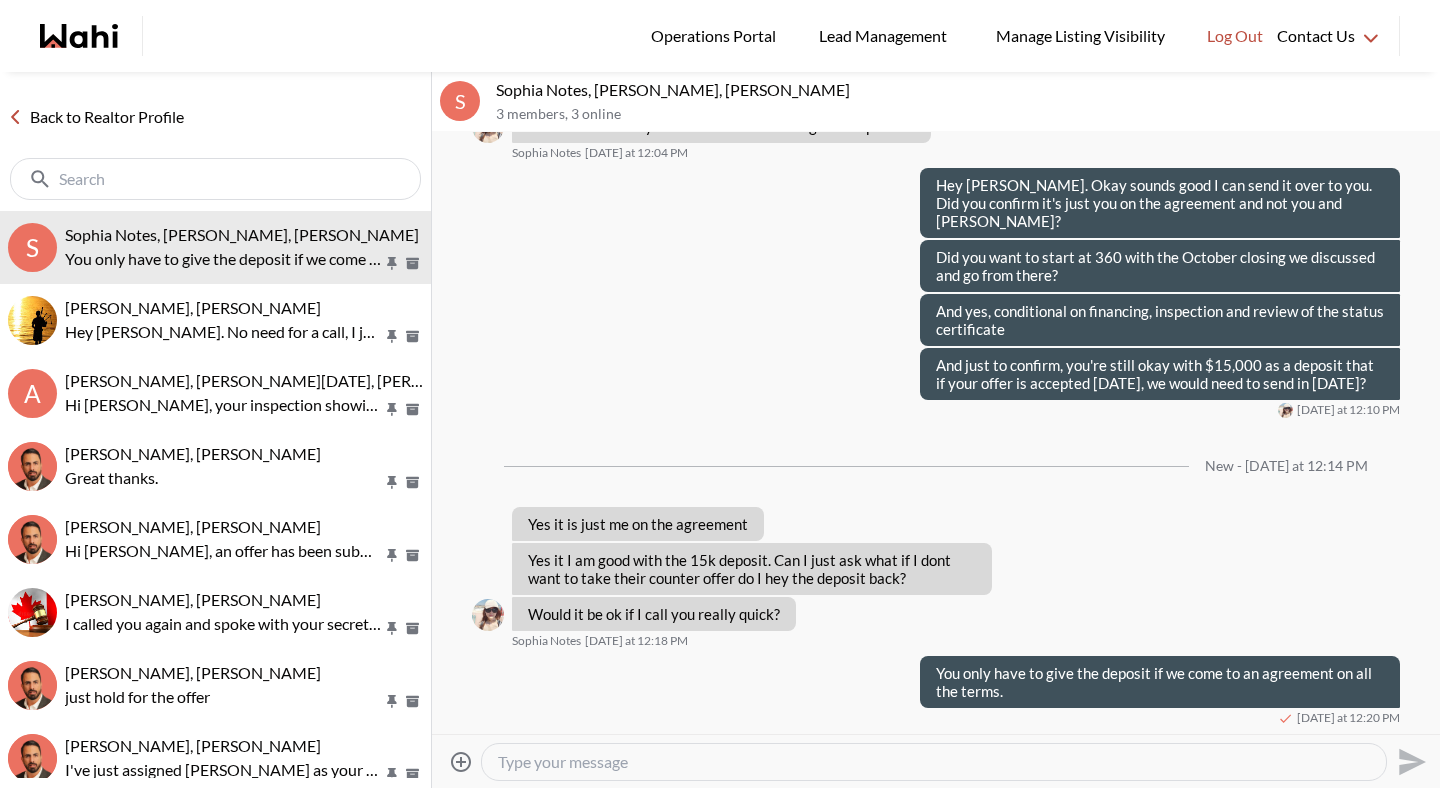 scroll, scrollTop: 7726, scrollLeft: 0, axis: vertical 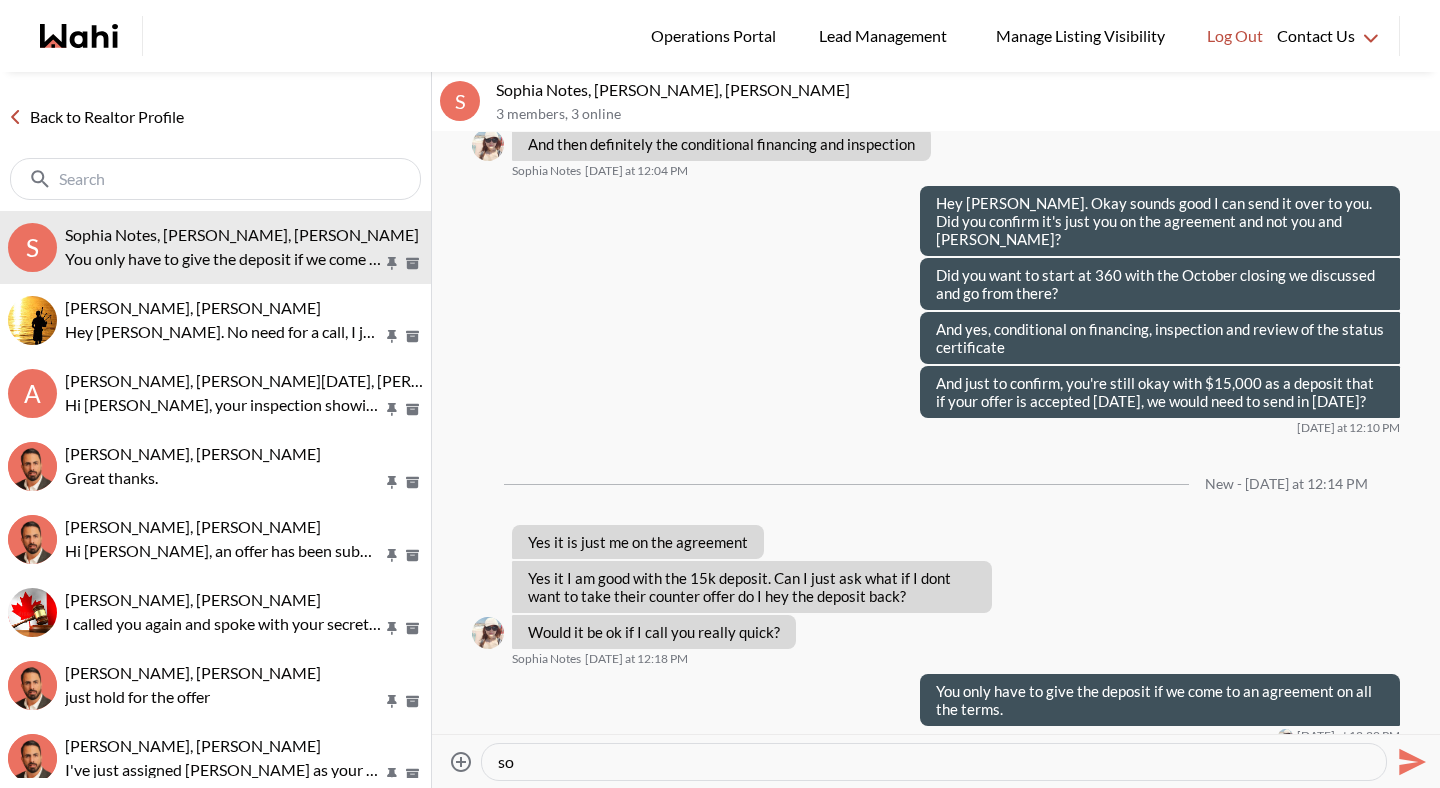 type on "s" 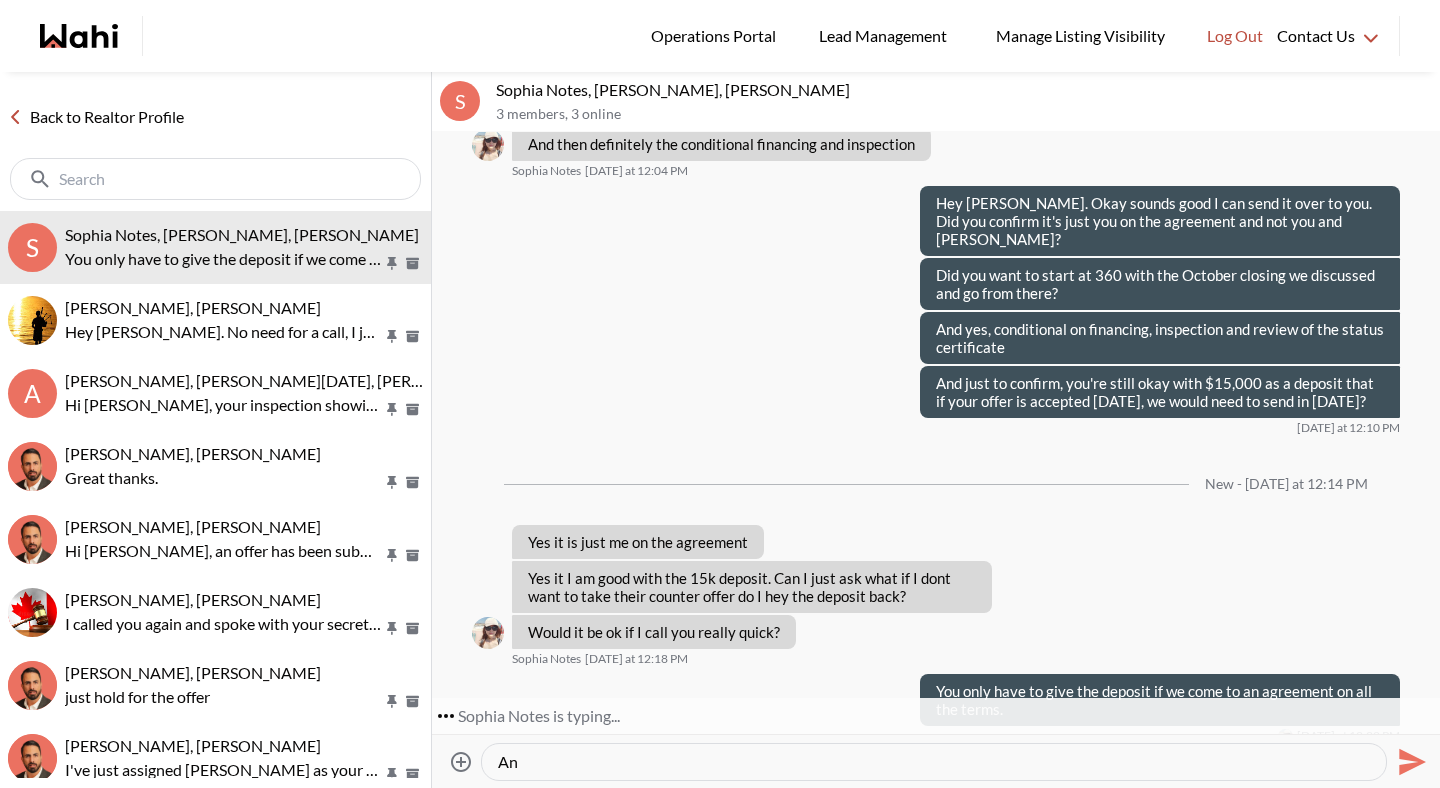 type on "A" 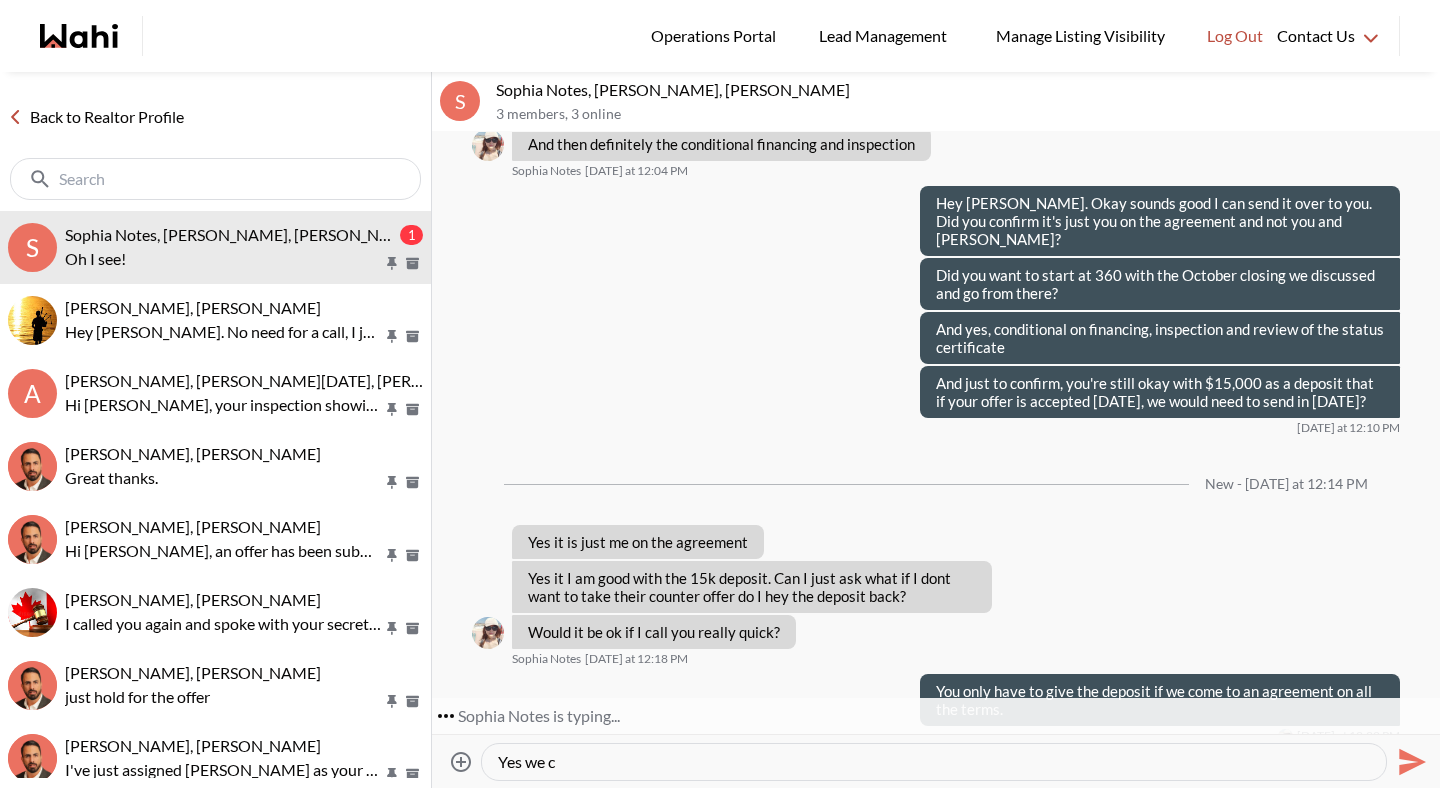 scroll, scrollTop: 7785, scrollLeft: 0, axis: vertical 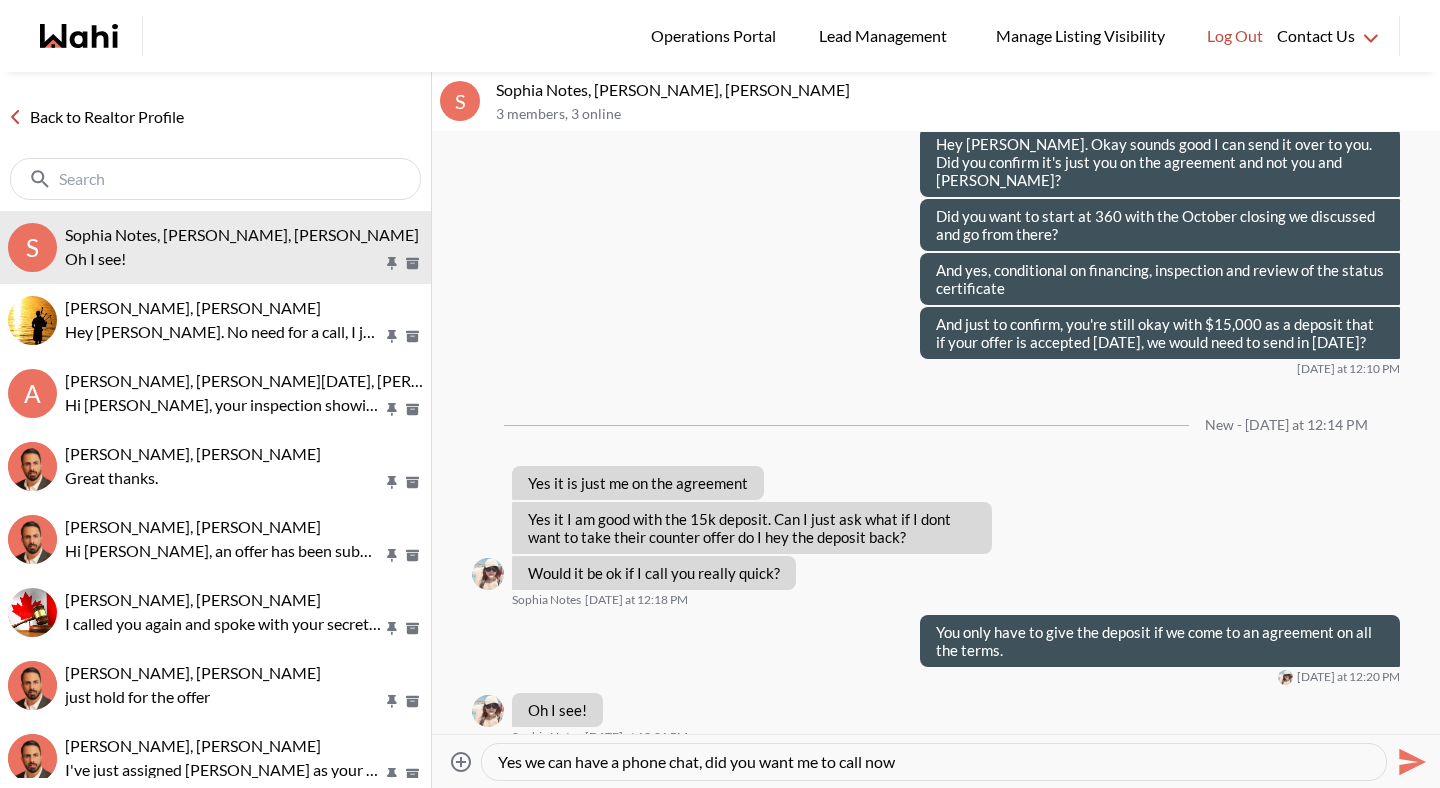 type on "Yes we can have a phone chat, did you want me to call now?" 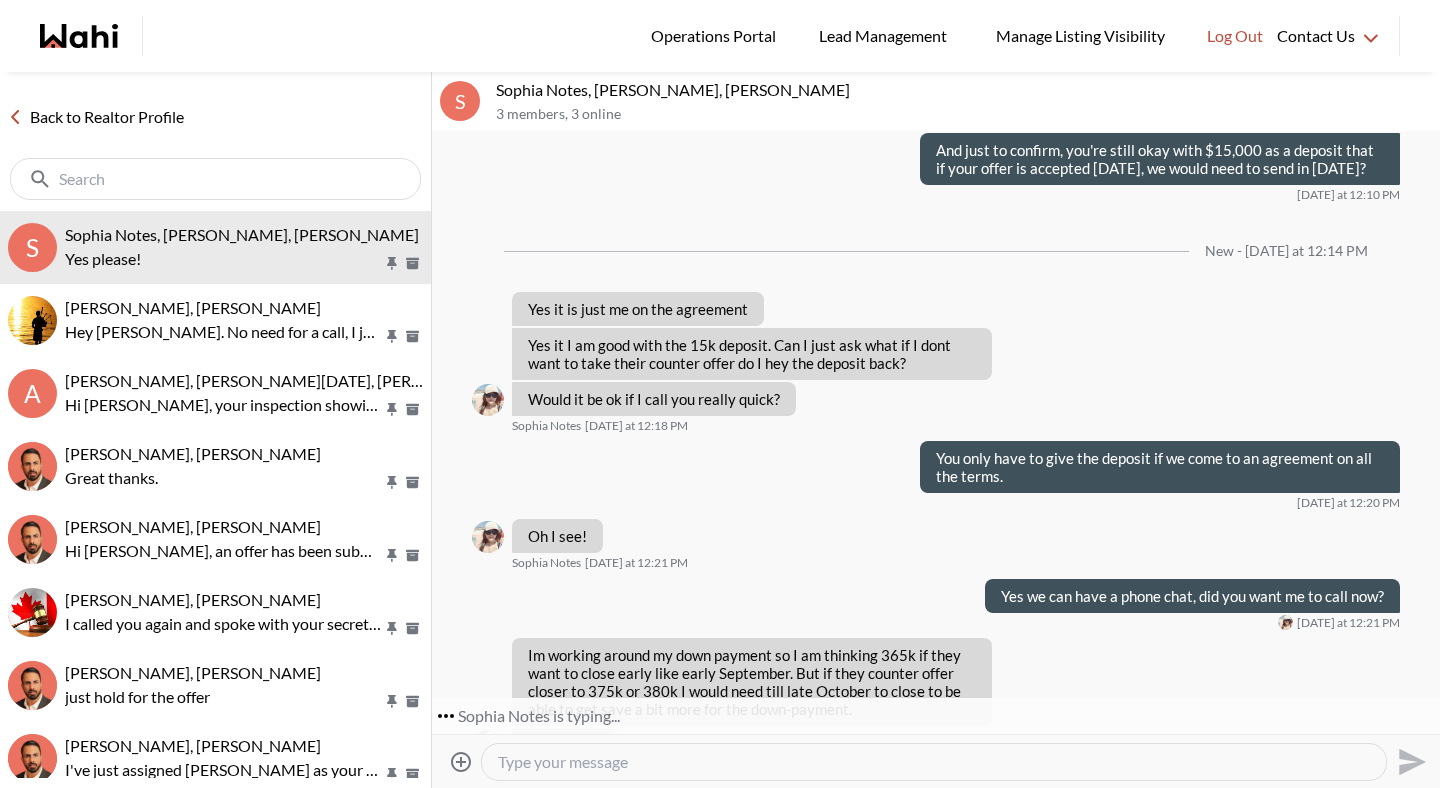 scroll, scrollTop: 7995, scrollLeft: 0, axis: vertical 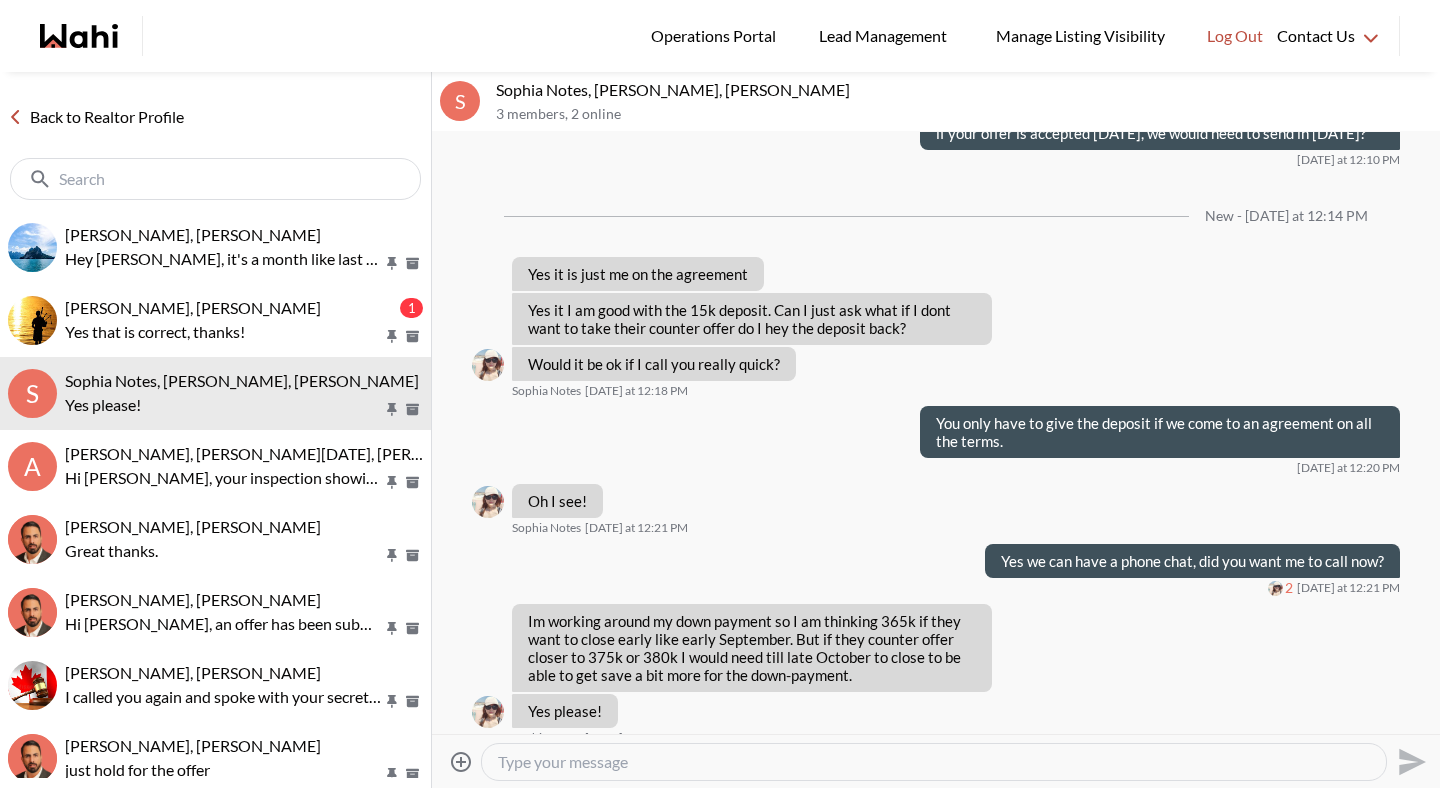click at bounding box center [934, 762] 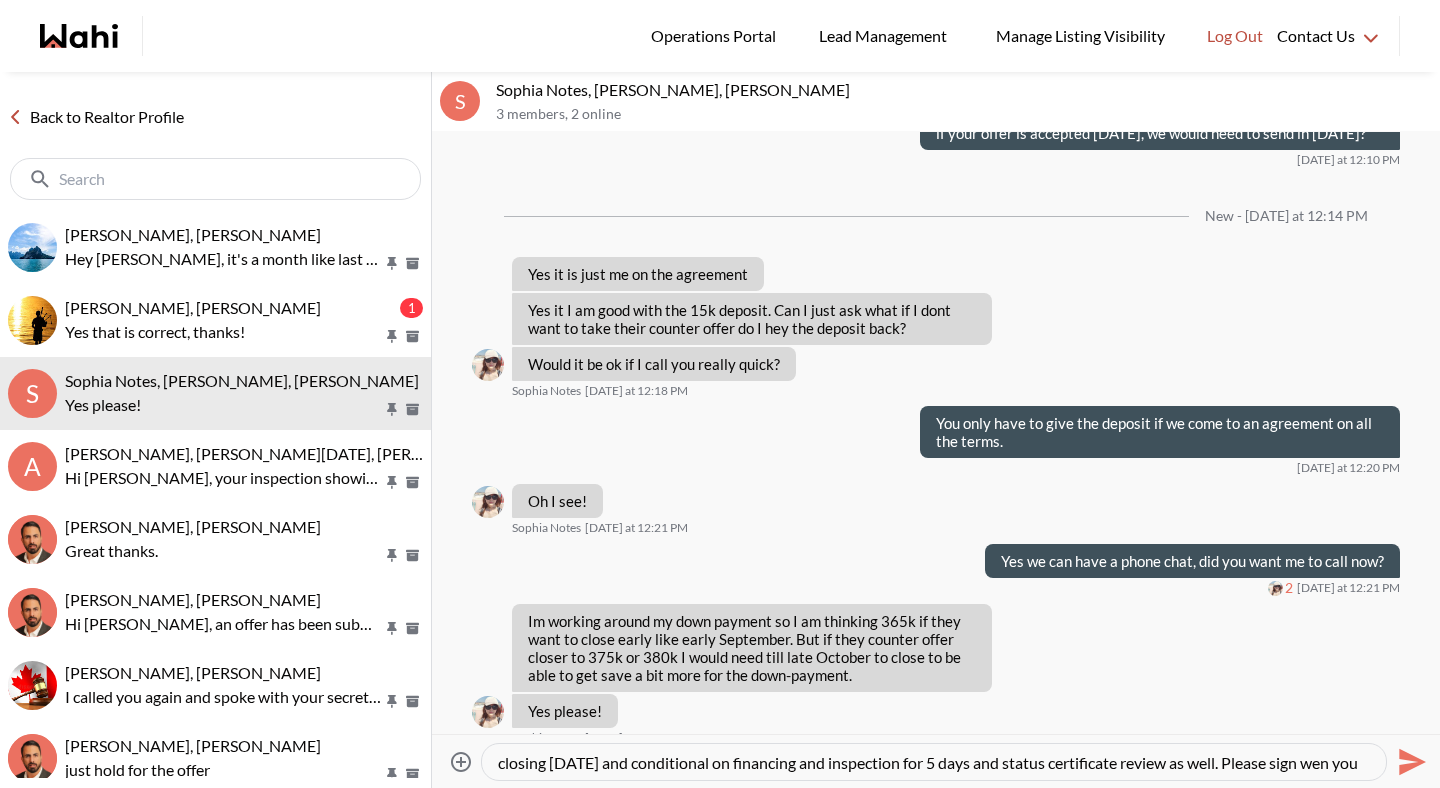 scroll, scrollTop: 39, scrollLeft: 0, axis: vertical 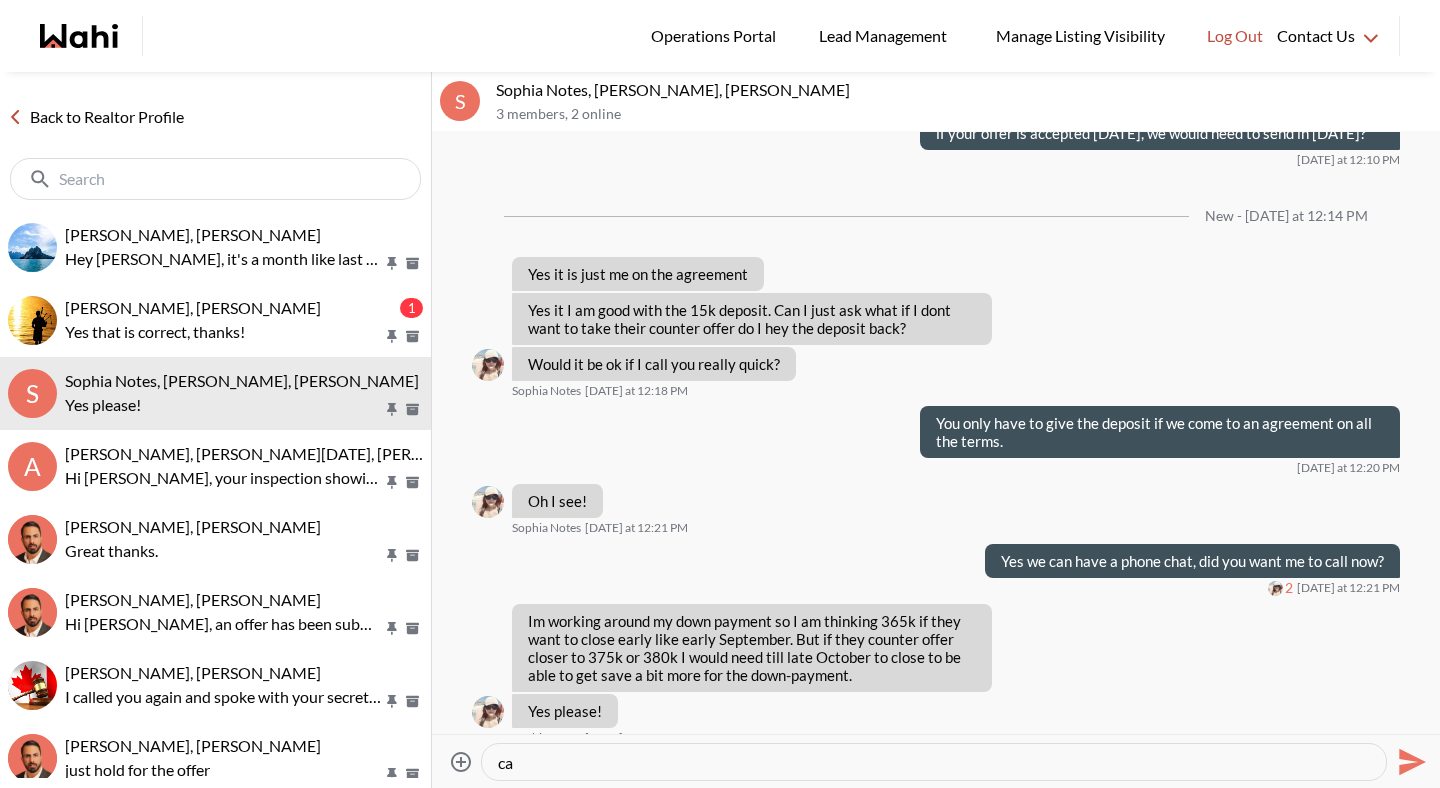 type on "Hey Sophie. Great to chat again. Confirming I've sent you the offer for signing at $365,000 with a $15,000 deposit, closing September 8 and conditional on financing and inspection for 5 days and status certificate review as well. Please sign wen you can" 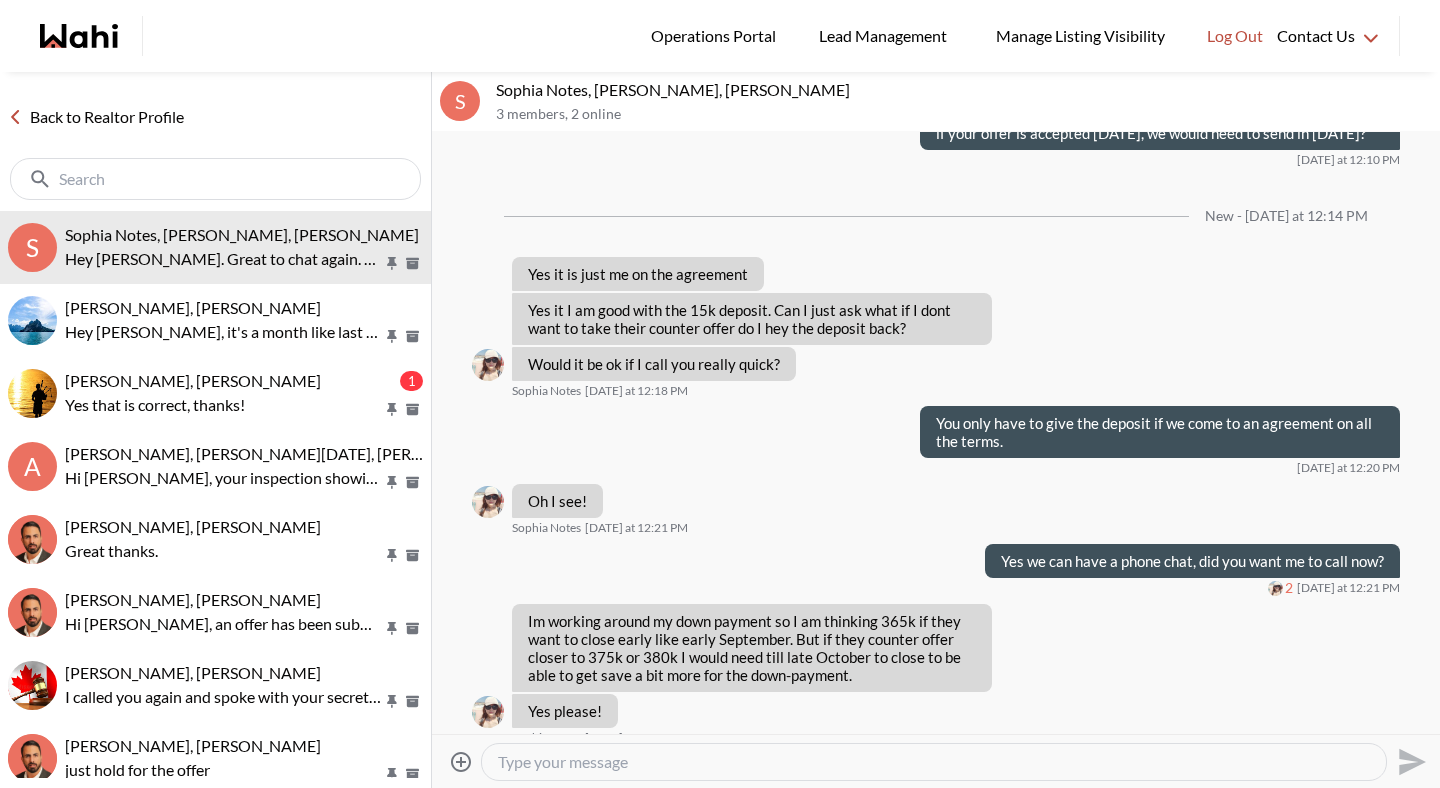 scroll, scrollTop: 8109, scrollLeft: 0, axis: vertical 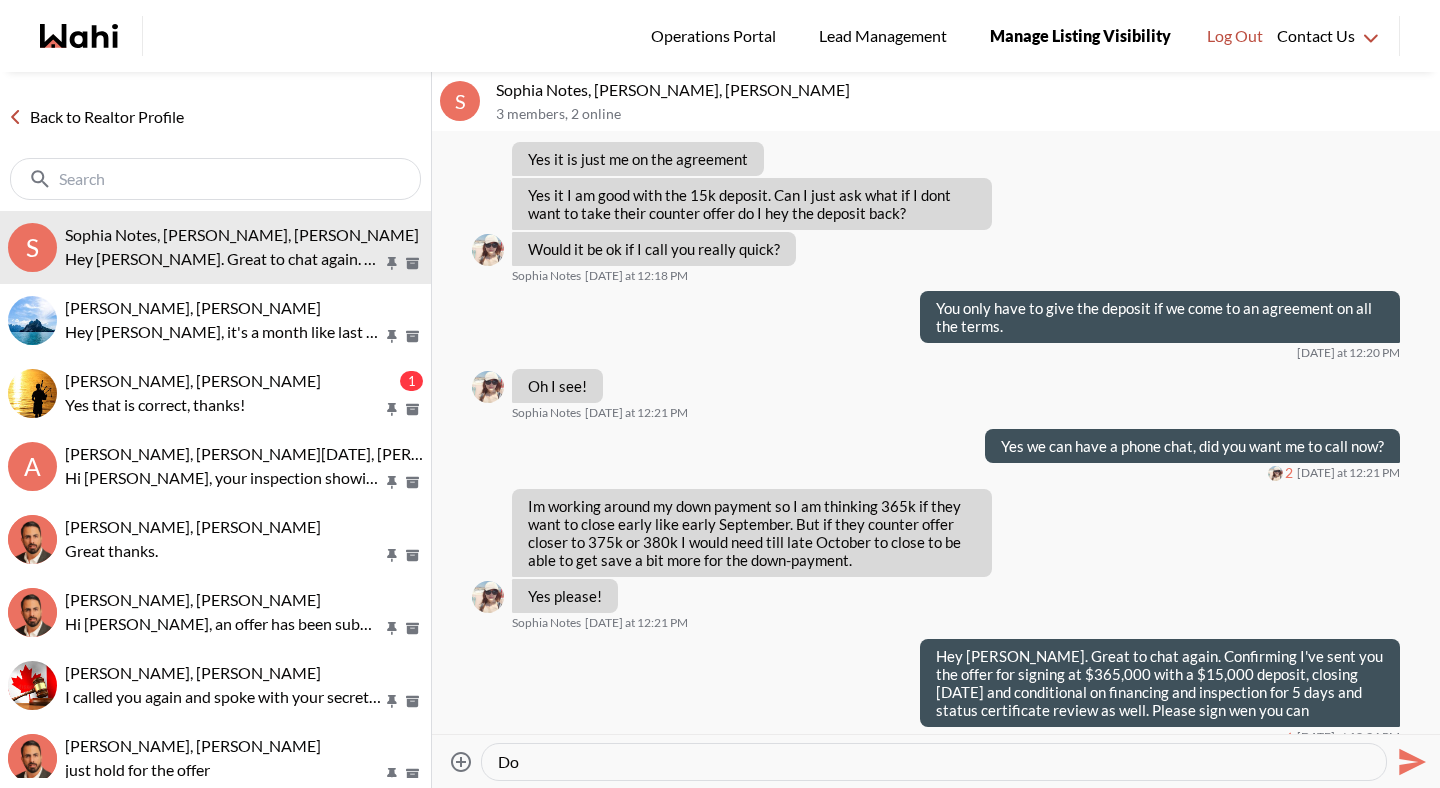 type on "D" 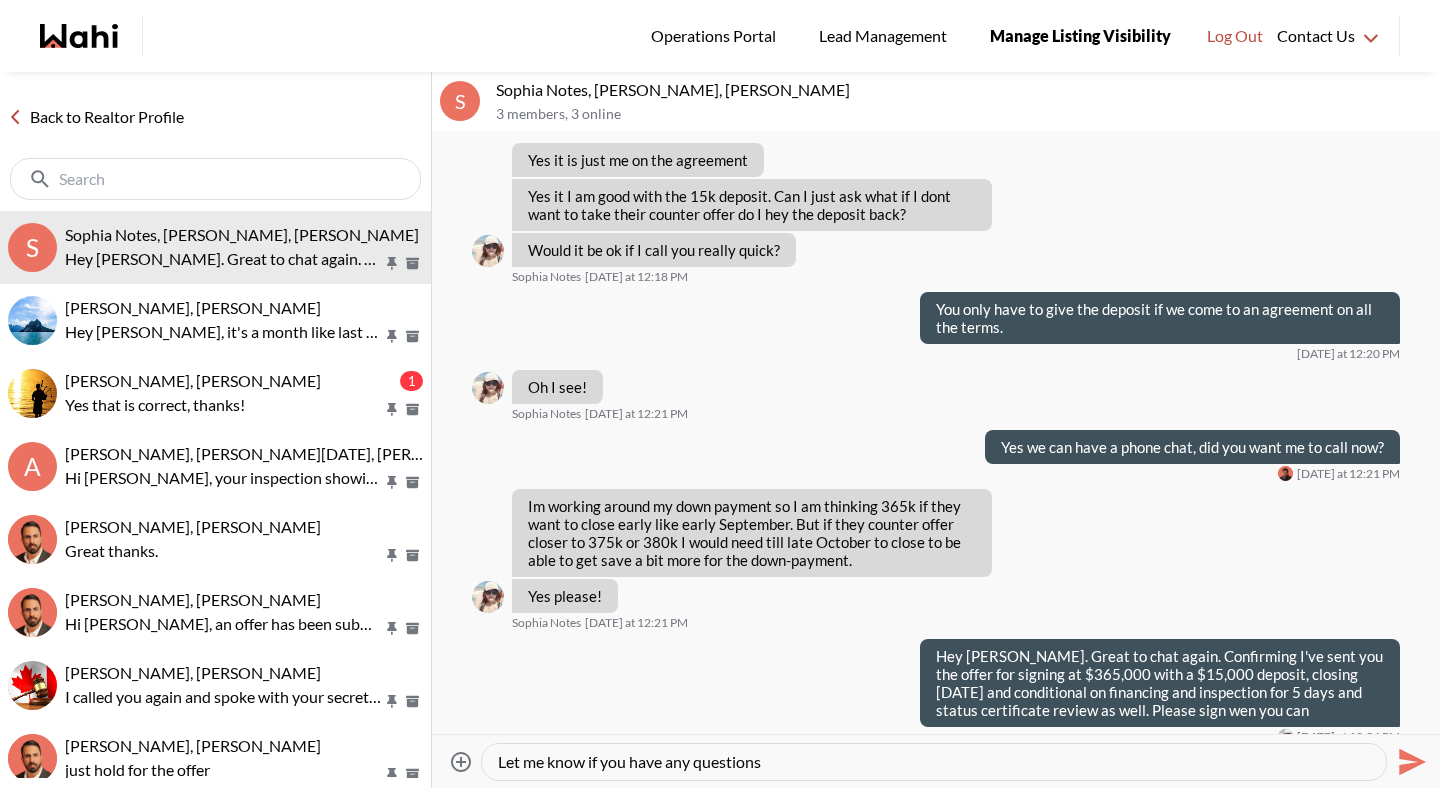 type on "Let me know if you have any questions." 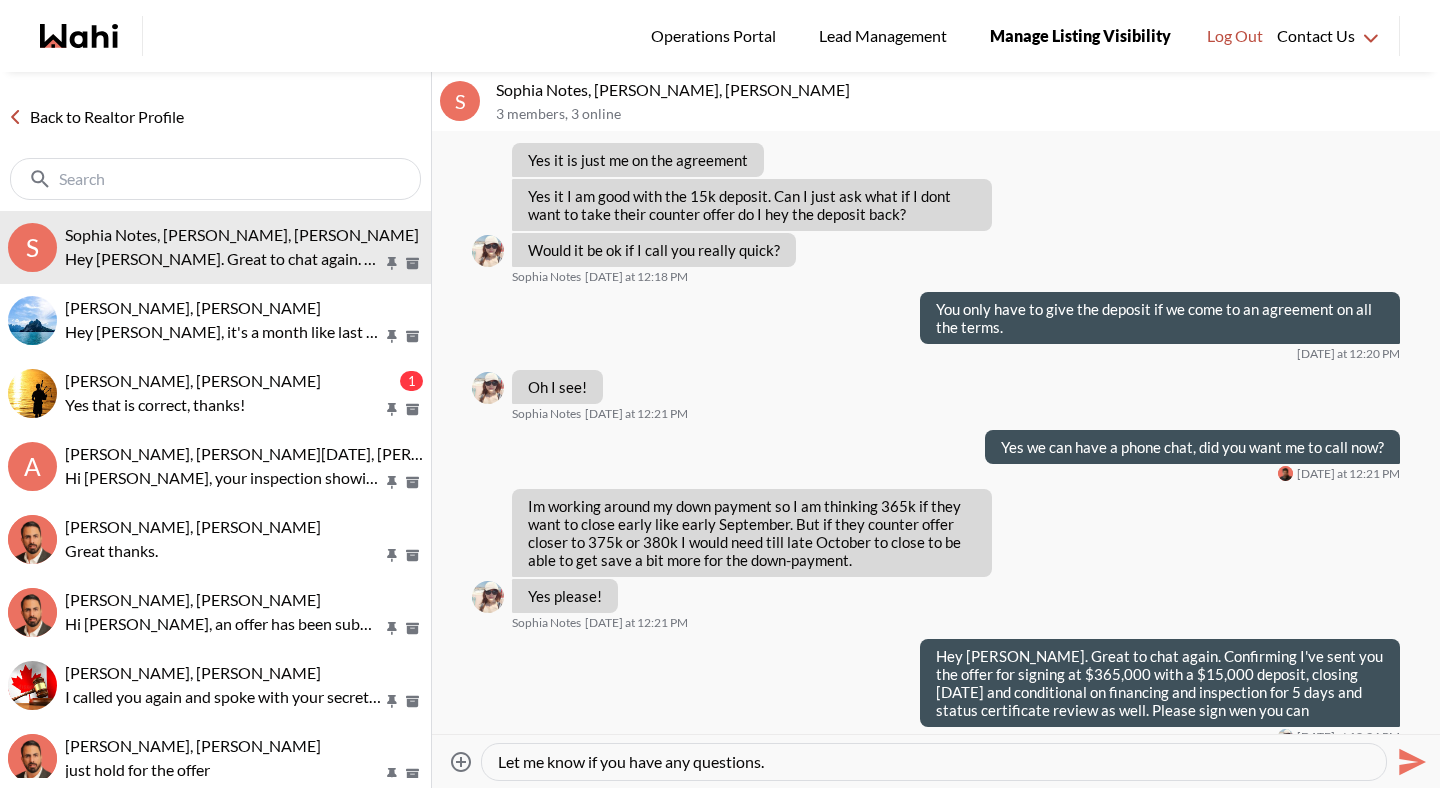 type 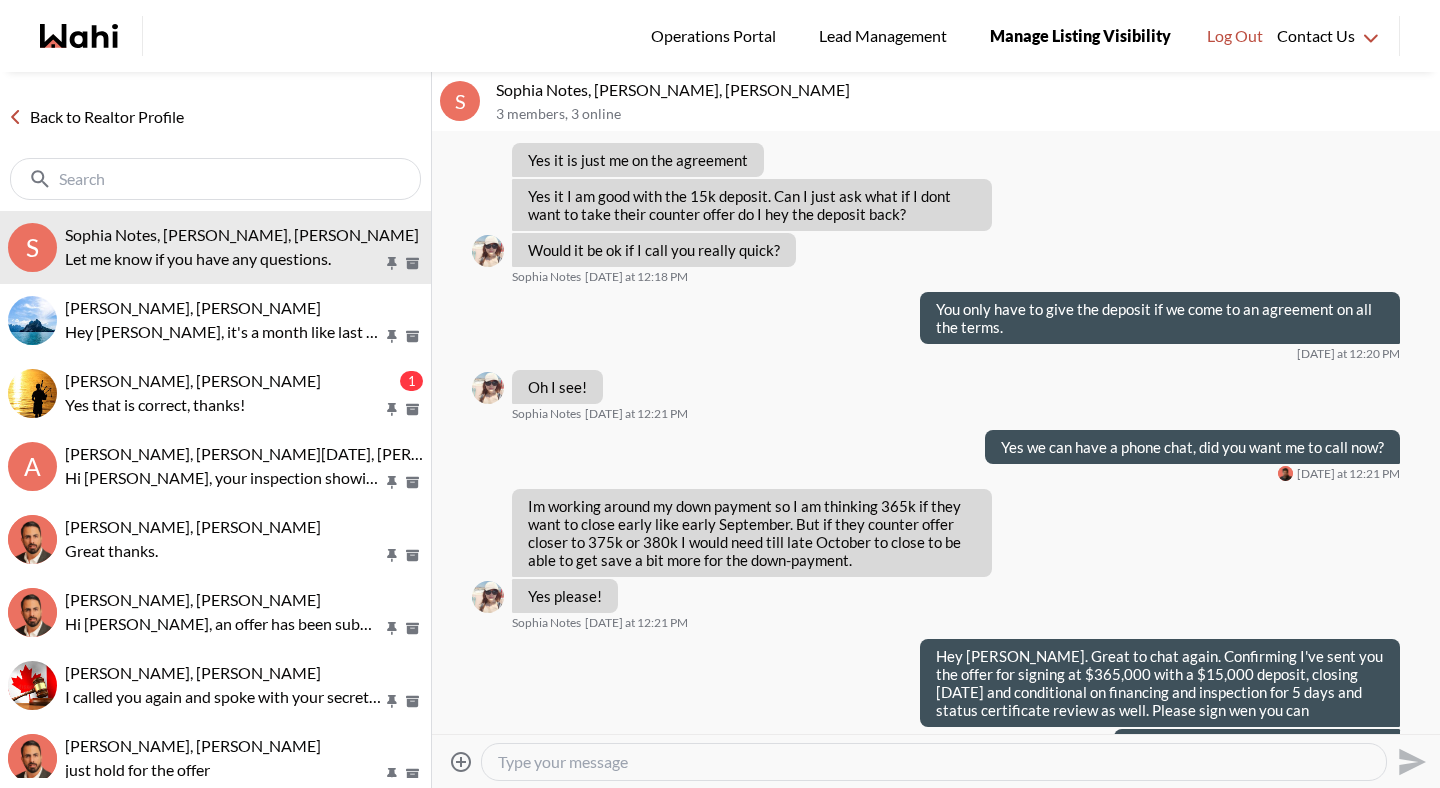 scroll, scrollTop: 8144, scrollLeft: 0, axis: vertical 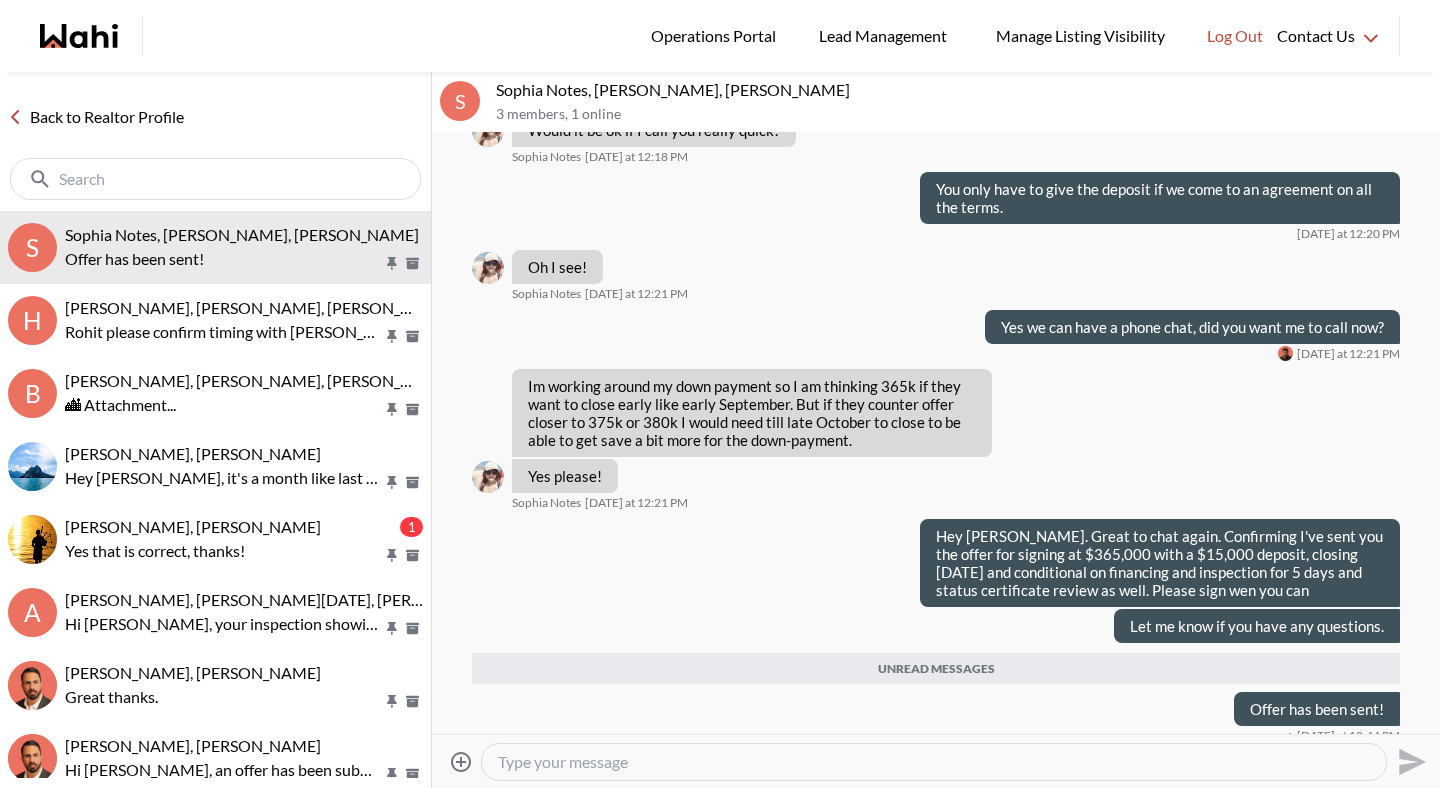 click on "Back to Realtor Profile" at bounding box center (96, 117) 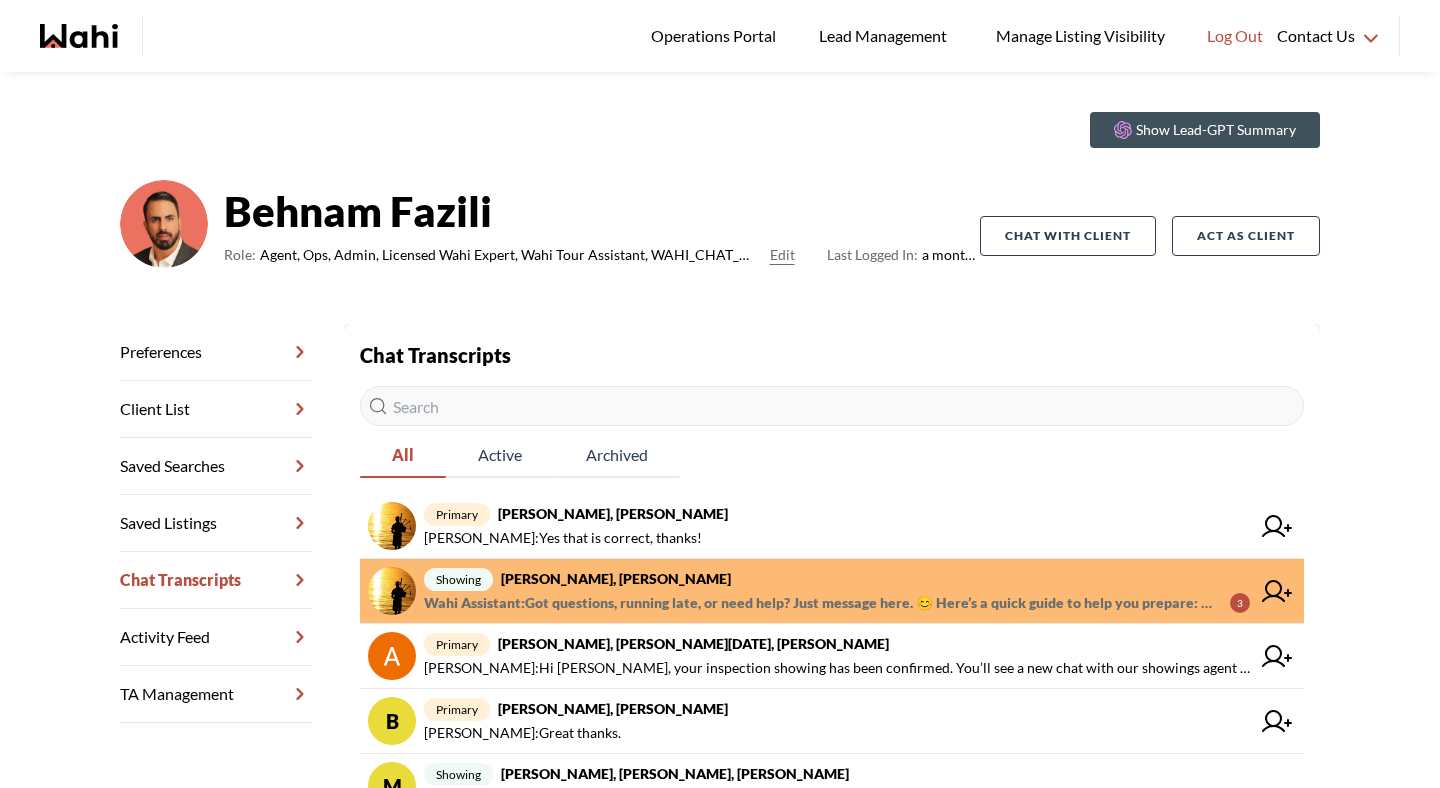 scroll, scrollTop: 44, scrollLeft: 0, axis: vertical 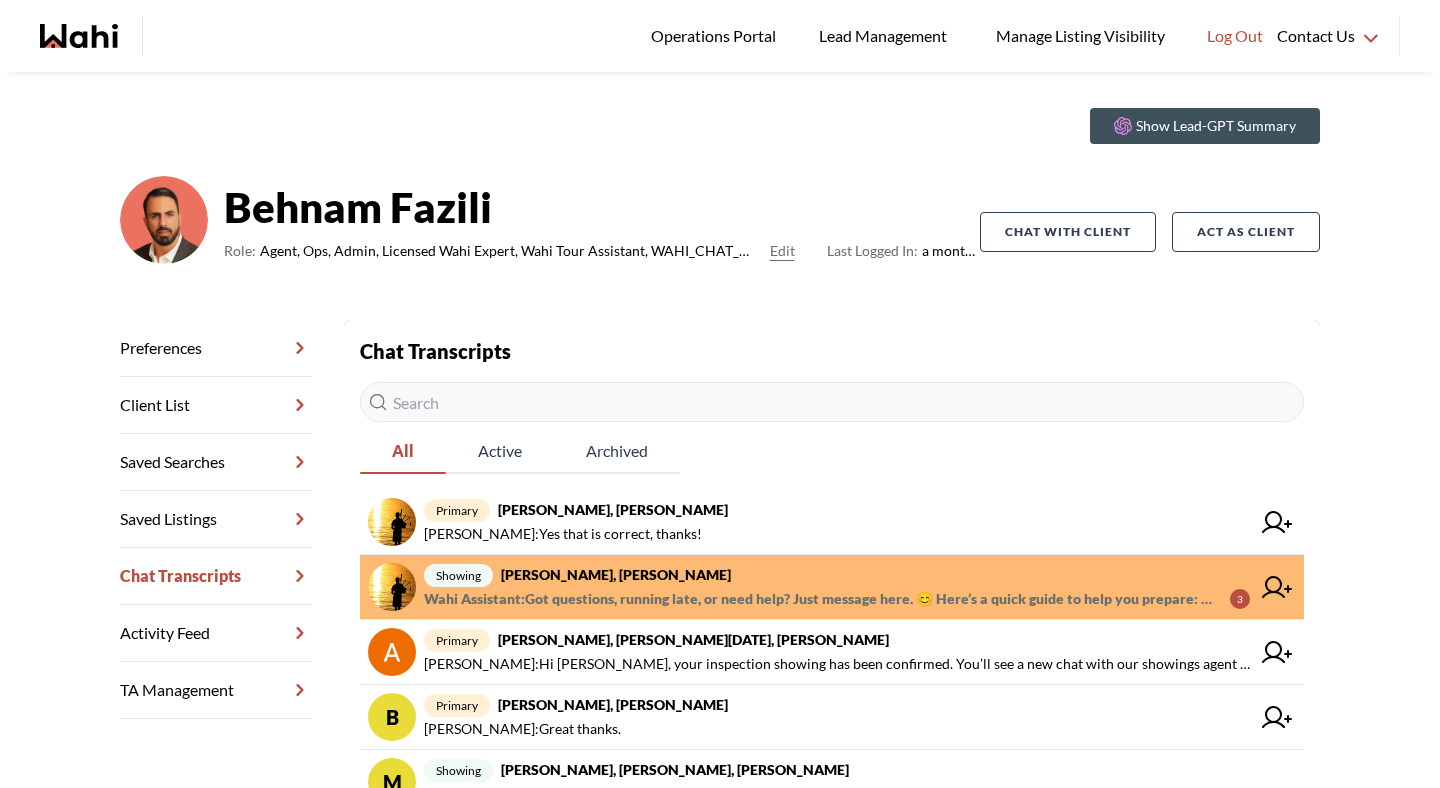click on "Ryan Chew, Paul, Behnam" at bounding box center (616, 574) 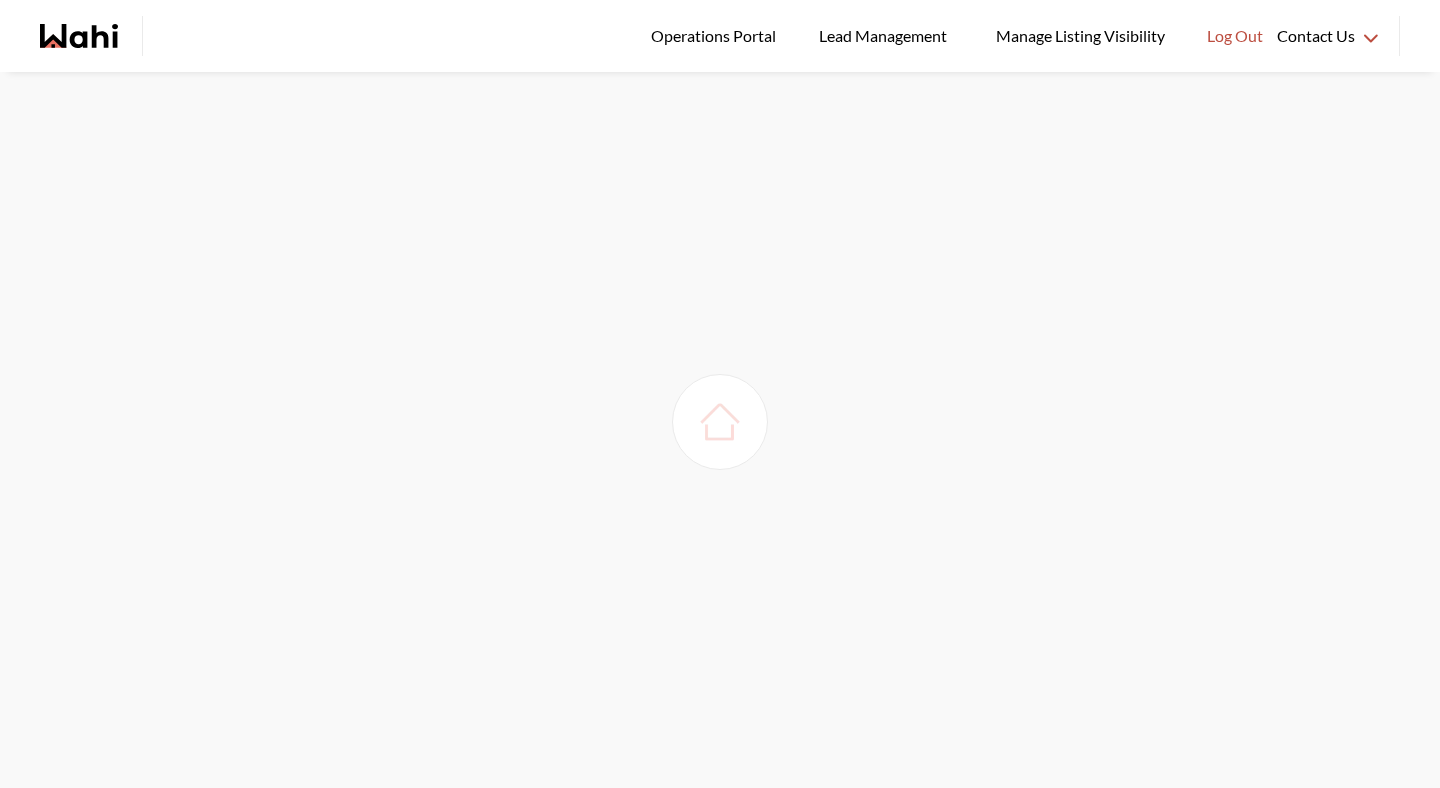 scroll, scrollTop: 0, scrollLeft: 0, axis: both 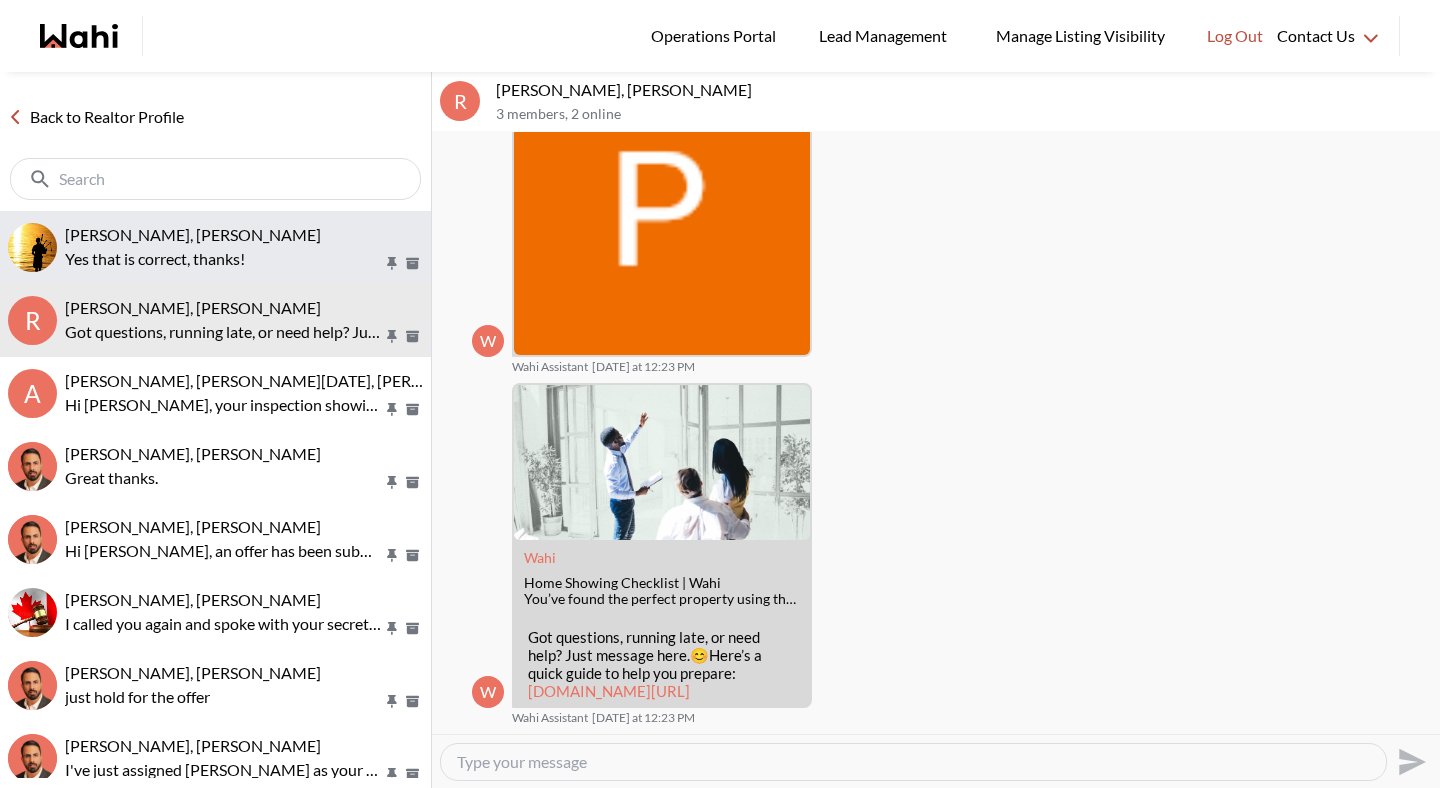 click on "Yes that is correct, thanks!" at bounding box center [224, 259] 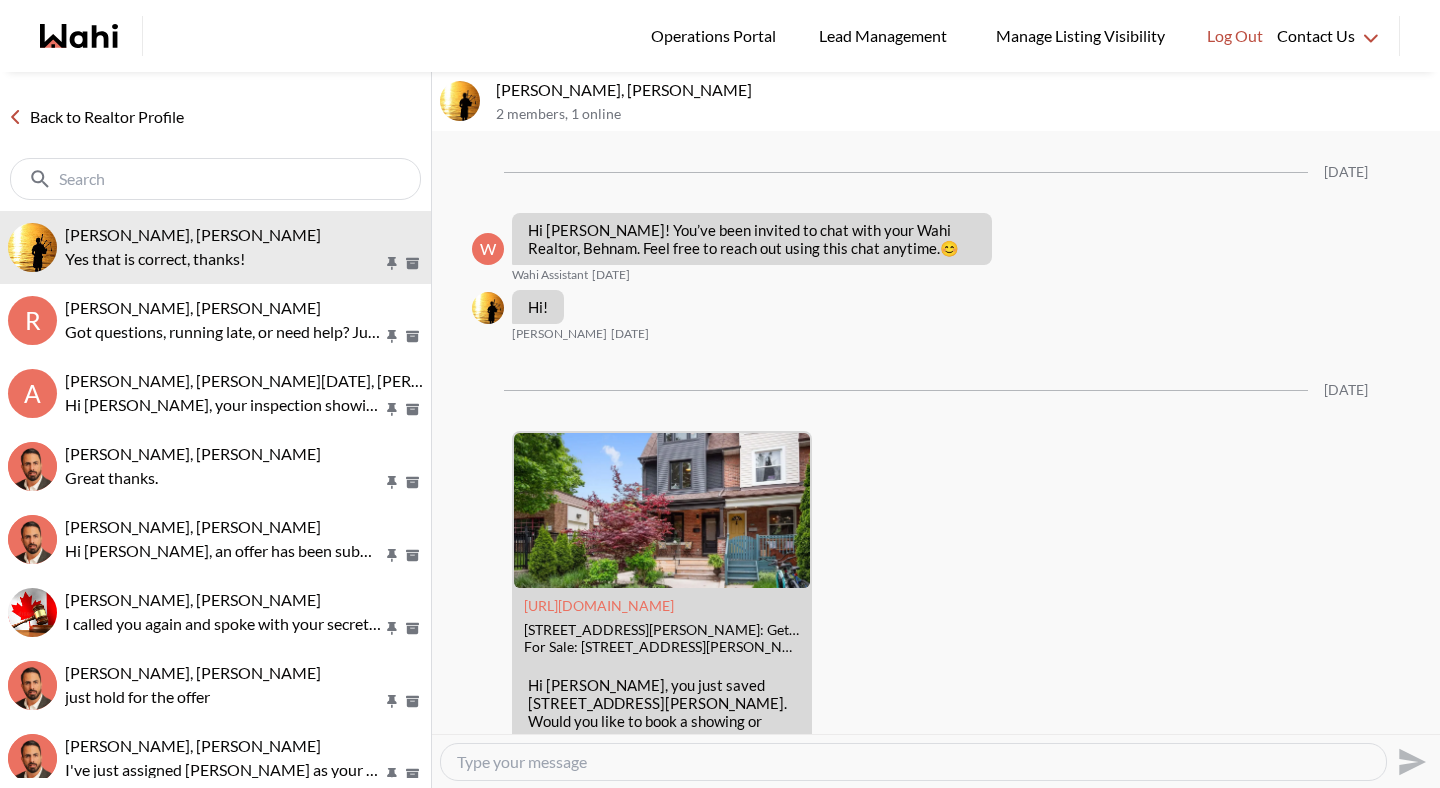scroll, scrollTop: 1271, scrollLeft: 0, axis: vertical 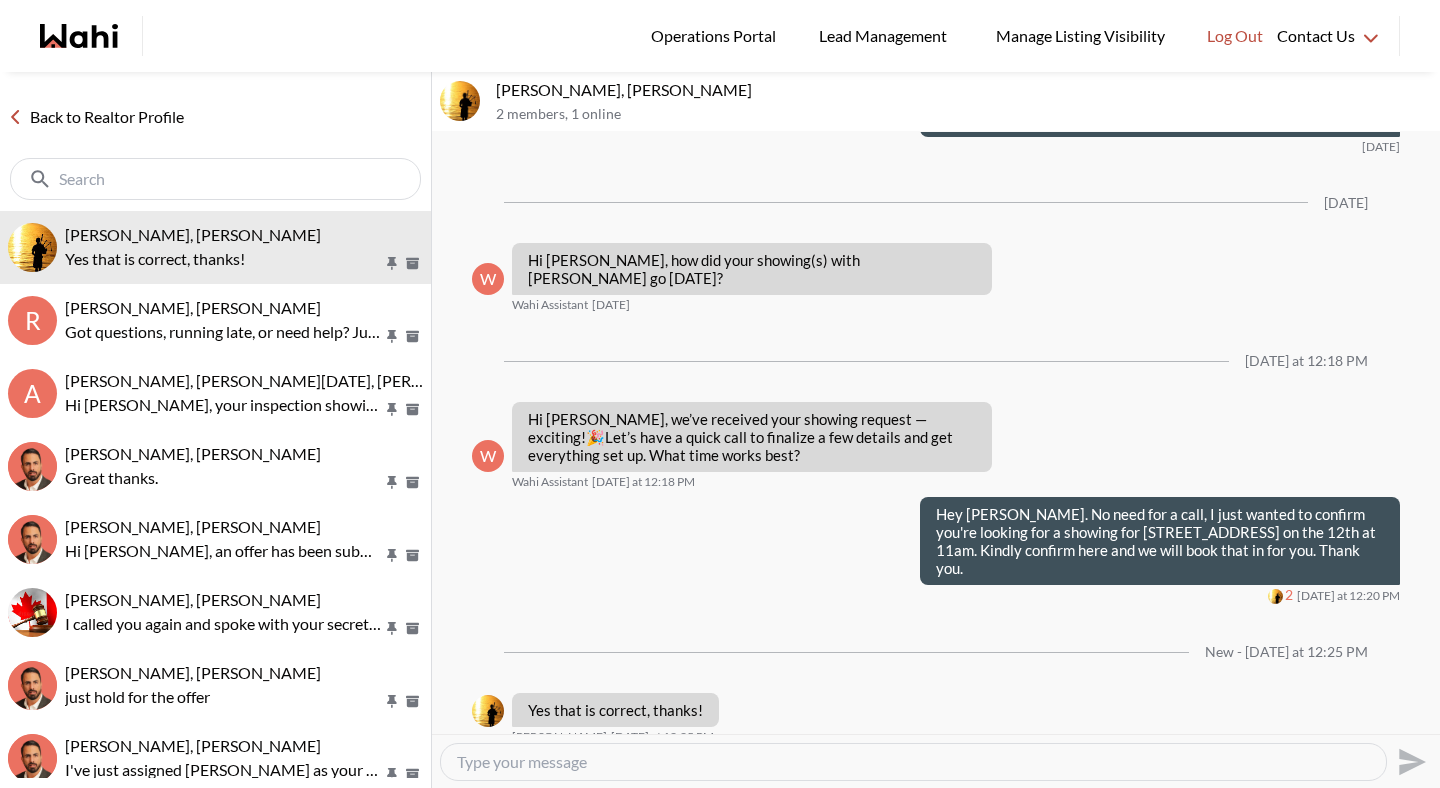 click at bounding box center [913, 762] 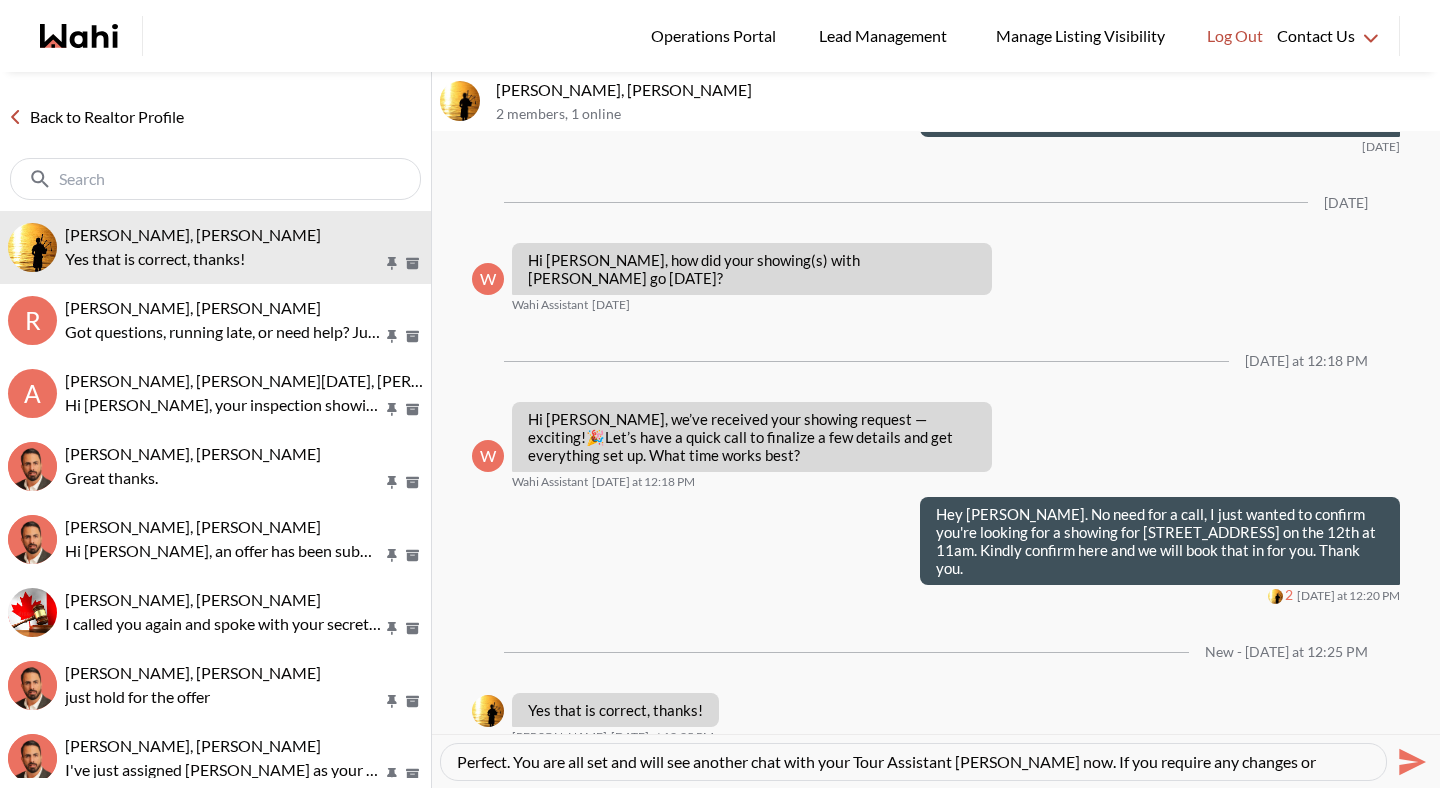 scroll, scrollTop: 19, scrollLeft: 0, axis: vertical 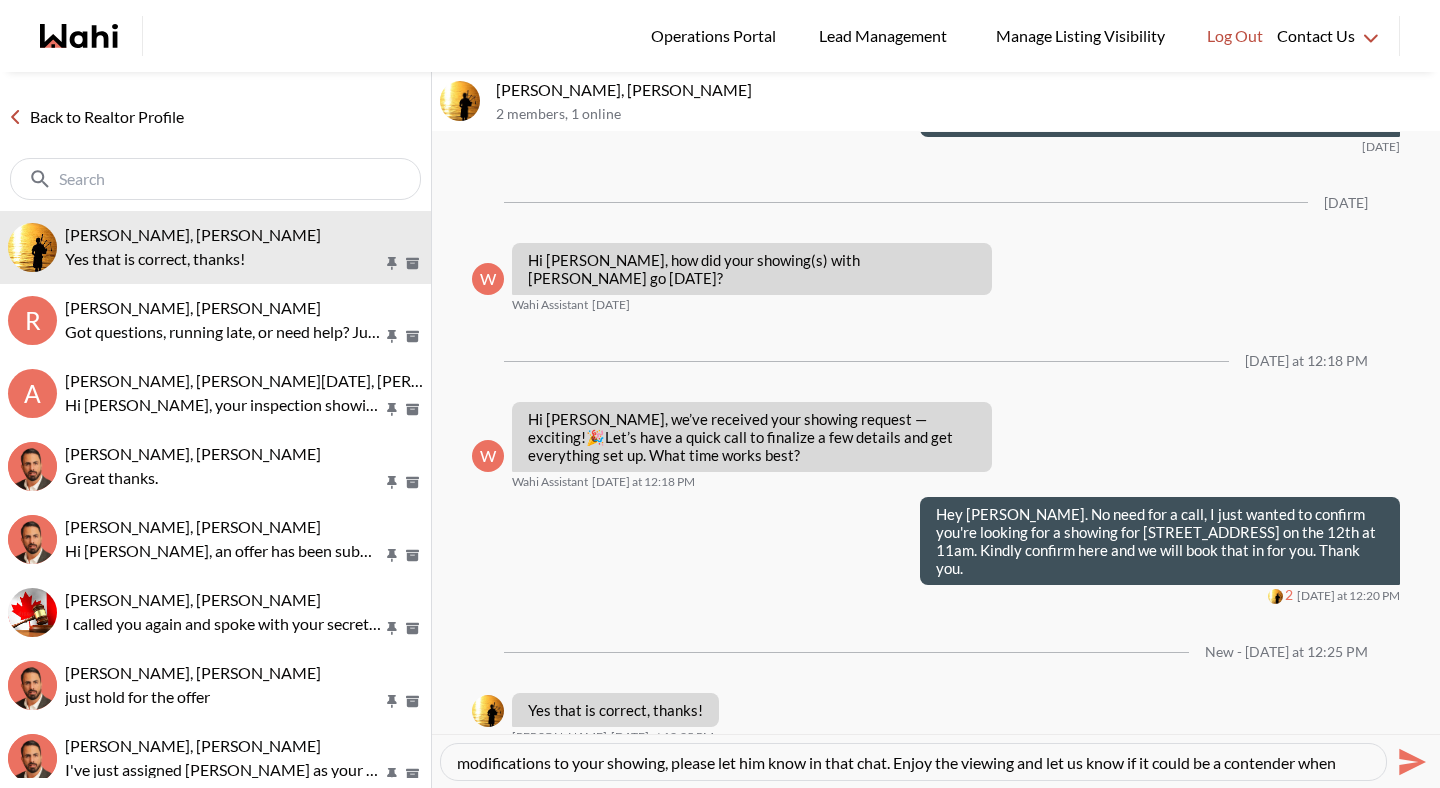 type on "Perfect. You are all set and will see another chat with your Tour Assistant Paul now. If you require any changes or modifications to your showing, please let him know in that chat. Enjoy the viewing and let us know if it could be a contender when you're done :)" 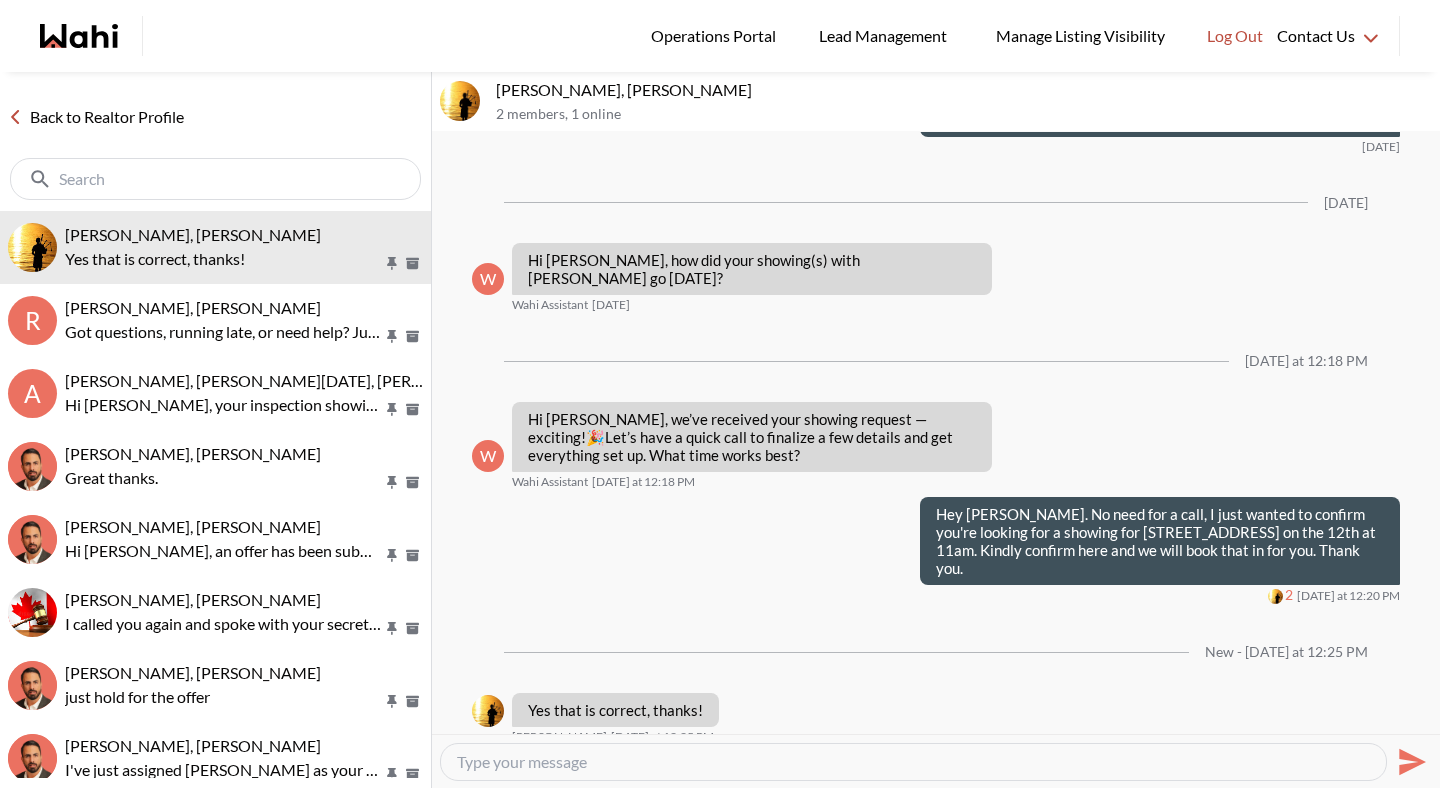 scroll, scrollTop: 1385, scrollLeft: 0, axis: vertical 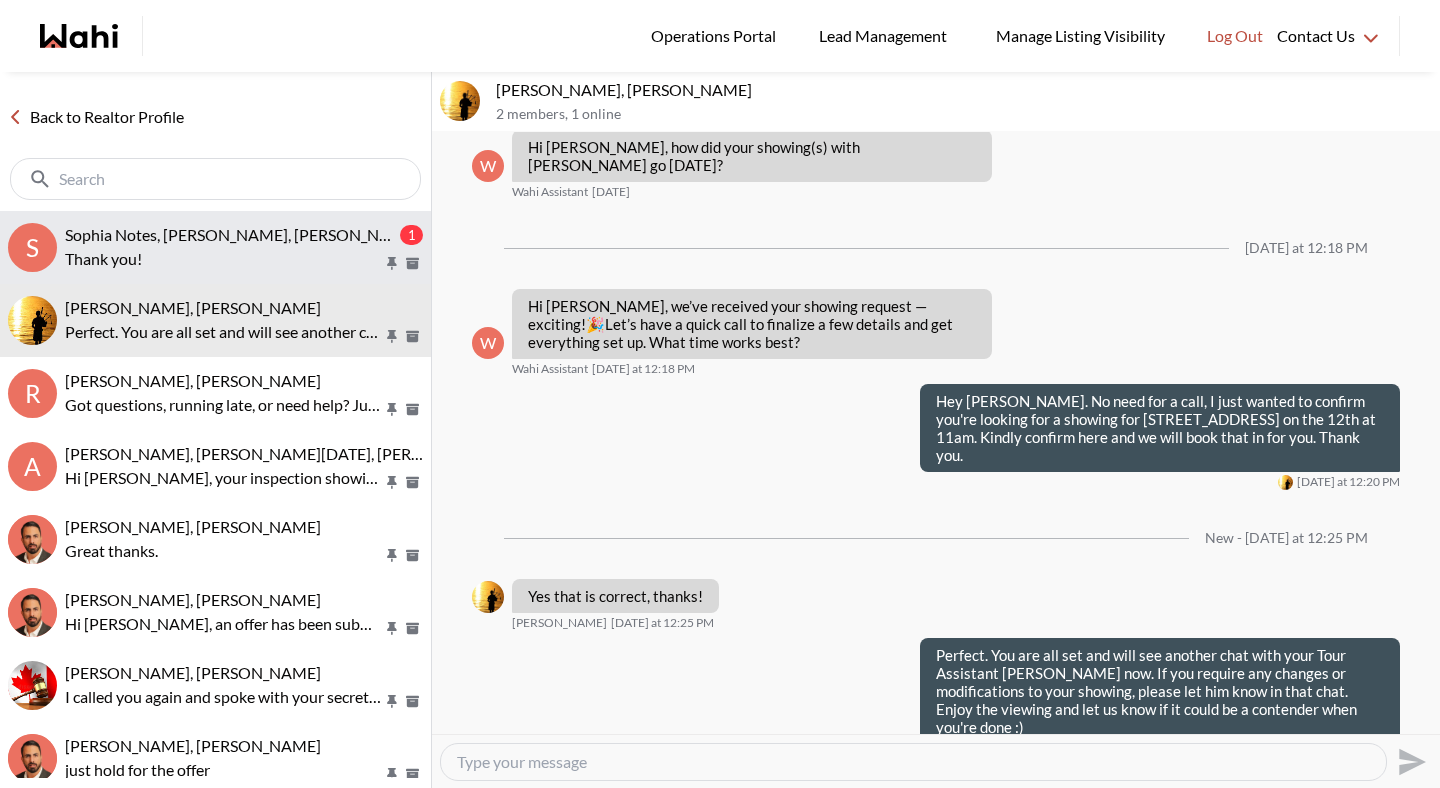 click on "Thank you!" at bounding box center (224, 259) 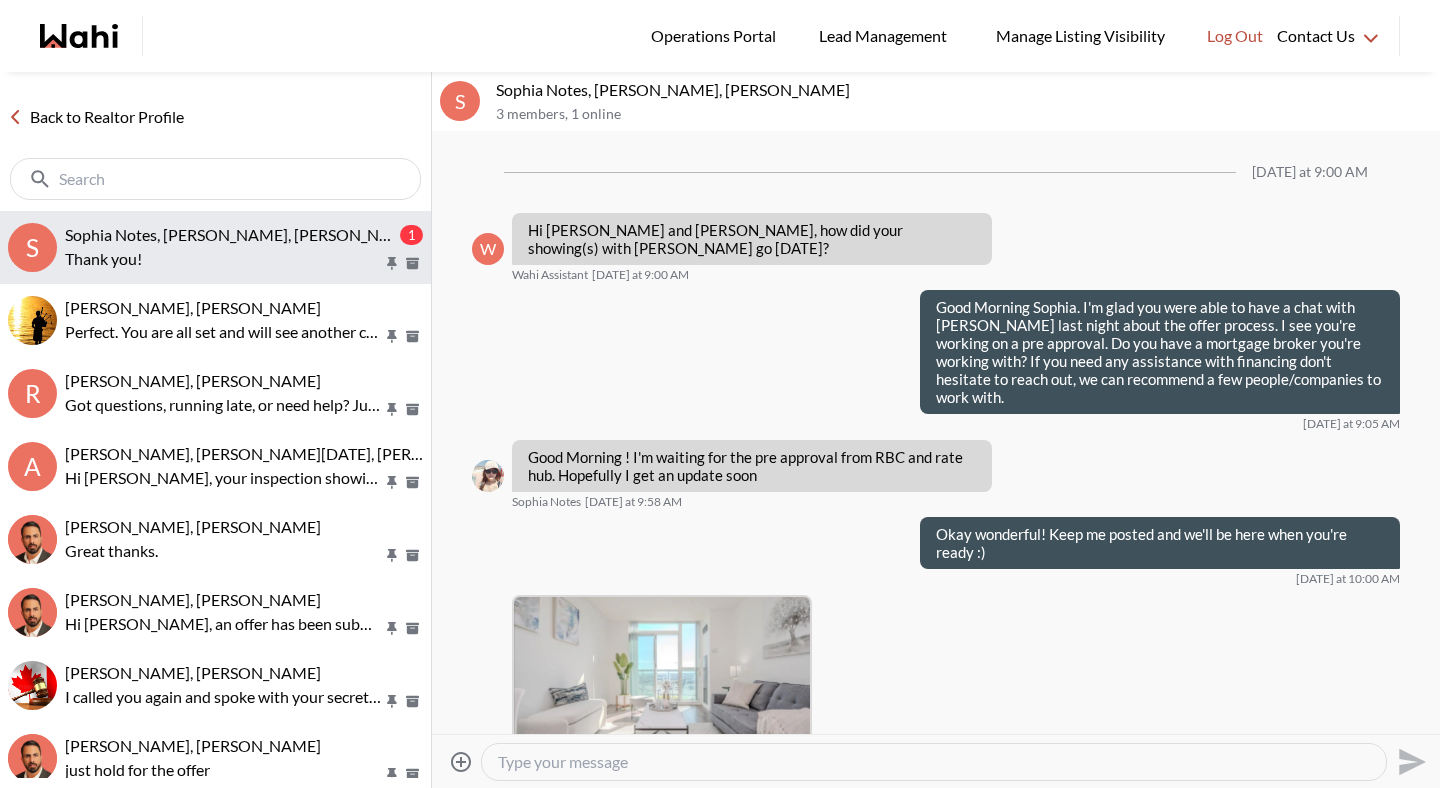 scroll, scrollTop: 7590, scrollLeft: 0, axis: vertical 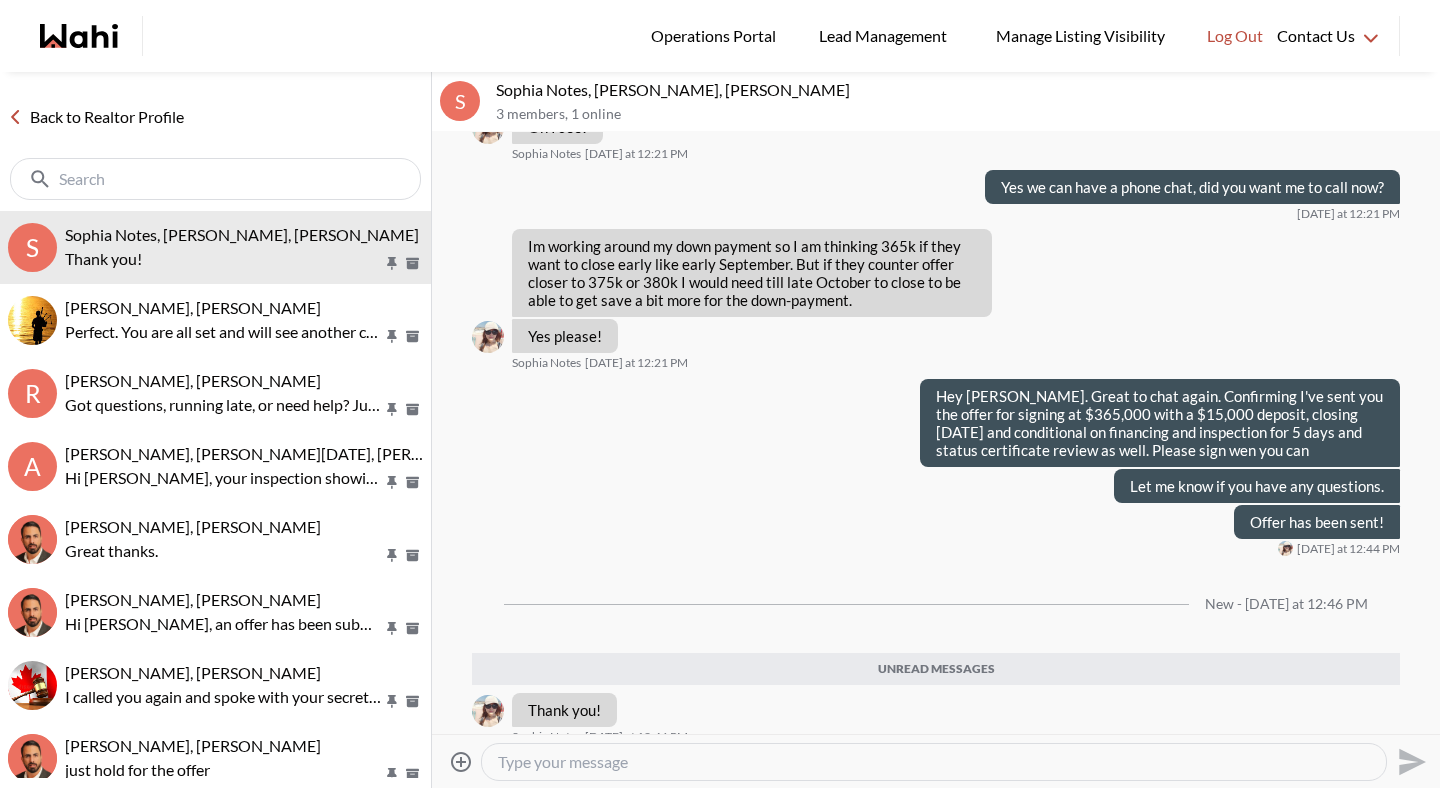 click on "Back to Realtor Profile" at bounding box center [96, 117] 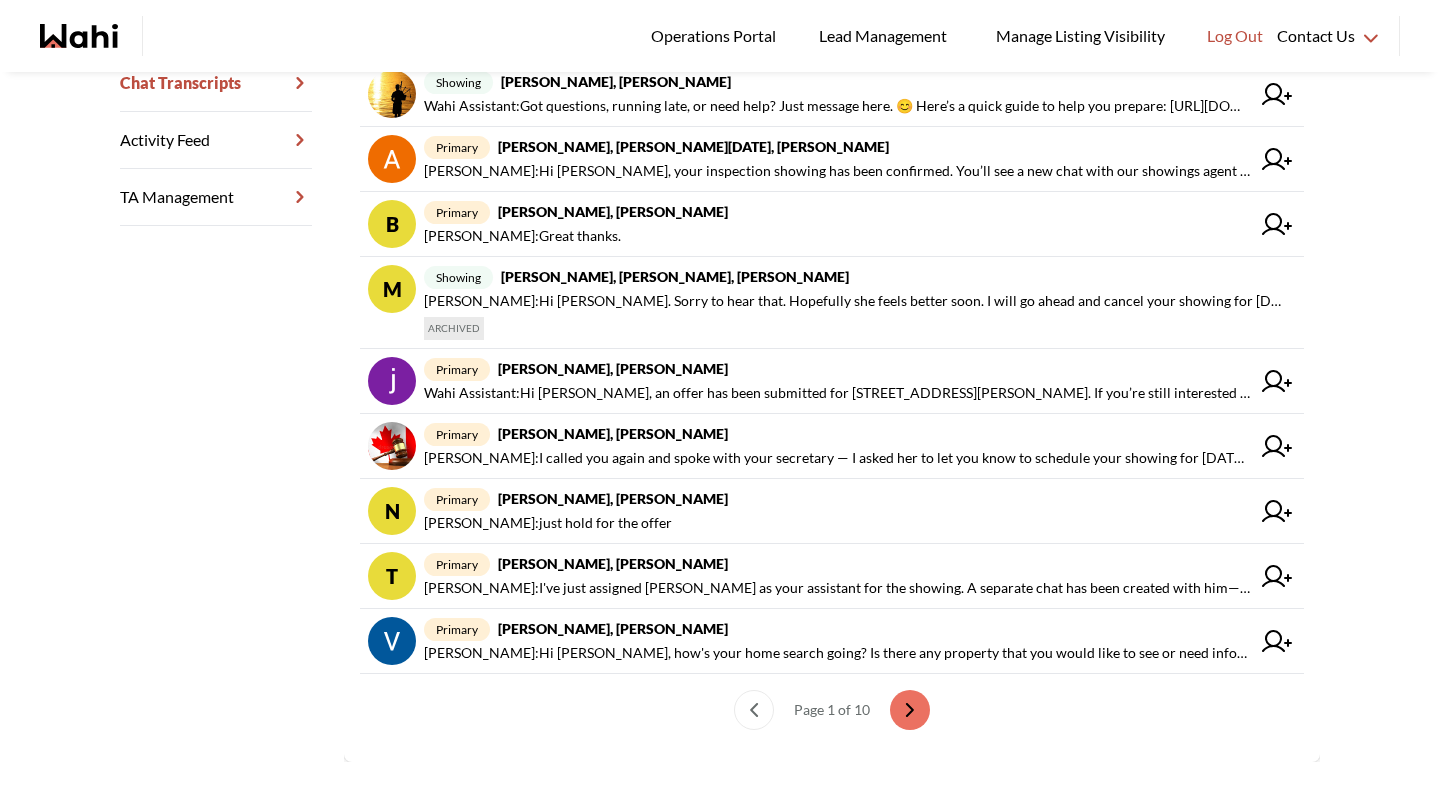 scroll, scrollTop: 0, scrollLeft: 0, axis: both 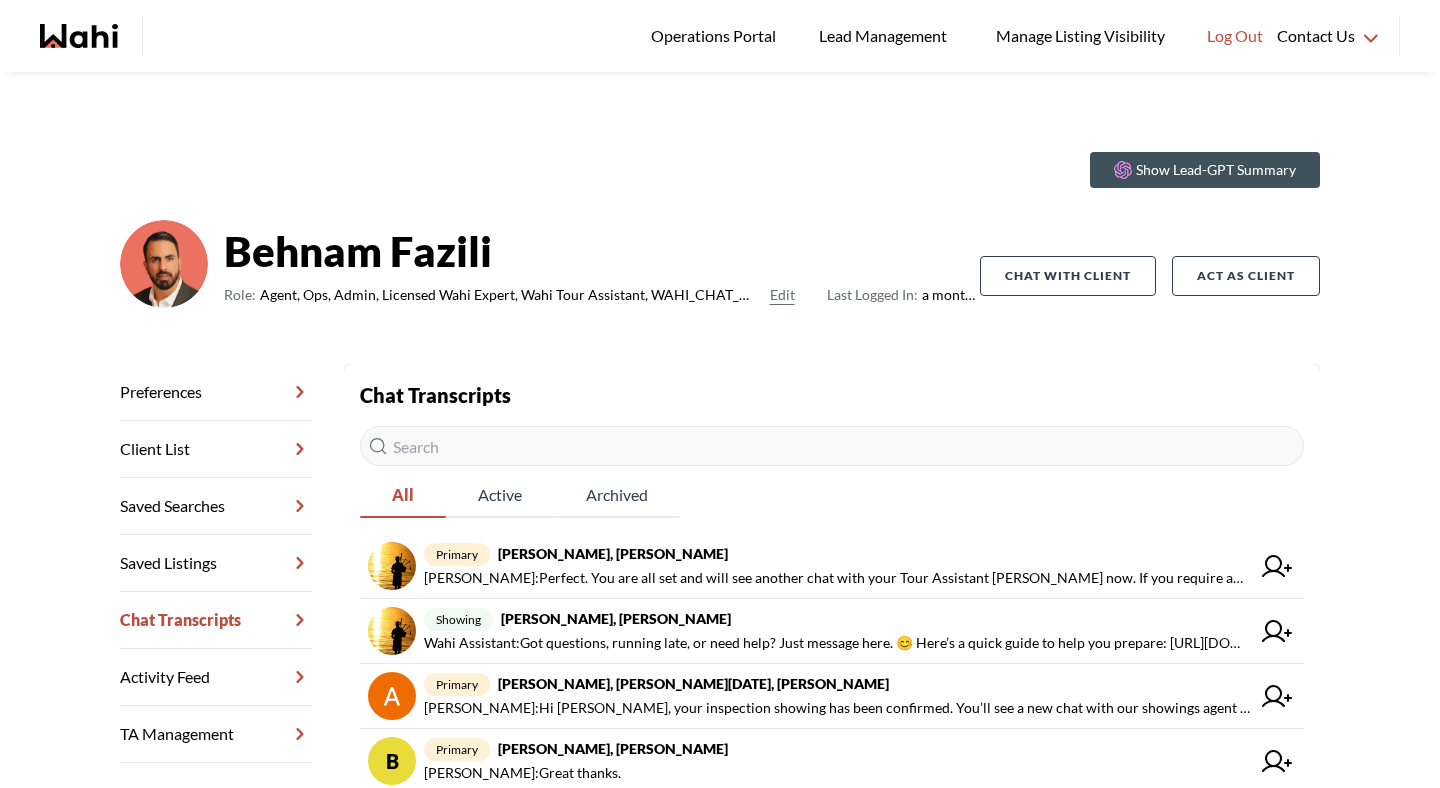 click at bounding box center (832, 446) 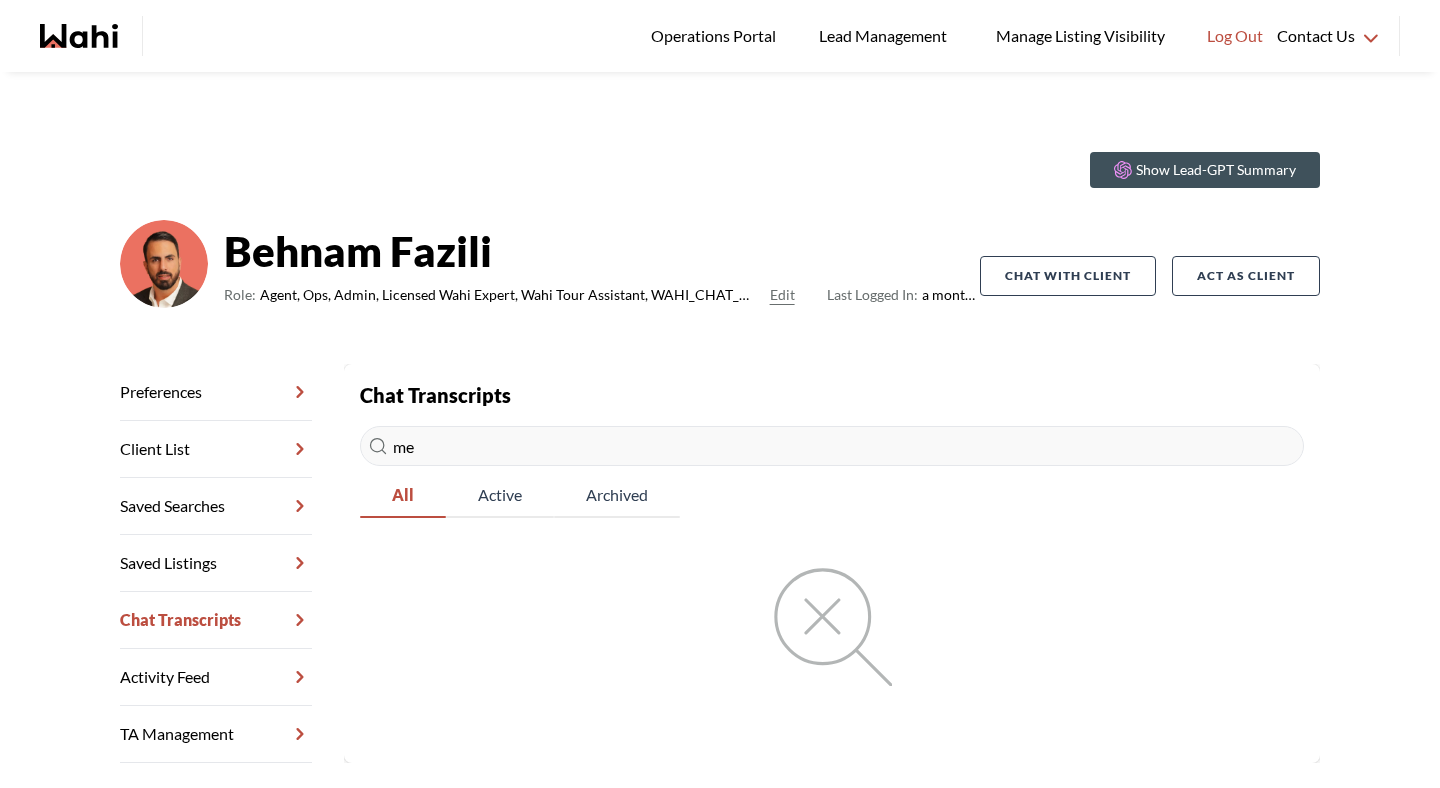 type on "m" 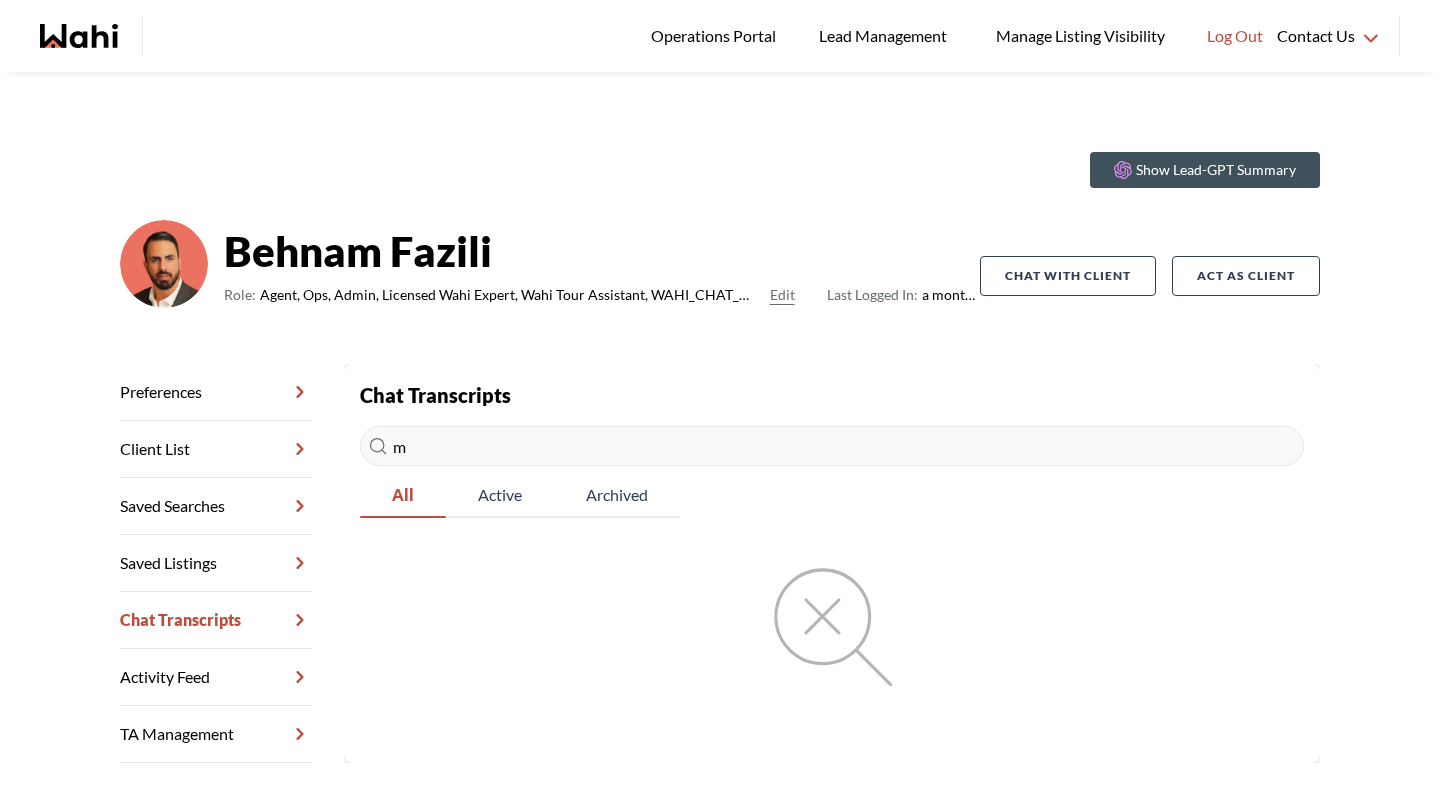 type 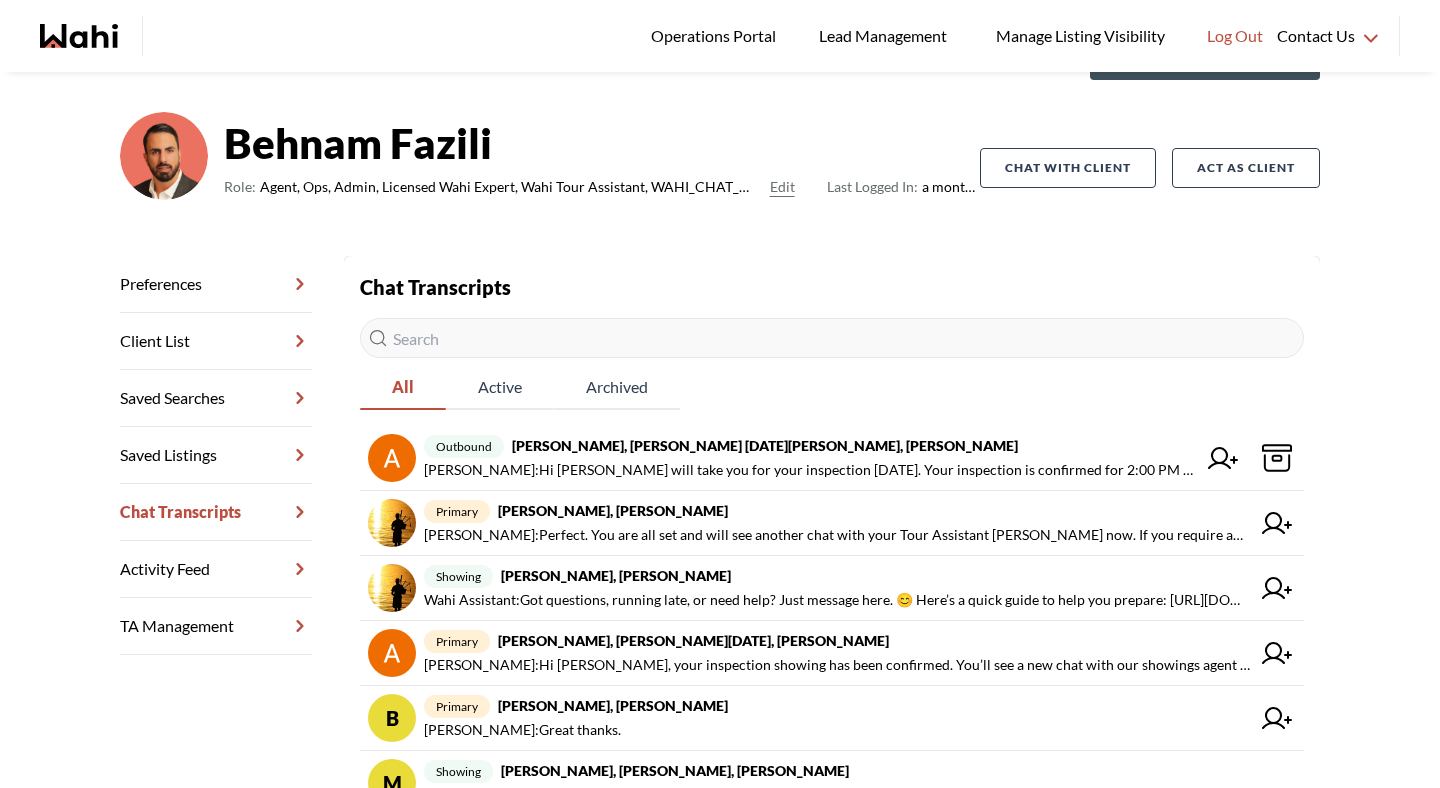 scroll, scrollTop: 107, scrollLeft: 0, axis: vertical 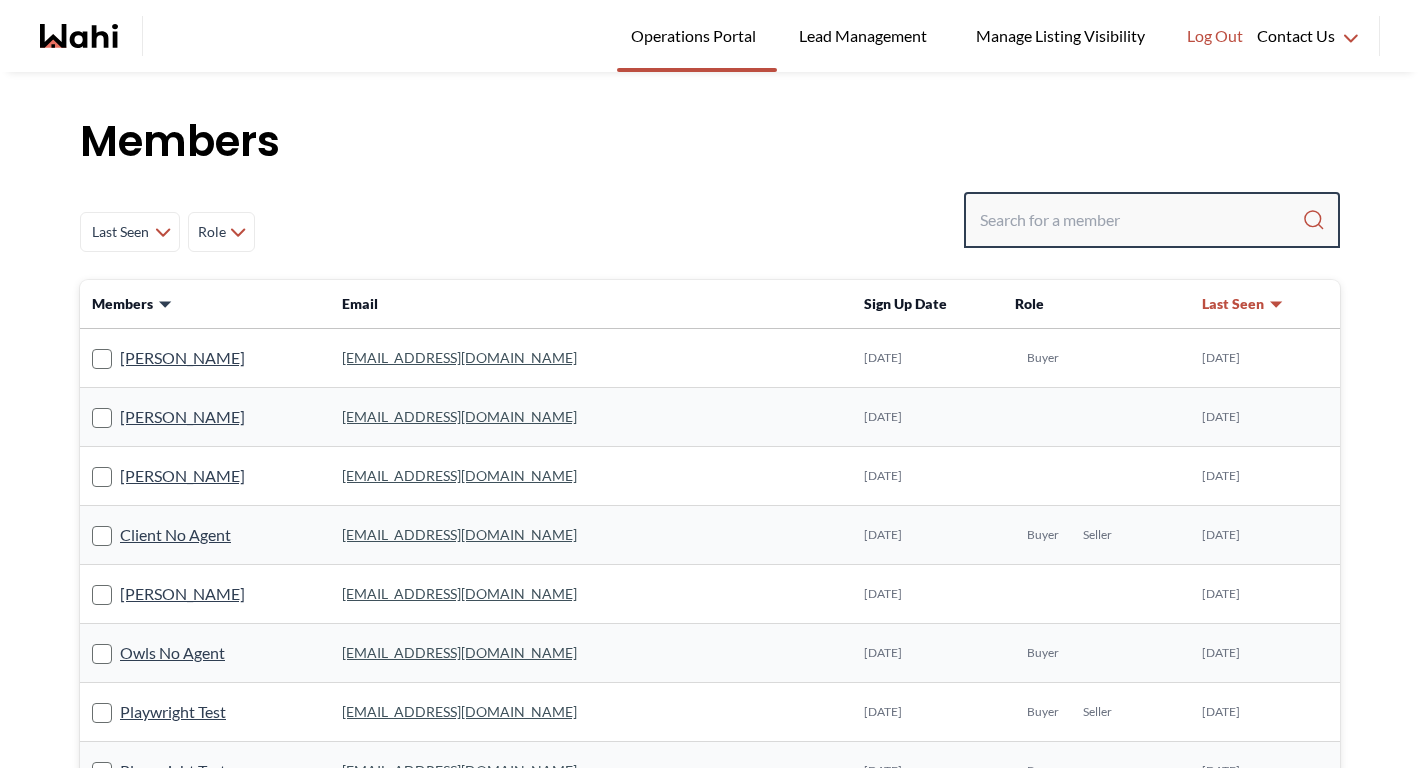 click at bounding box center [1141, 220] 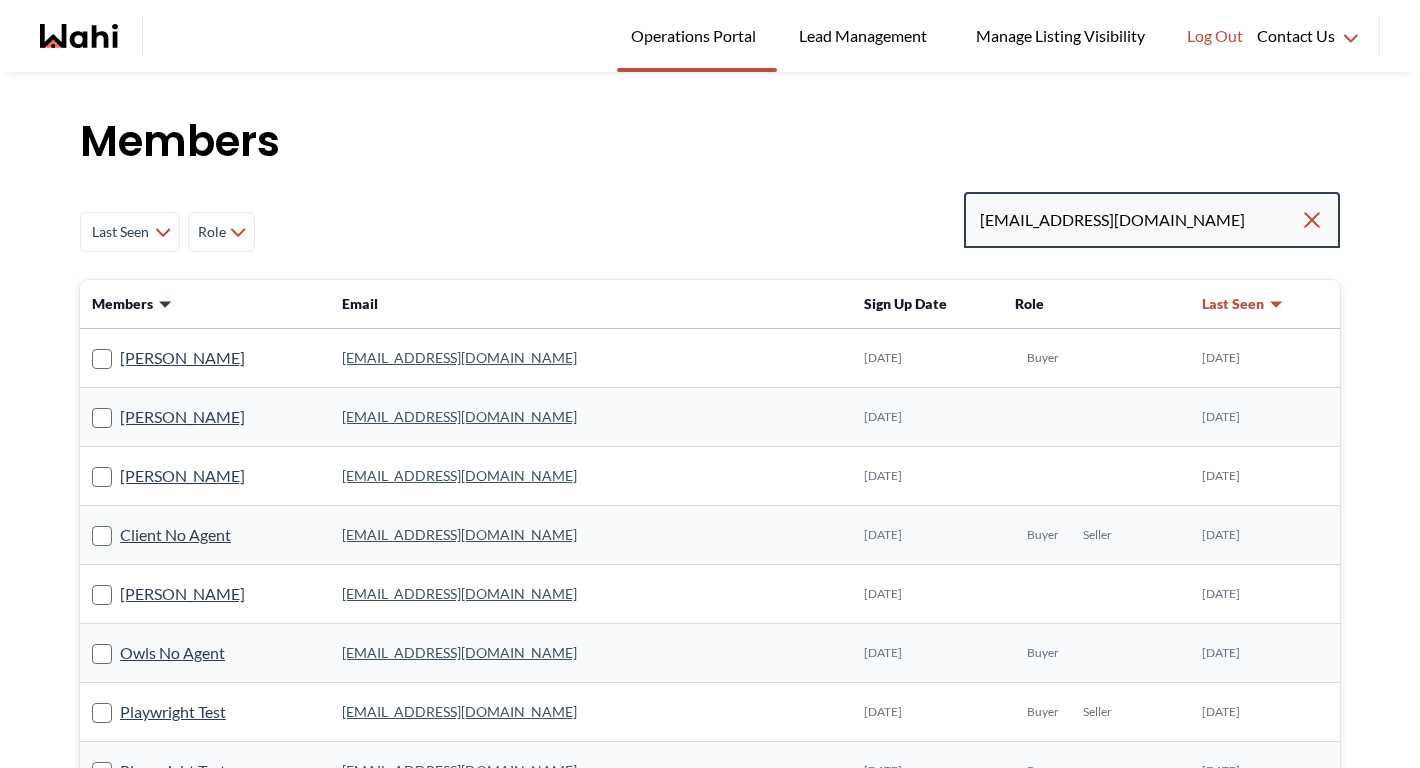 type on "faridchp@yahoo.com" 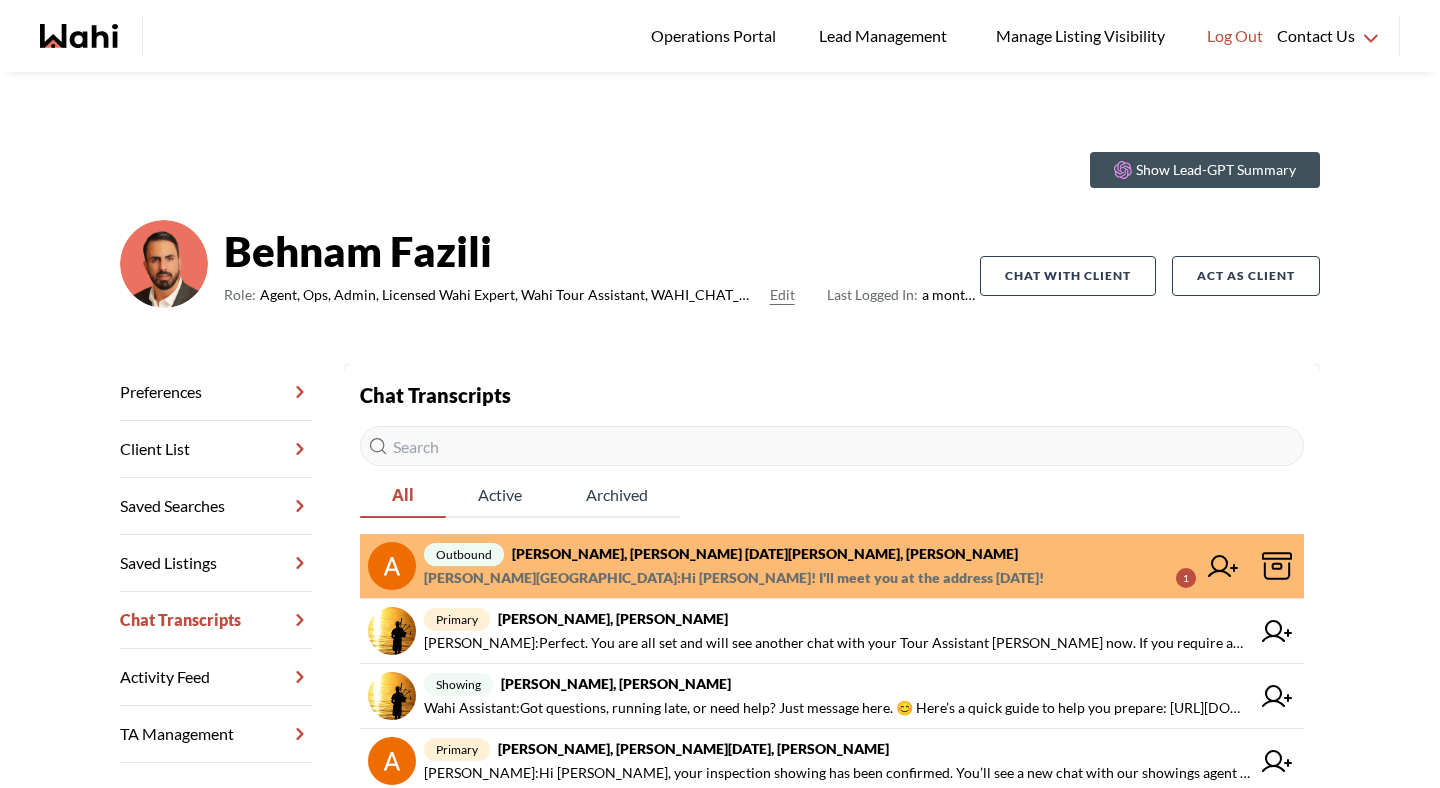 scroll, scrollTop: 0, scrollLeft: 0, axis: both 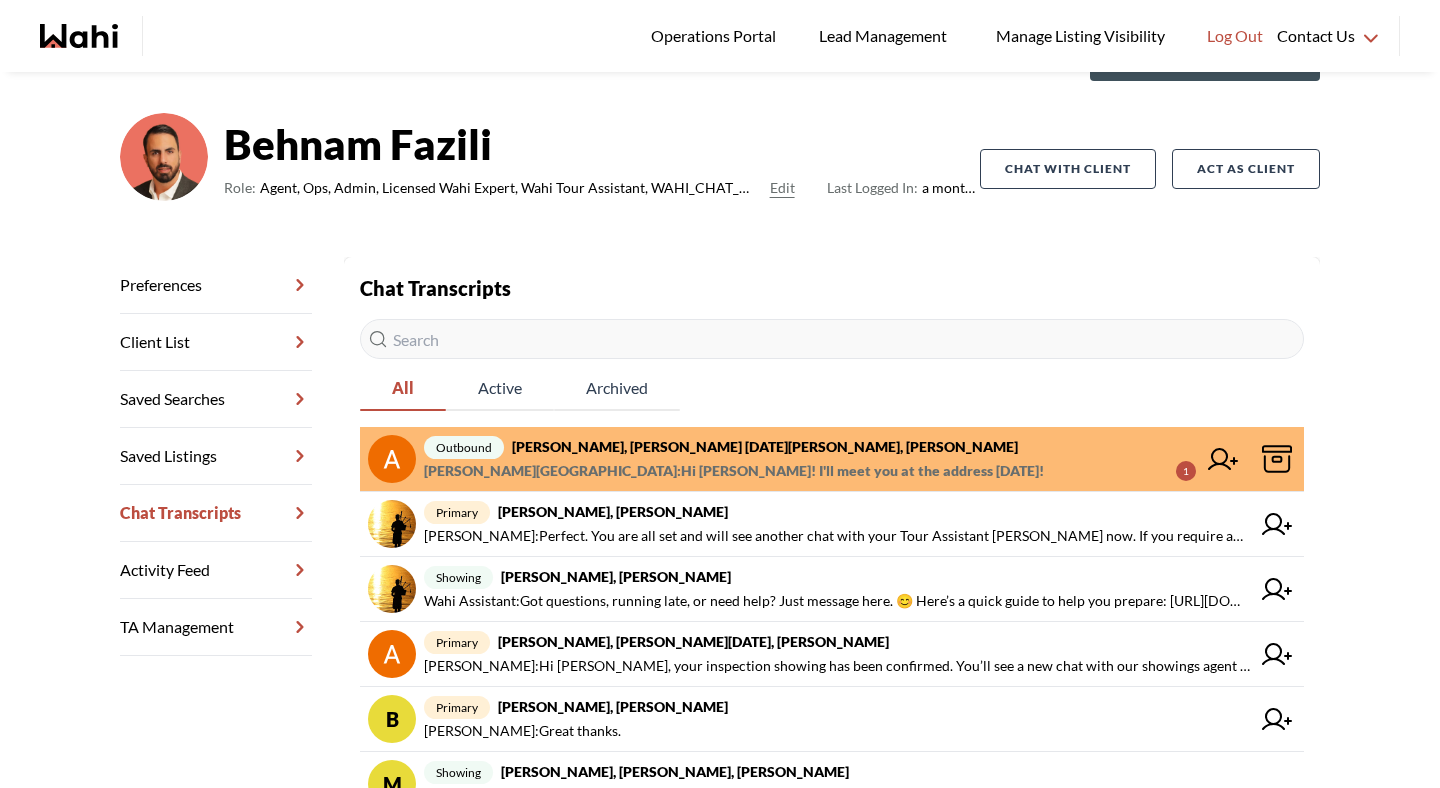 click on "Duane Wellington :  Hi Anwar! I'll meet you at the address tomorrow!" at bounding box center [734, 471] 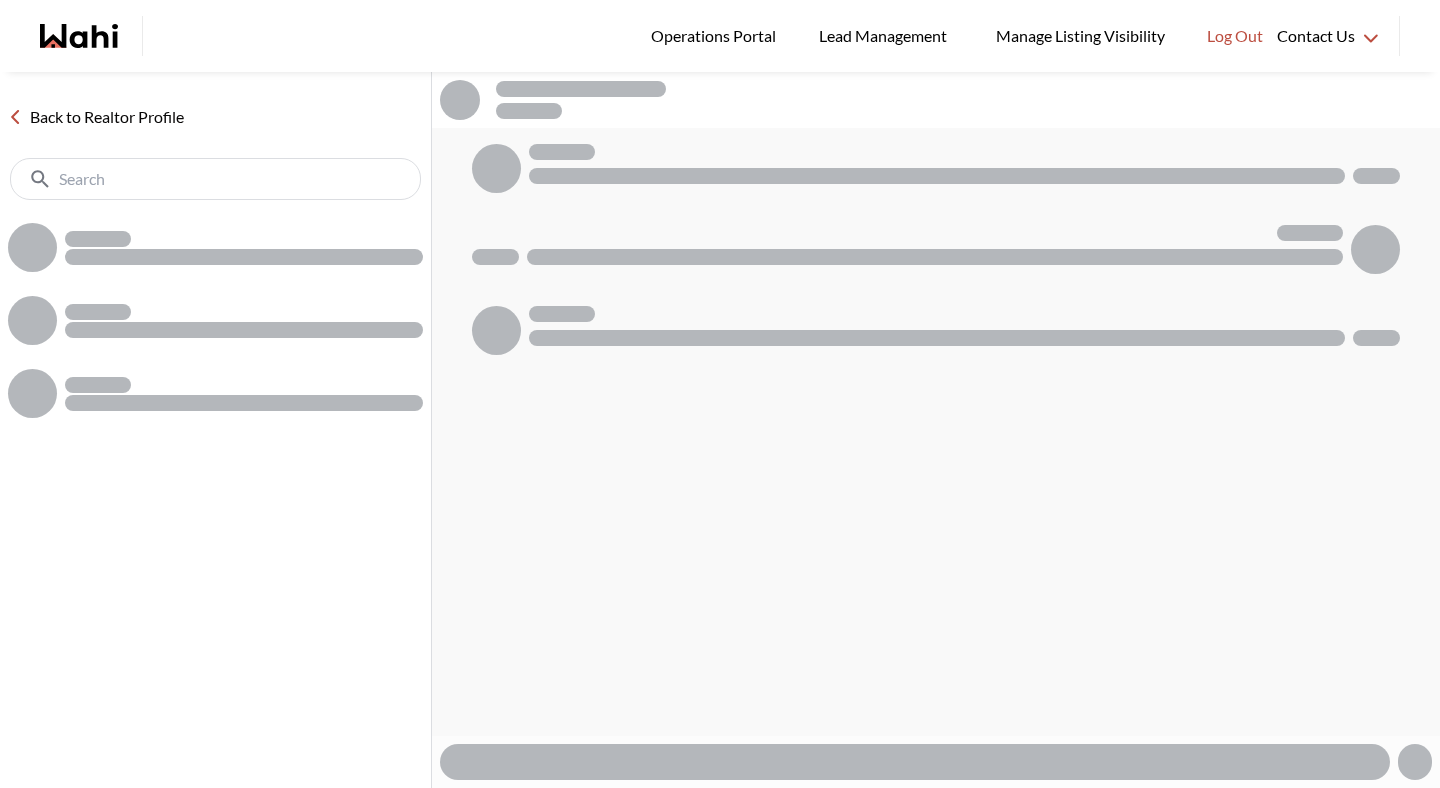 scroll, scrollTop: 0, scrollLeft: 0, axis: both 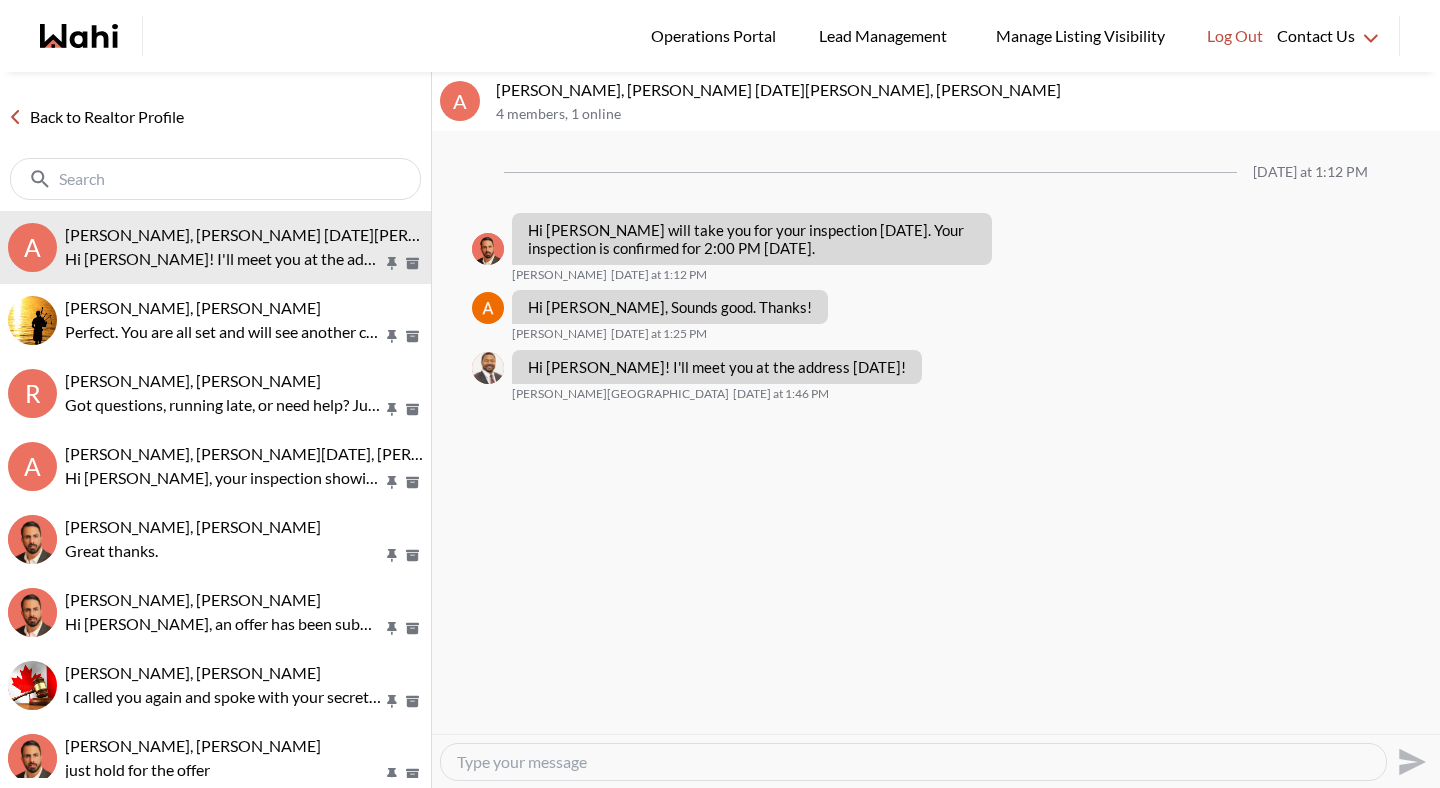 click at bounding box center (913, 762) 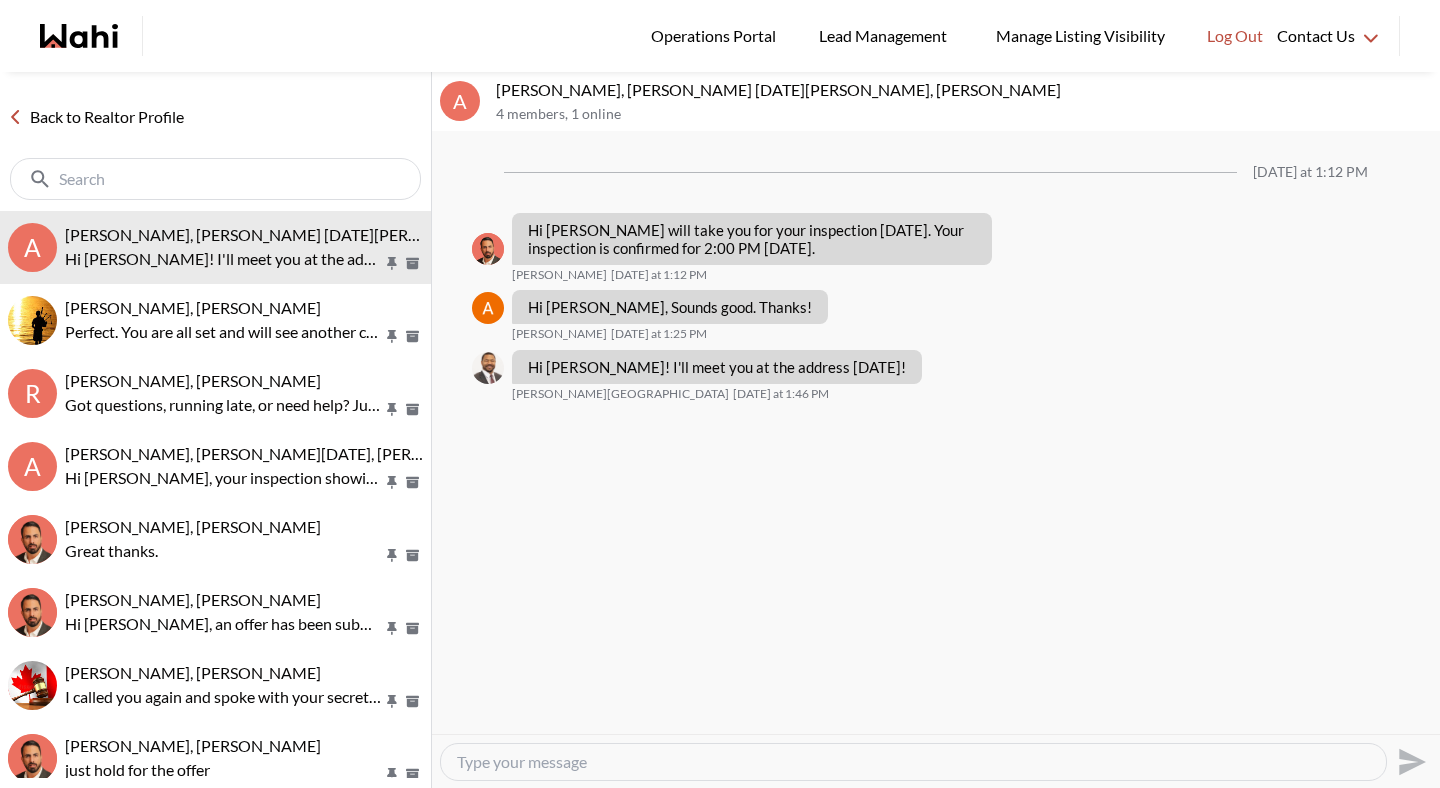 type on "H" 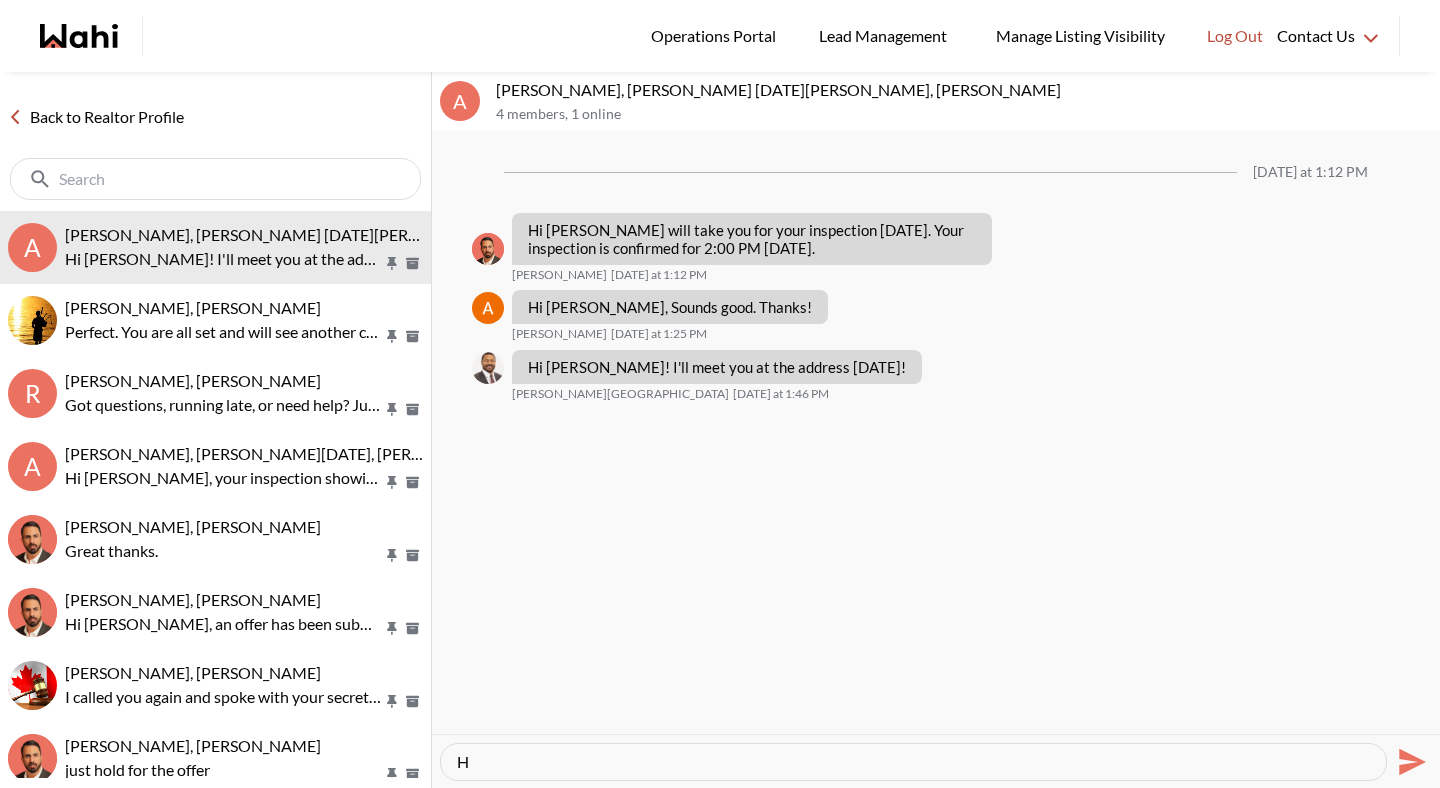 type 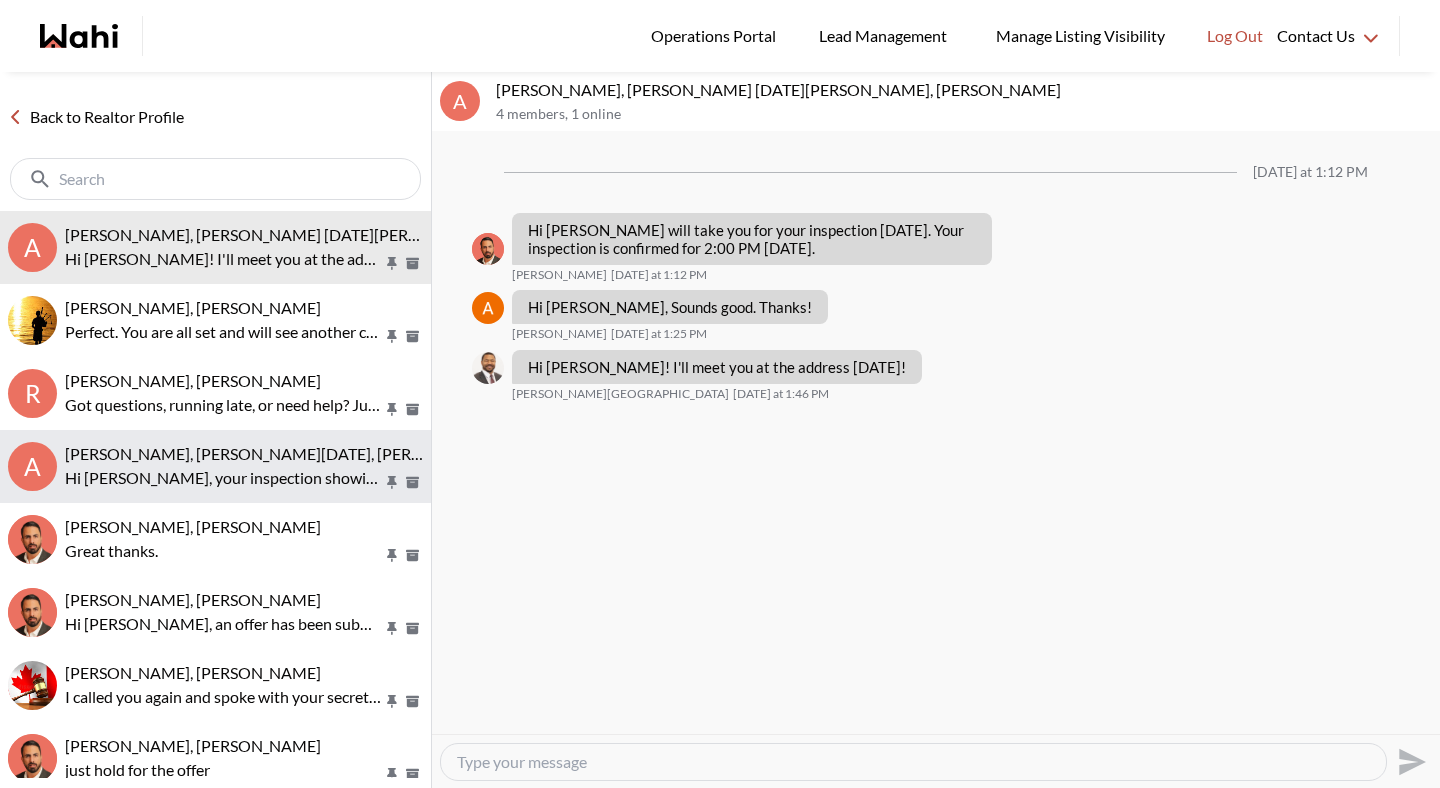 click on "Hi Anwar, your inspection showing has been confirmed. You’ll see a new chat with our showings agent shortly." at bounding box center (224, 478) 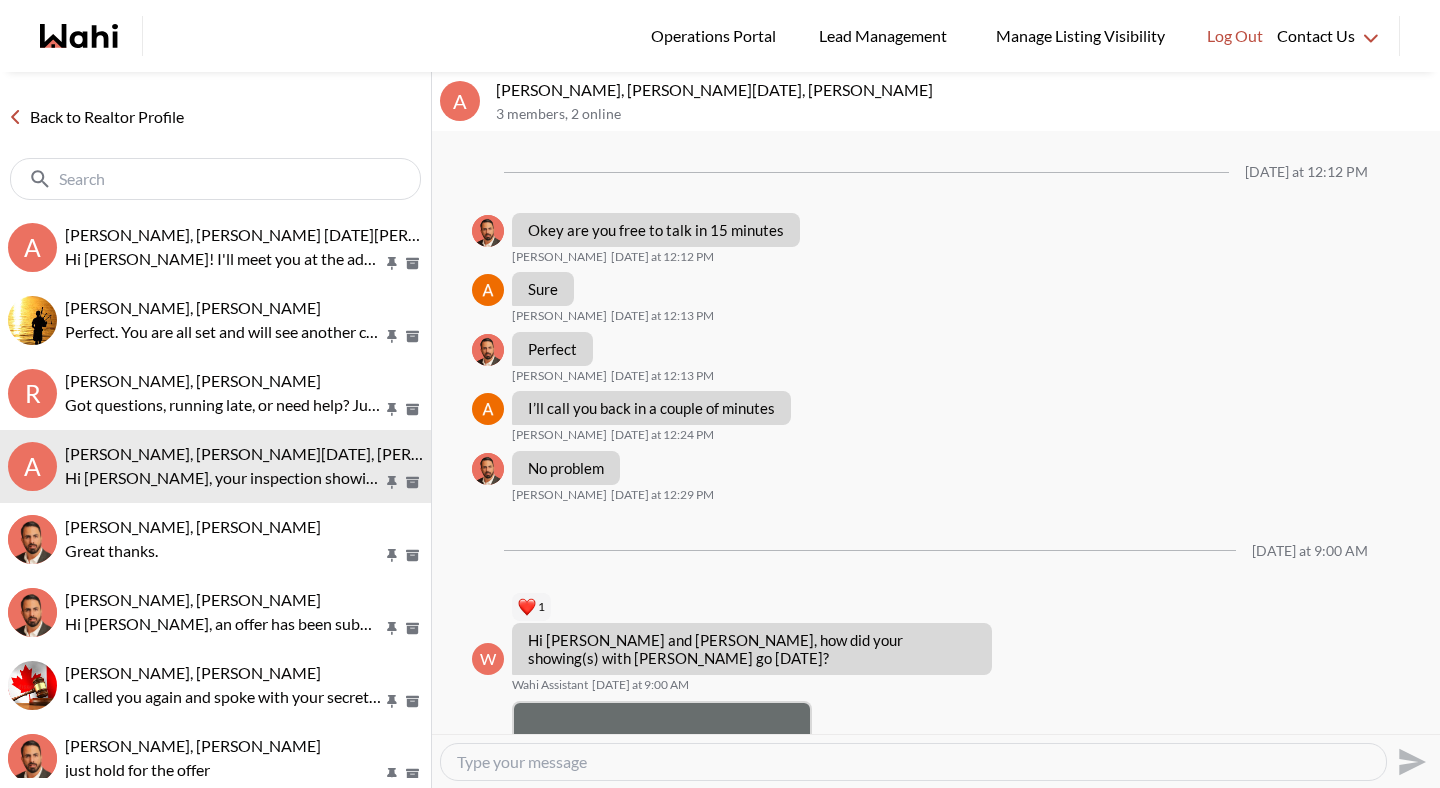 scroll, scrollTop: 2854, scrollLeft: 0, axis: vertical 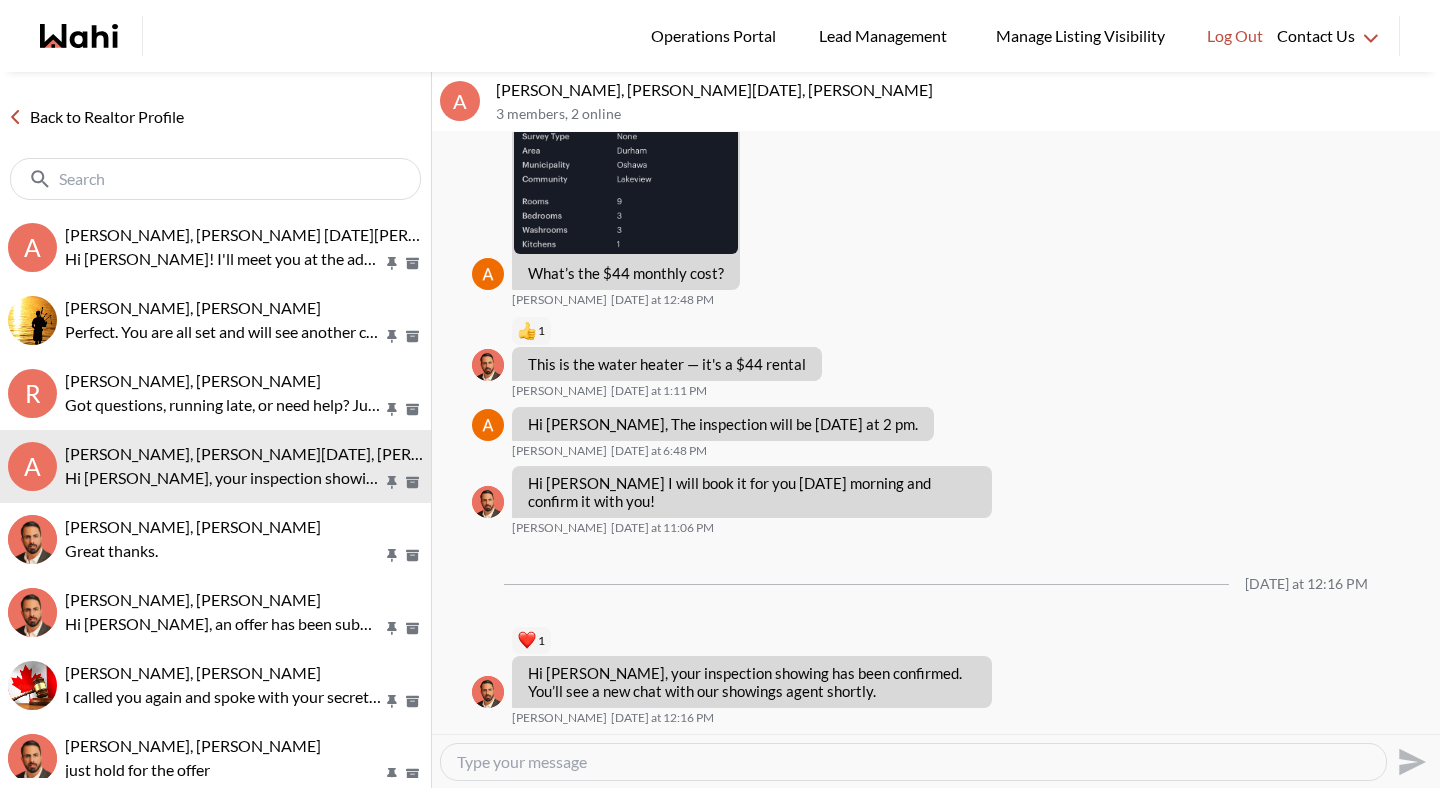 click at bounding box center [913, 762] 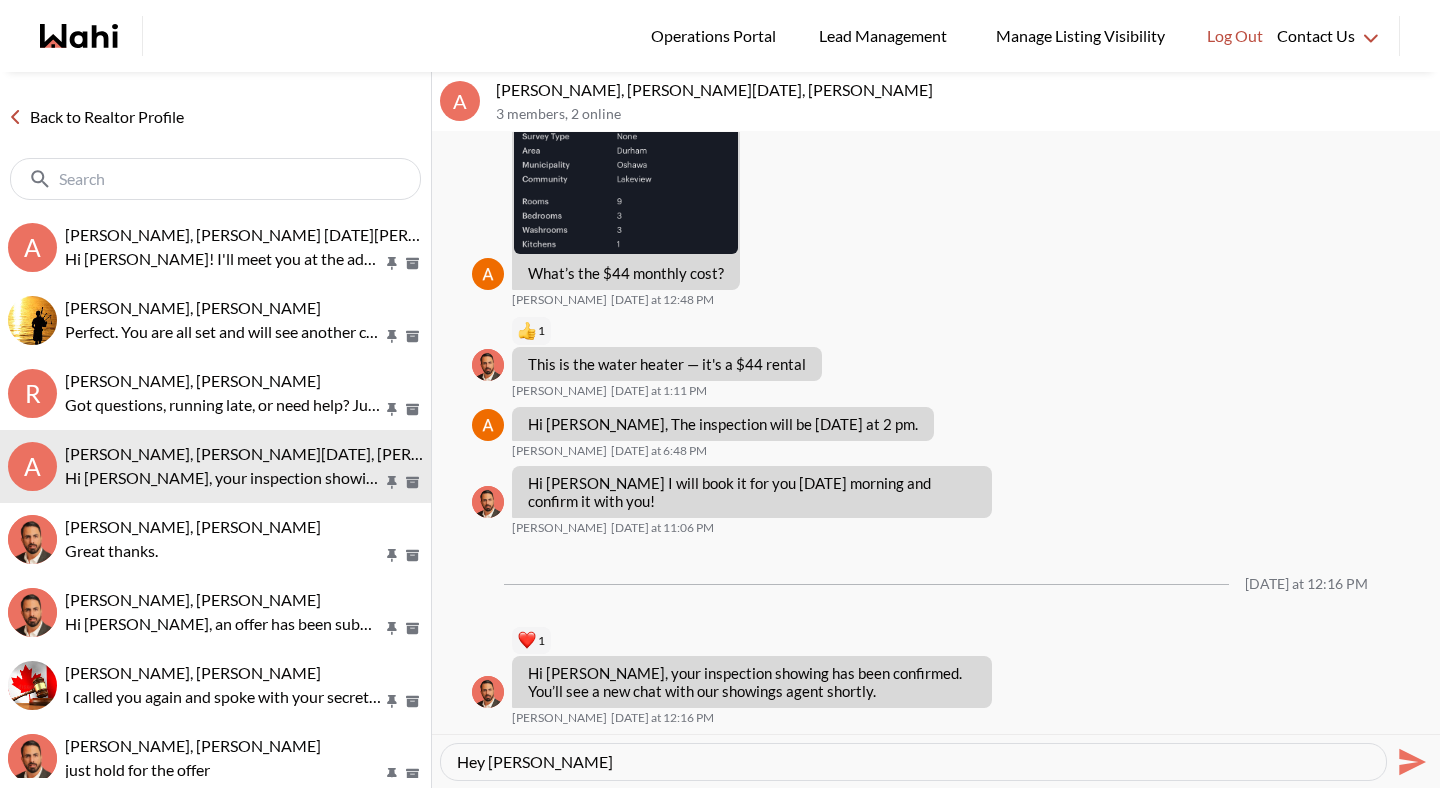 type on "Hey Anwar" 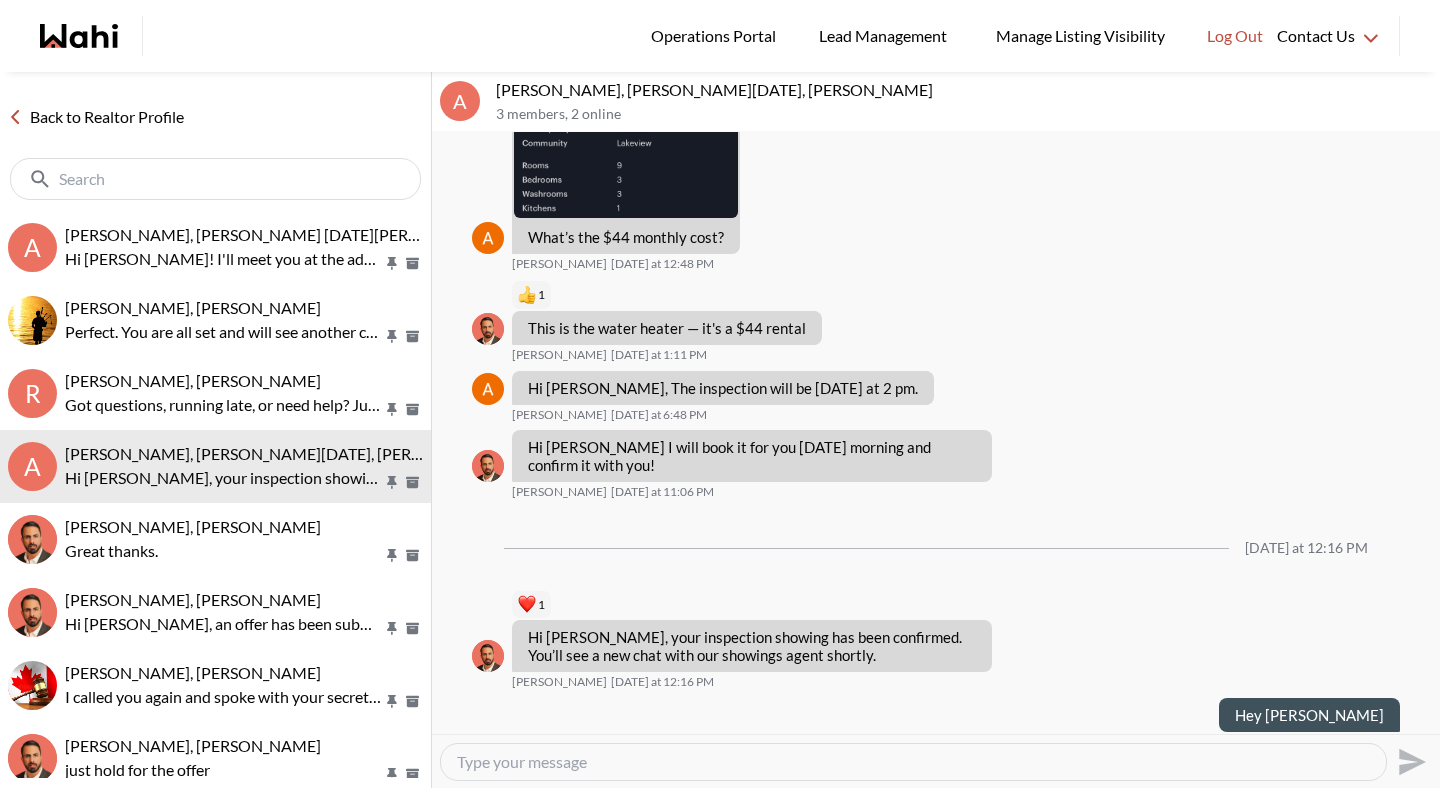 scroll, scrollTop: 2913, scrollLeft: 0, axis: vertical 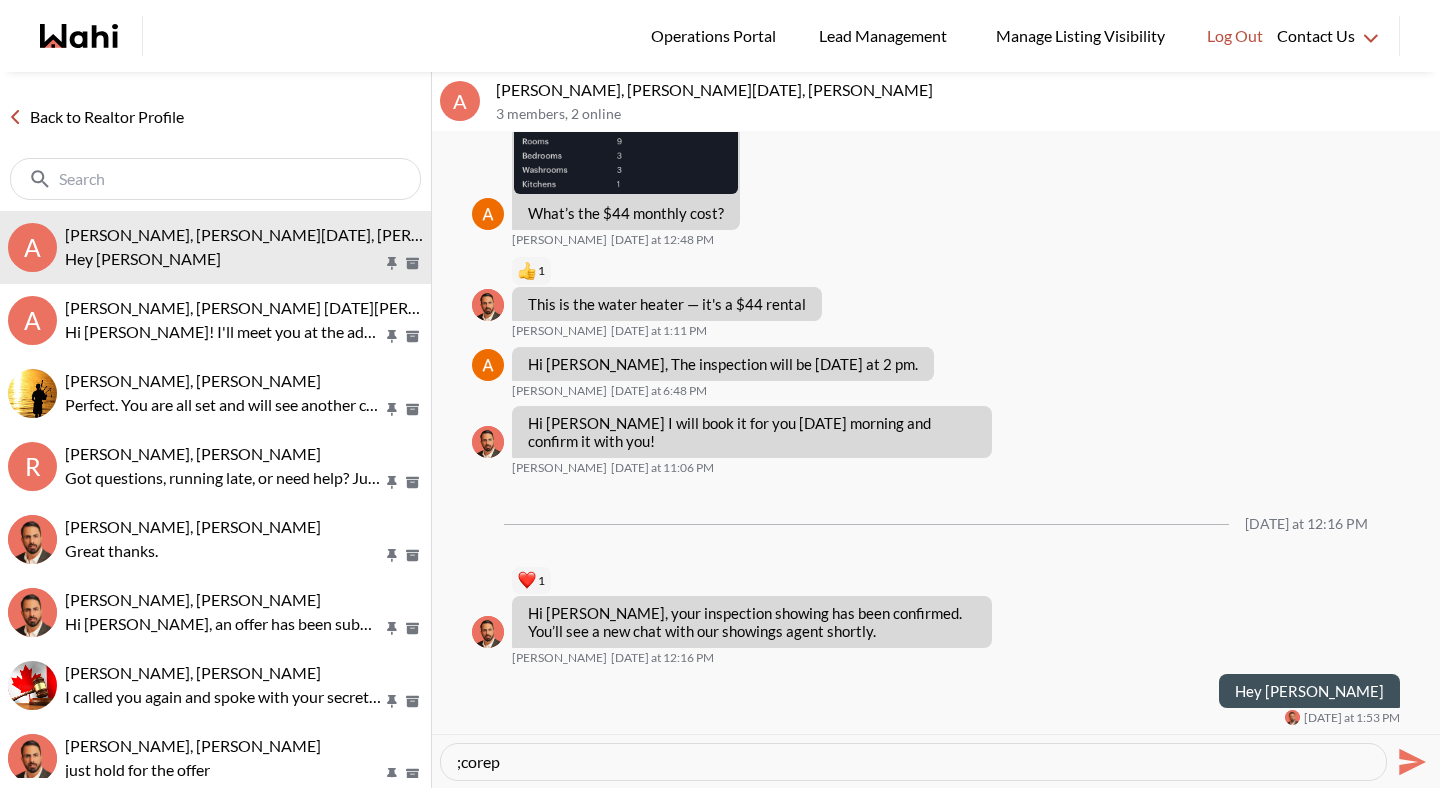 paste on "We will be sending a CoRep Document that you will need to sign prior to your outing. This simply outlines Wahi's role in representing you & clarifies the Tour Assistants role, which is to facilitate your property tours. No further obligation on your part. Let us know if you have questions." 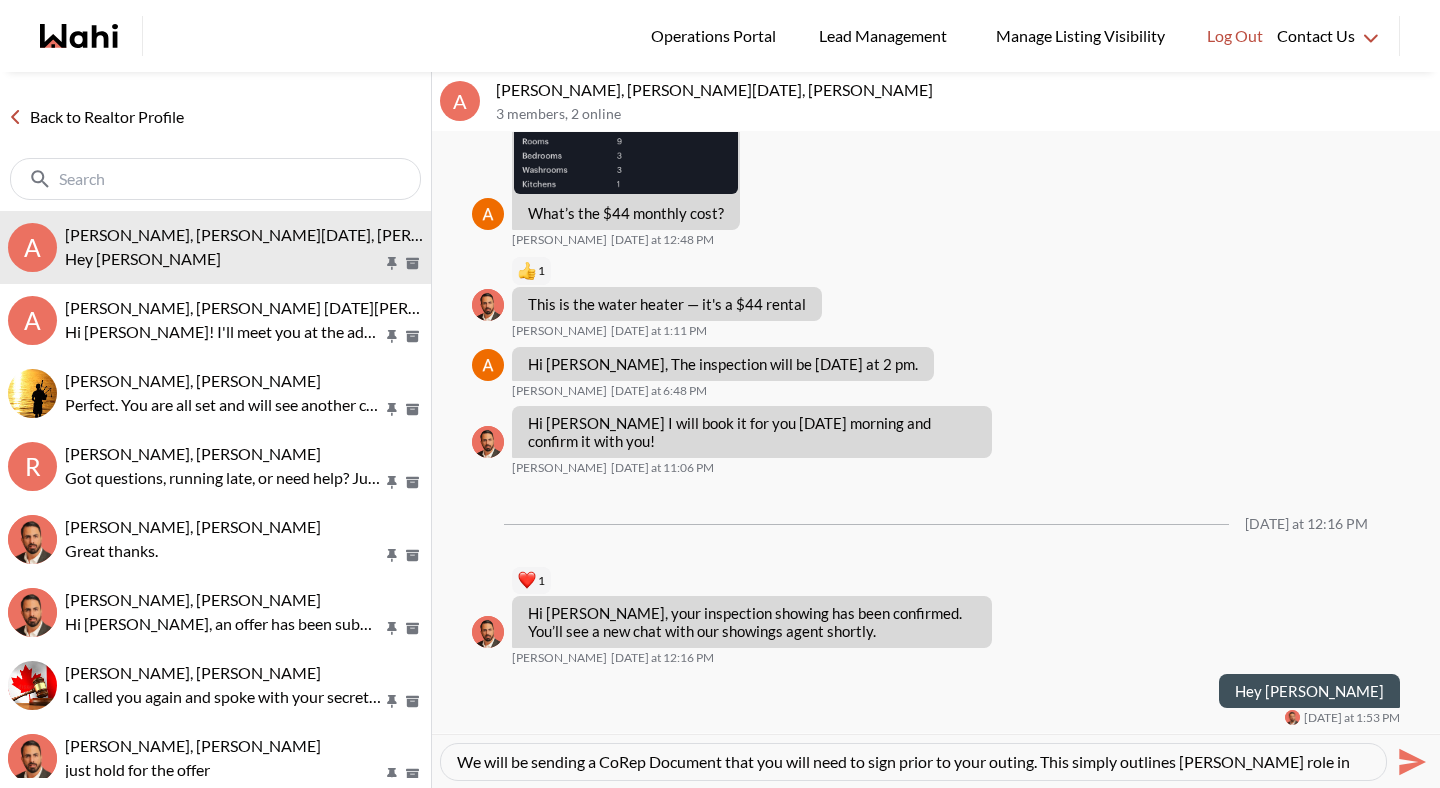 type 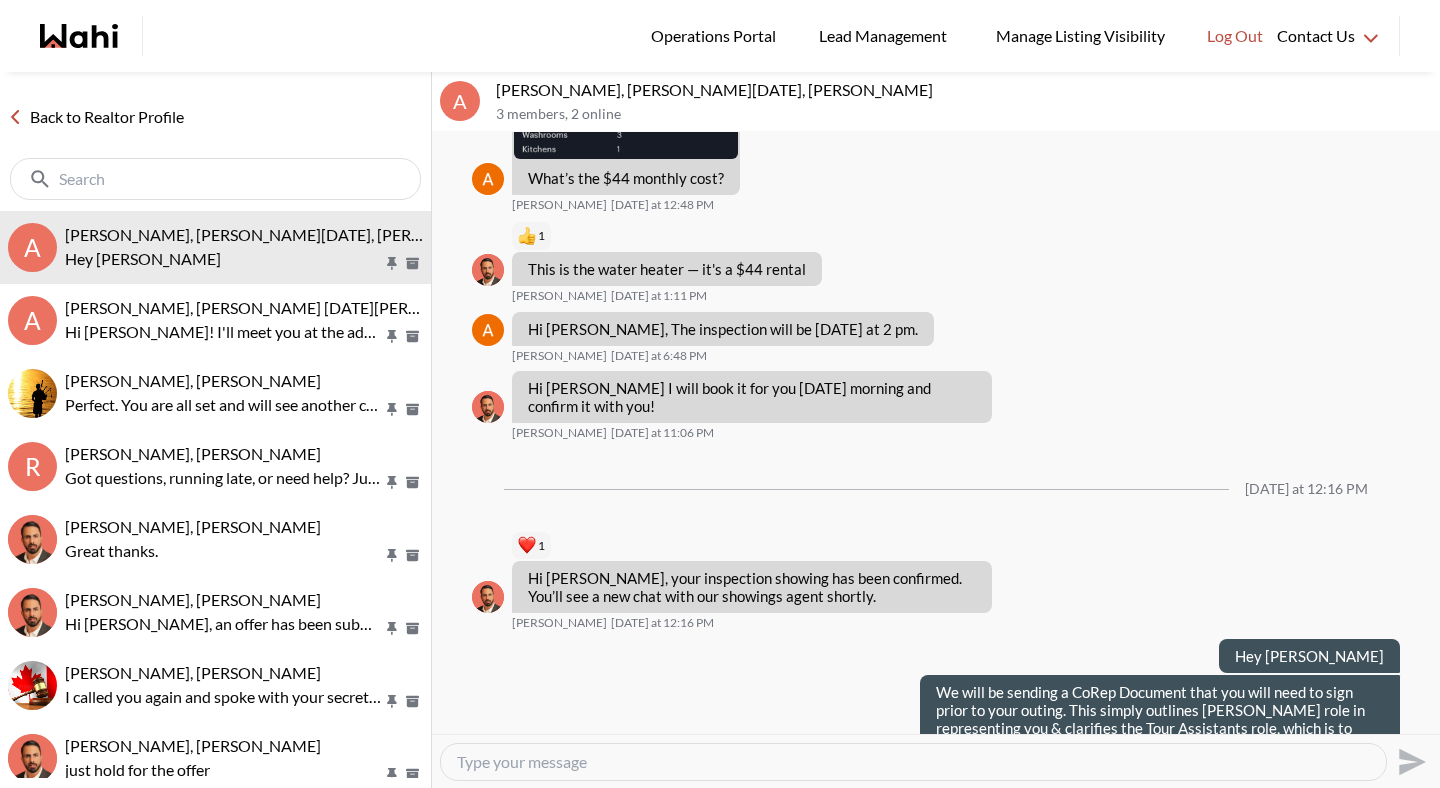 scroll, scrollTop: 3021, scrollLeft: 0, axis: vertical 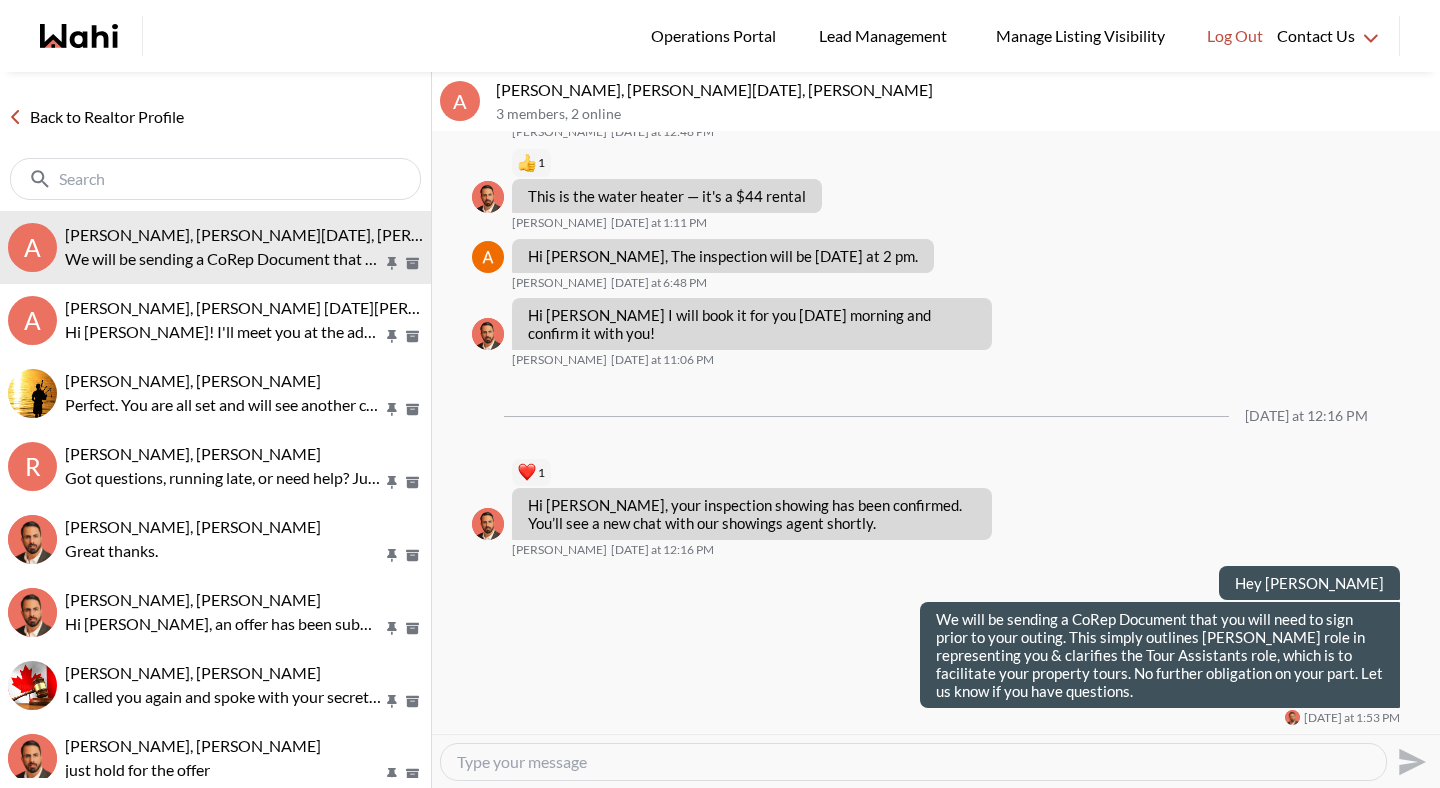 click on "Back to Realtor Profile" at bounding box center (96, 117) 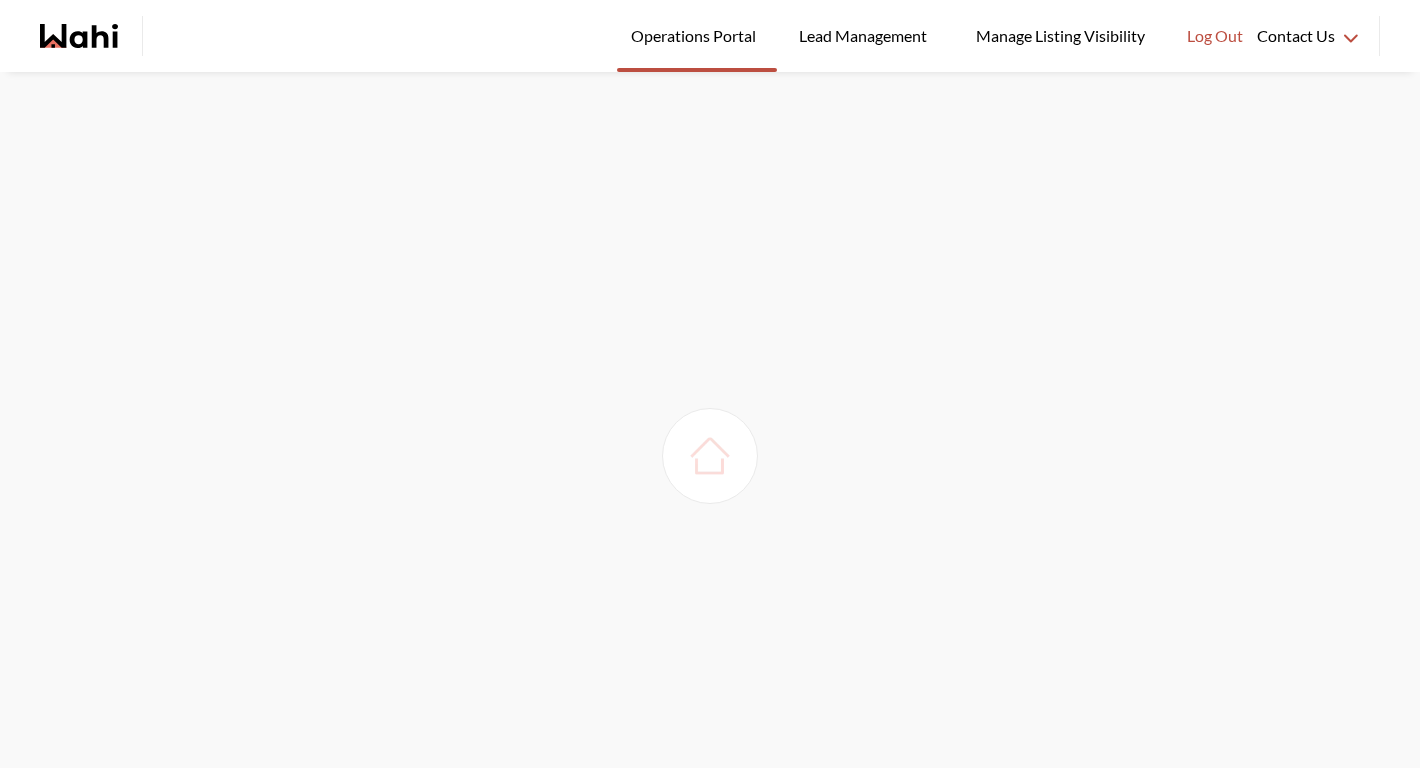 scroll, scrollTop: 0, scrollLeft: 0, axis: both 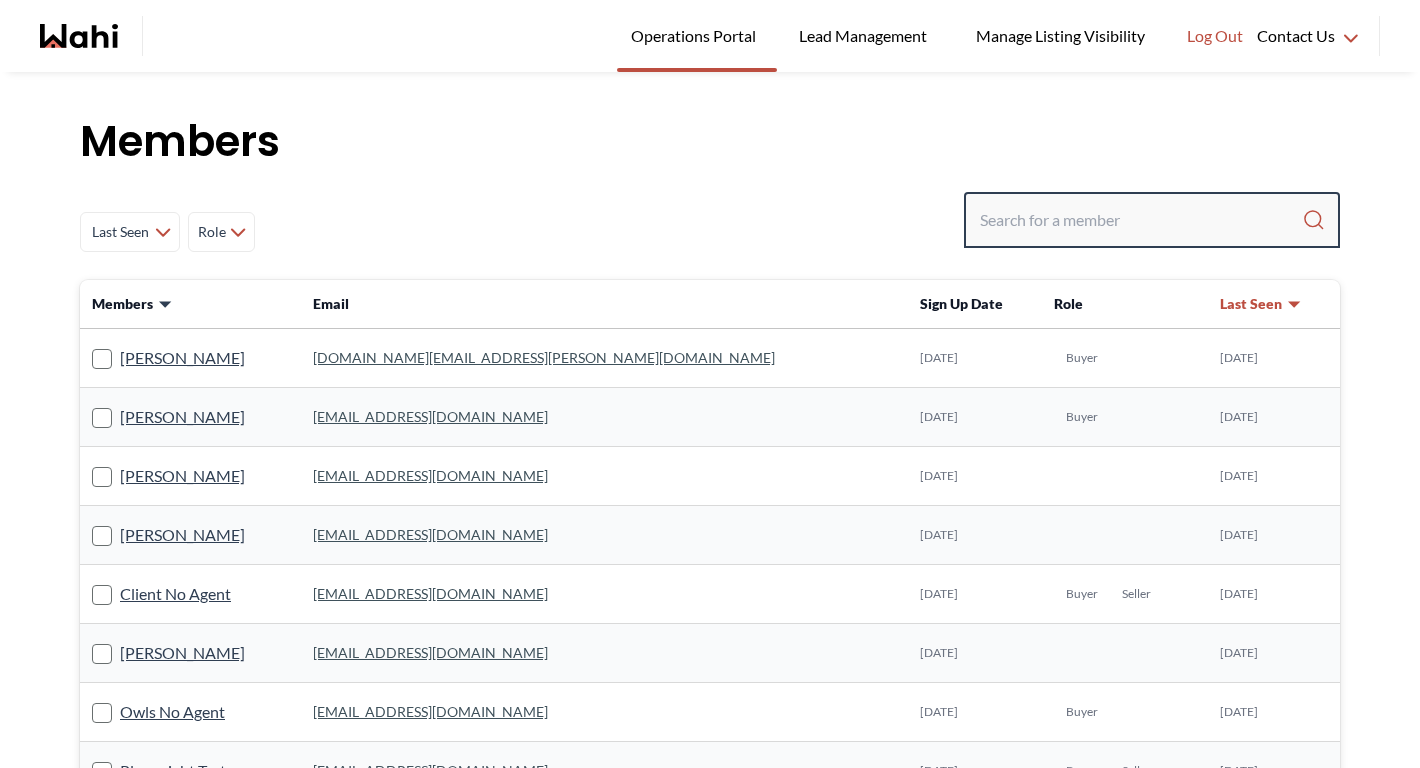 click at bounding box center (1141, 220) 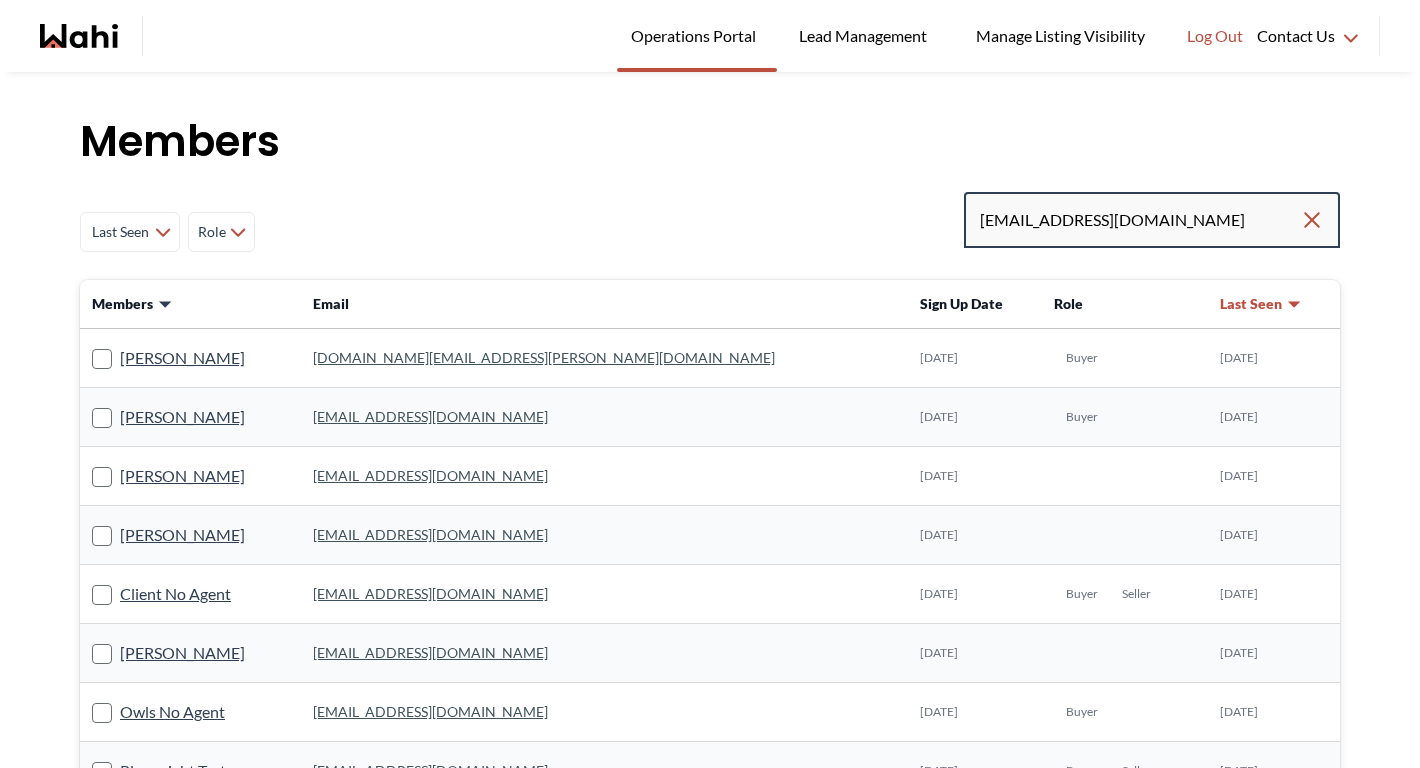 type on "[EMAIL_ADDRESS][DOMAIN_NAME]" 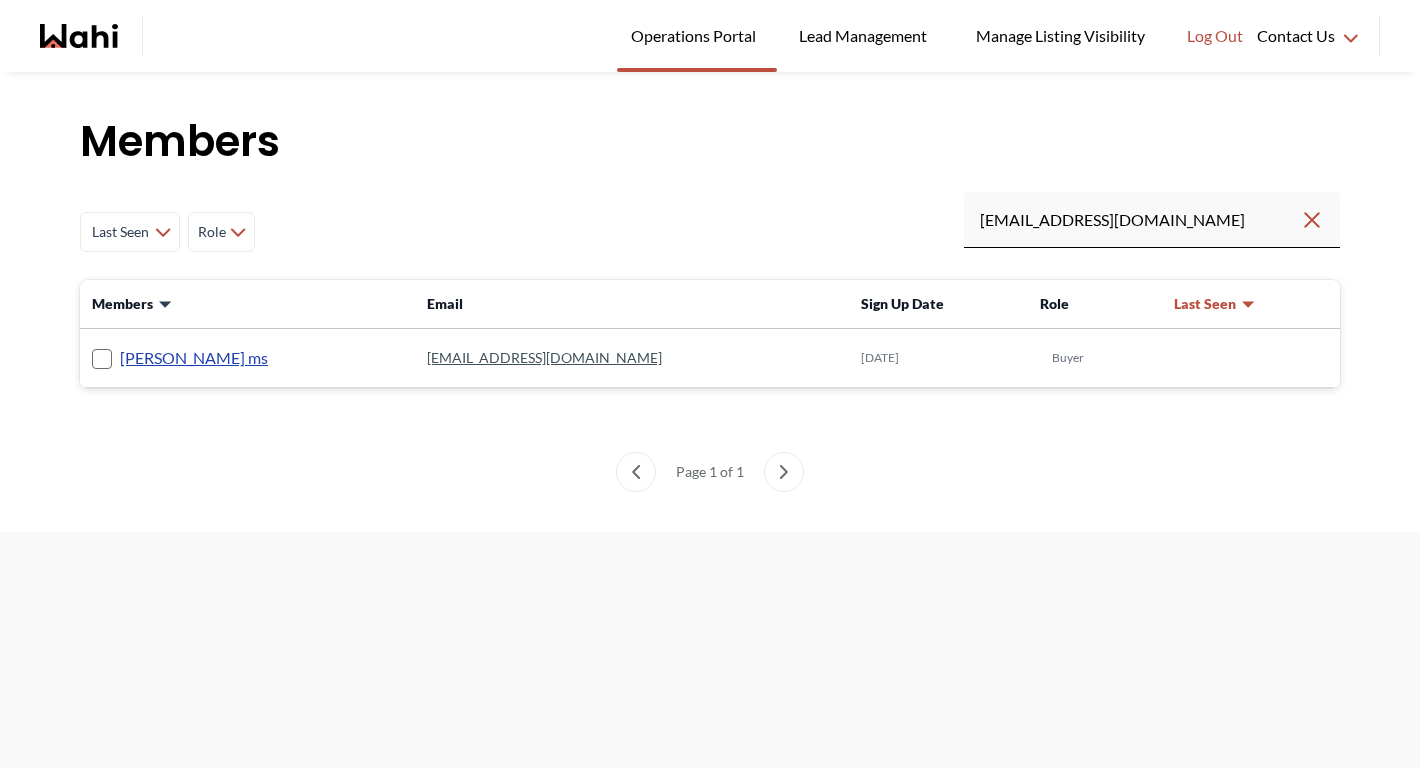 click on "[PERSON_NAME] ms" at bounding box center (194, 358) 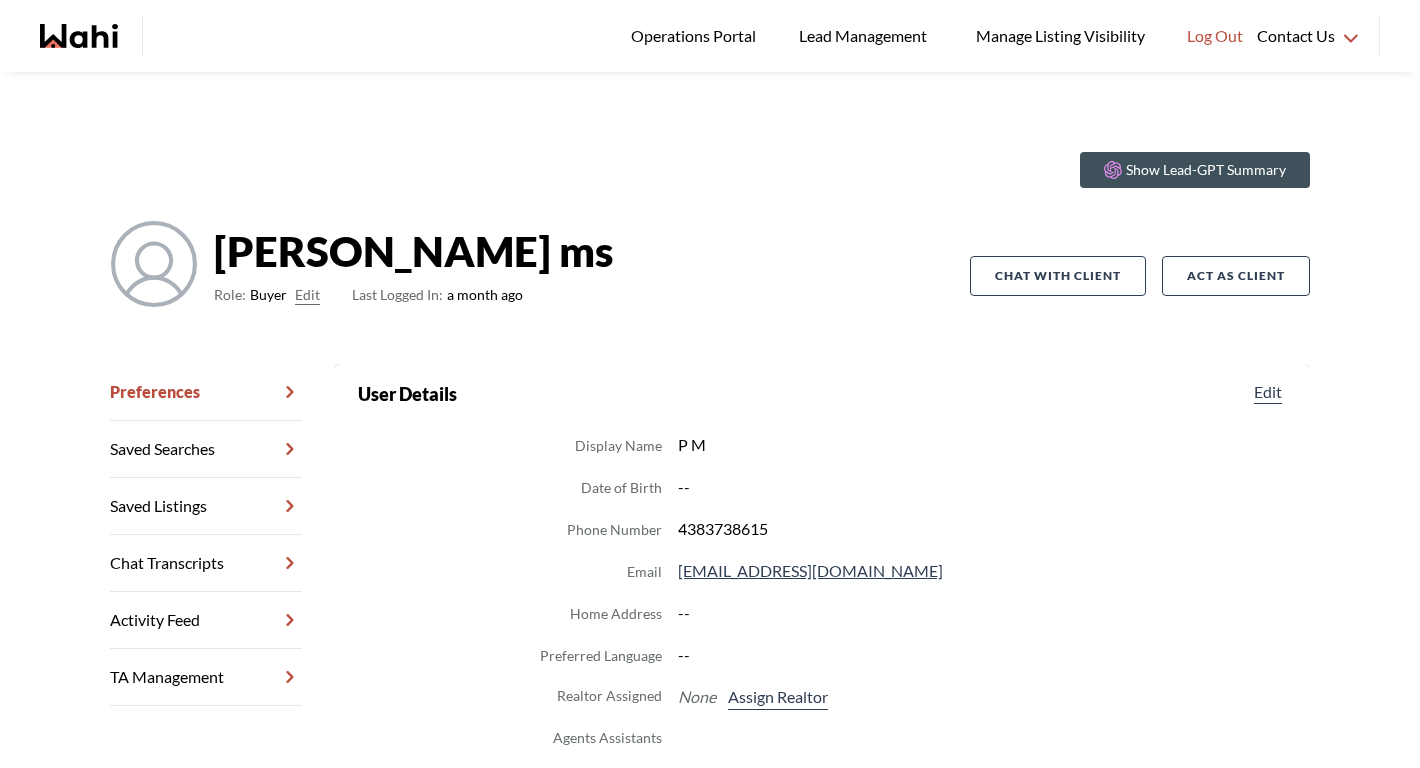 scroll, scrollTop: 101, scrollLeft: 0, axis: vertical 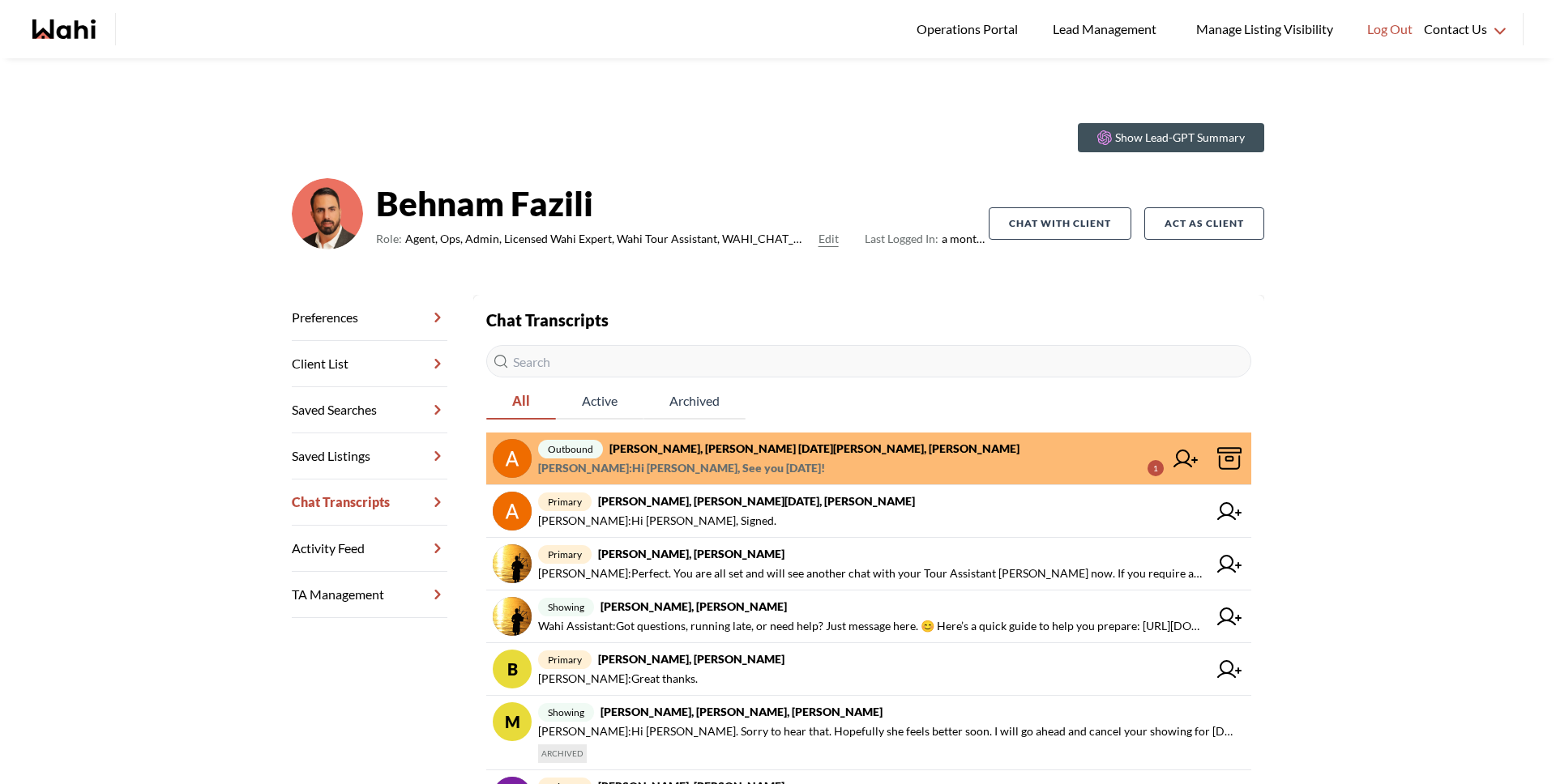 click on "Anwar Abamecha :  Hi Duane, See you tomorrow!" at bounding box center (682, 468) 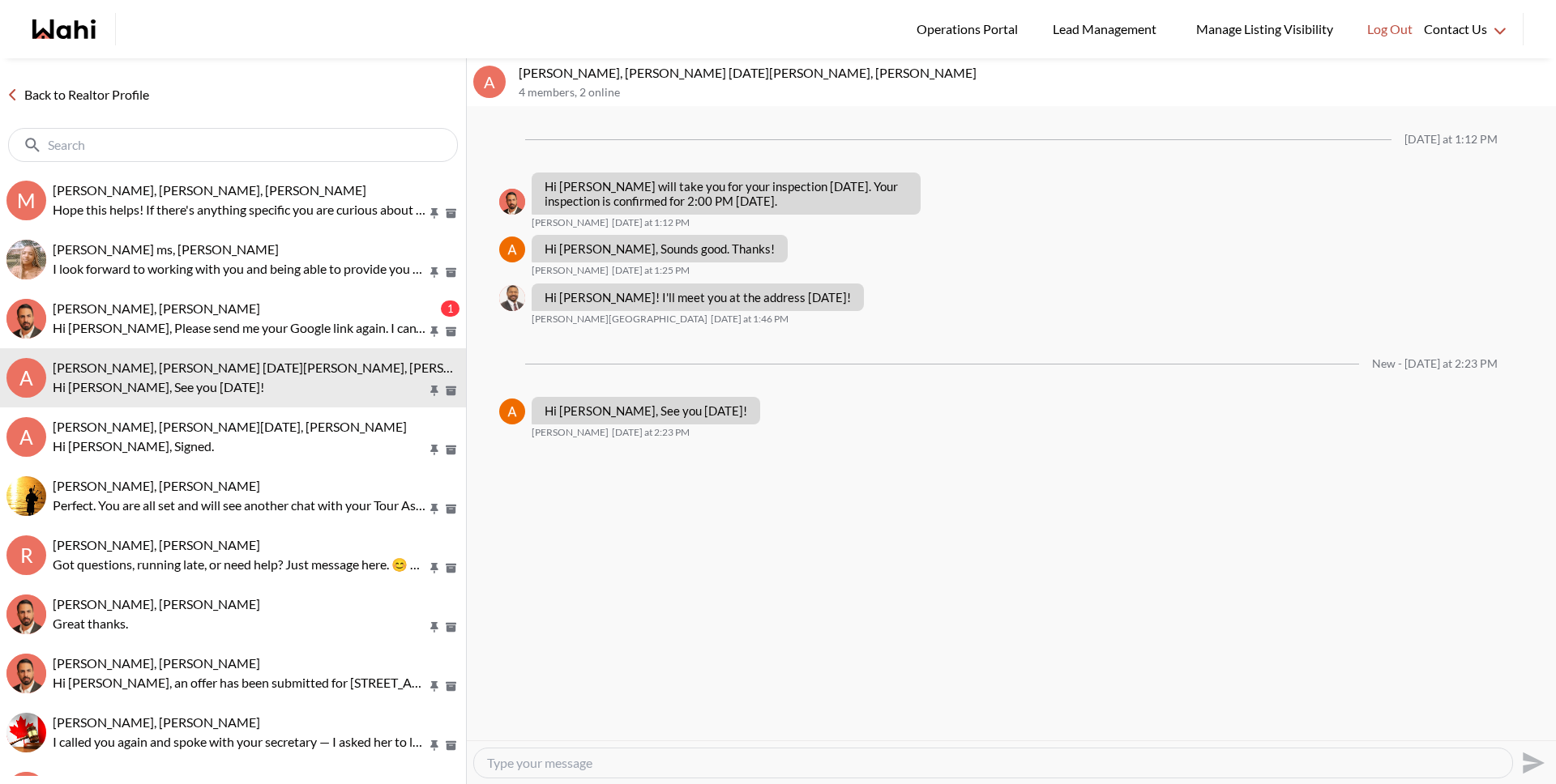 click on "Back to Realtor Profile" at bounding box center [78, 95] 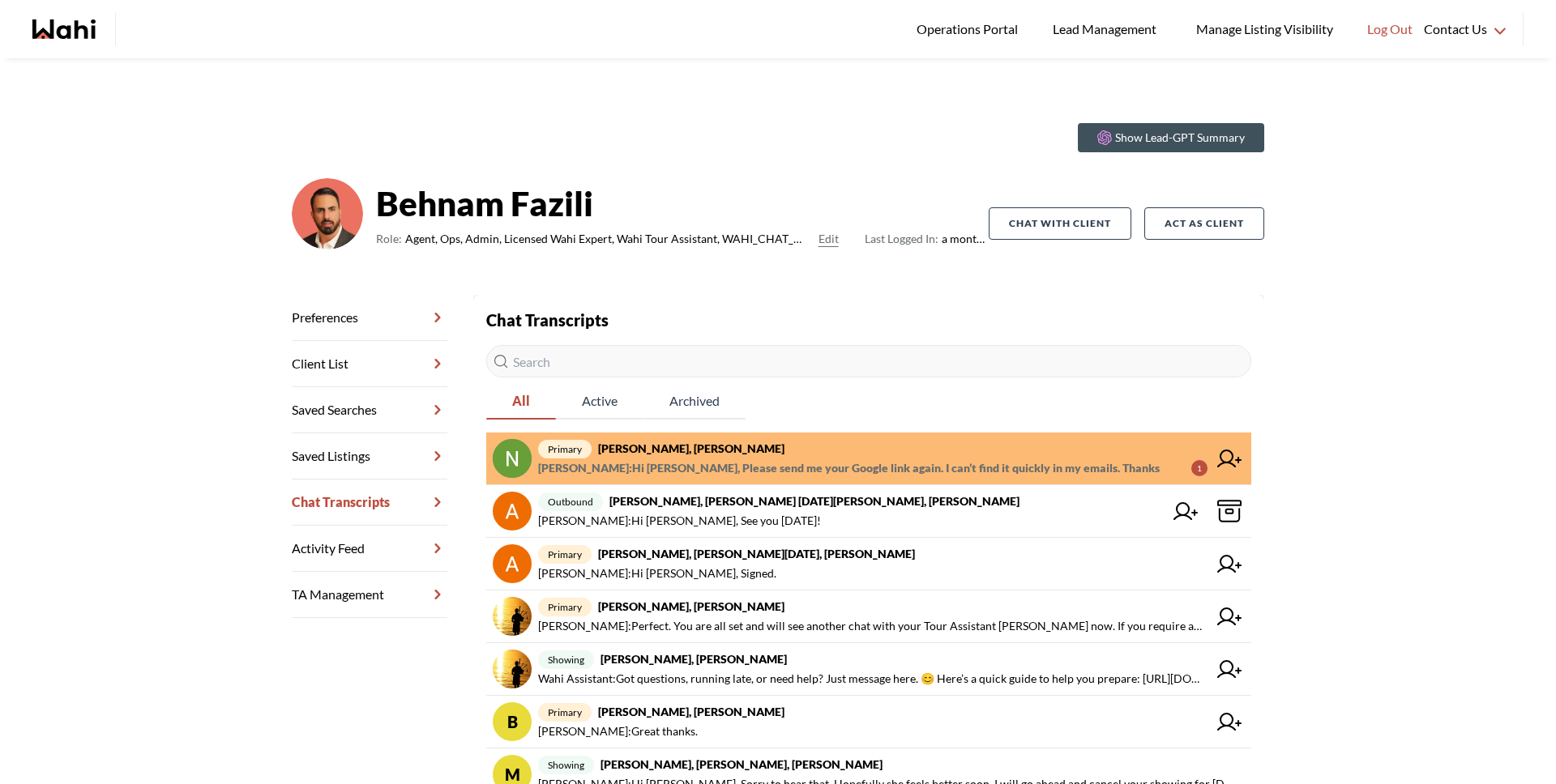 click on "primary Nigel Weir, Behnam" at bounding box center (873, 449) 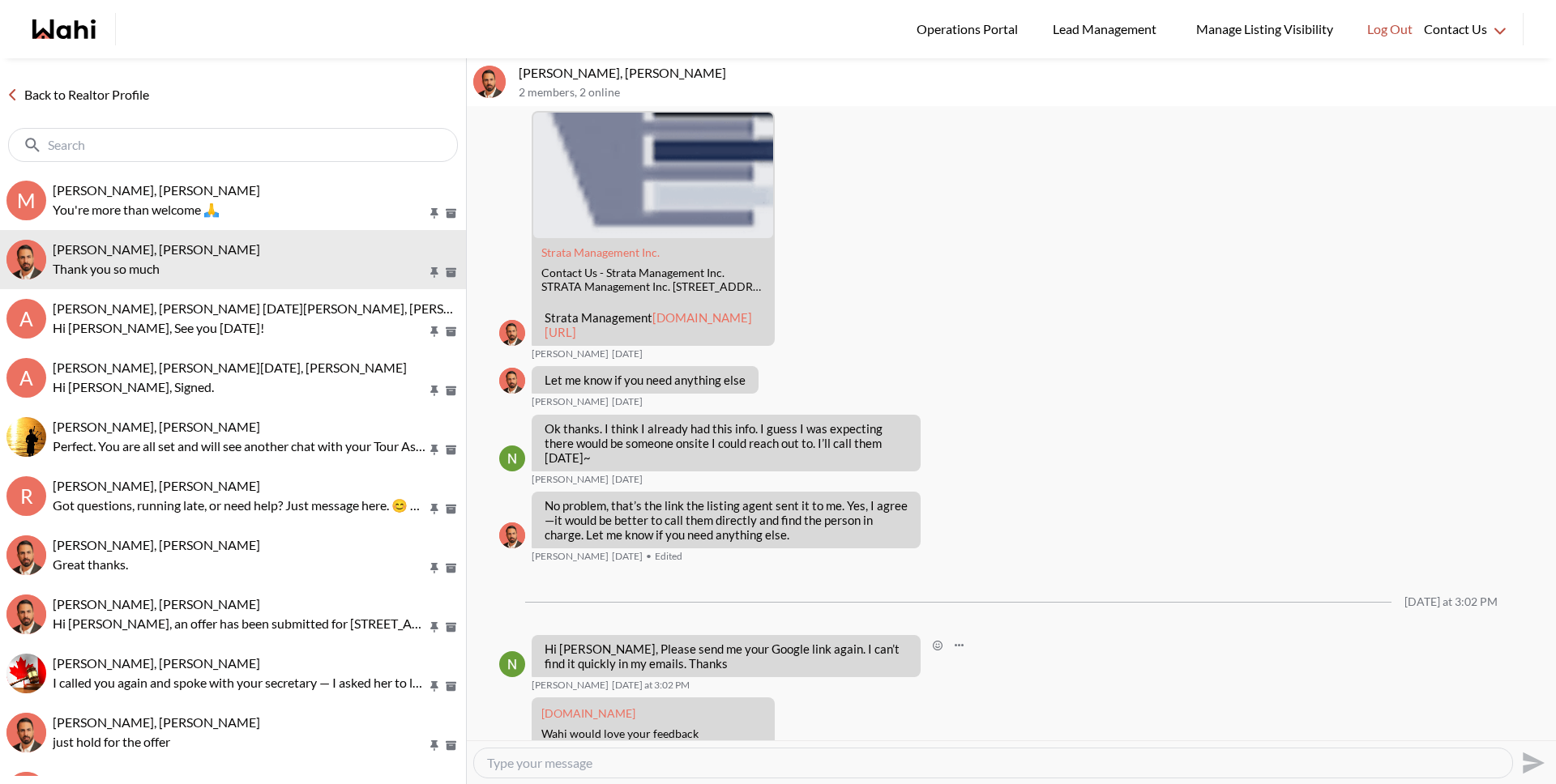 scroll, scrollTop: 2312, scrollLeft: 0, axis: vertical 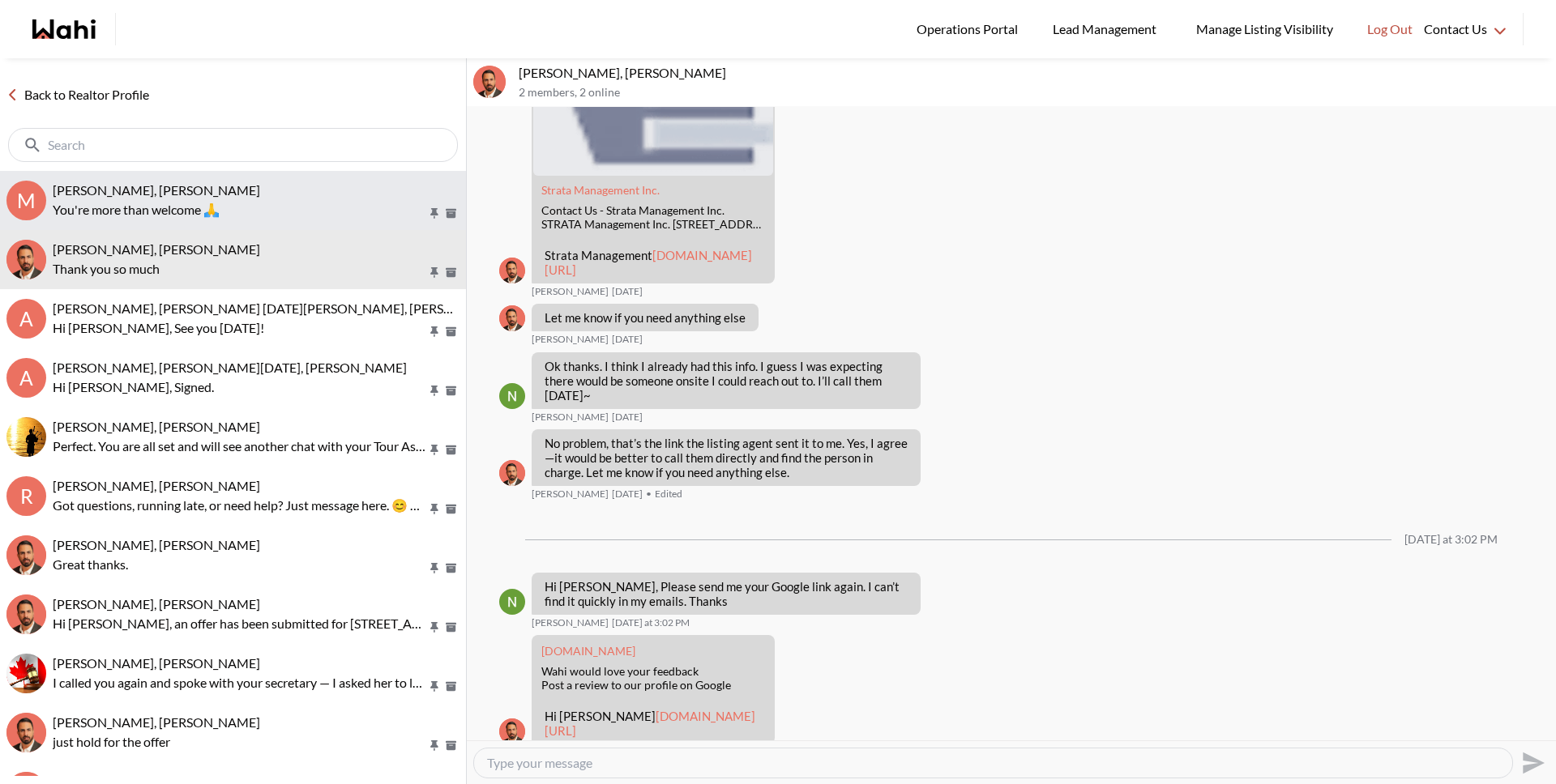 click on "You're more than welcome 🙏" at bounding box center (240, 210) 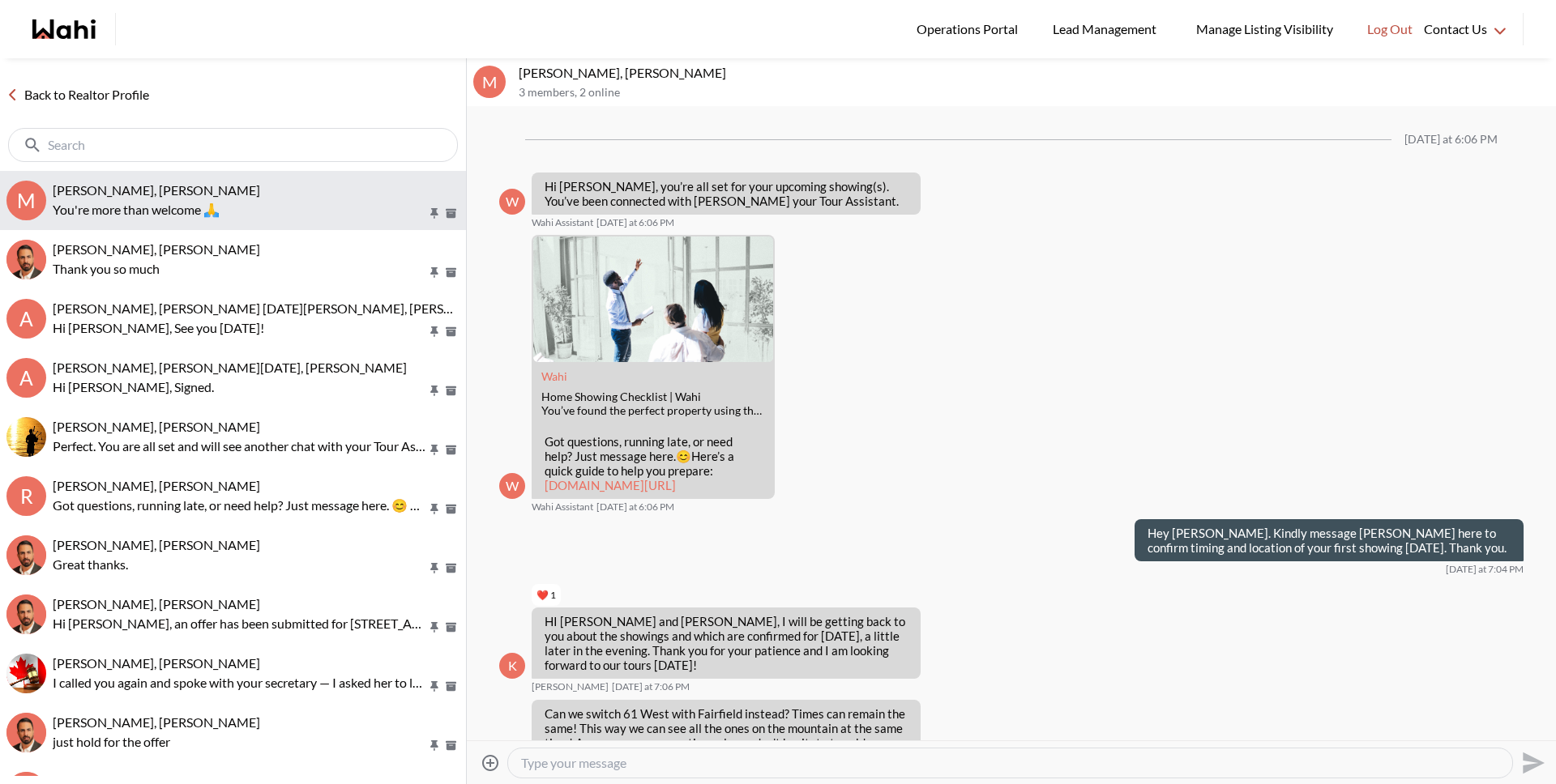 scroll, scrollTop: 2248, scrollLeft: 0, axis: vertical 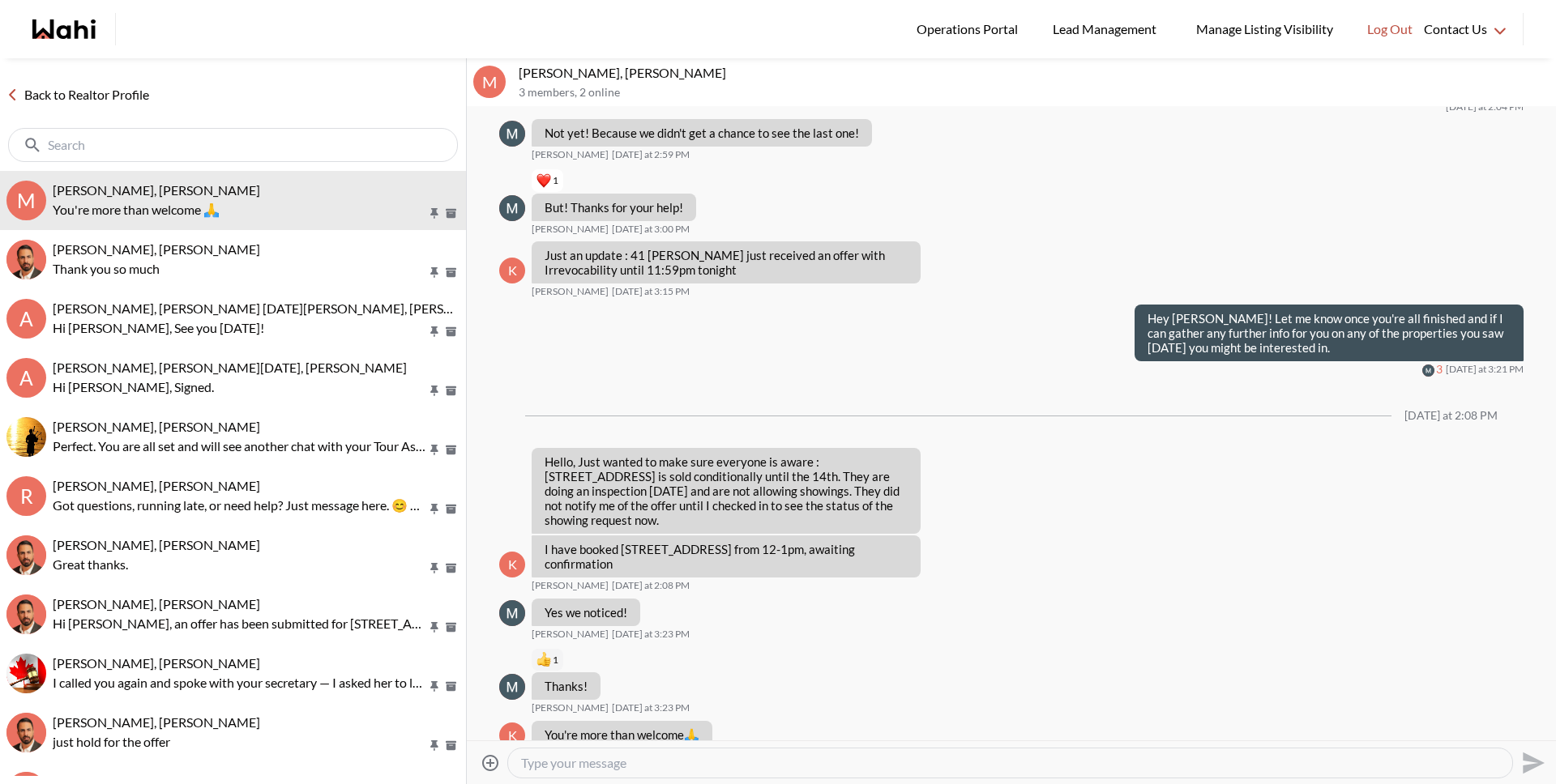 click on "Back to Realtor Profile" at bounding box center [78, 95] 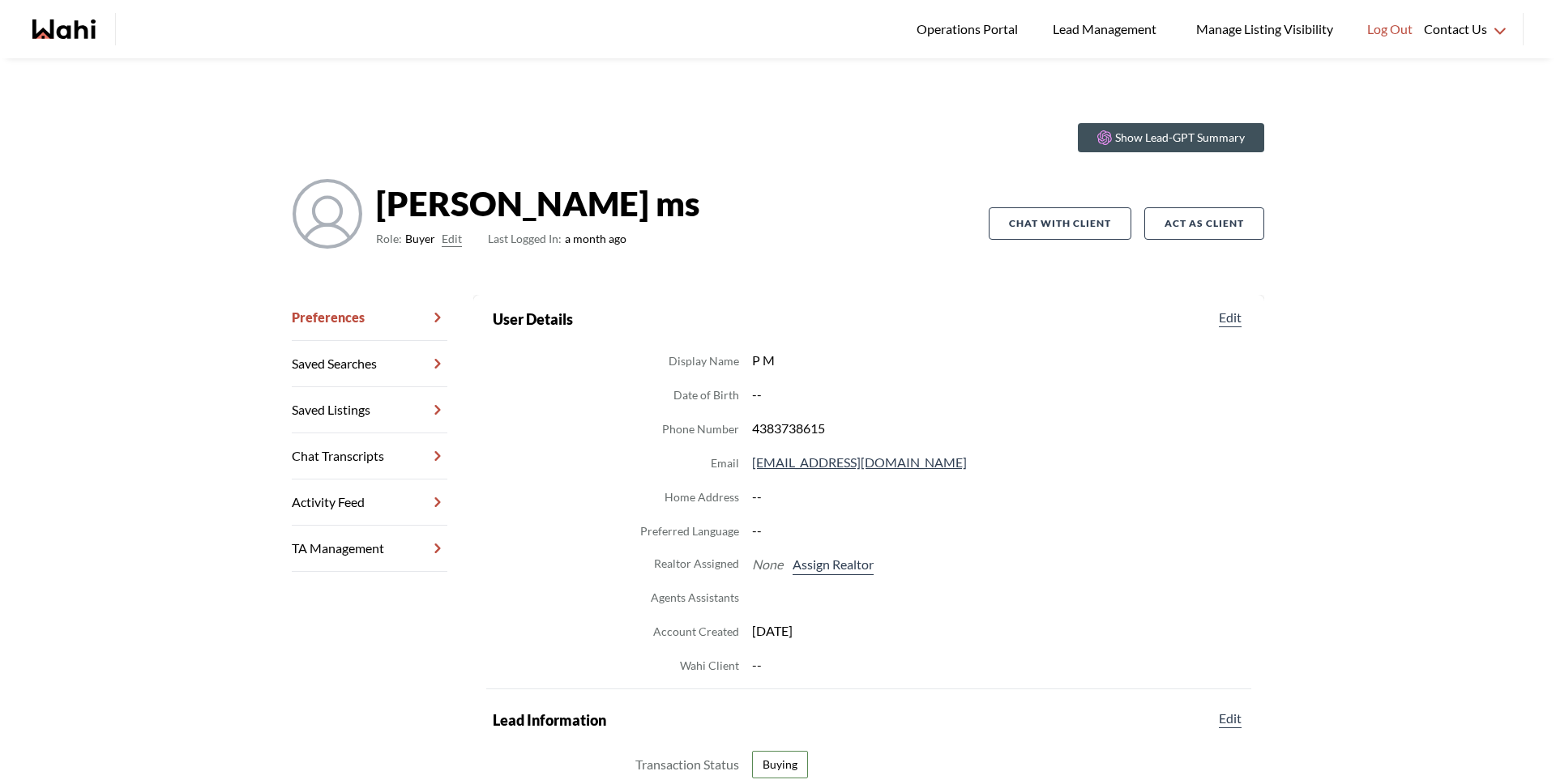 scroll, scrollTop: 0, scrollLeft: 0, axis: both 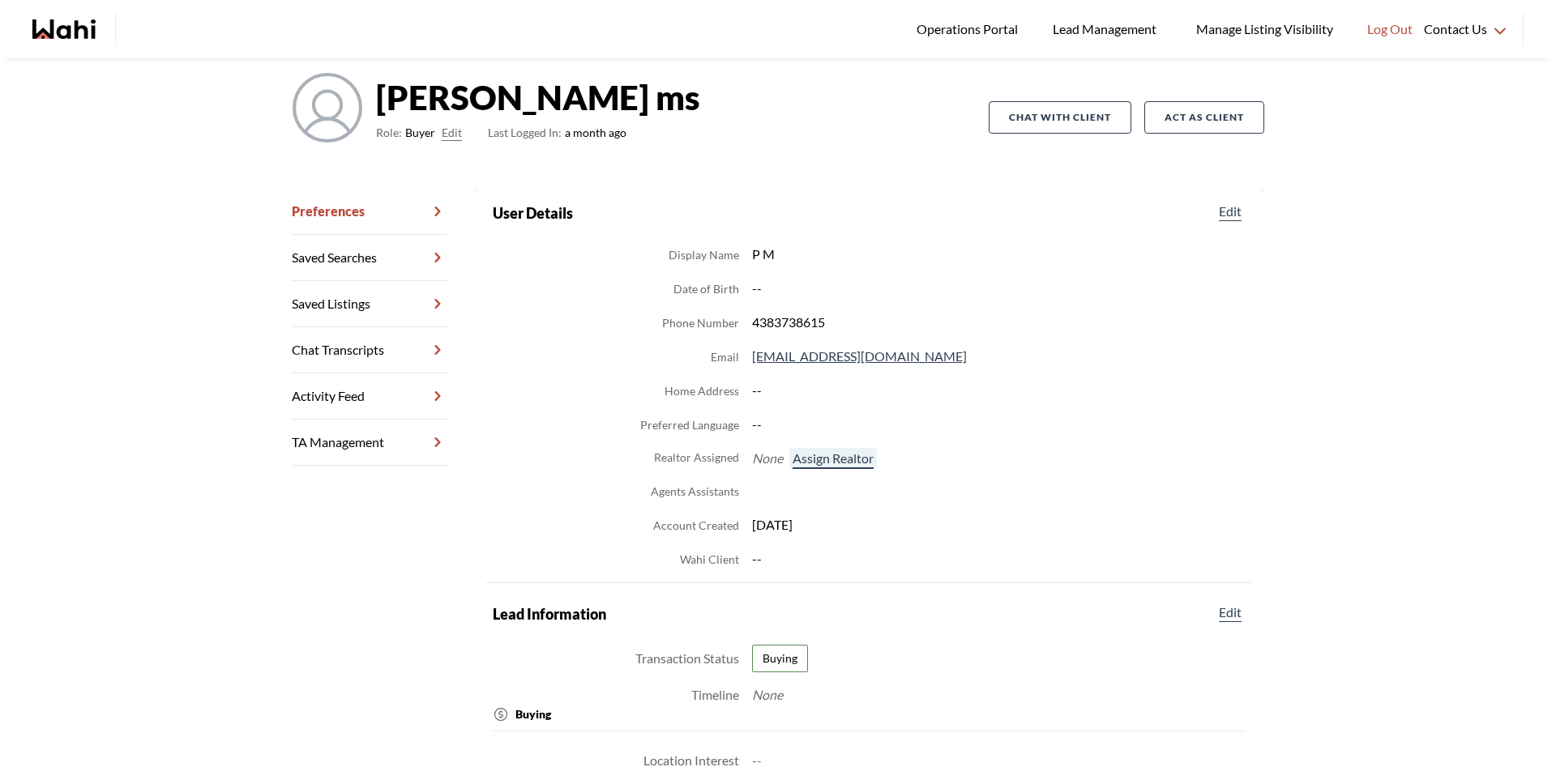 click on "Assign Realtor" at bounding box center (833, 458) 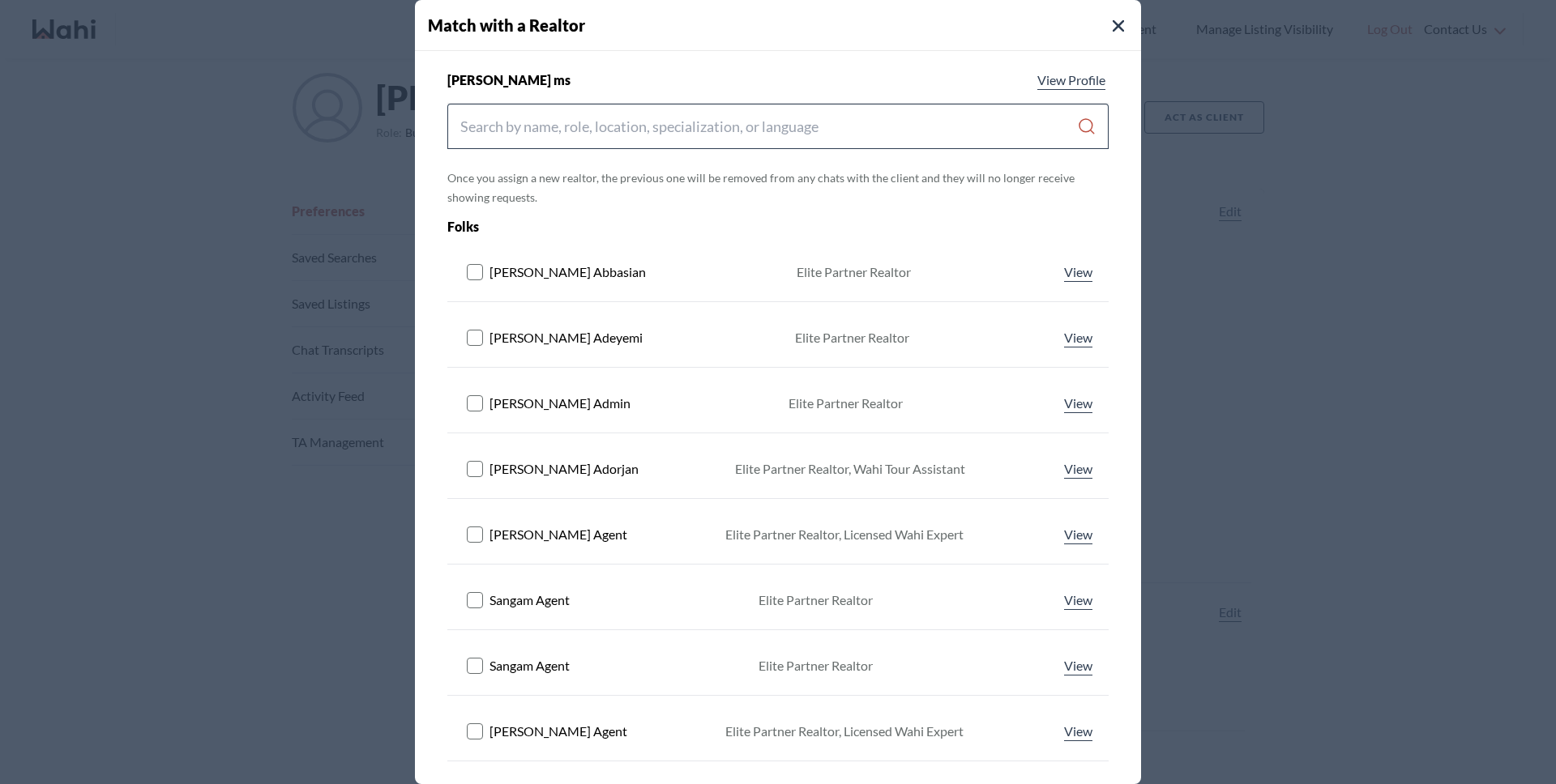 drag, startPoint x: 628, startPoint y: 144, endPoint x: 632, endPoint y: 134, distance: 11 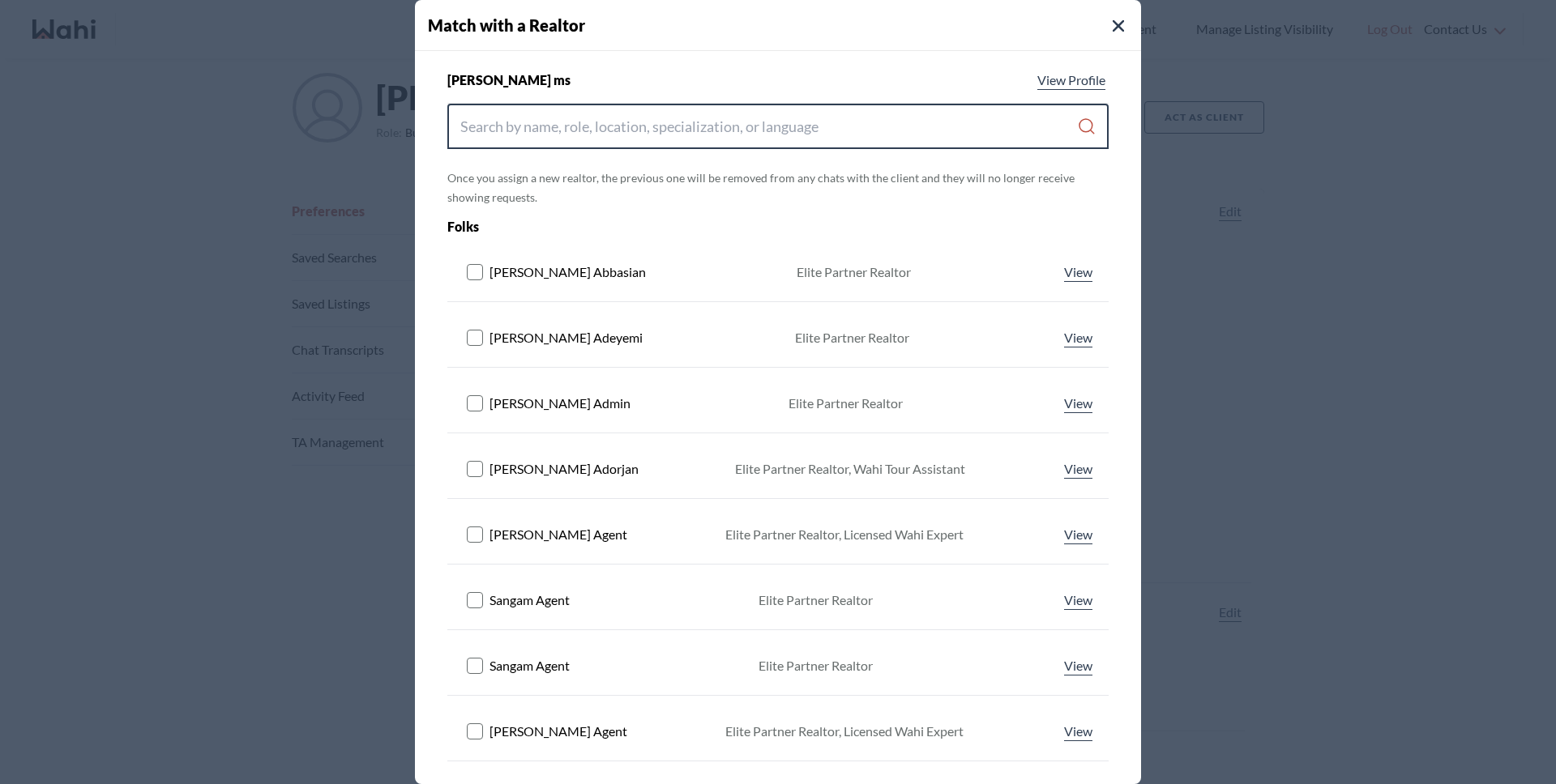 click at bounding box center [768, 126] 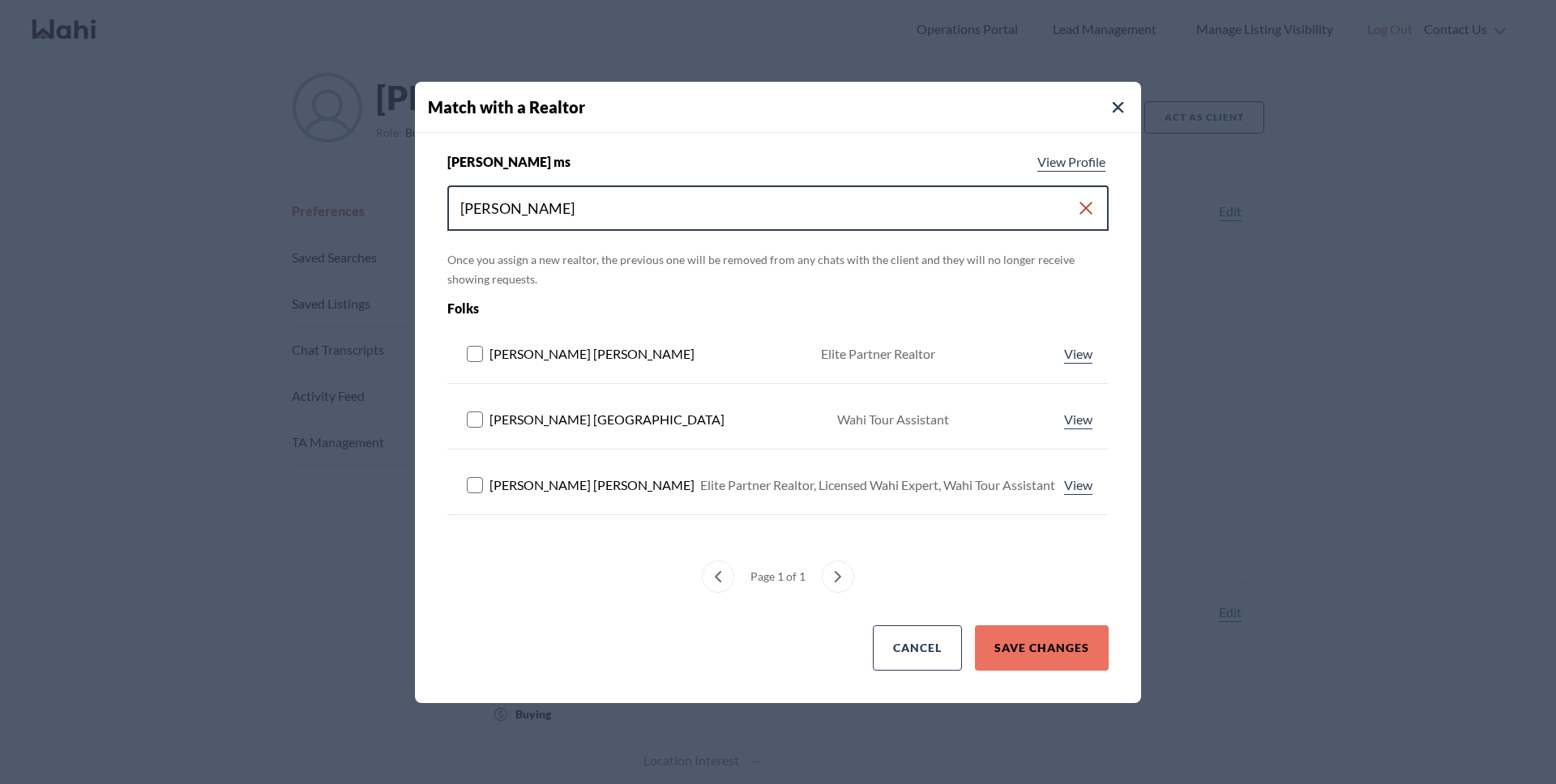 type on "[PERSON_NAME]" 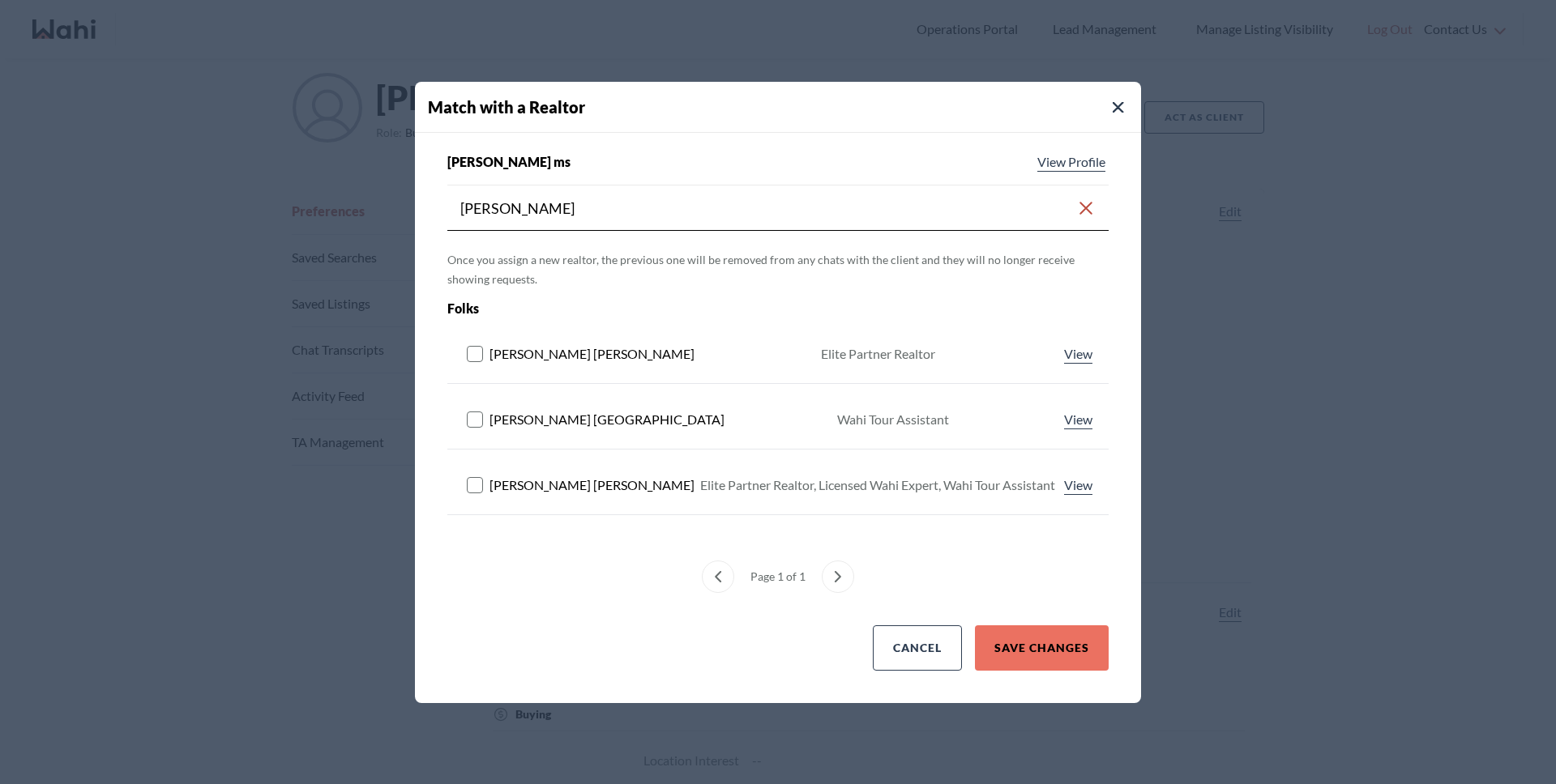 click 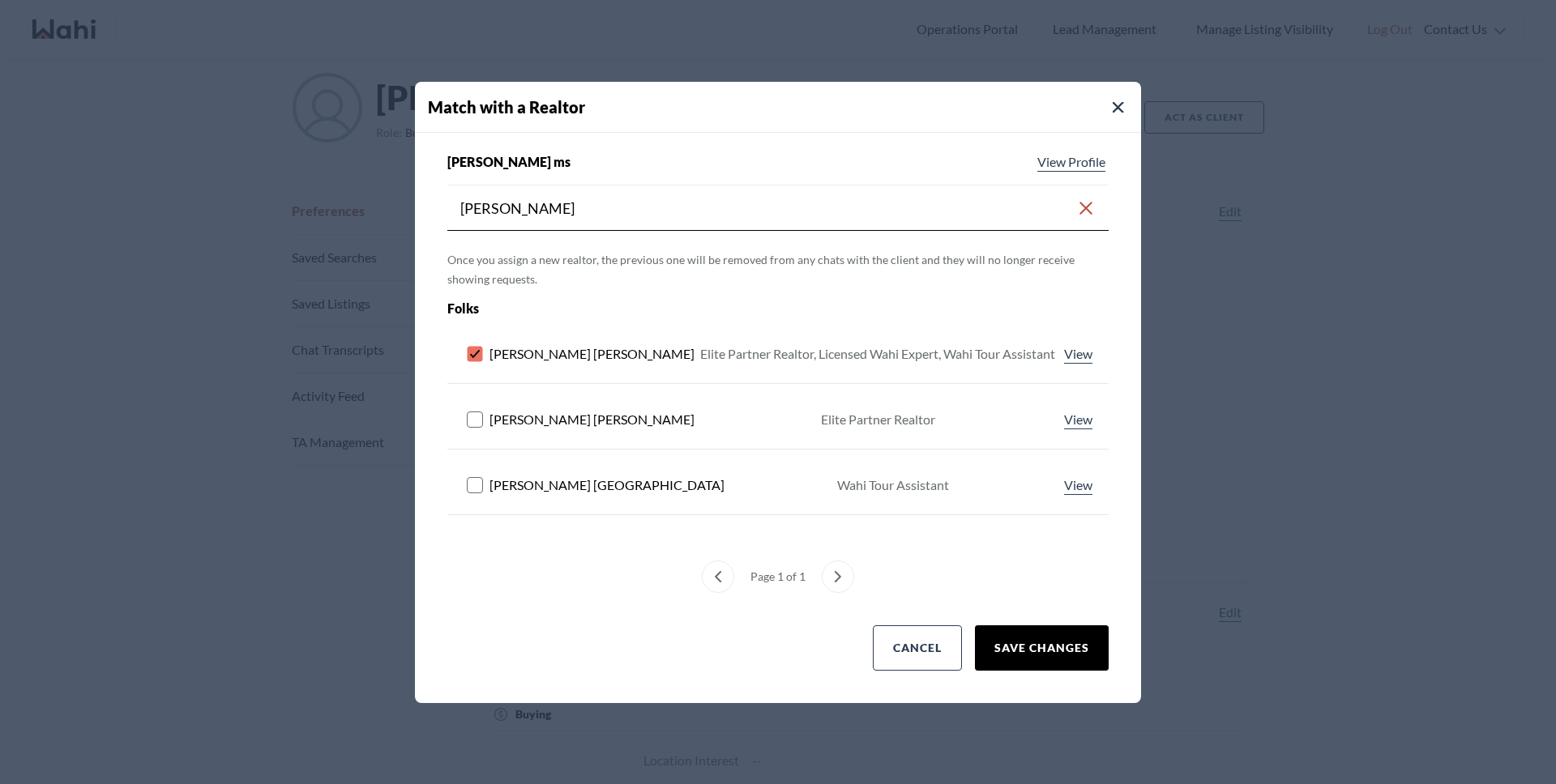 click on "Save Changes" at bounding box center (1041, 648) 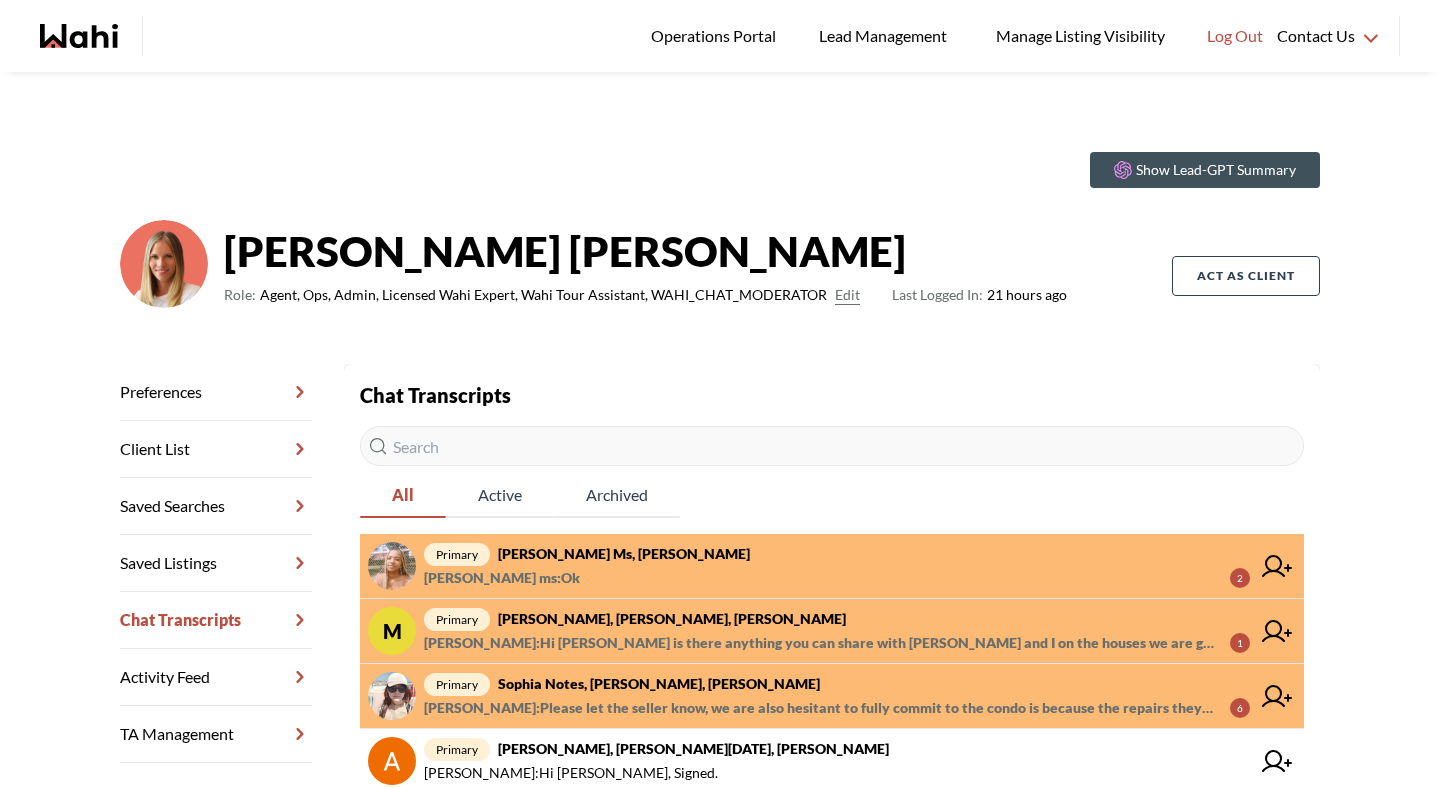 scroll, scrollTop: 0, scrollLeft: 0, axis: both 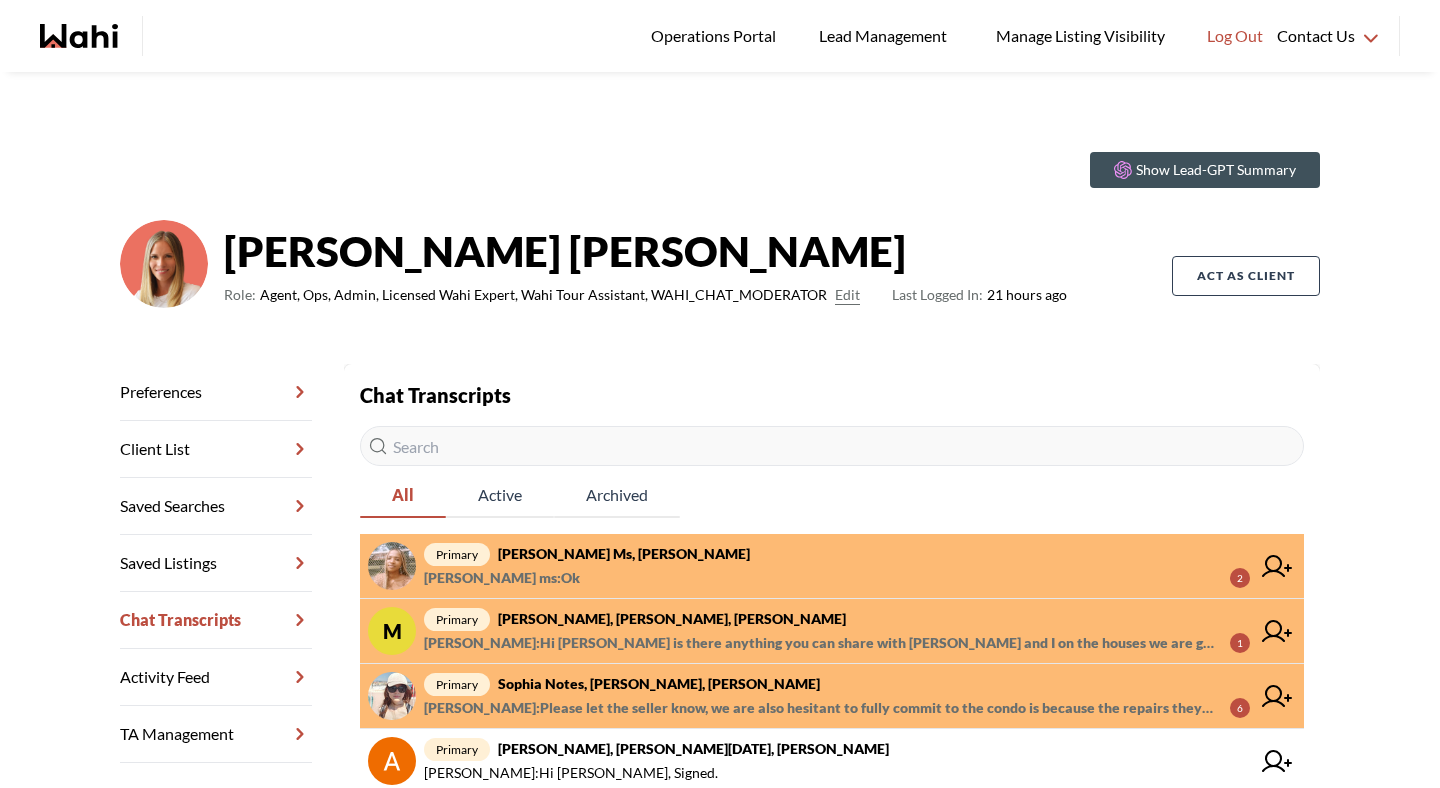 click on "[PERSON_NAME] :  Please let the seller know, we are also hesitant to fully commit to the condo is because the repairs they have done in washroom ceiling and cracks in the bedroom" at bounding box center (819, 708) 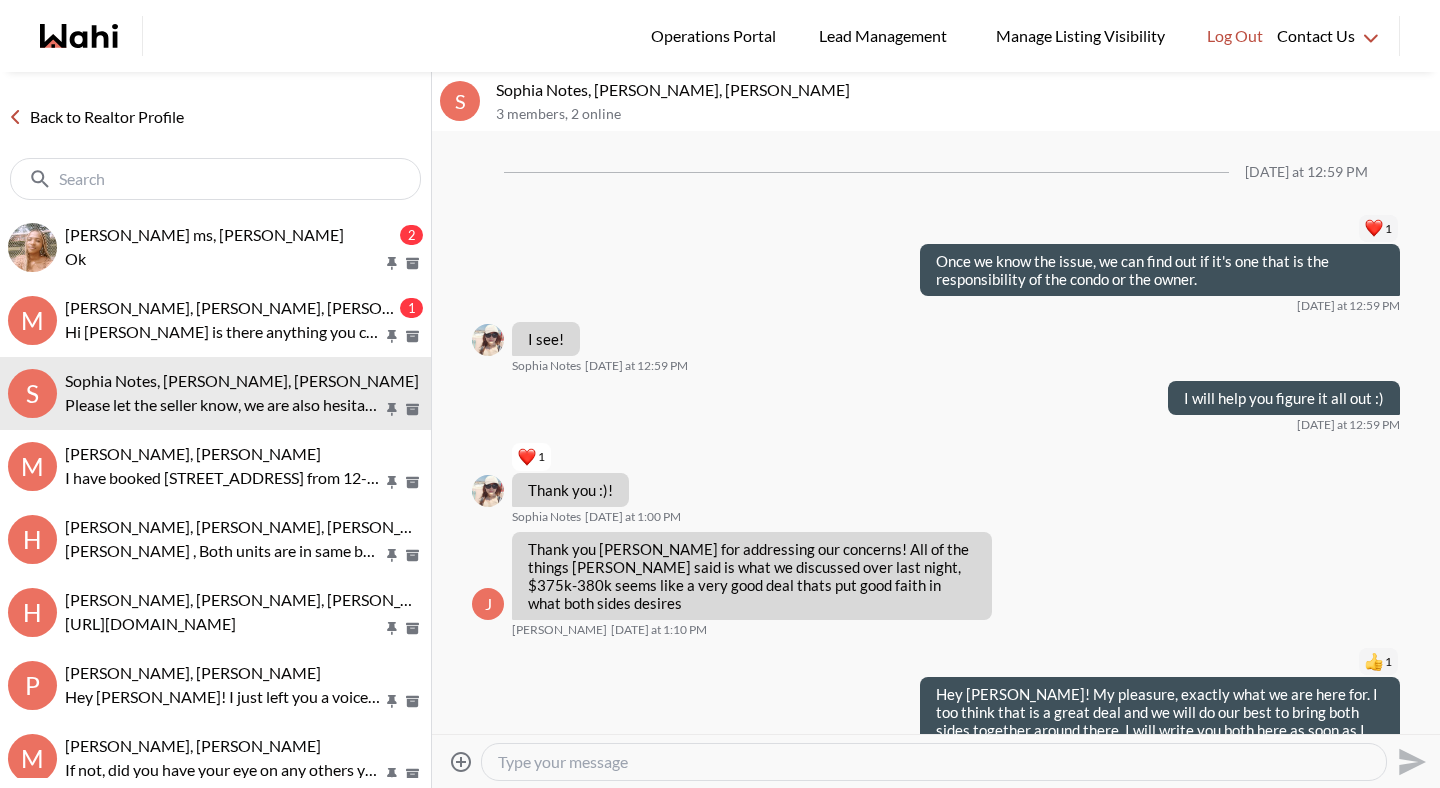 scroll, scrollTop: 1715, scrollLeft: 0, axis: vertical 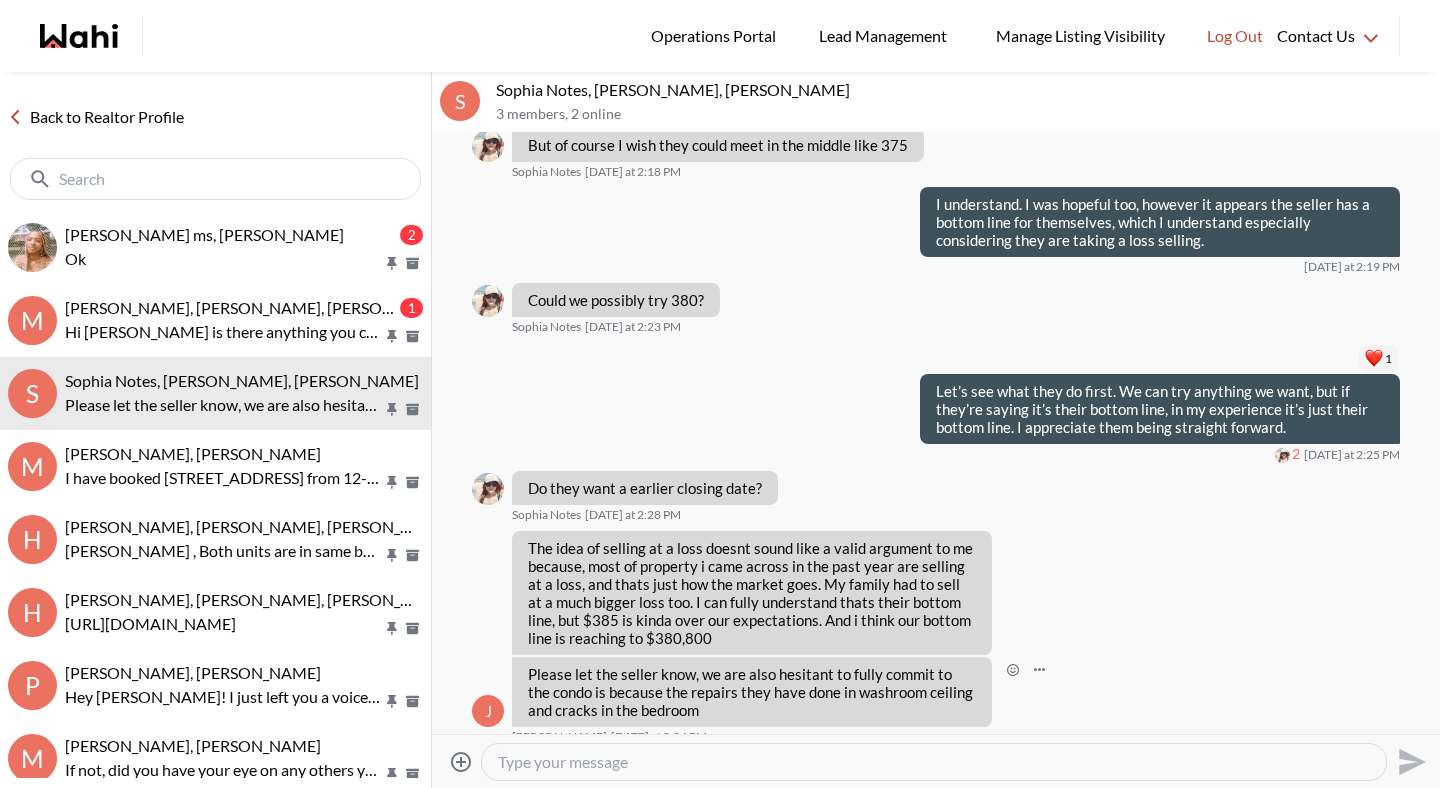 click on "Please let the seller know, we are also hesitant to fully commit to the condo is because the repairs they have done in washroom ceiling and cracks in the bedroom" at bounding box center [752, 692] 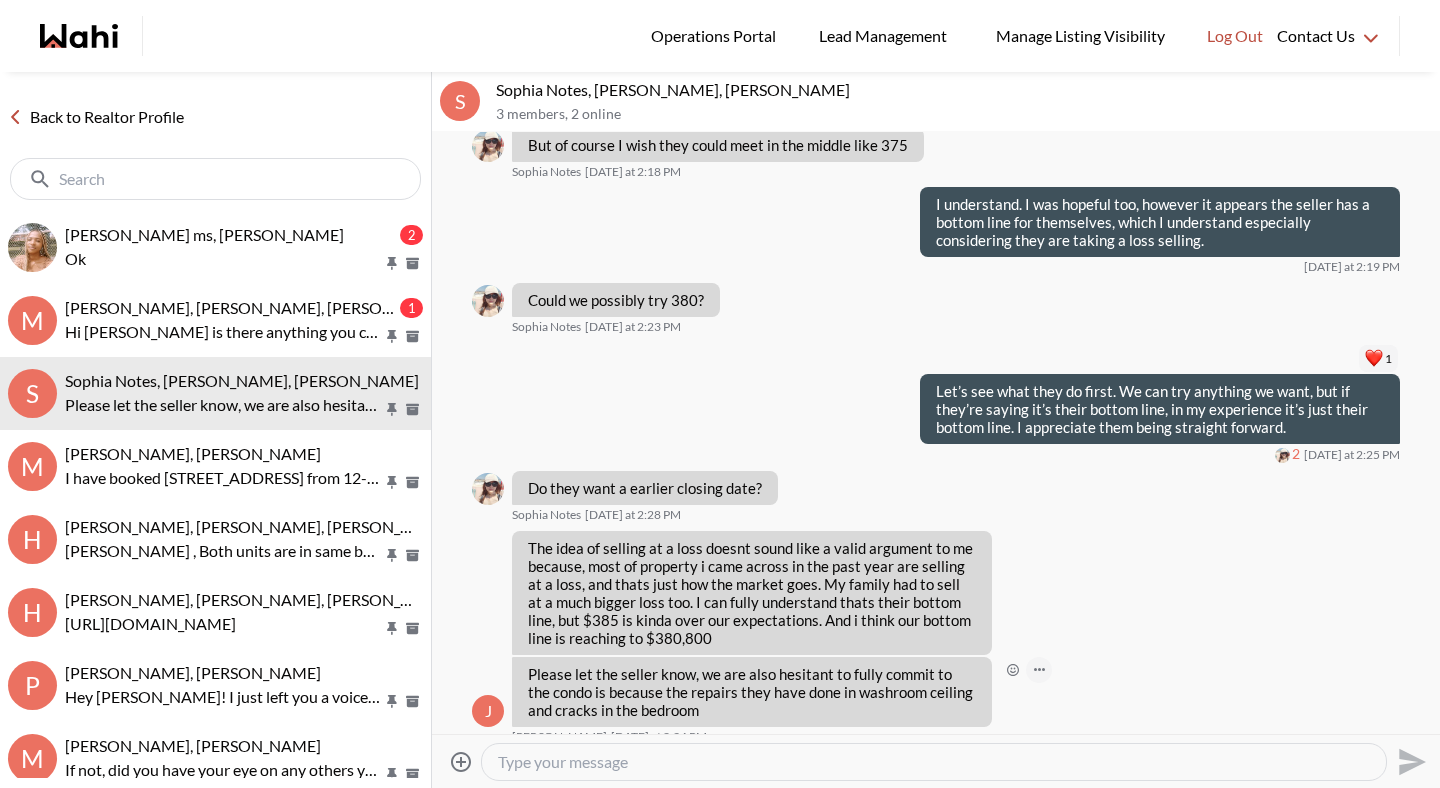 click at bounding box center [1039, 670] 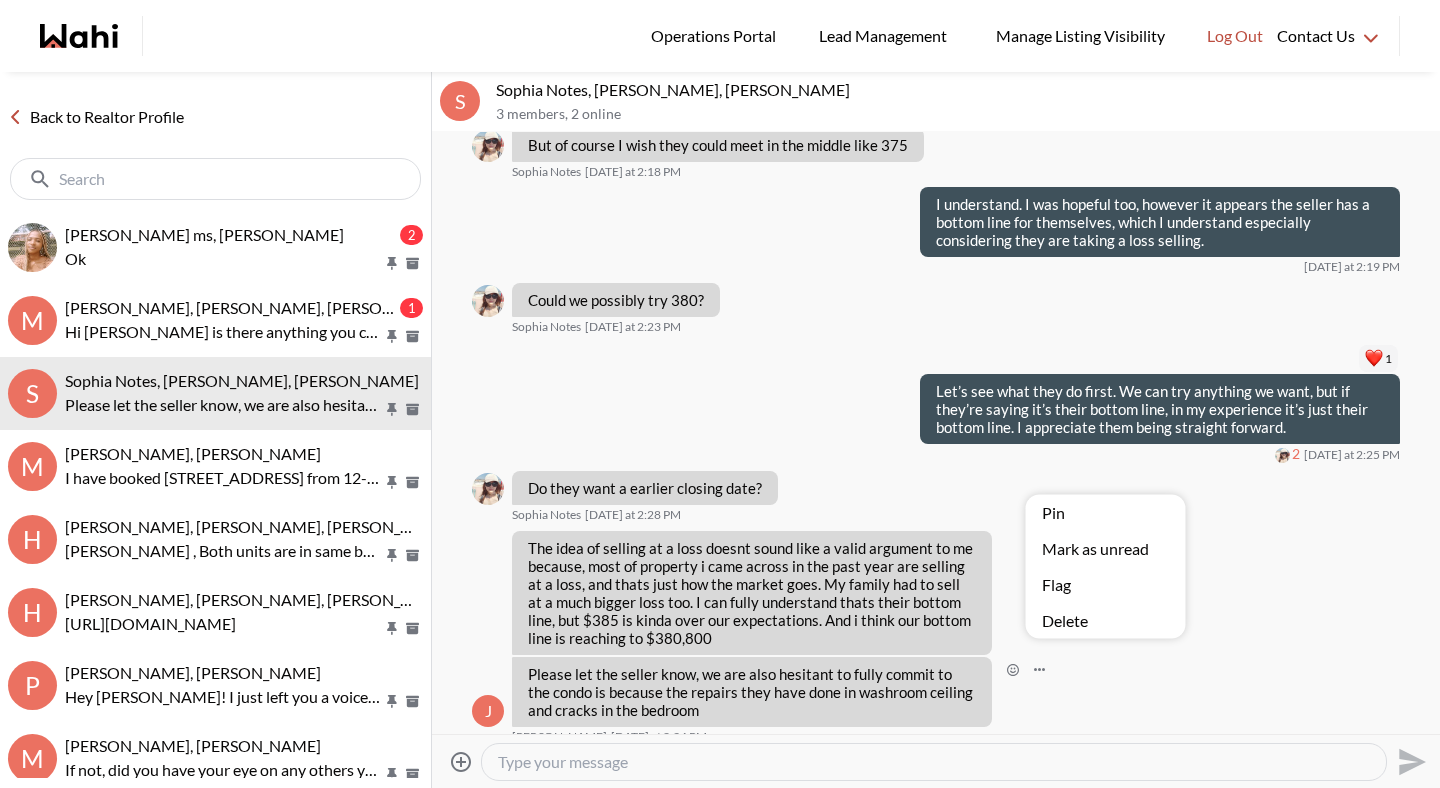 click on "Pin Mark as unread Flag Delete" at bounding box center [936, 433] 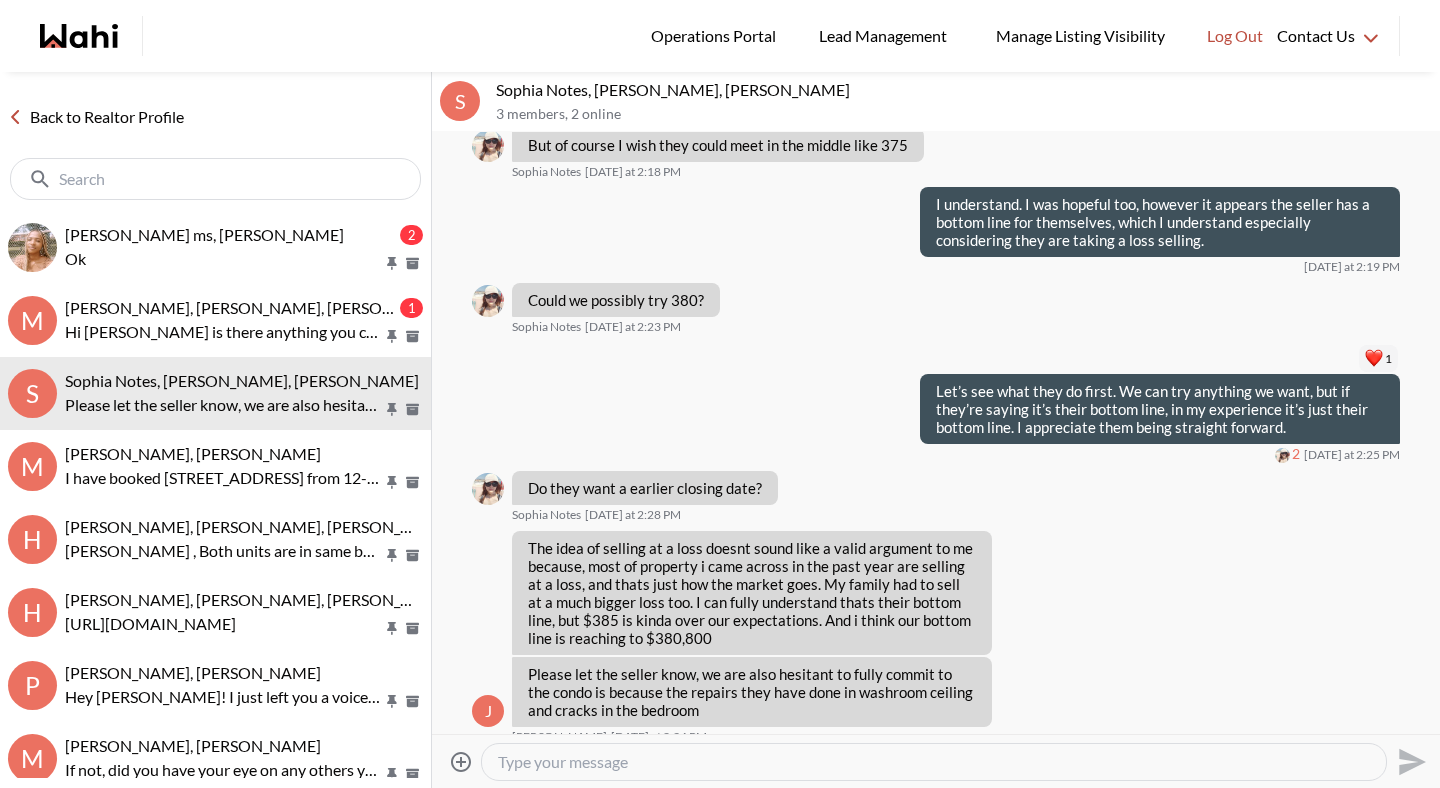click at bounding box center (934, 762) 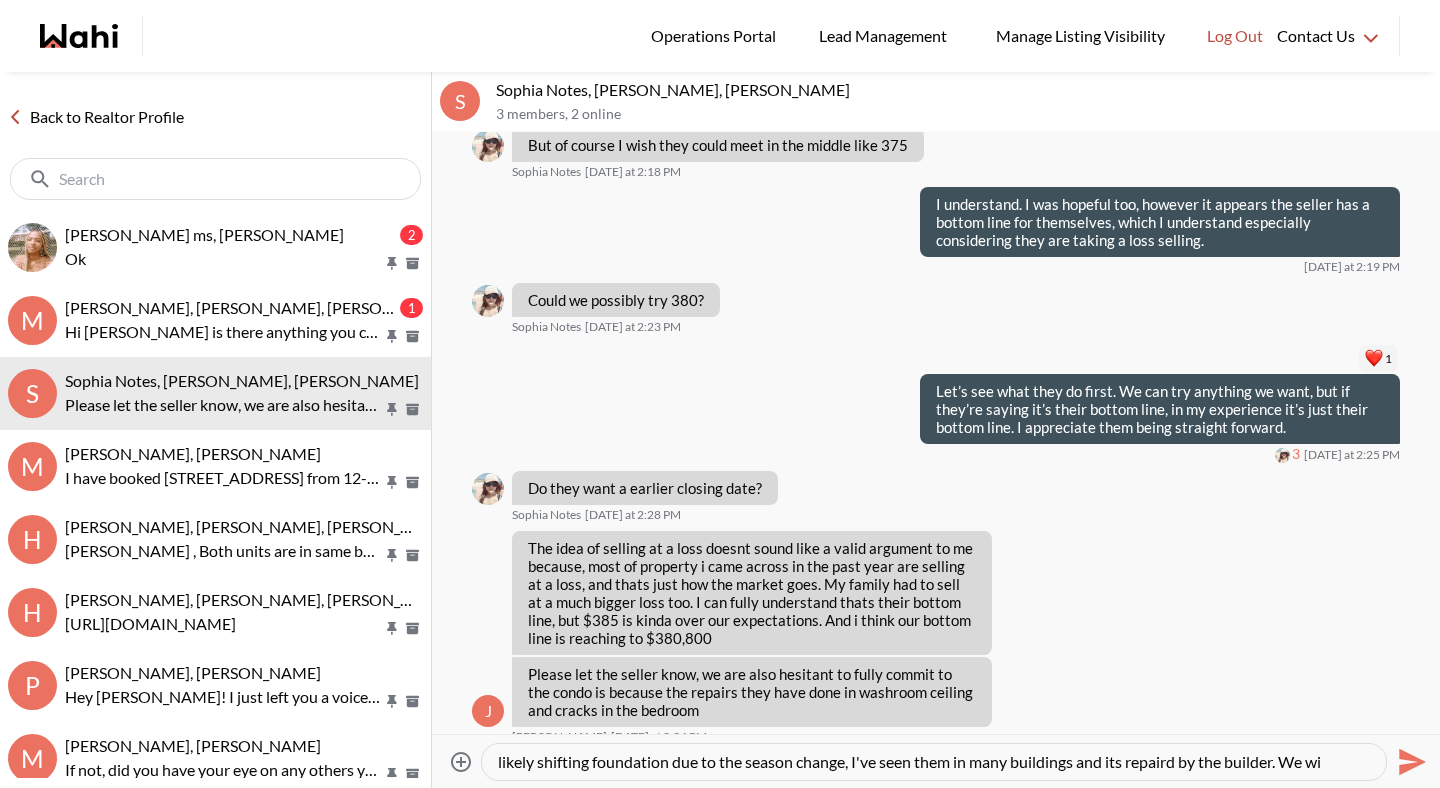 scroll, scrollTop: 39, scrollLeft: 0, axis: vertical 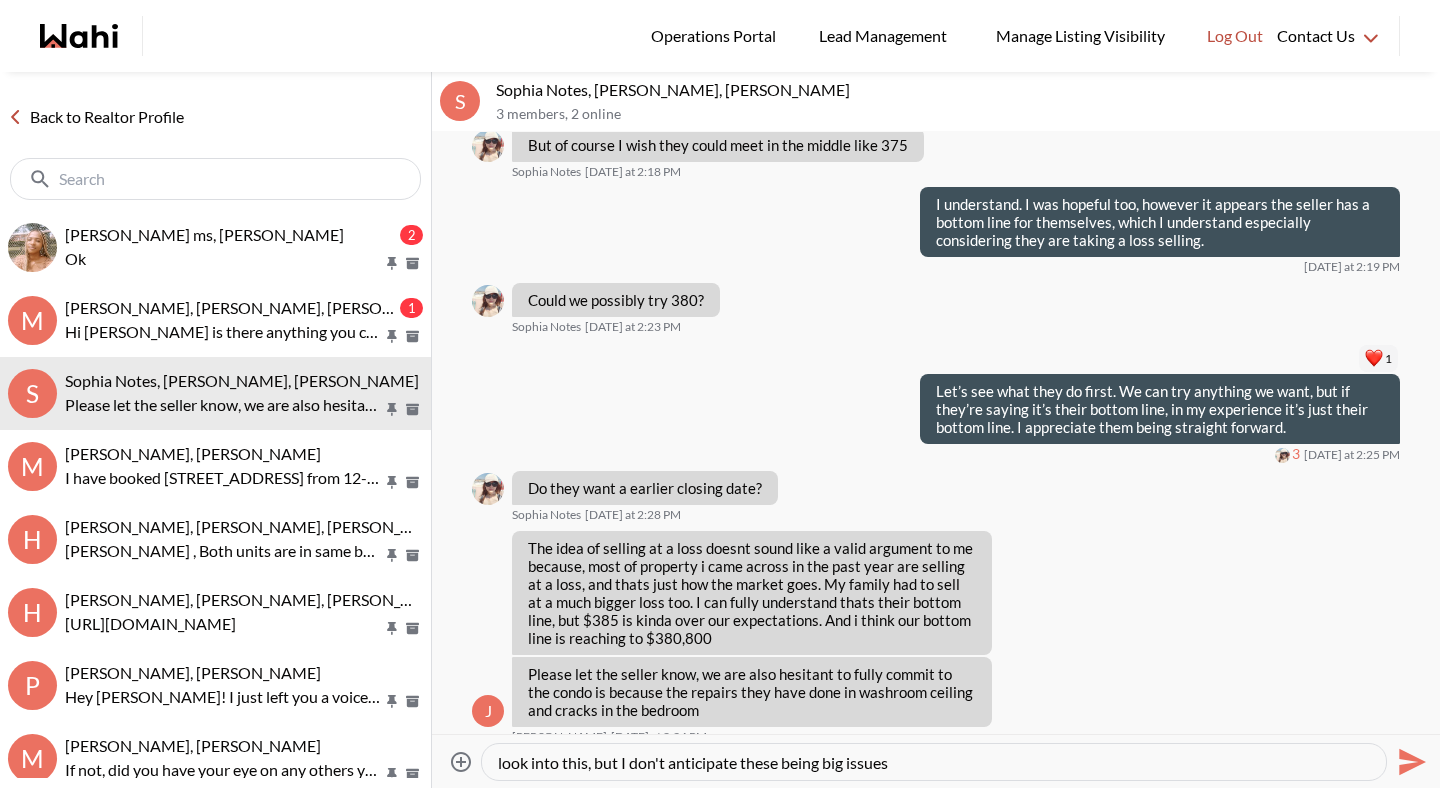 type on "These minor issues will likley be covered by the condo board and warranties as its a new building. The cracks in the ceiling are likely shifting foundation due to the season change, I've seen them in many buildings and its repaird by the builder. We will still look into this, but I don't anticipate these being big issues." 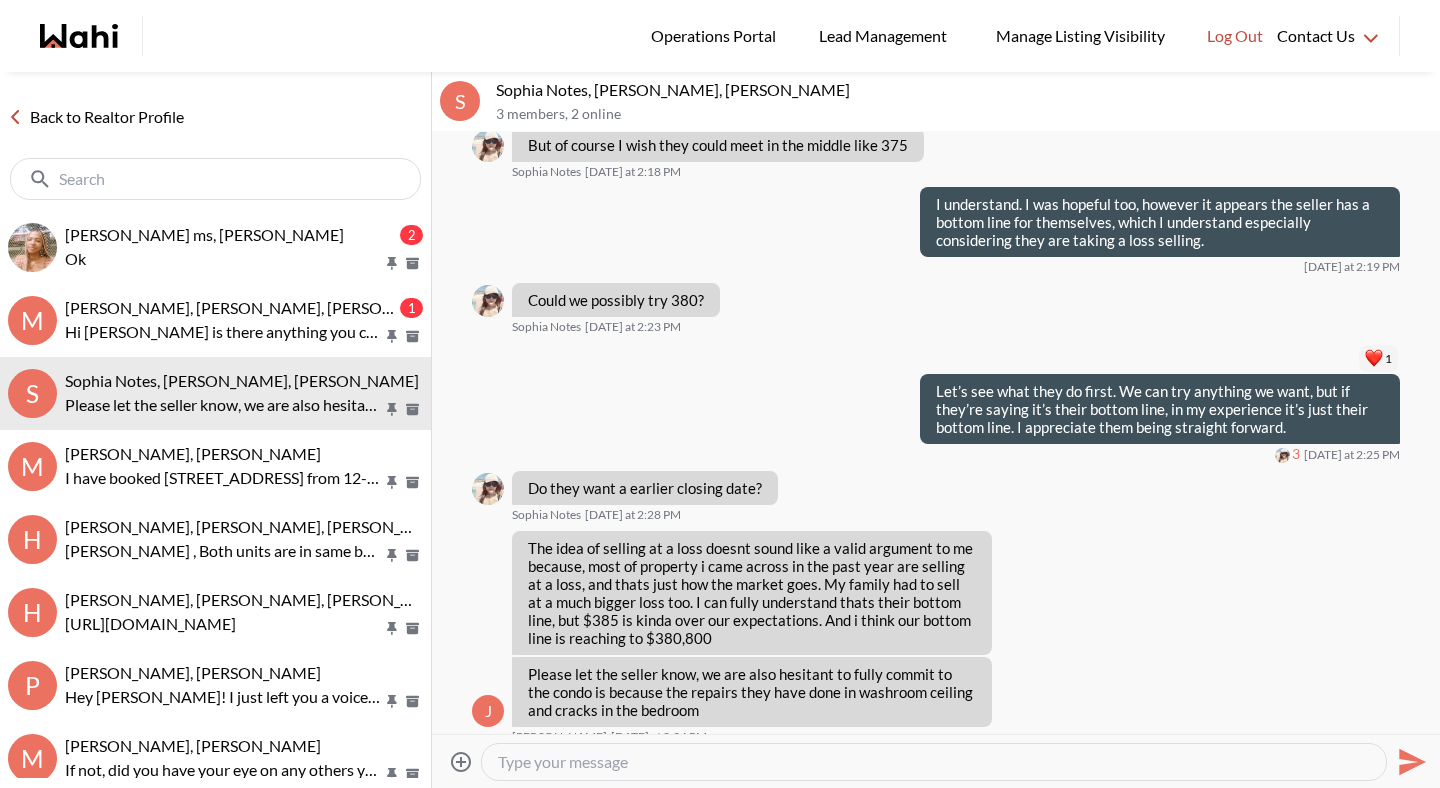 scroll, scrollTop: 1799, scrollLeft: 0, axis: vertical 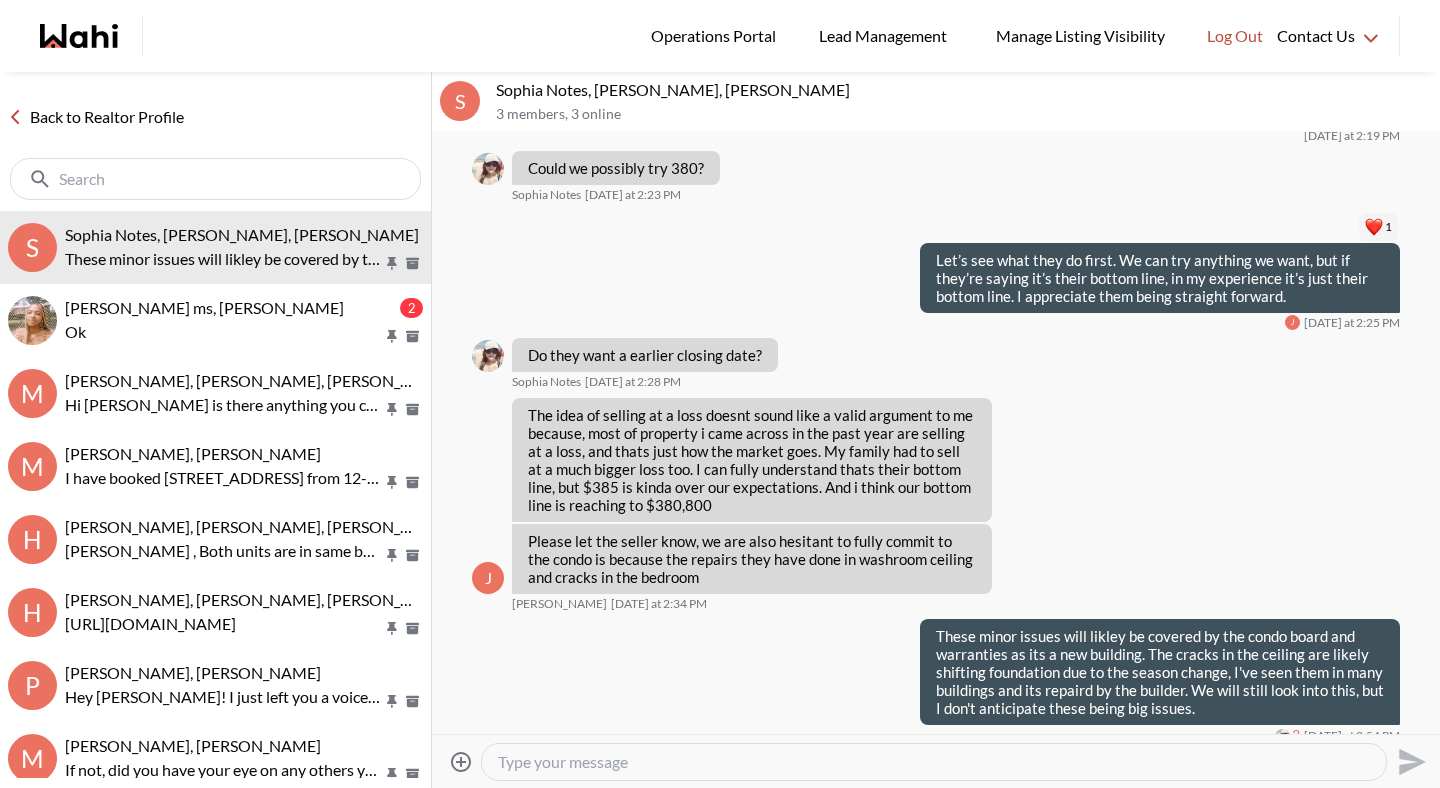 click at bounding box center (934, 762) 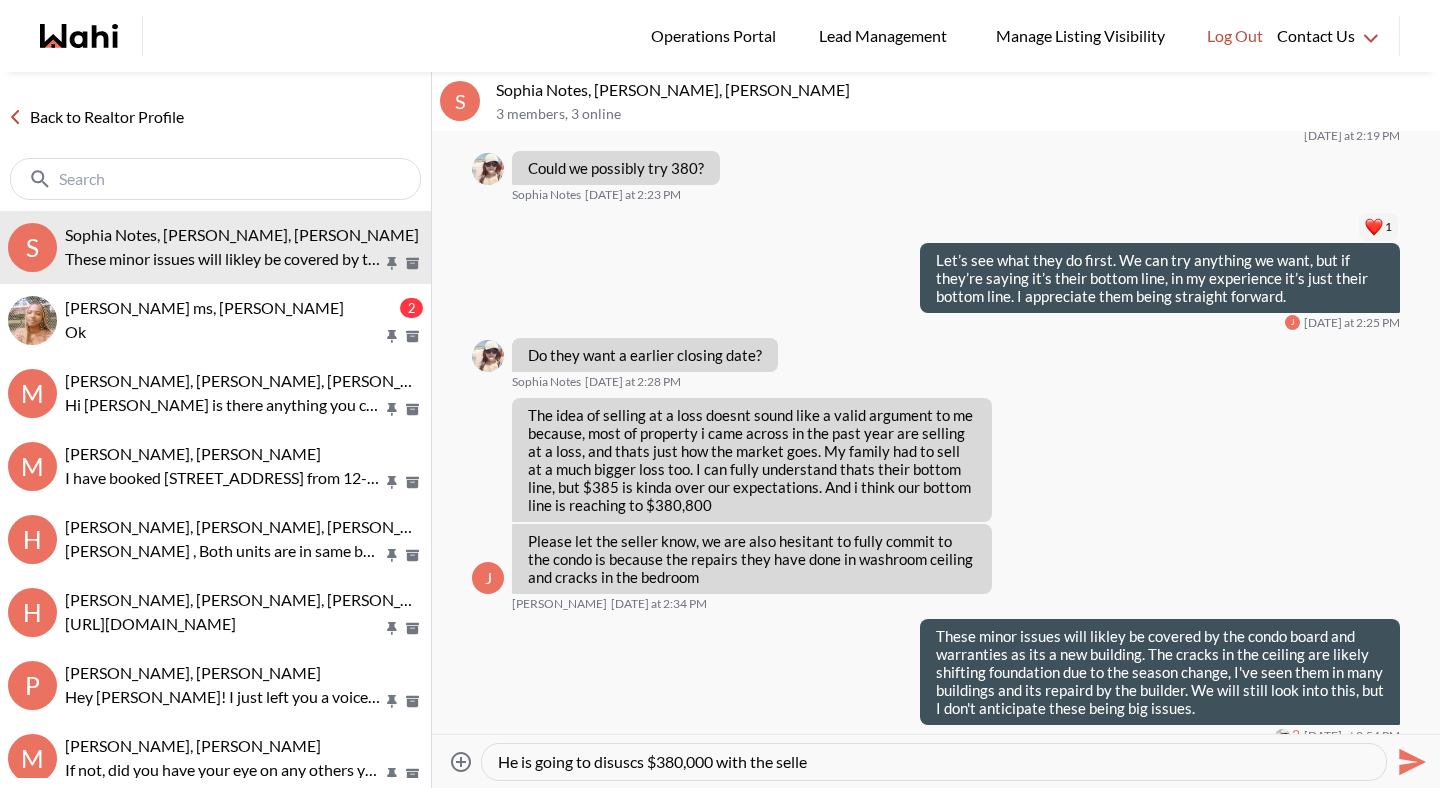 type on "He is going to disuscs $380,000 with the seller" 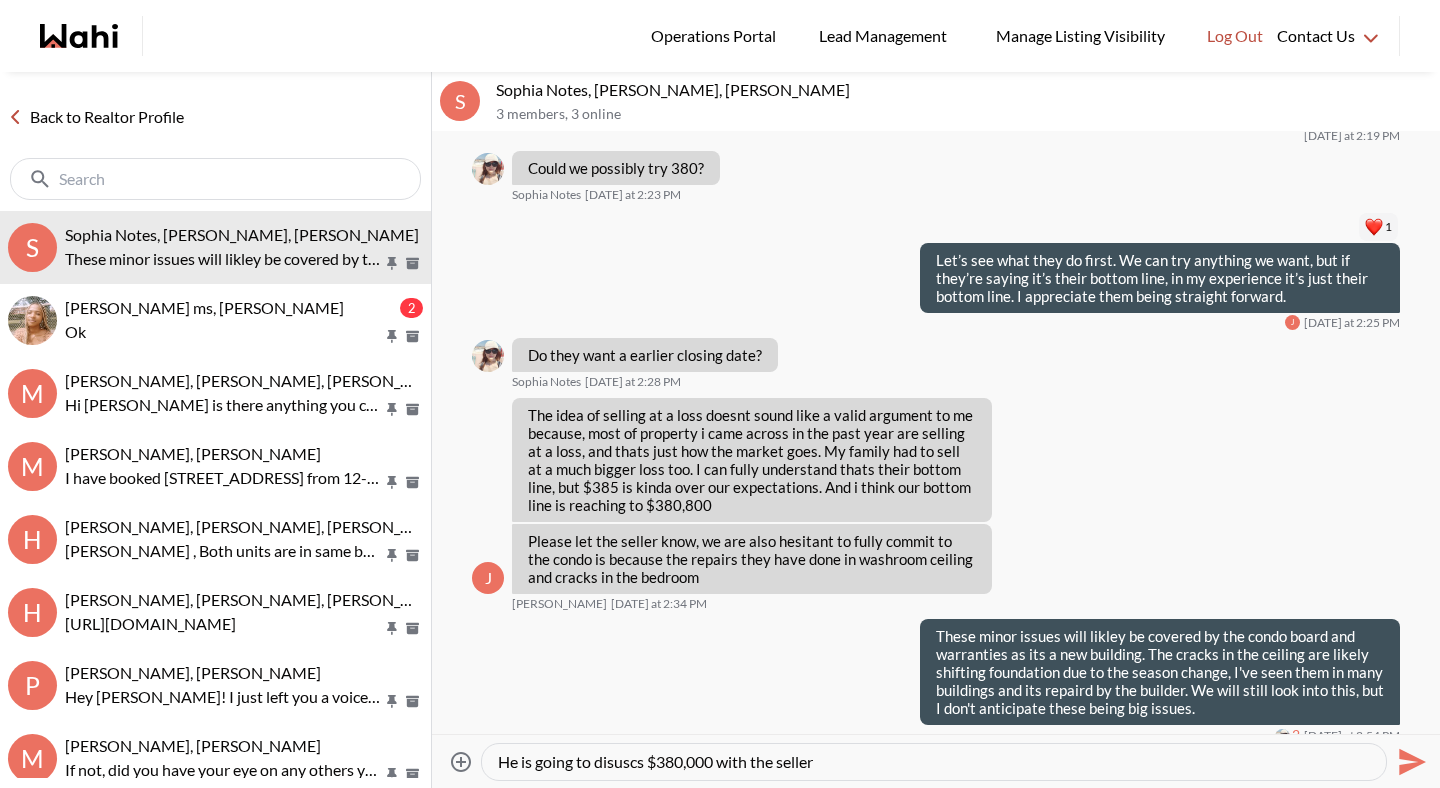 type 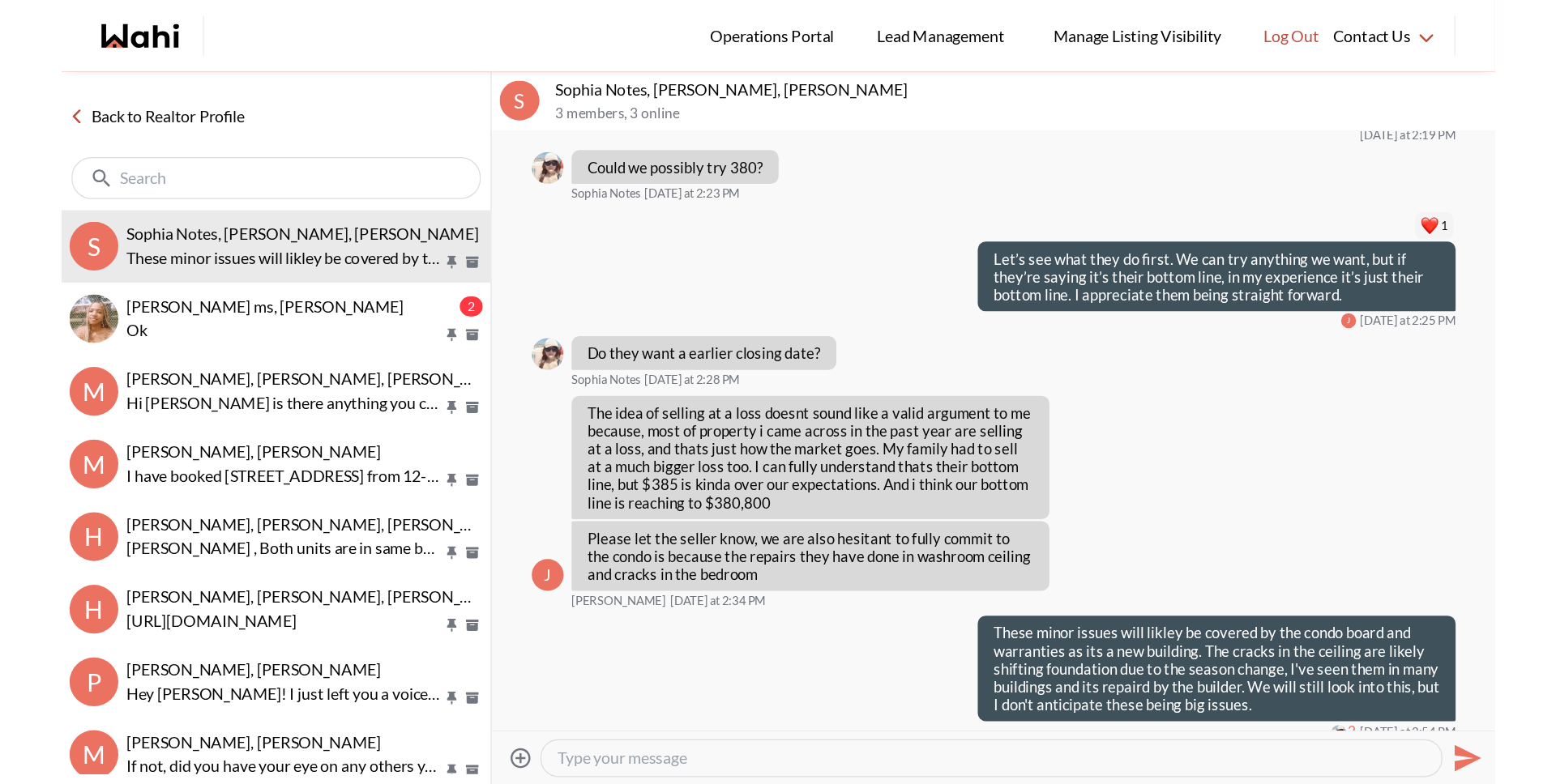 scroll, scrollTop: 1485, scrollLeft: 0, axis: vertical 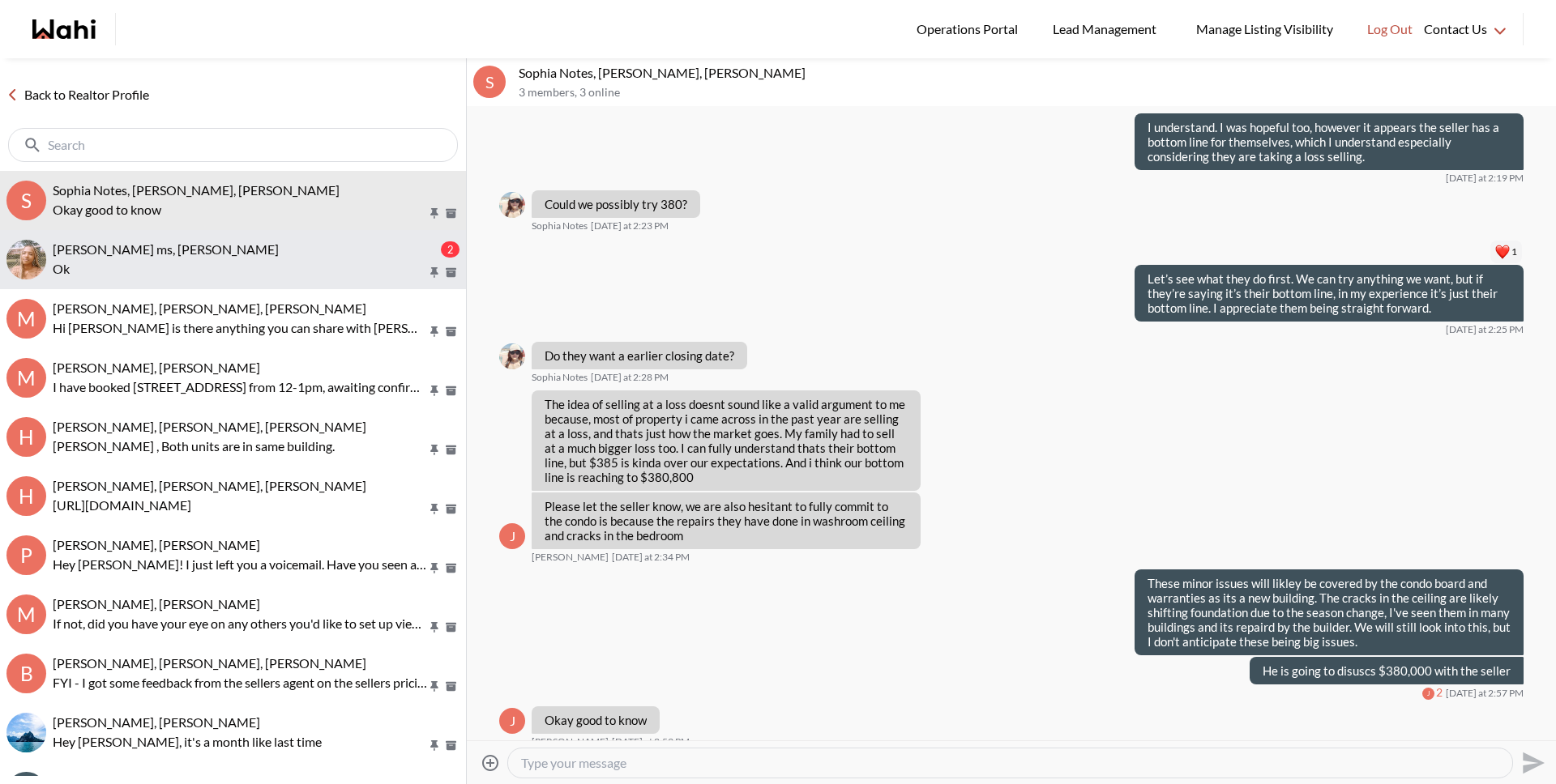 click on "[PERSON_NAME] ms, [PERSON_NAME]" at bounding box center (245, 249) 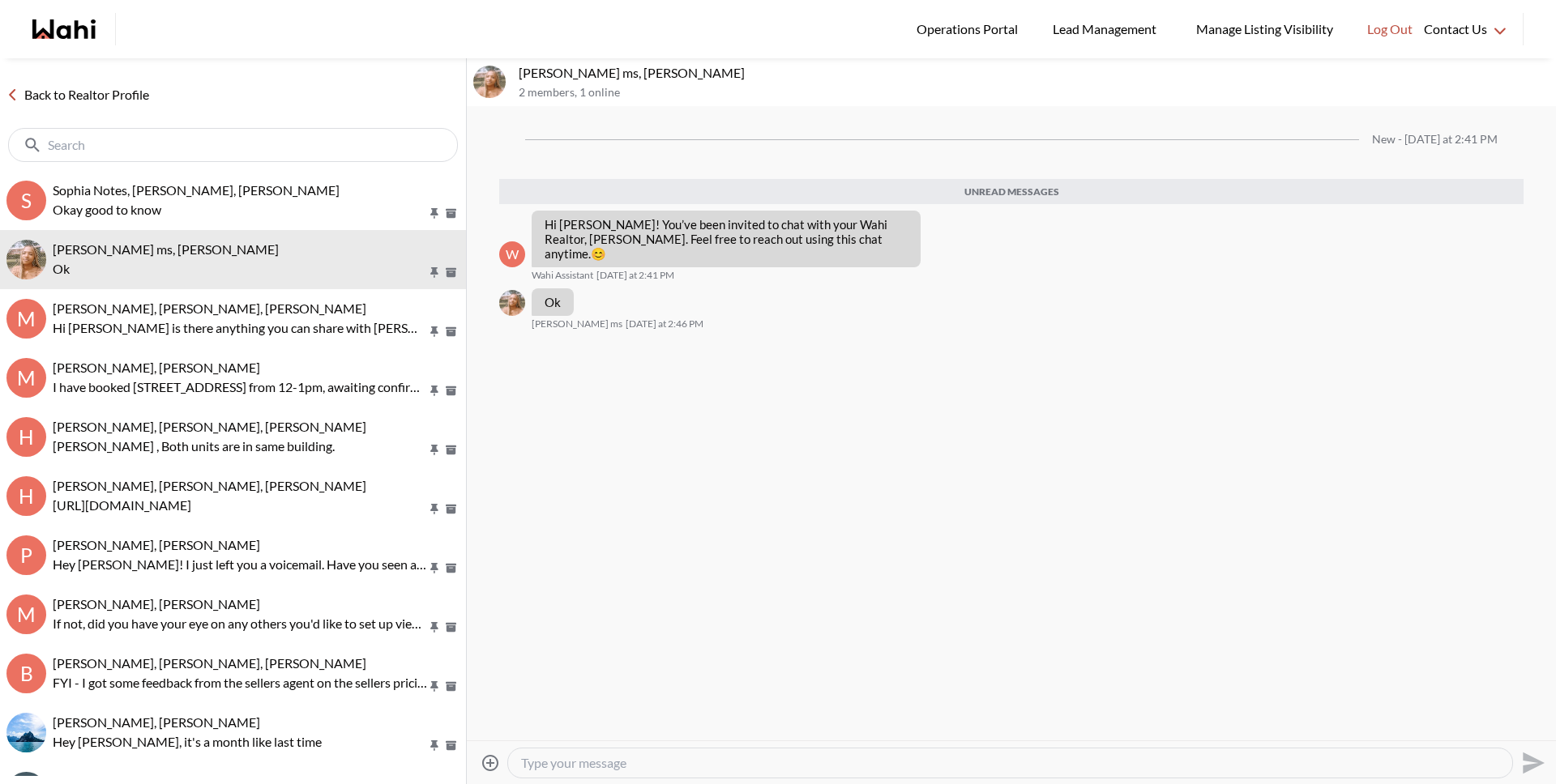 click at bounding box center (1010, 763) 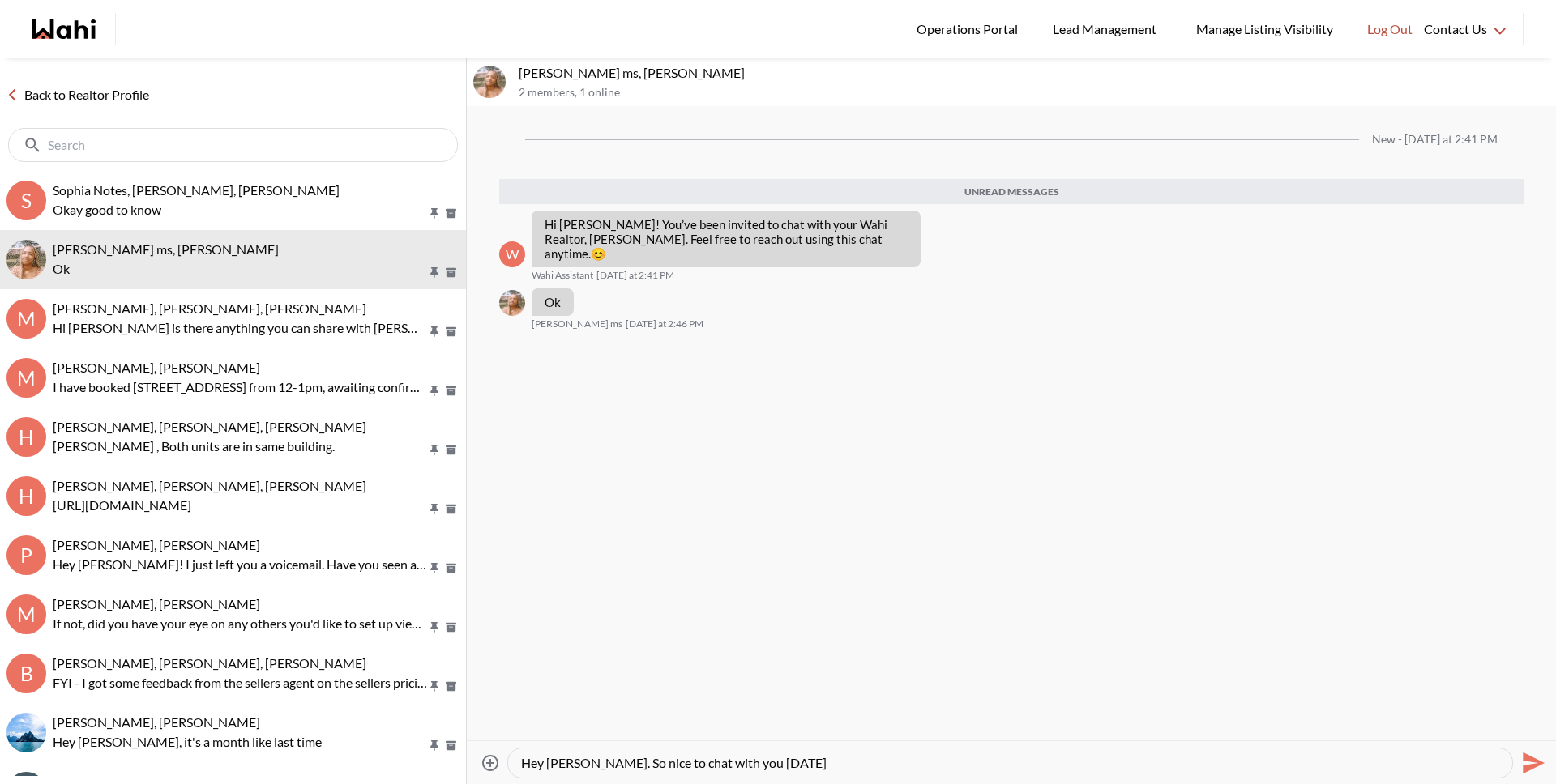 type on "Hey Portia. So nice to chat with you today!" 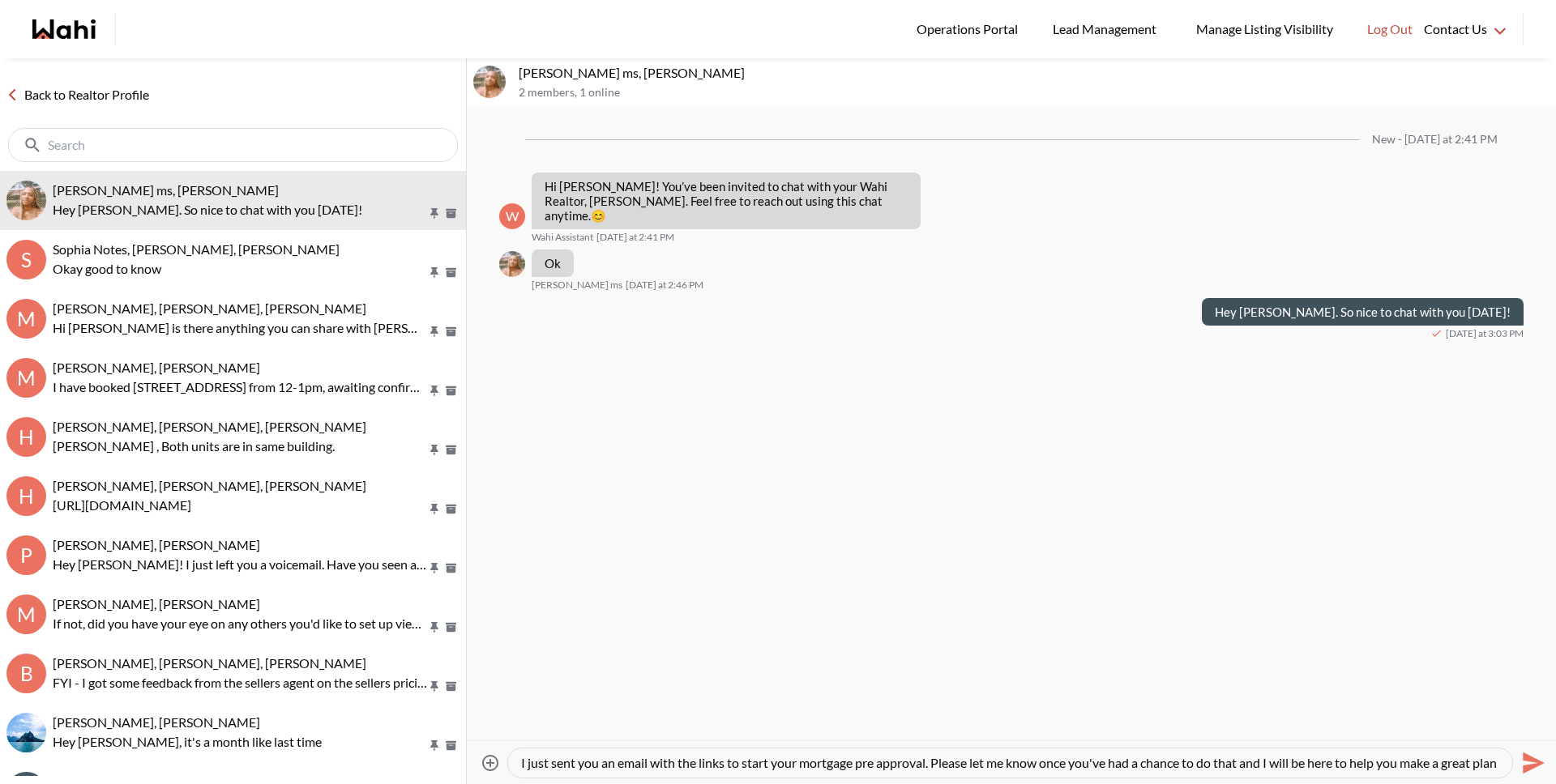 scroll, scrollTop: 16, scrollLeft: 0, axis: vertical 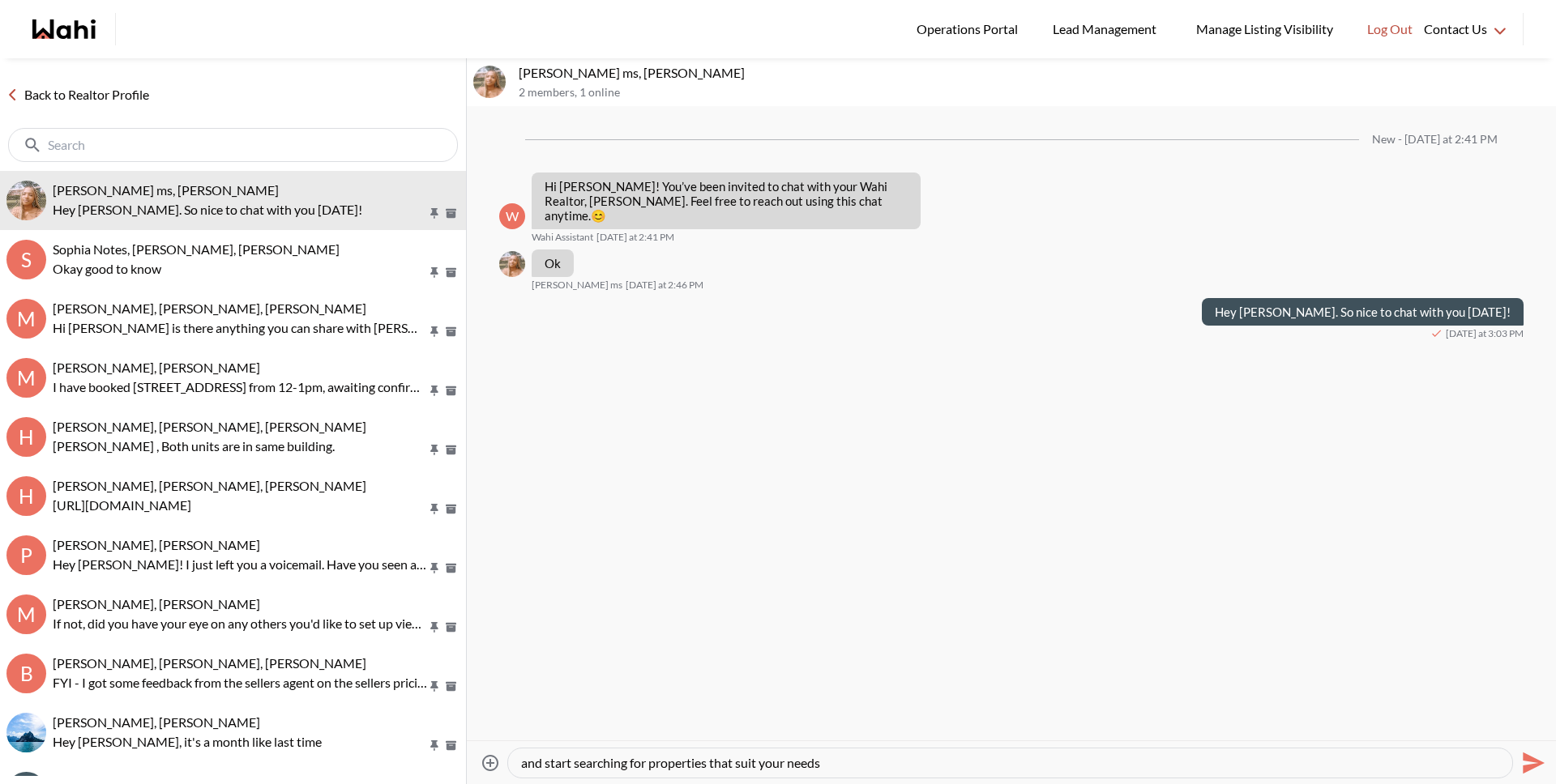 type on "I just sent you an email with the links to start your mortgage pre approval. Please let me know once you've had a chance to do that and I will be here to help you make a great plan and start searching for properties that suit your needs." 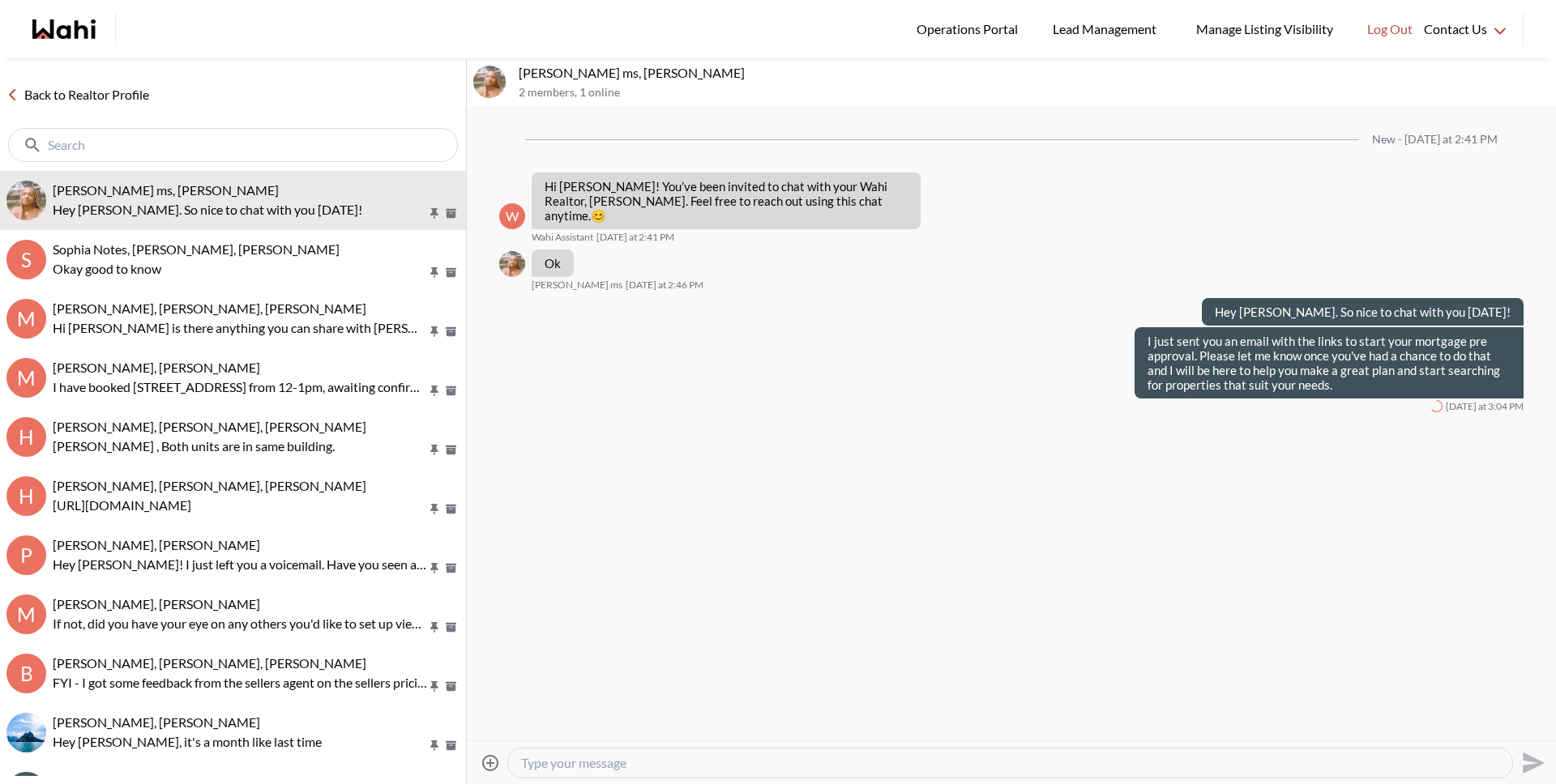 scroll, scrollTop: 0, scrollLeft: 0, axis: both 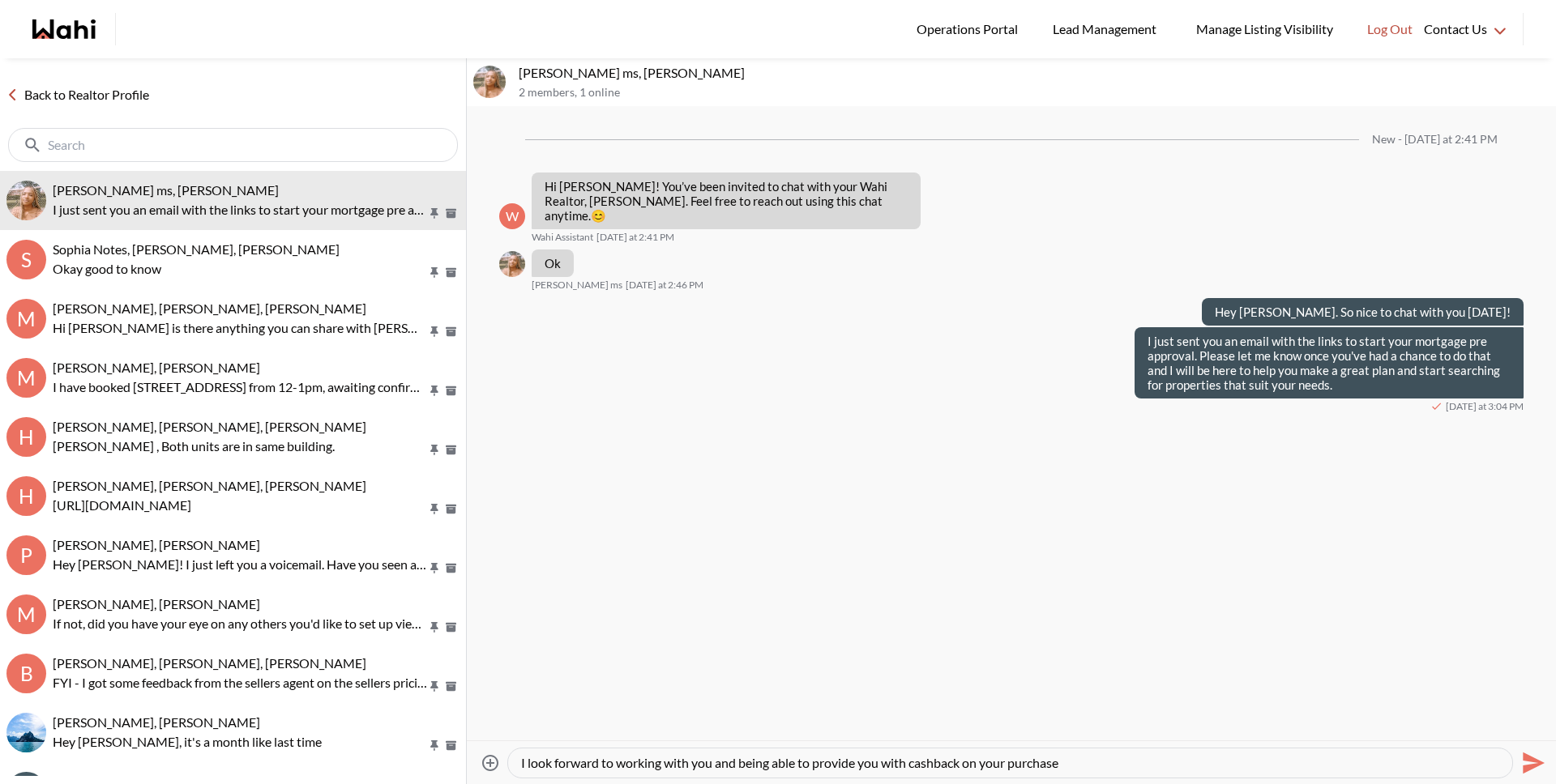 type on "I look forward to working with you and being able to provide you with cashback on your purchase!" 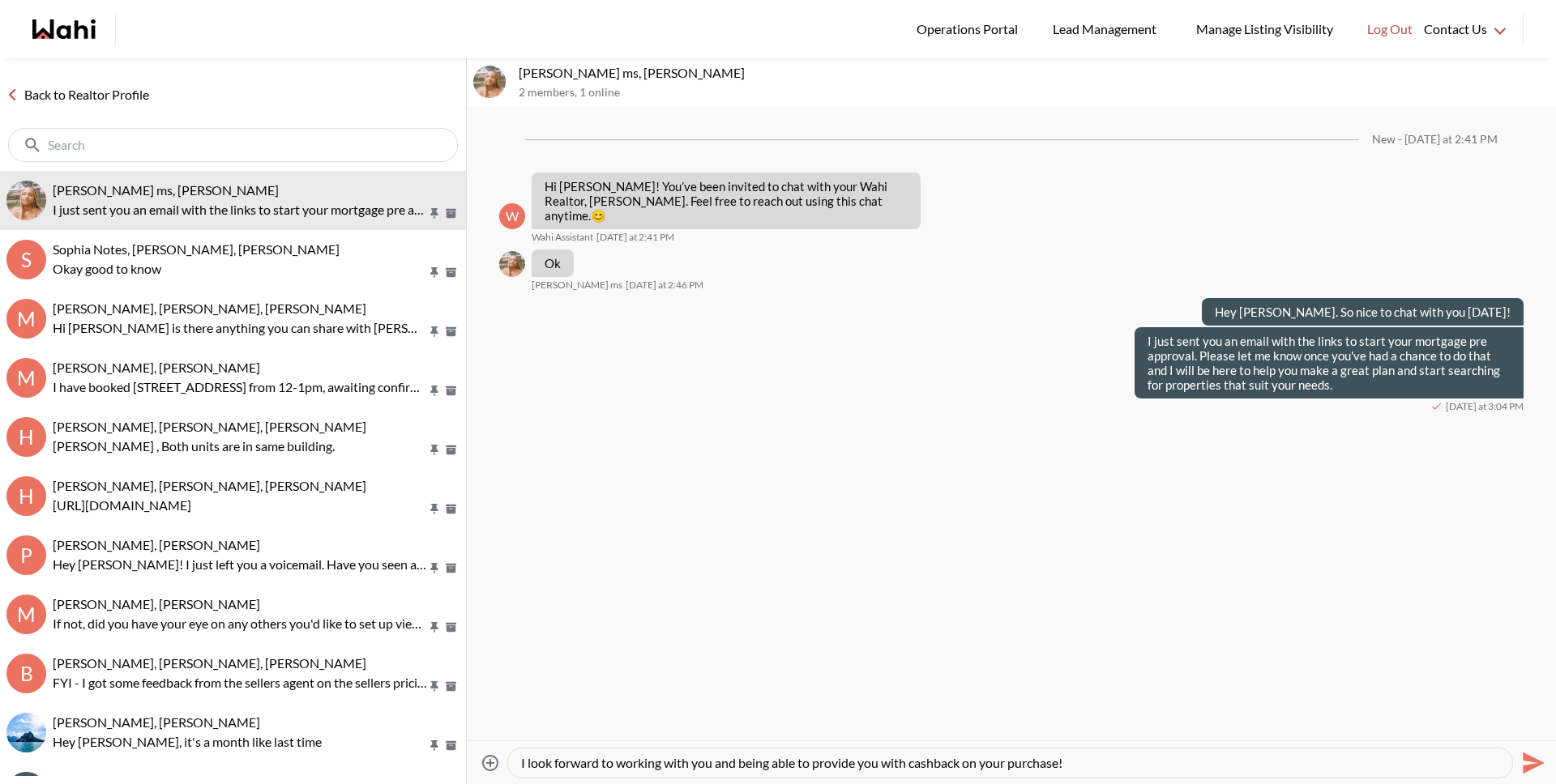 type 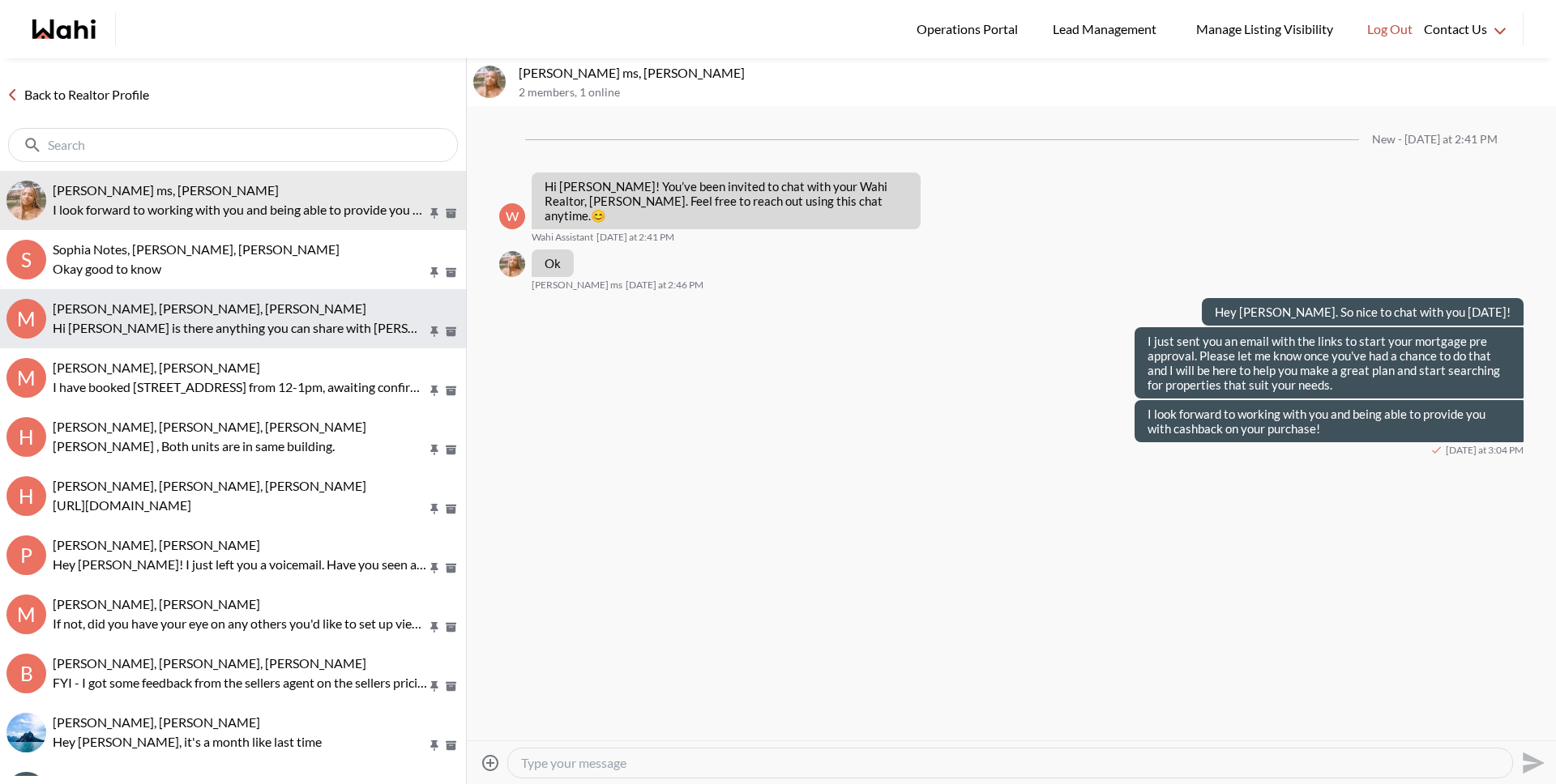 click on "M Marianne MacDonald, Davin Sinclair, Michelle Hi Michelle is there anything you can share with Davin and I on the houses we are going to look at on Sunday?? The 866 Harvest Road especially perhaps the age and any other details?? Thanks" at bounding box center [233, 318] 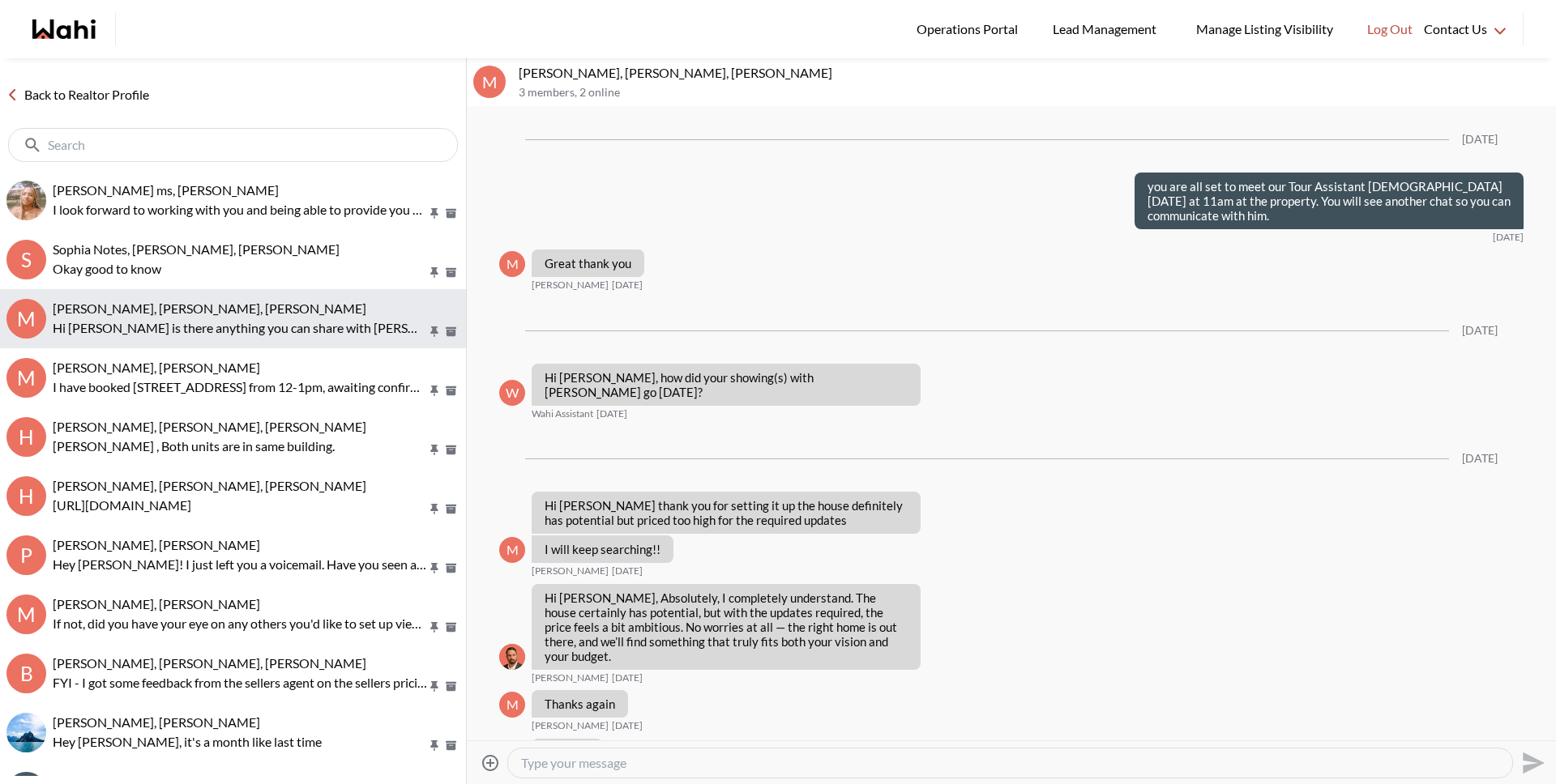 scroll, scrollTop: 1816, scrollLeft: 0, axis: vertical 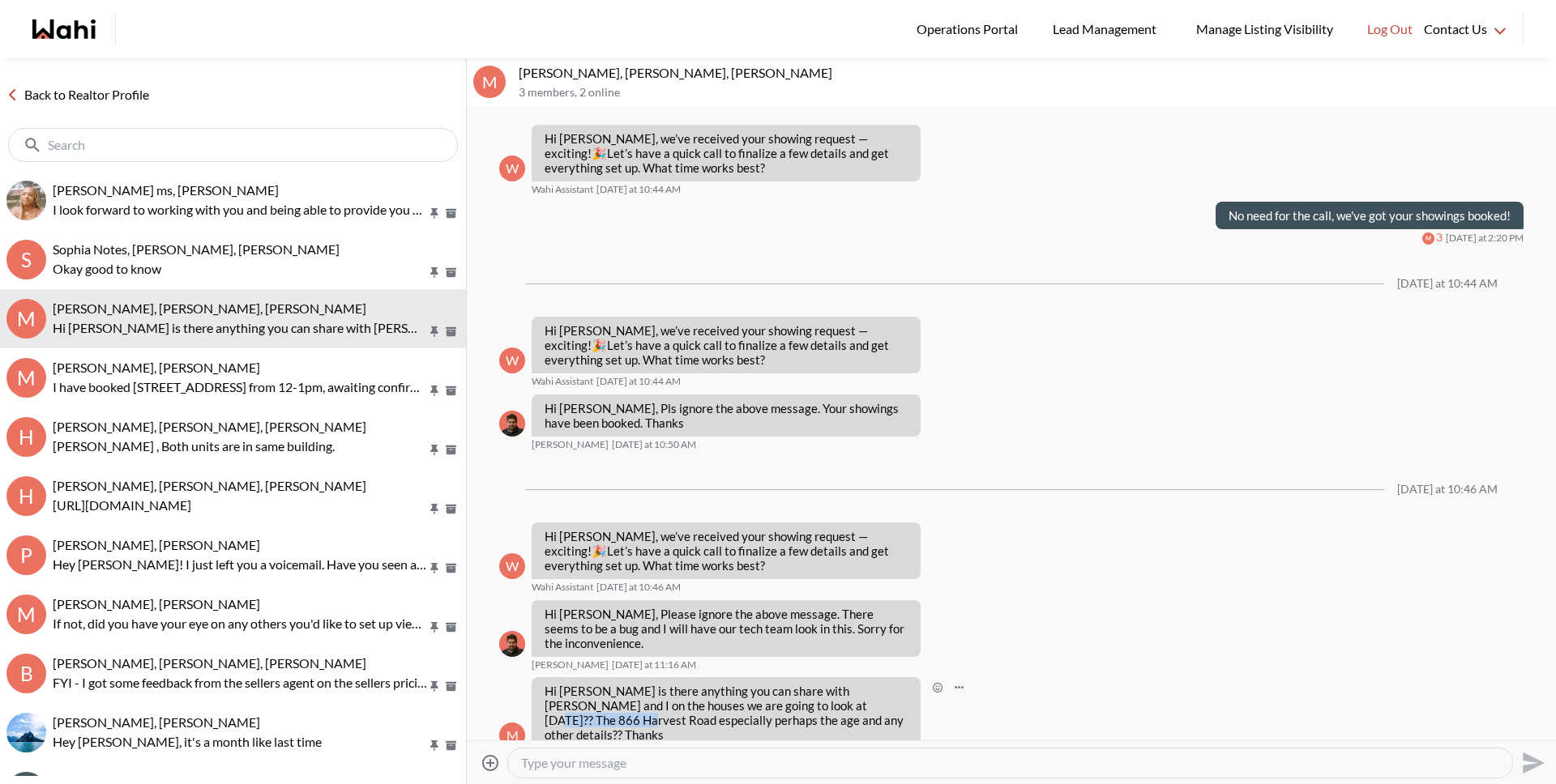 drag, startPoint x: 796, startPoint y: 690, endPoint x: 890, endPoint y: 696, distance: 94.19129 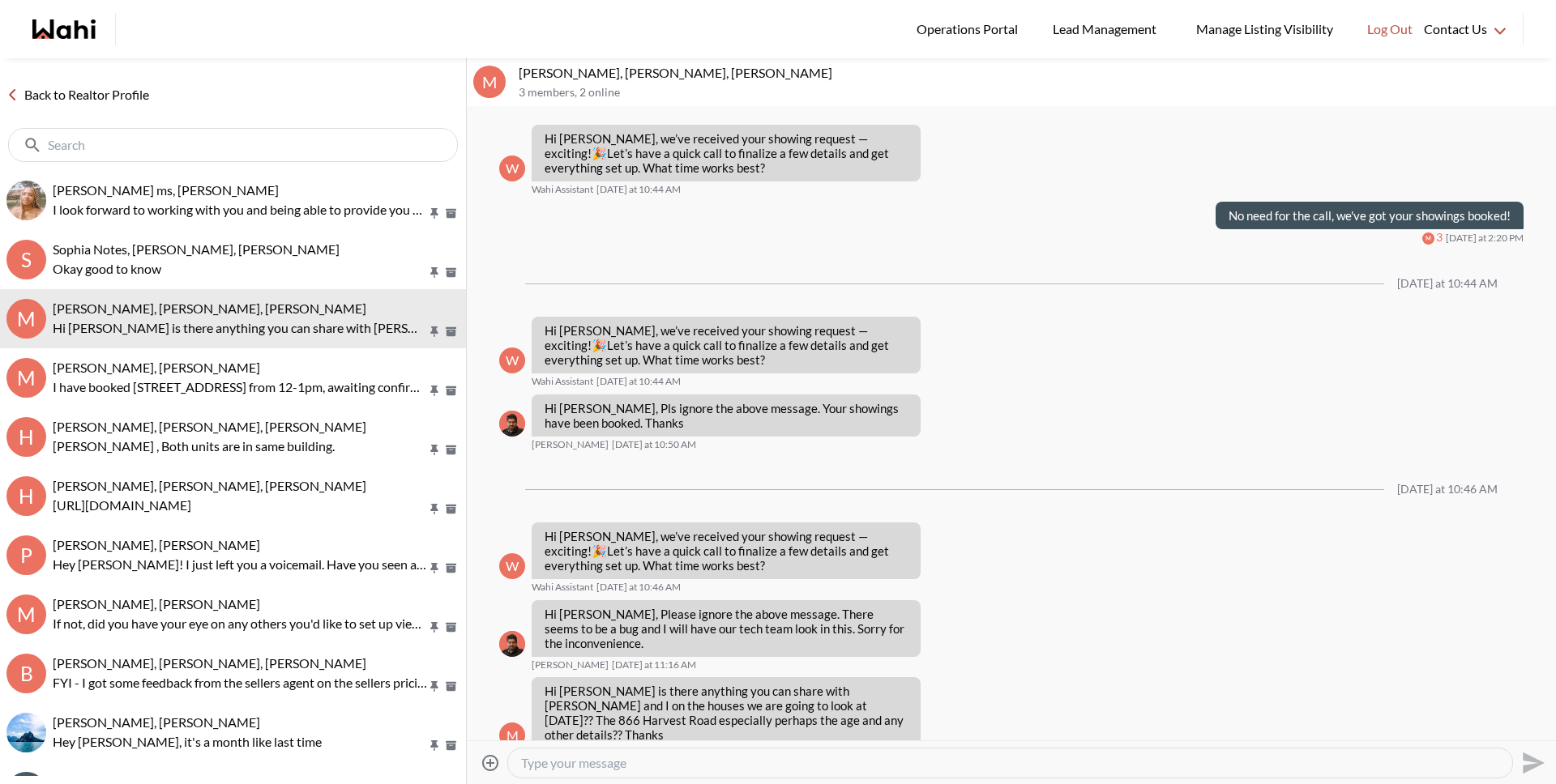 click on "Attach files Send" at bounding box center [1011, 762] 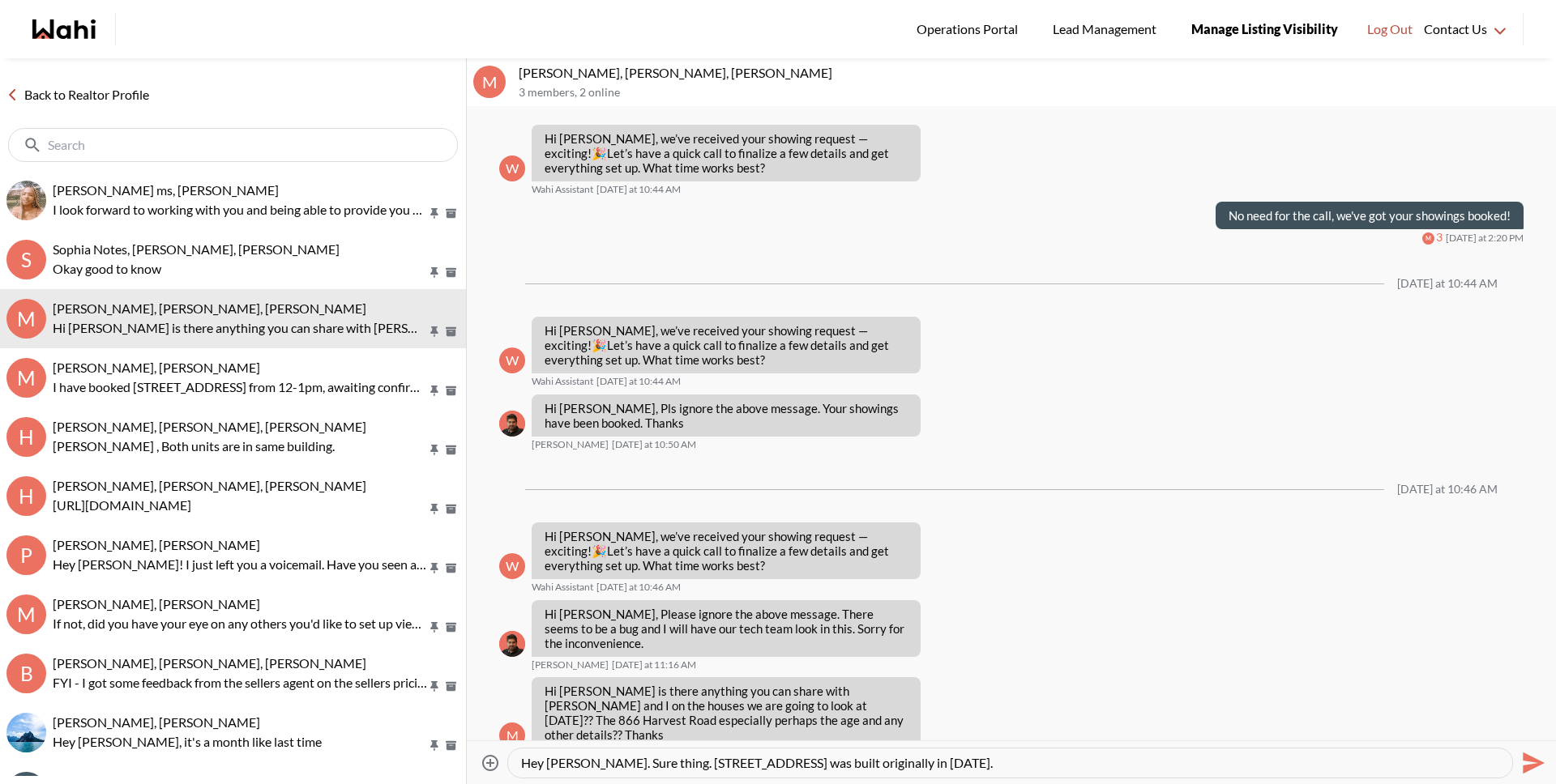 type on "Hey Marianne. Sure thing. 668 Harvest Rd was built originally in 1954." 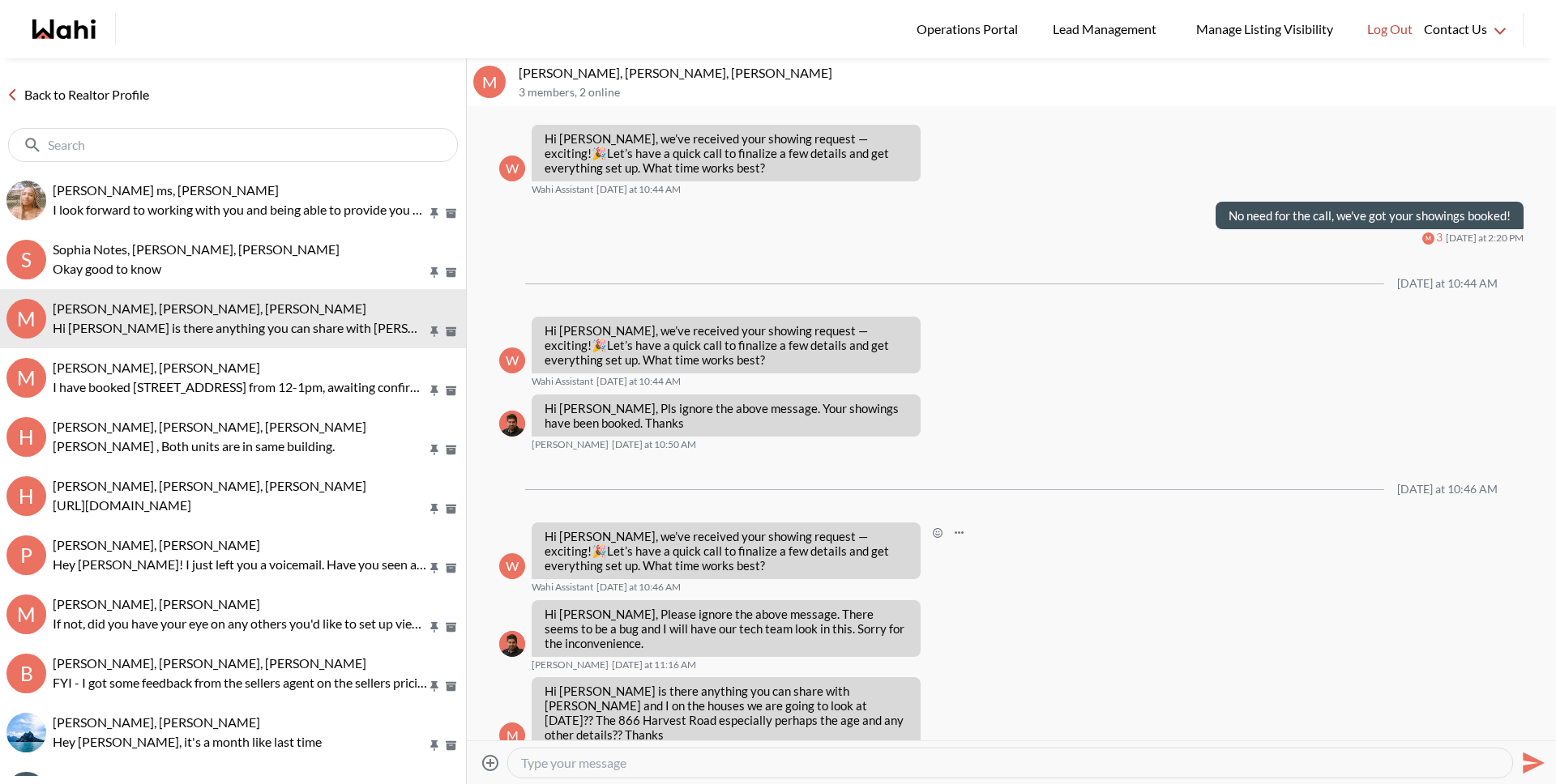 scroll, scrollTop: 1879, scrollLeft: 0, axis: vertical 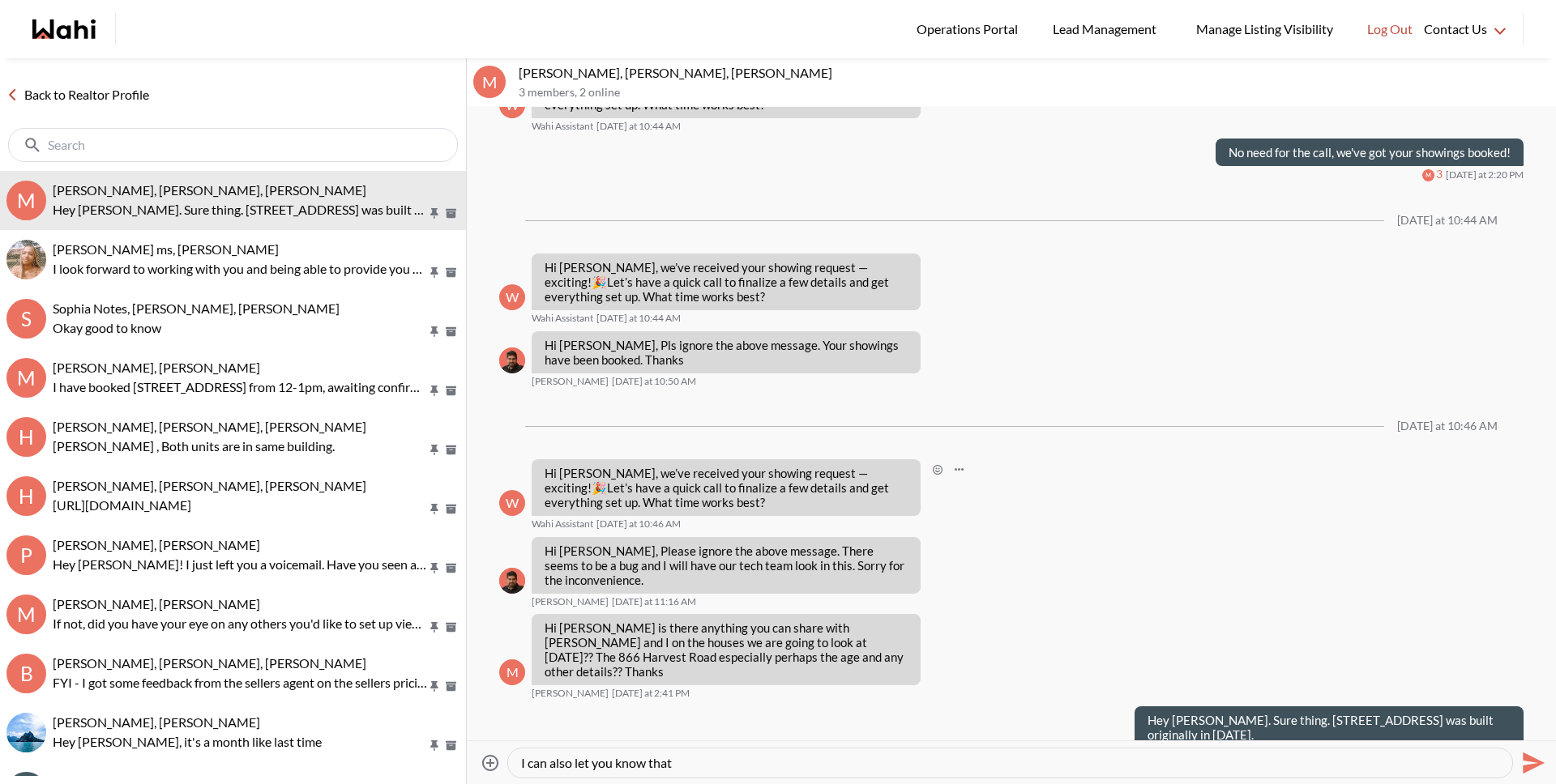 paste on "ew 92' deep drilled well with 7GPM pump installed 2022. Water treated with UV and softener. Septic located under side porch. Septic system in working condition but is approaching end of life. Buried pool located at back left of property." 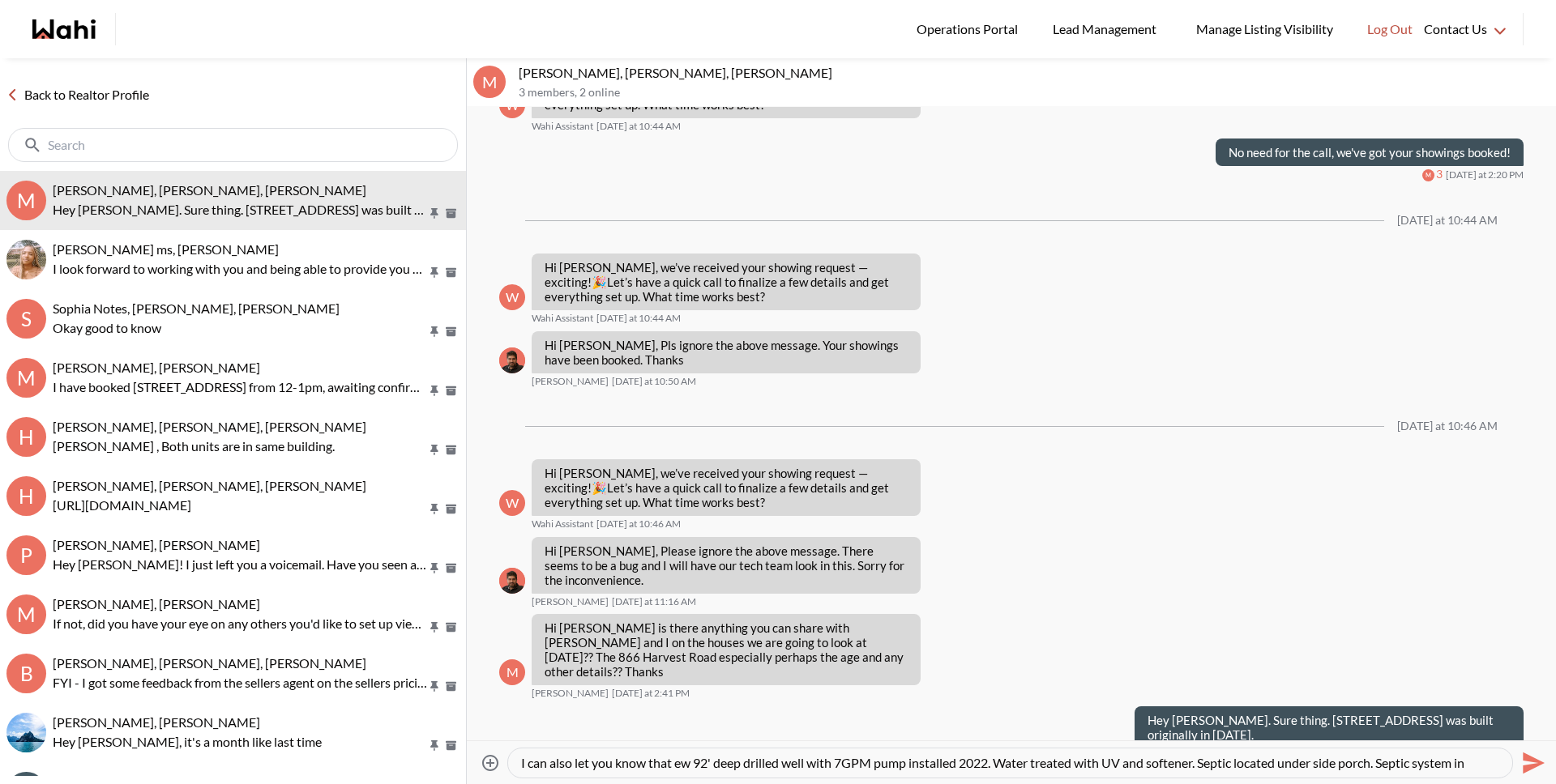 click on "I can also let you know that ew 92' deep drilled well with 7GPM pump installed 2022. Water treated with UV and softener. Septic located under side porch. Septic system in working condition but is approaching end of life. Buried pool located at back left of property." at bounding box center [1010, 763] 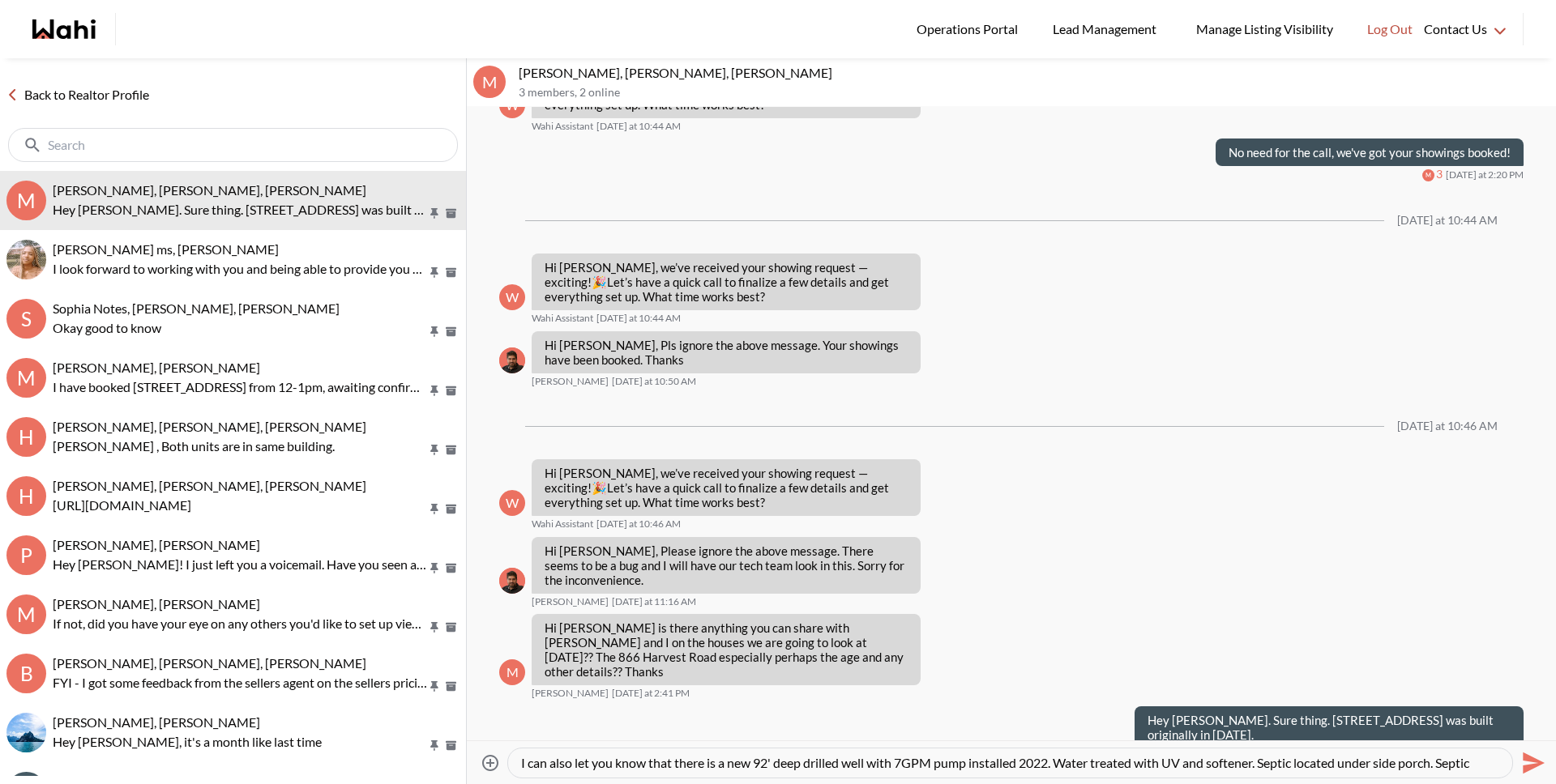 click on "I can also let you know that there is a new 92' deep drilled well with 7GPM pump installed 2022. Water treated with UV and softener. Septic located under side porch. Septic system in working condition but is approaching end of life. Buried pool located at back left of property." at bounding box center (1010, 763) 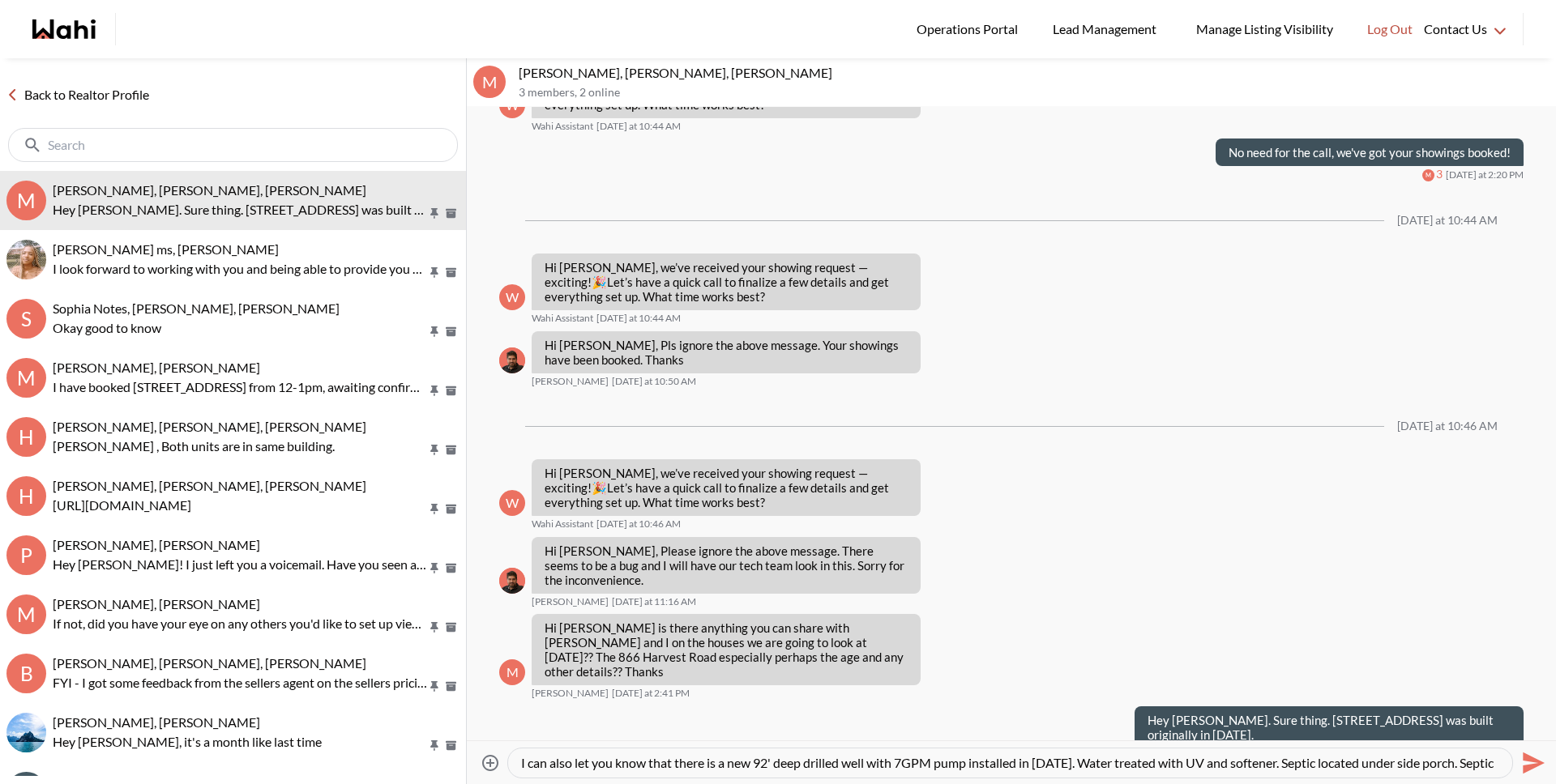 click on "I can also let you know that there is a new 92' deep drilled well with 7GPM pump installed in 2022. Water treated with UV and softener. Septic located under side porch. Septic system in working condition but is approaching end of life. Buried pool located at back left of property." at bounding box center [1010, 763] 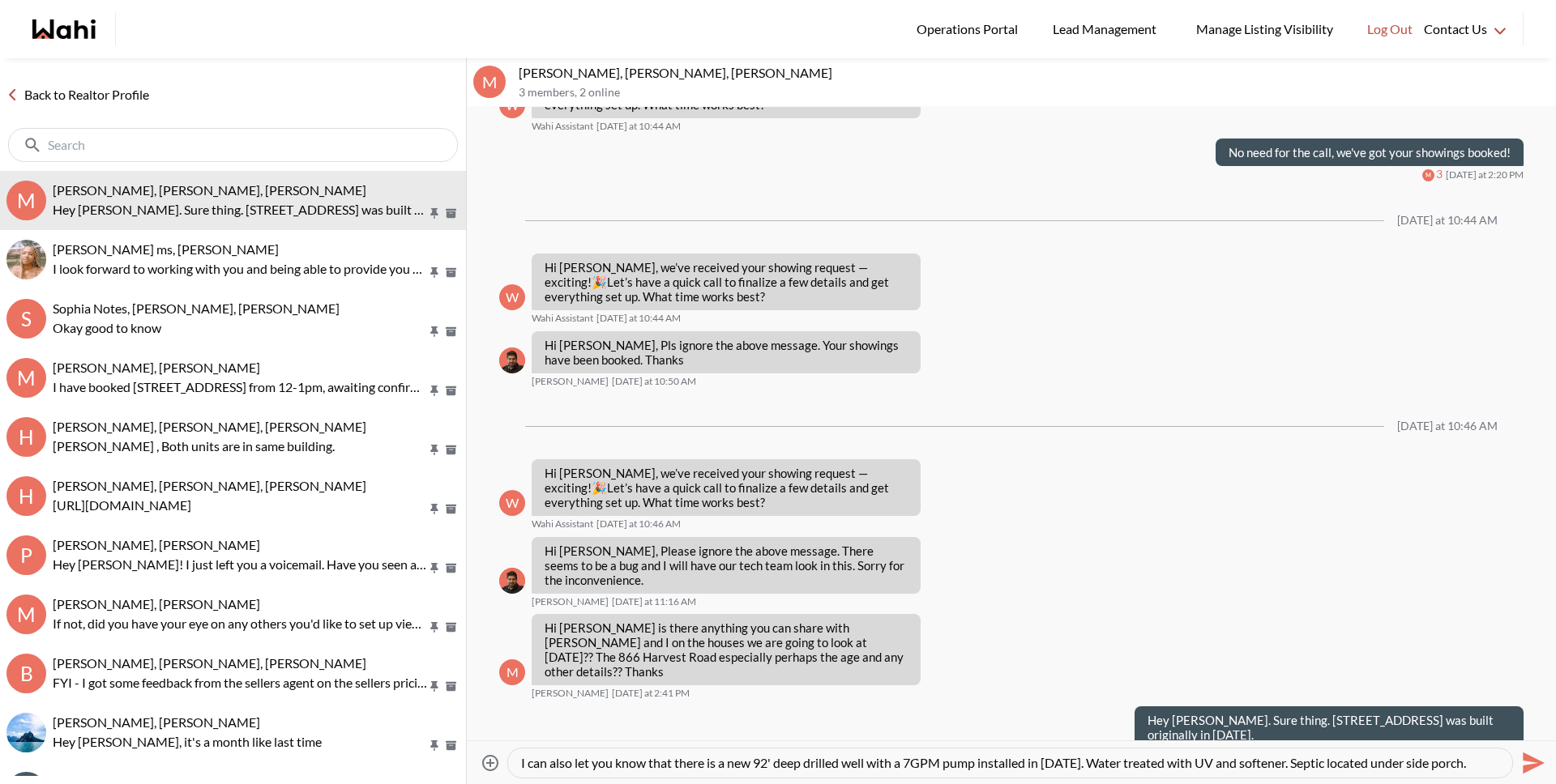 click on "I can also let you know that there is a new 92' deep drilled well with a 7GPM pump installed in 2022. Water treated with UV and softener. Septic located under side porch. Septic system in working condition but is approaching end of life. Buried pool located at back left of property." at bounding box center [1010, 763] 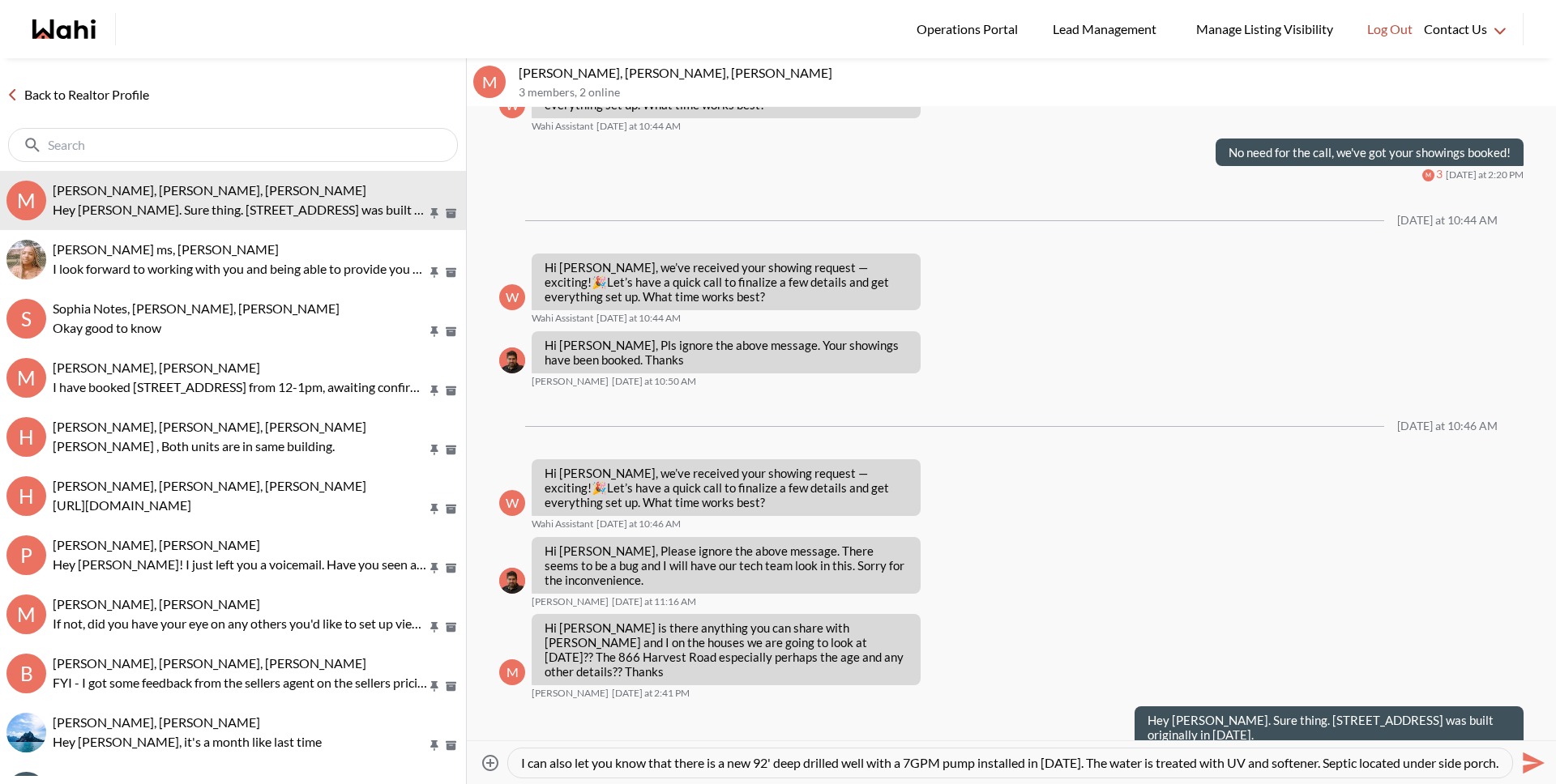 click on "I can also let you know that there is a new 92' deep drilled well with a 7GPM pump installed in 2022. The water is treated with UV and softener. Septic located under side porch. Septic system in working condition but is approaching end of life. Buried pool located at back left of property." at bounding box center [1010, 763] 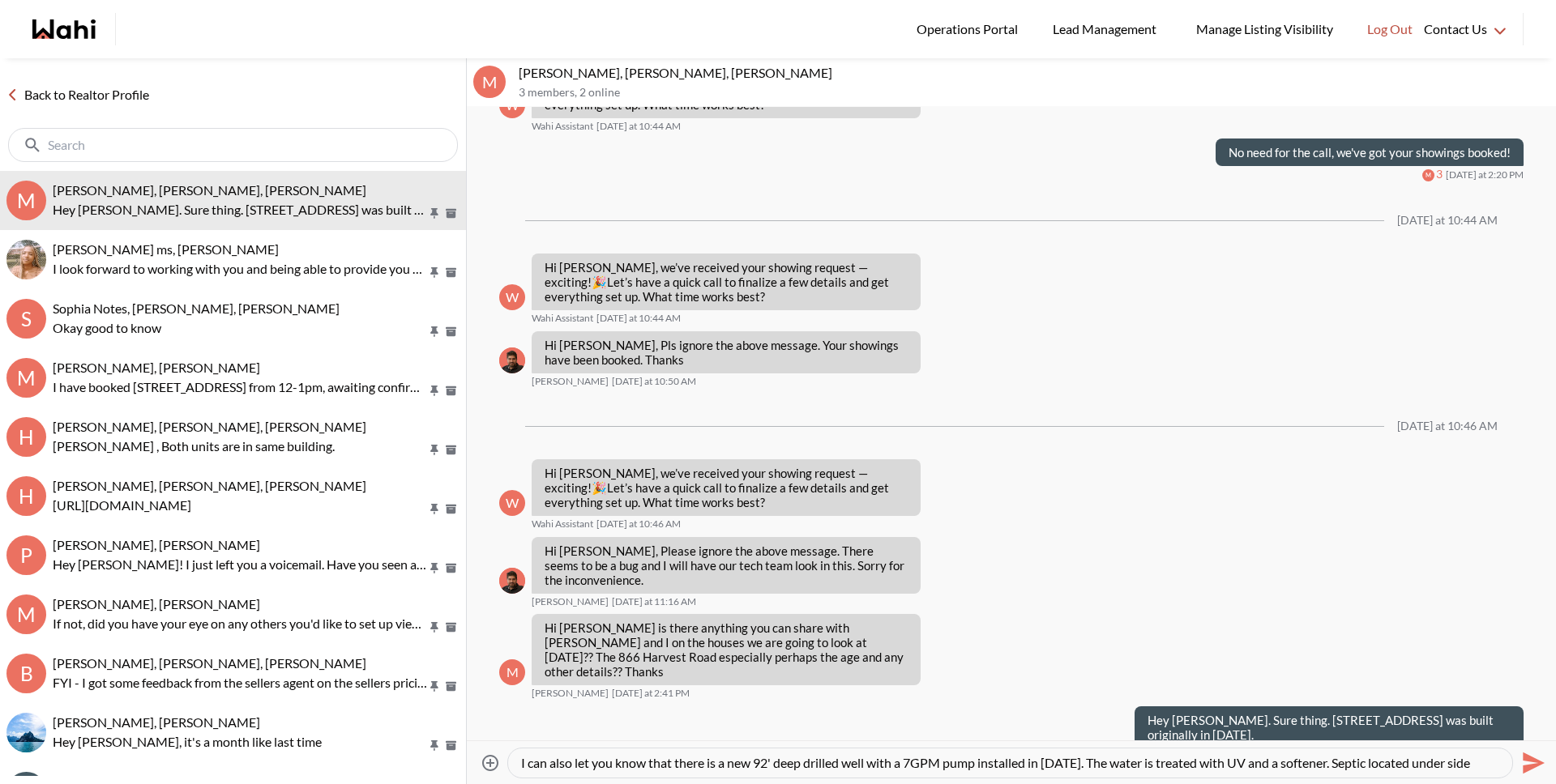 click on "I can also let you know that there is a new 92' deep drilled well with a 7GPM pump installed in 2022. The water is treated with UV and a softener. Septic located under side porch. Septic system in working condition but is approaching end of life. Buried pool located at back left of property." at bounding box center (1010, 763) 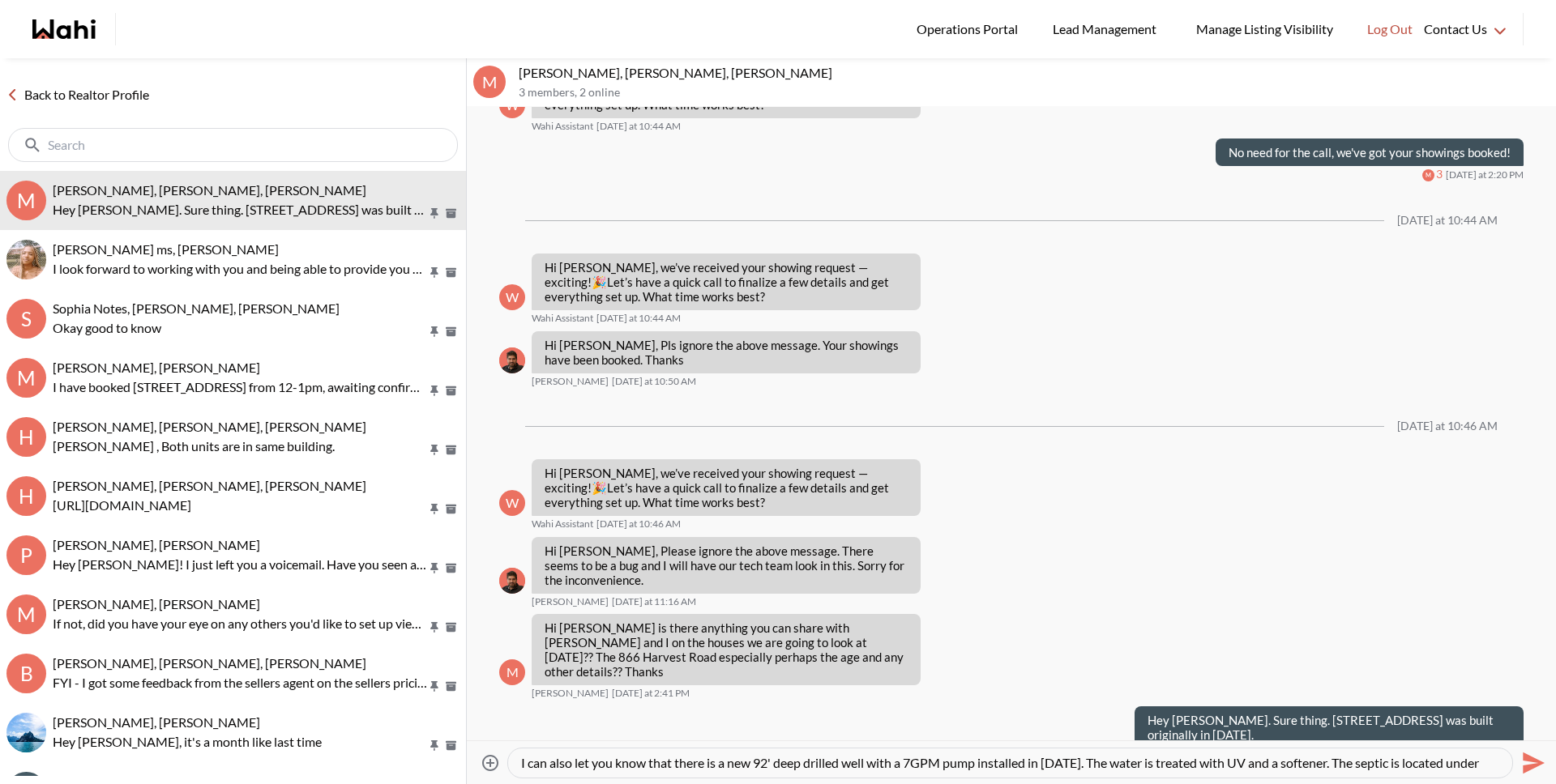 scroll, scrollTop: 16, scrollLeft: 0, axis: vertical 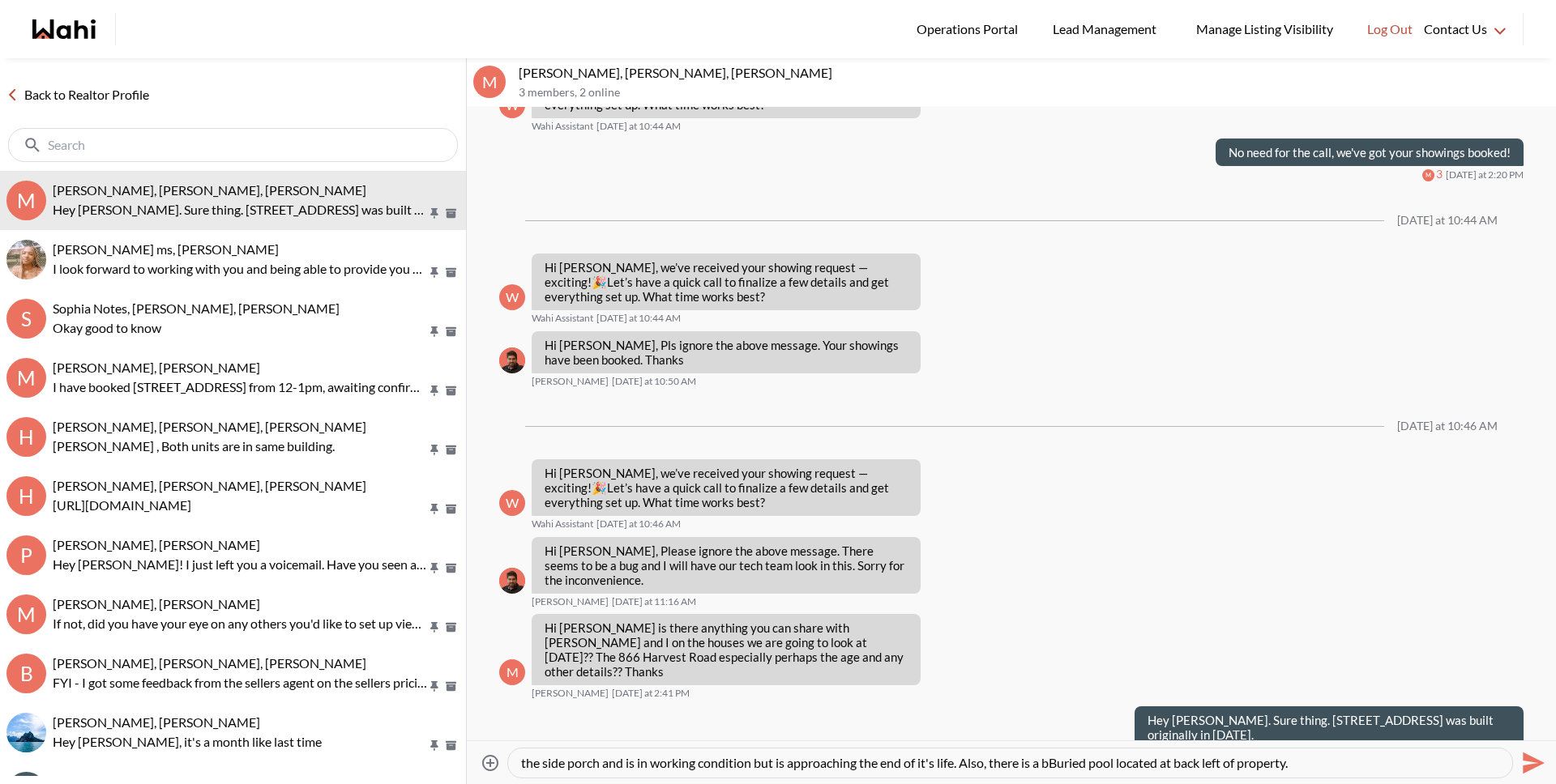 type on "I can also let you know that there is a new 92' deep drilled well with a 7GPM pump installed in 2022. The water is treated with UV and a softener. The septic is located under the side porch and is in working condition but is approaching the end of it's life. Also, there is a buried pool located at back left of property." 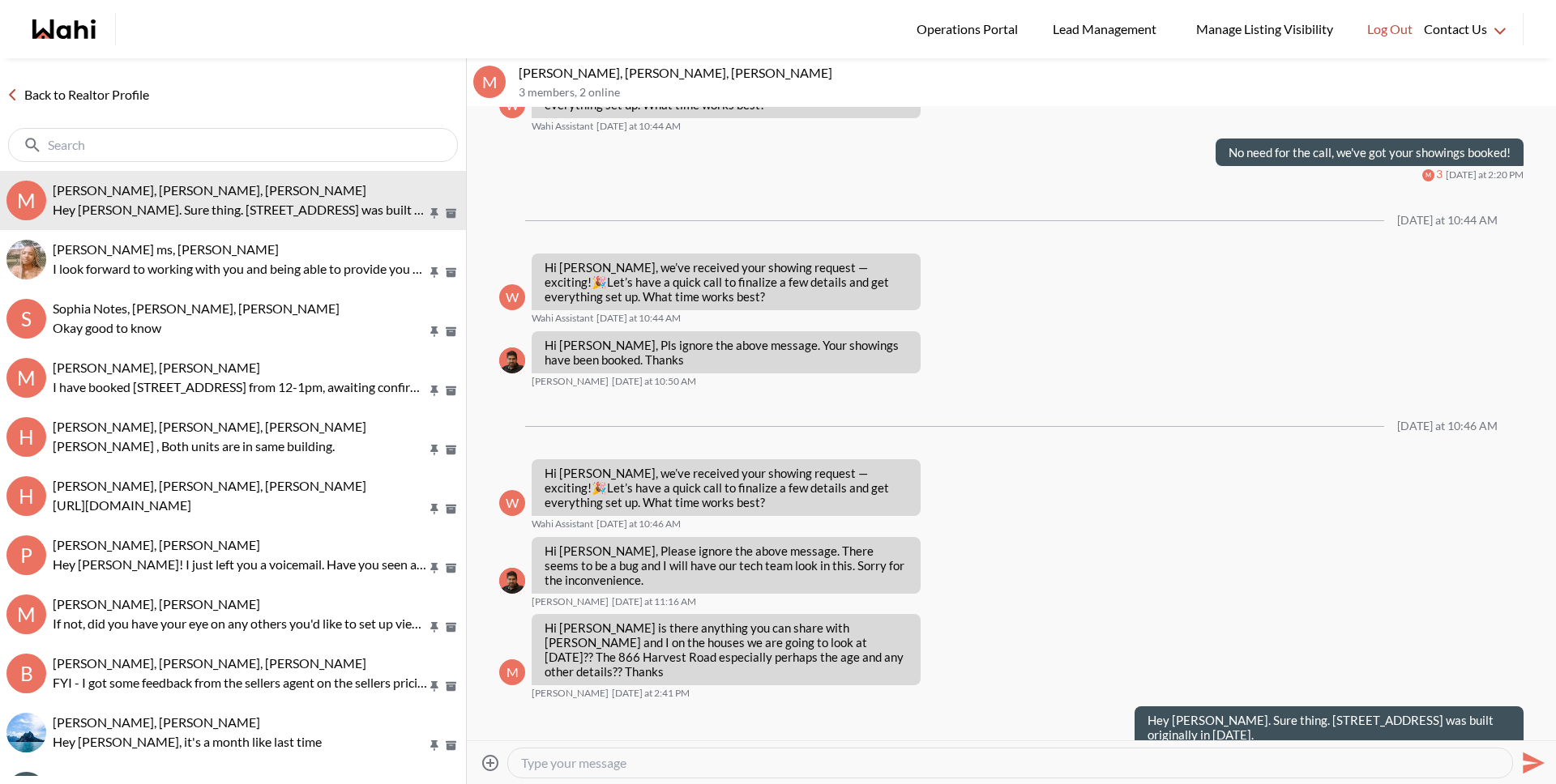 scroll, scrollTop: 1966, scrollLeft: 0, axis: vertical 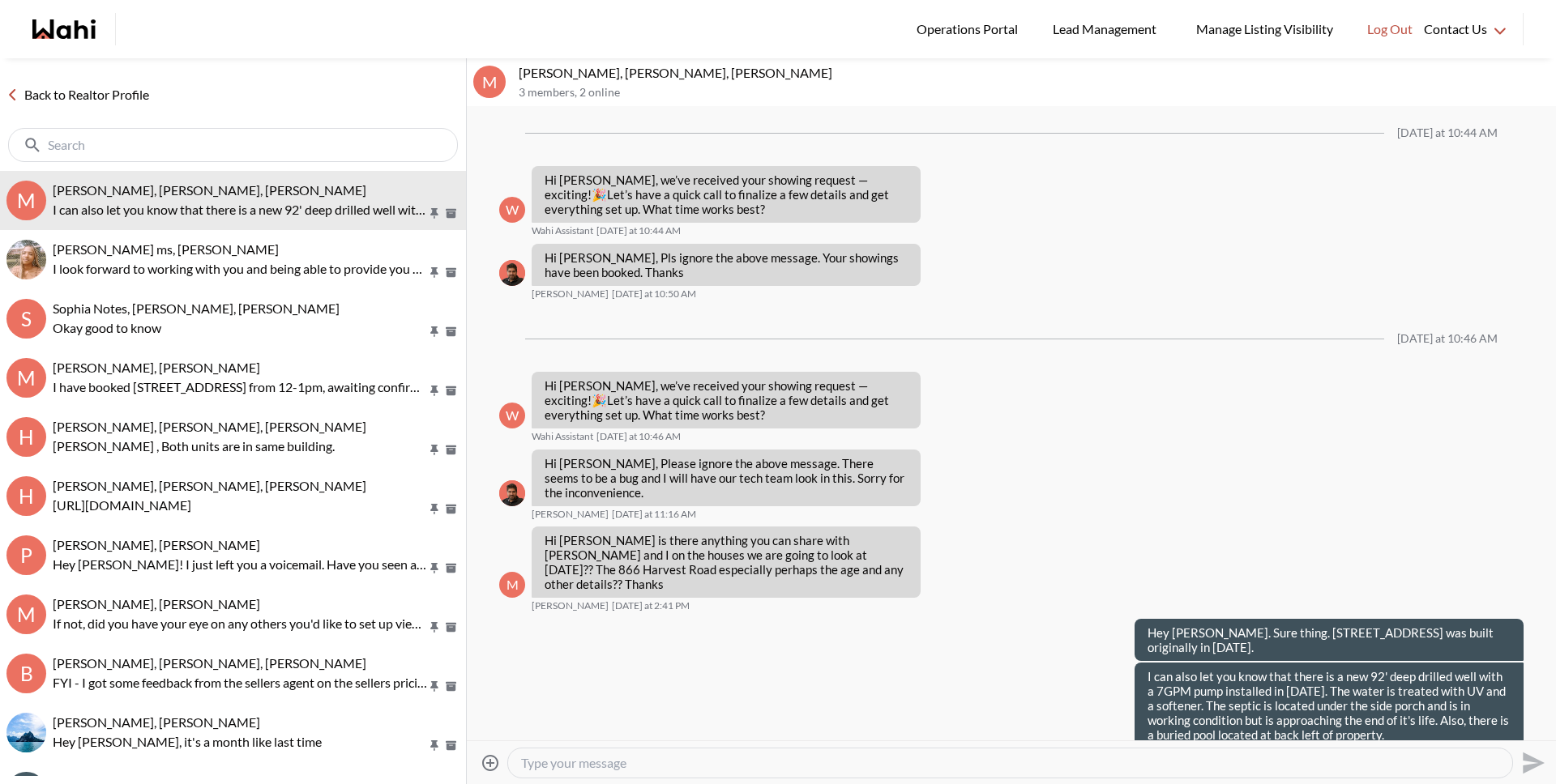 click at bounding box center (1010, 763) 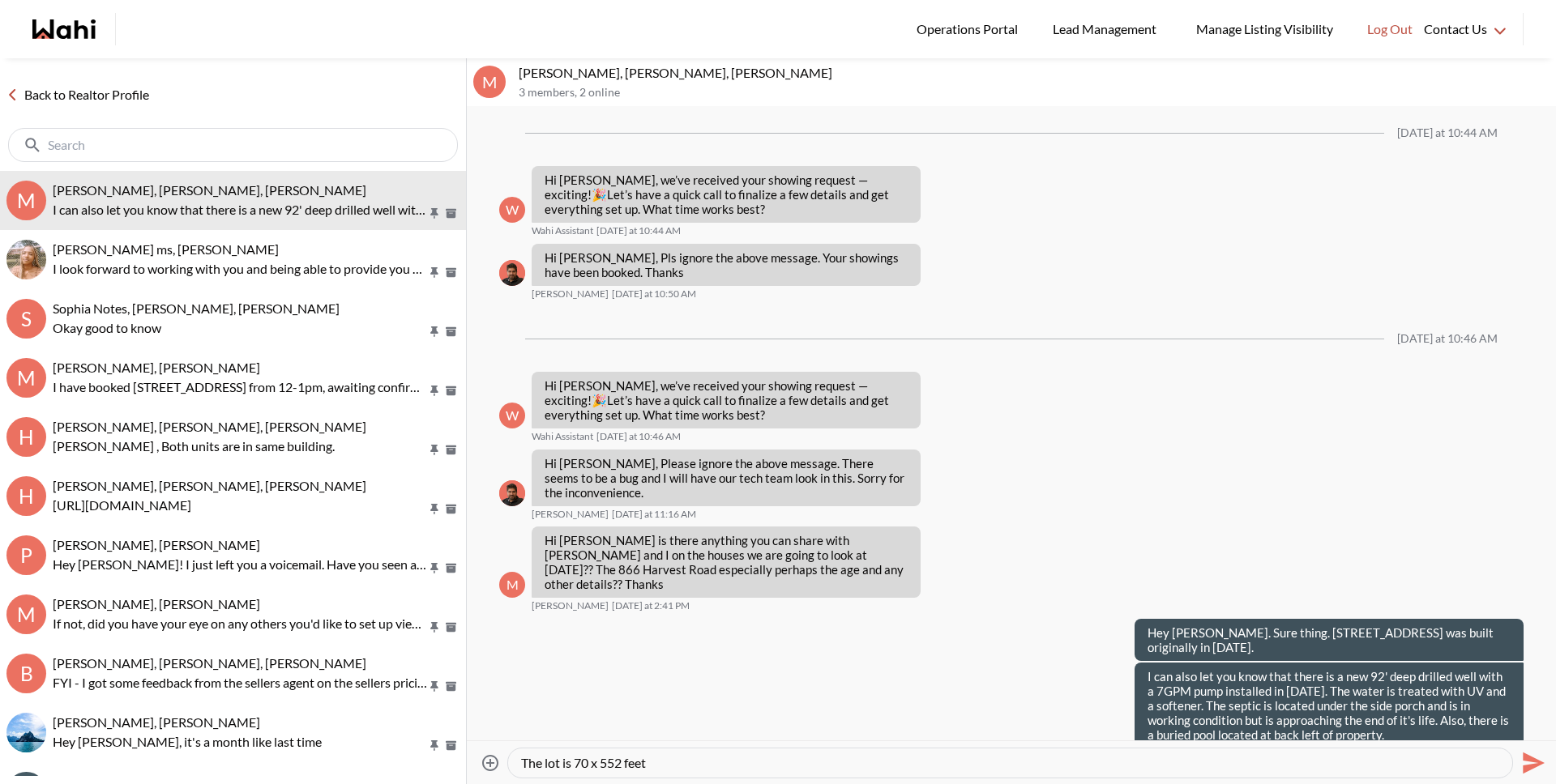 click on "The lot is 70 x 552 feet" at bounding box center (1010, 763) 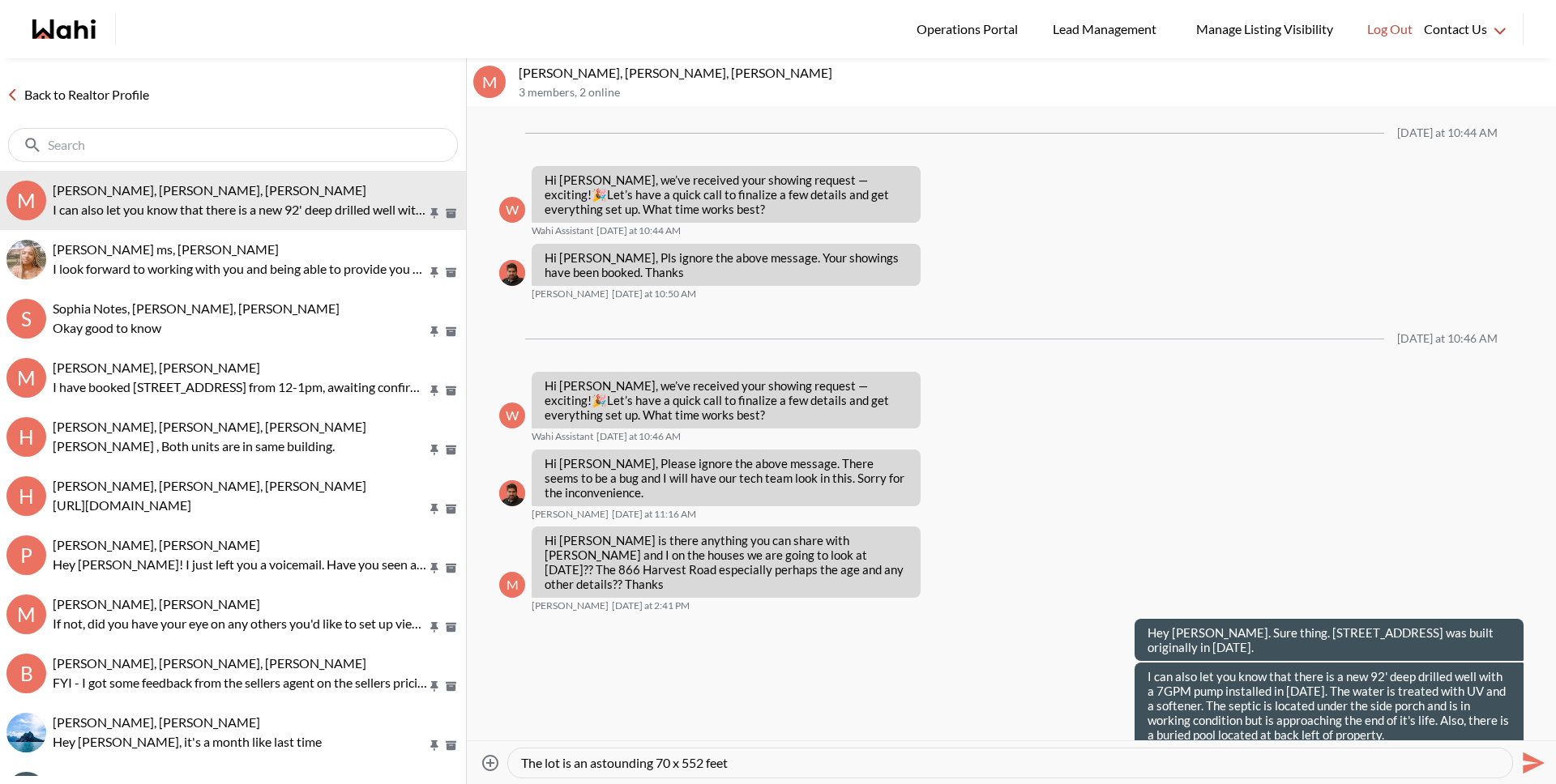 click on "The lot is an astounding 70 x 552 feet" at bounding box center [1010, 763] 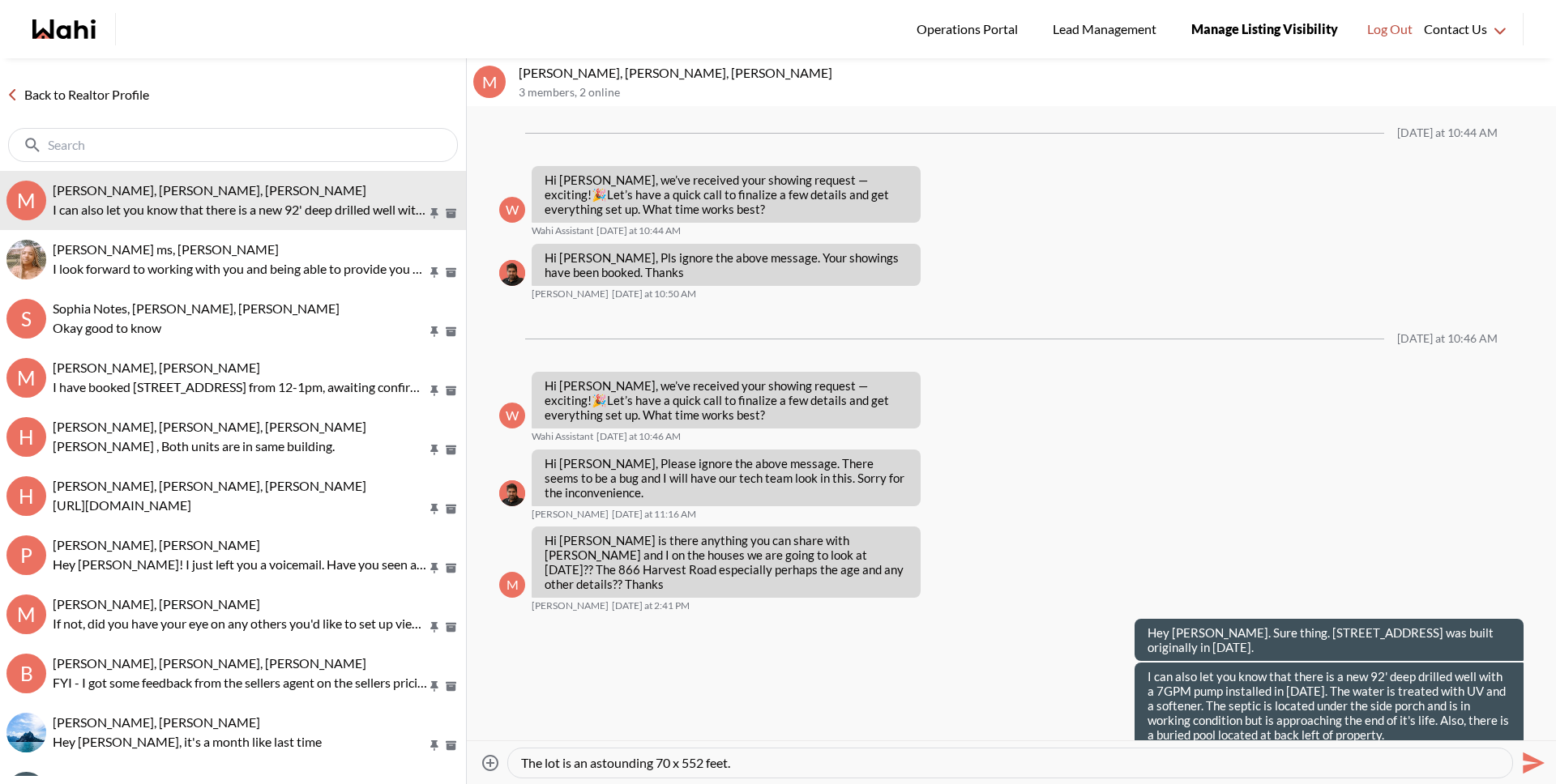 type on "The lot is an astounding 70 x 552 feet." 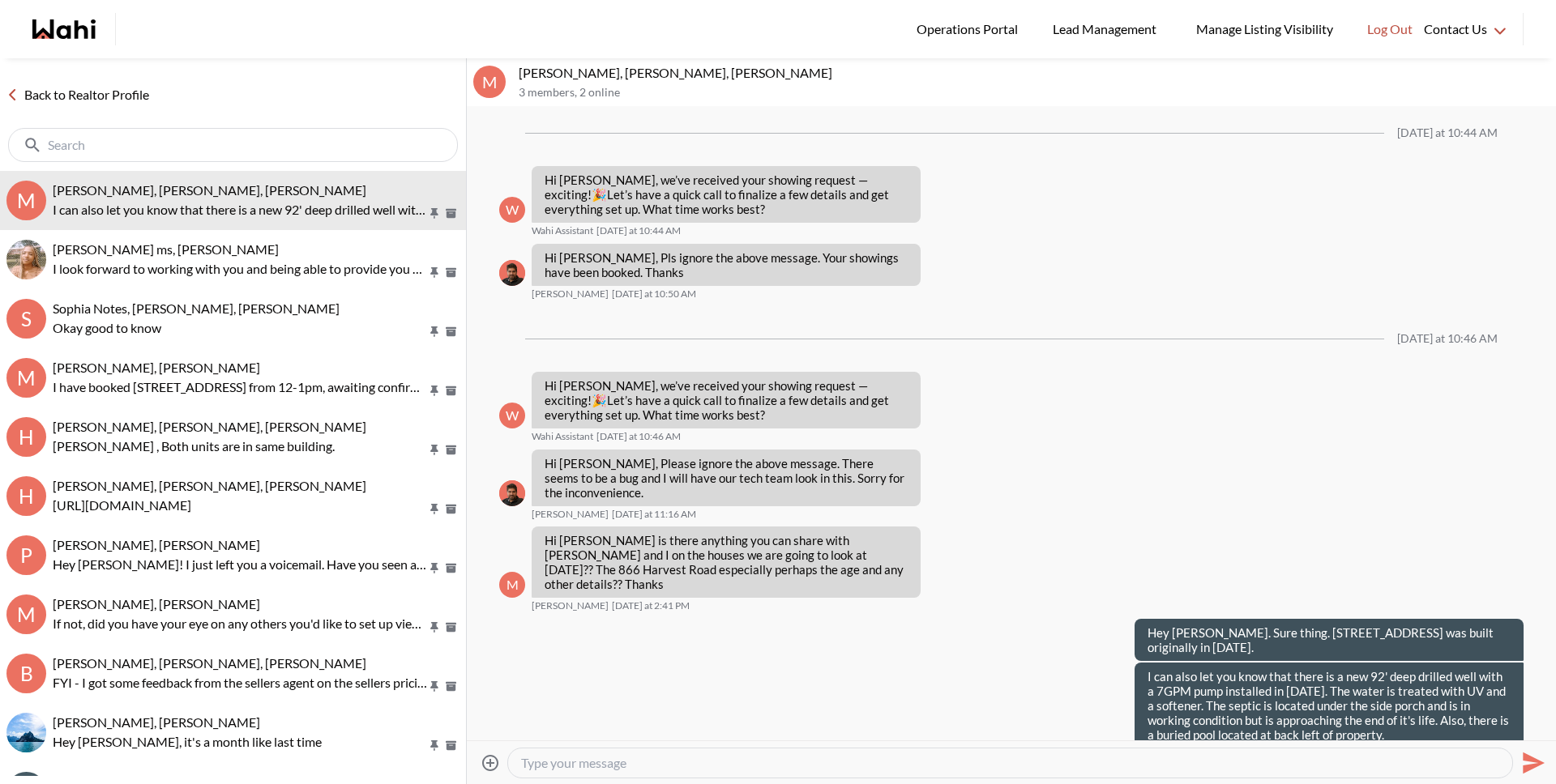 scroll, scrollTop: 1996, scrollLeft: 0, axis: vertical 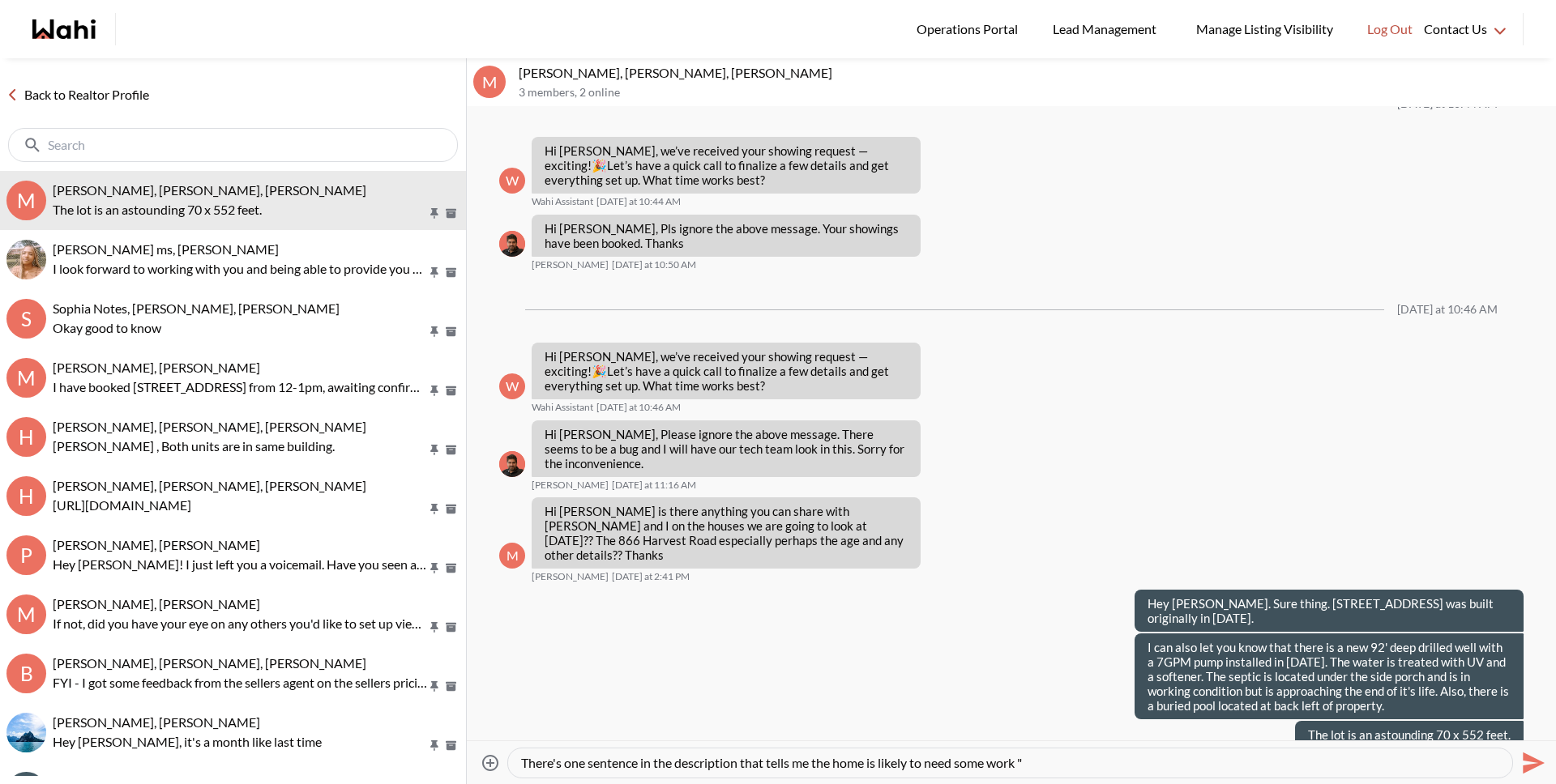 paste on "Whether you're dreaming of a custom estate or a thoughtful renovation" 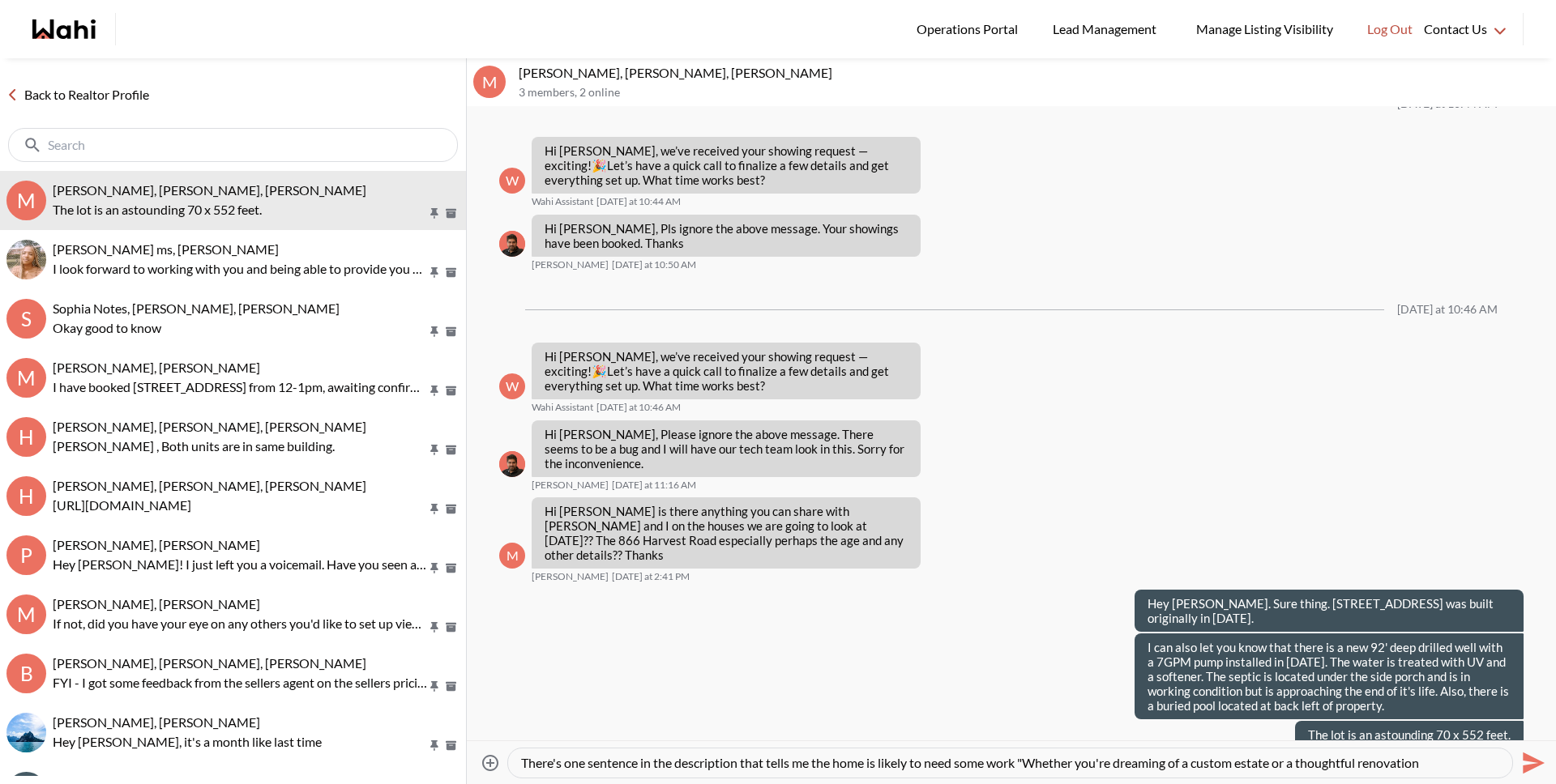 type on "There's one sentence in the description that tells me the home is likely to need some work "Whether you're dreaming of a custom estate or a thoughtful renovation"" 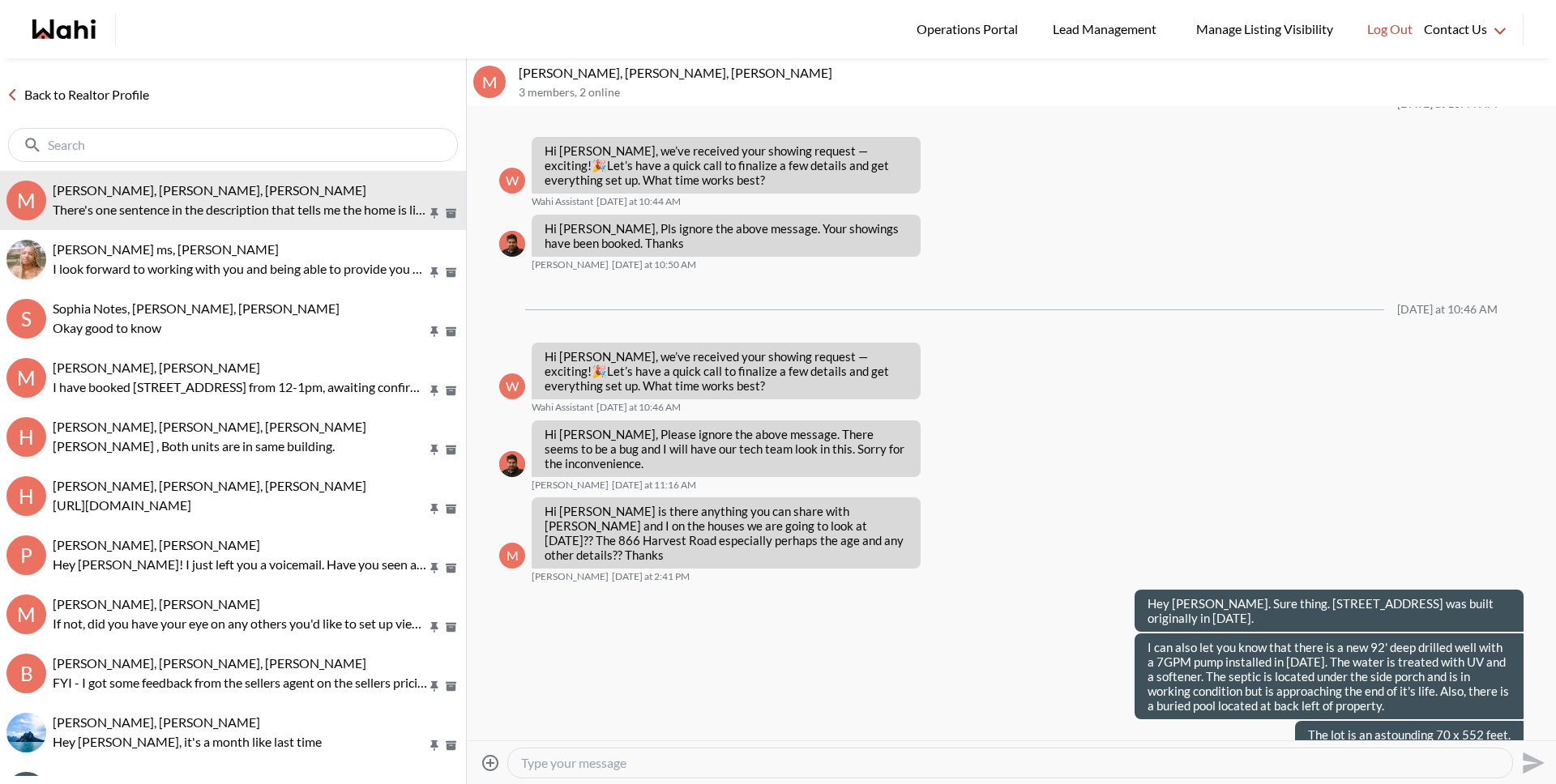 scroll, scrollTop: 2054, scrollLeft: 0, axis: vertical 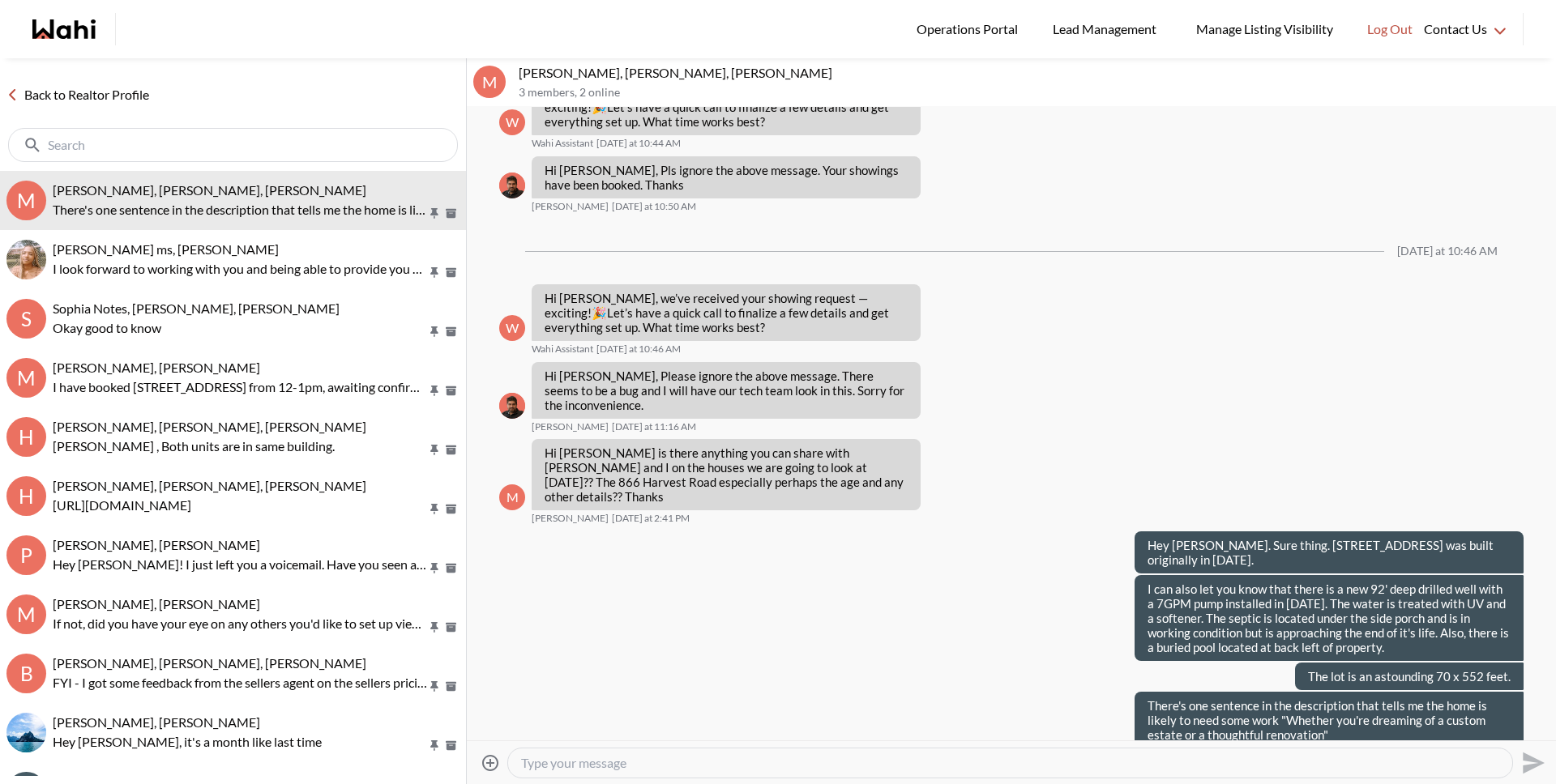 click at bounding box center [1010, 763] 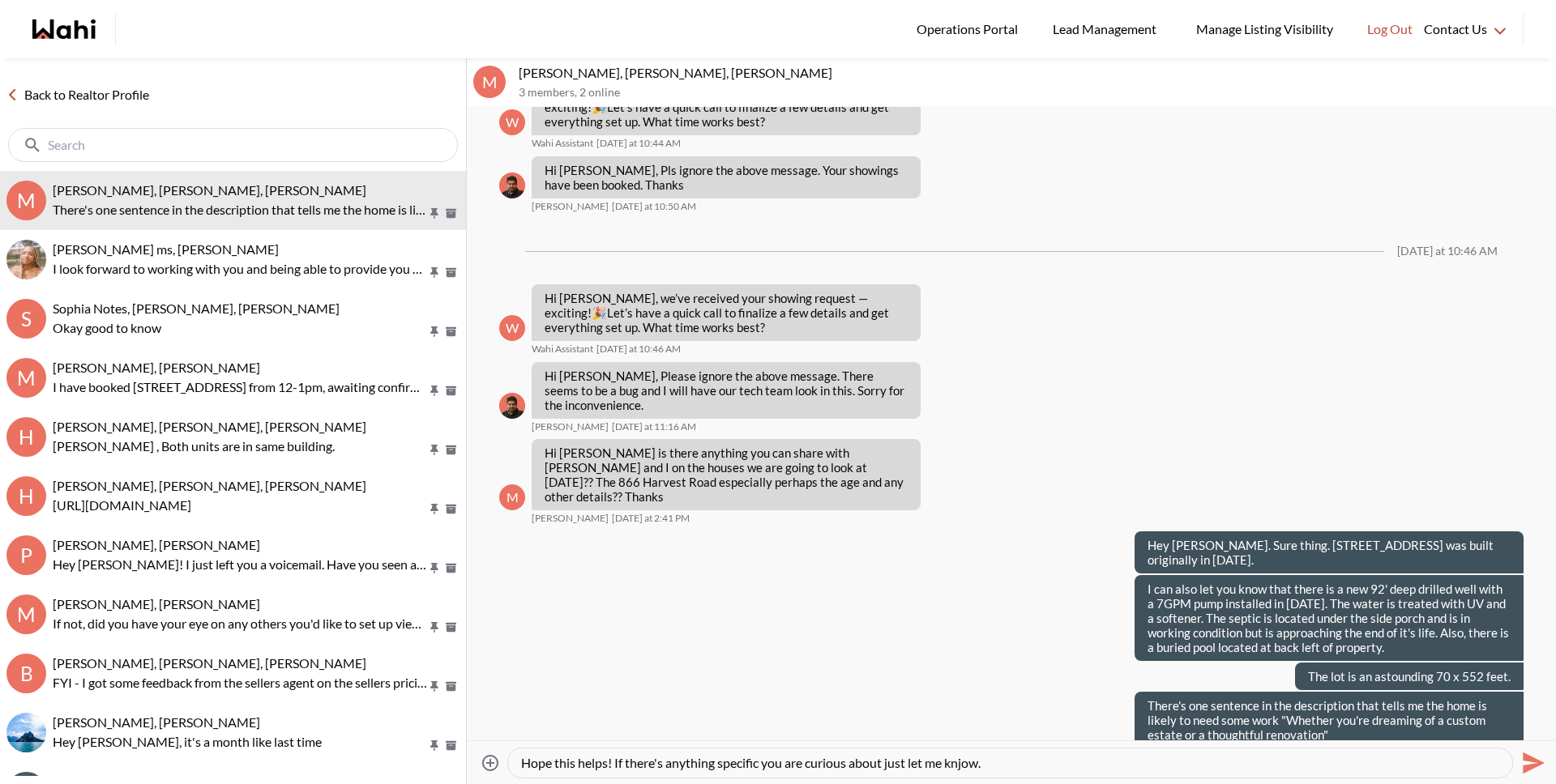 type on "Hope this helps! If there's anything specific you are curious about just let me knjow." 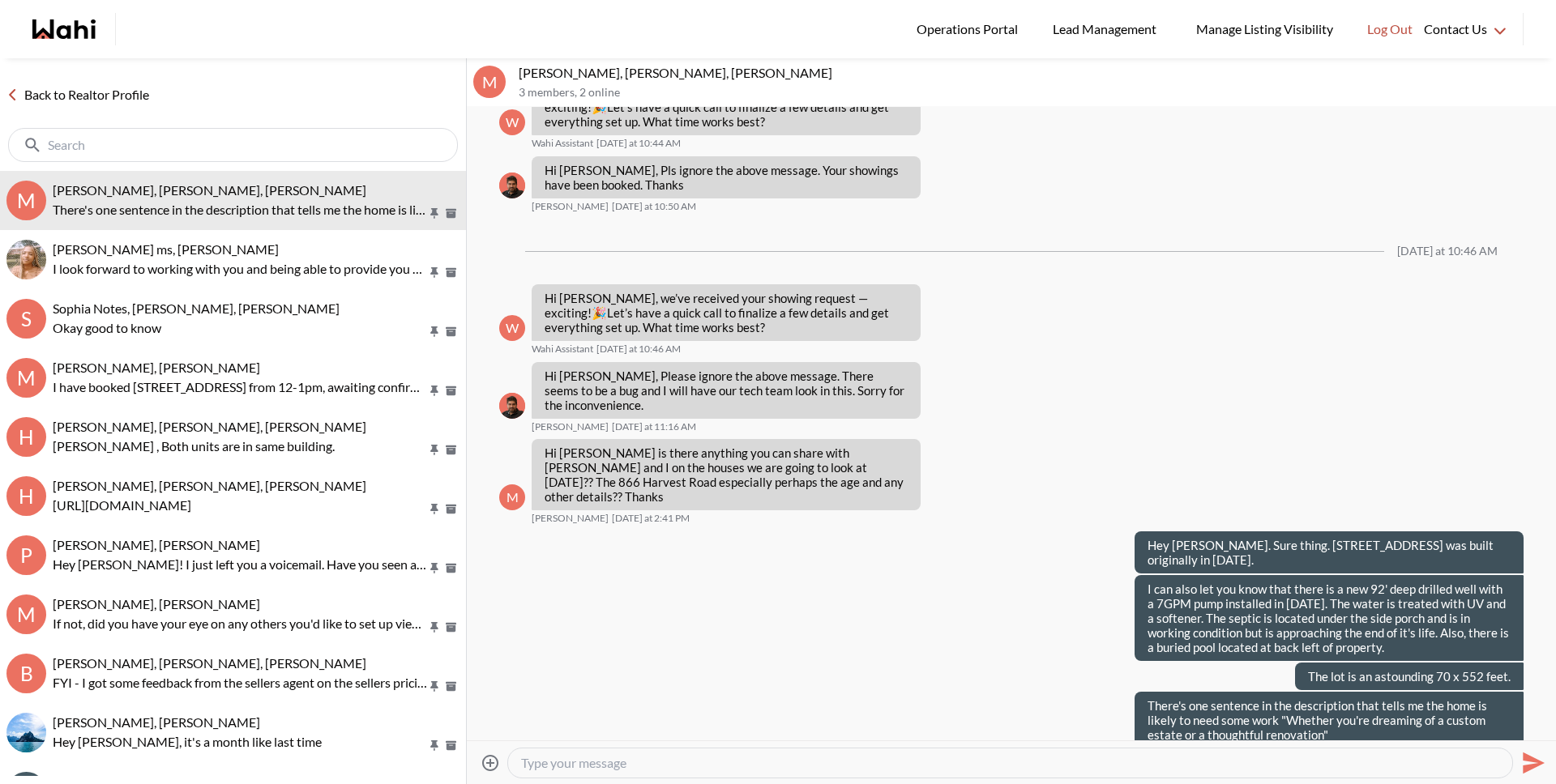 scroll, scrollTop: 2098, scrollLeft: 0, axis: vertical 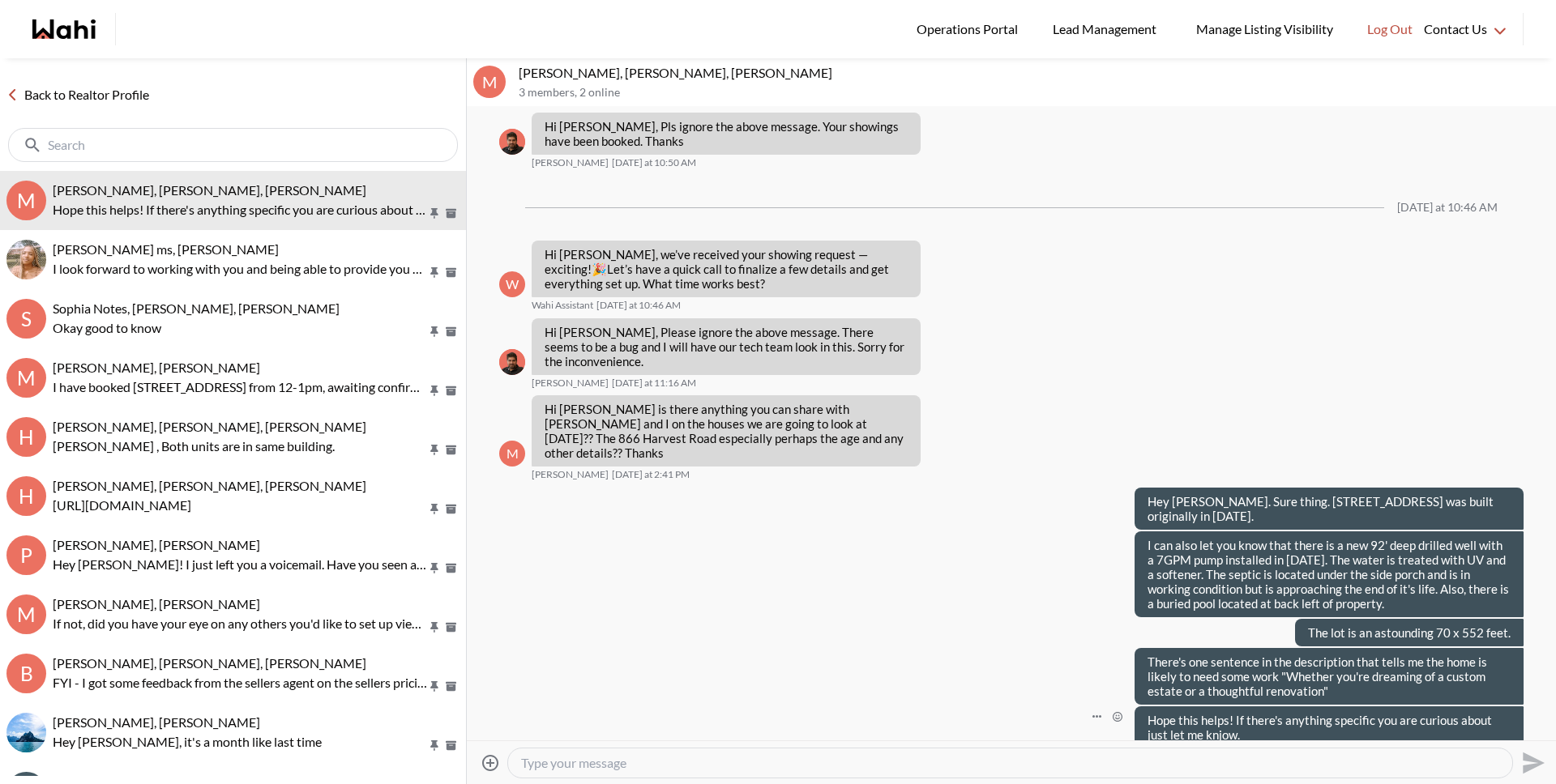 click at bounding box center [1096, 717] 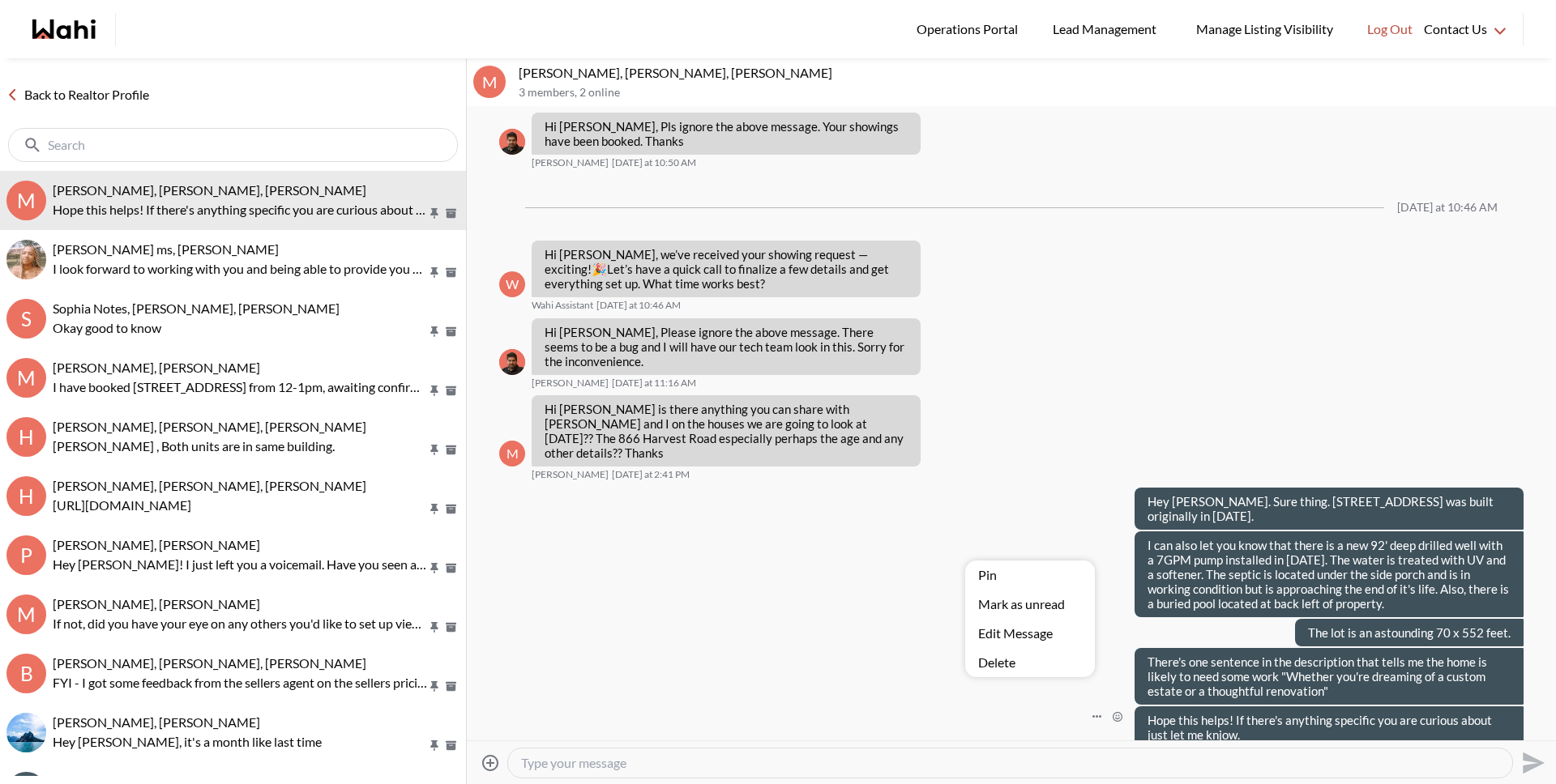 click on "Edit Message" at bounding box center (1030, 633) 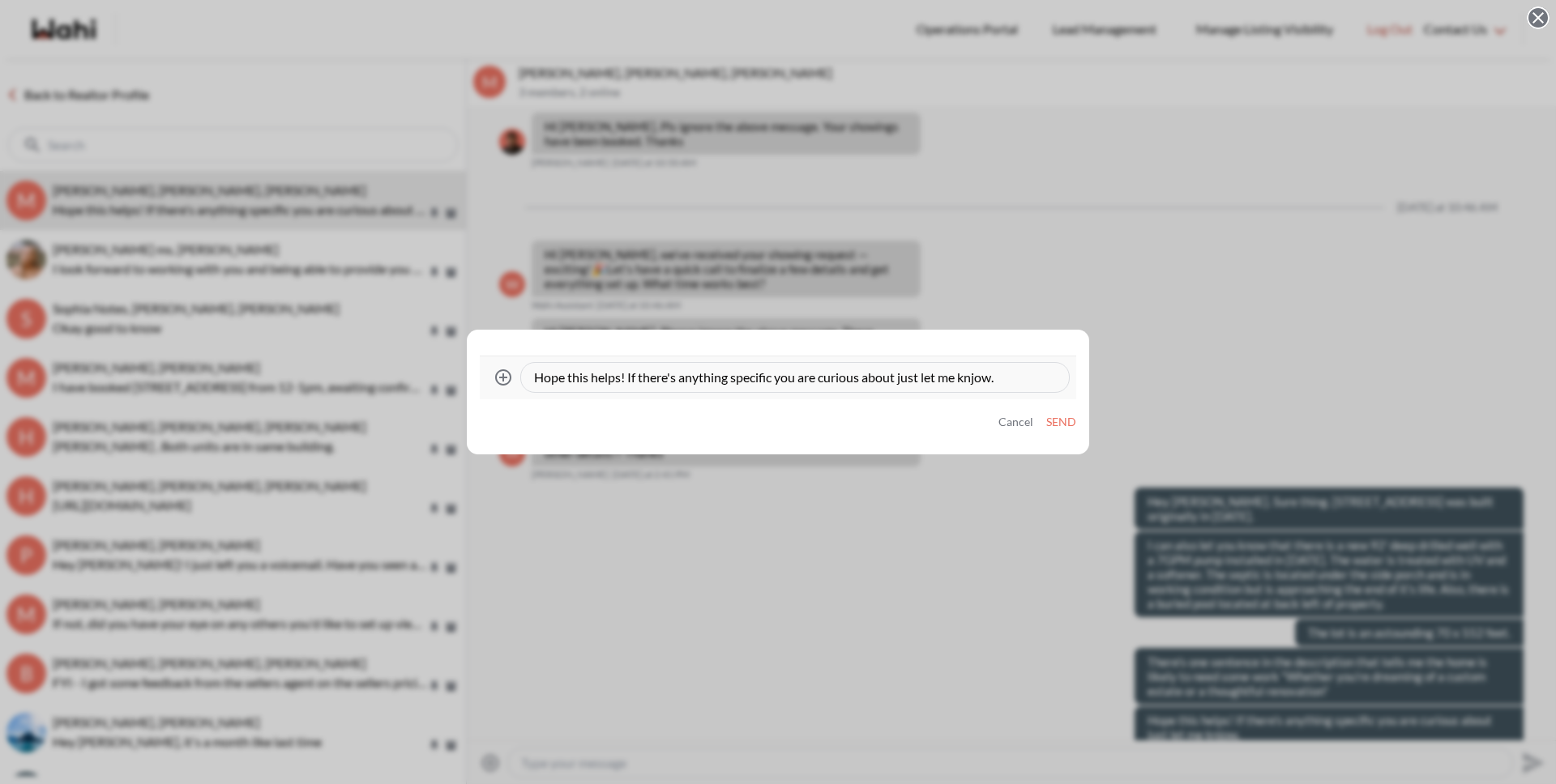 click on "Hope this helps! If there's anything specific you are curious about just let me knjow." at bounding box center (795, 377) 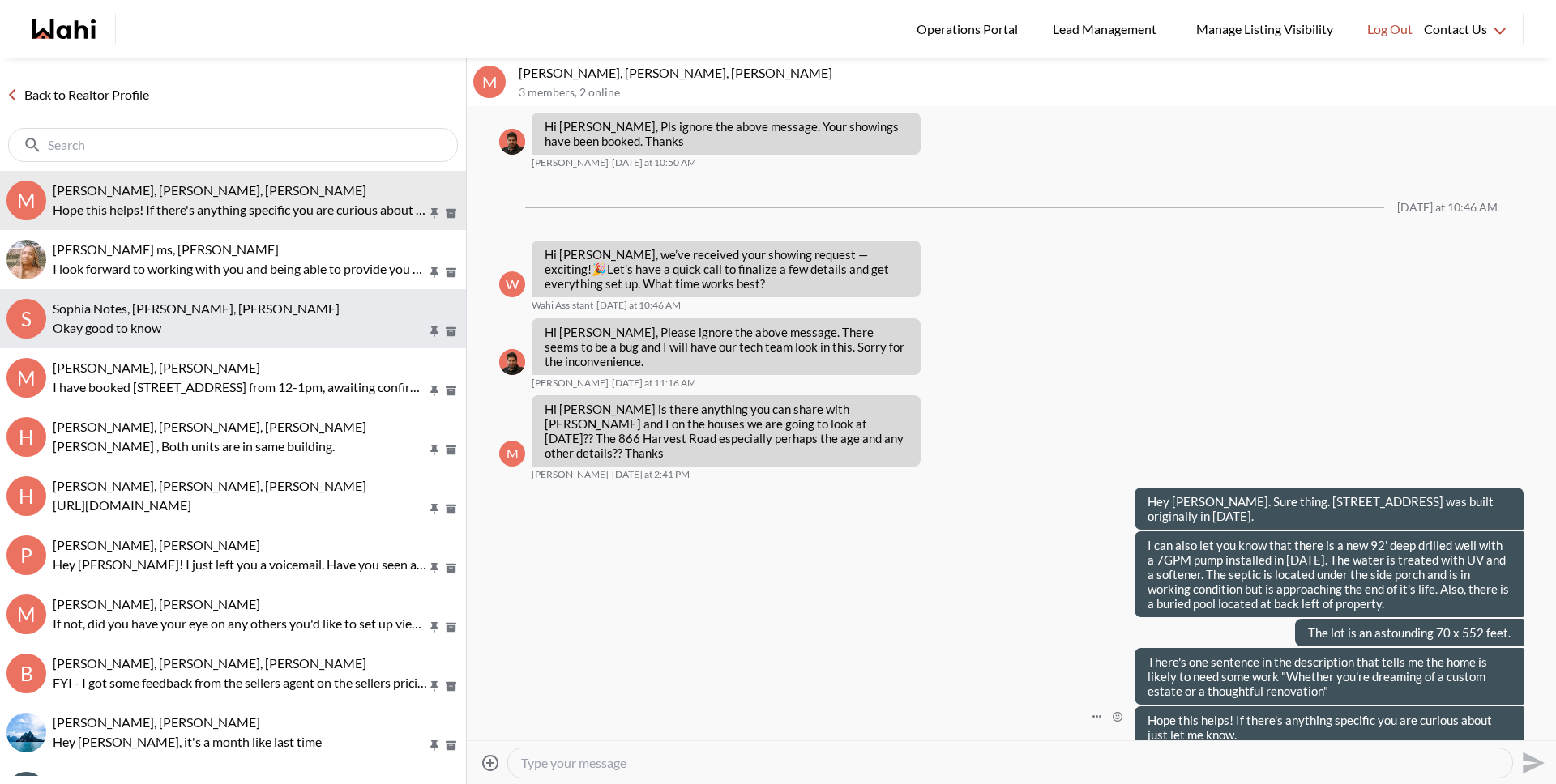 click on "Okay good to know" at bounding box center (240, 328) 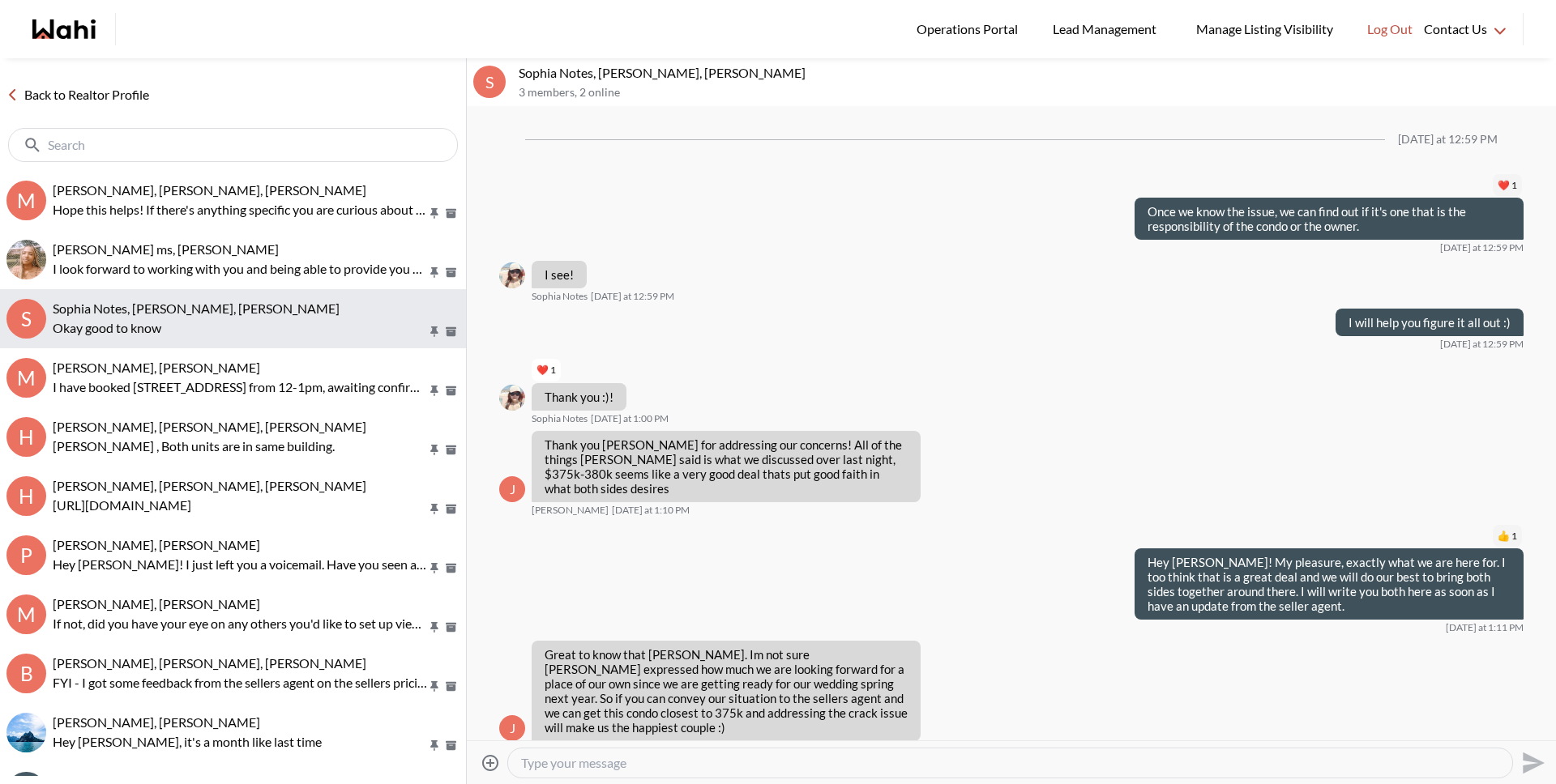 scroll, scrollTop: 1323, scrollLeft: 0, axis: vertical 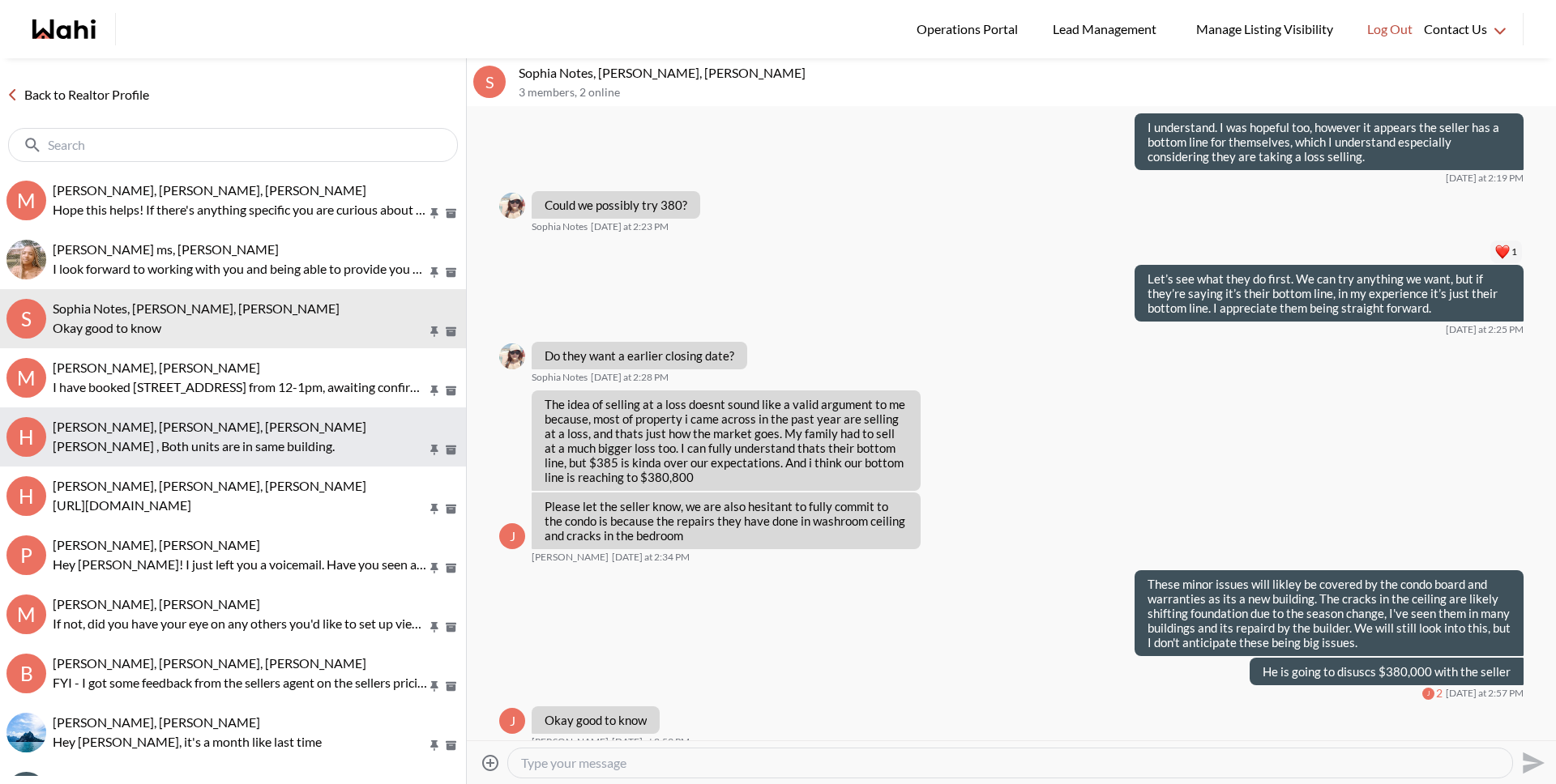 click on "[PERSON_NAME], [PERSON_NAME], [PERSON_NAME]" at bounding box center (209, 426) 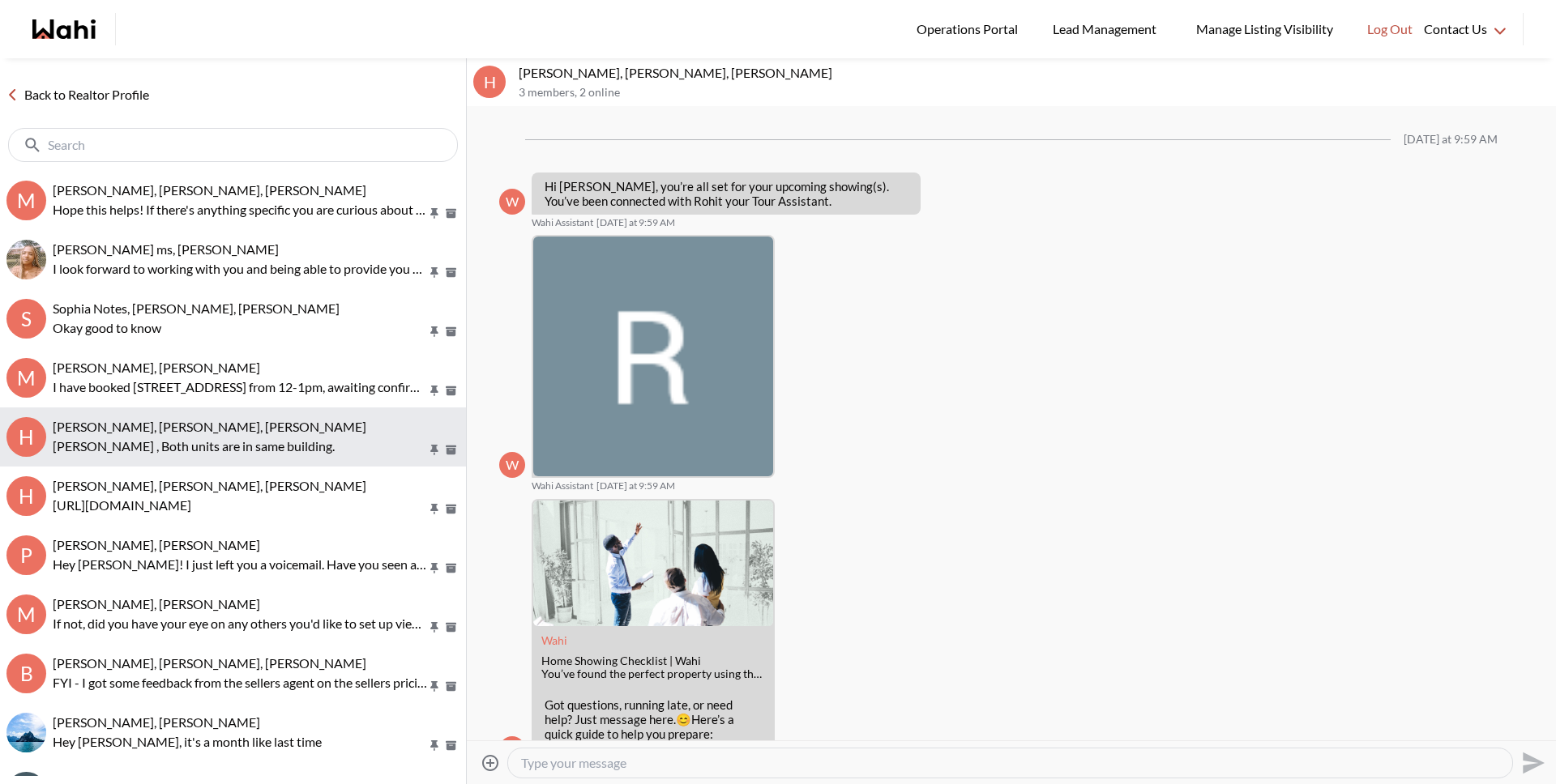 scroll, scrollTop: 391, scrollLeft: 0, axis: vertical 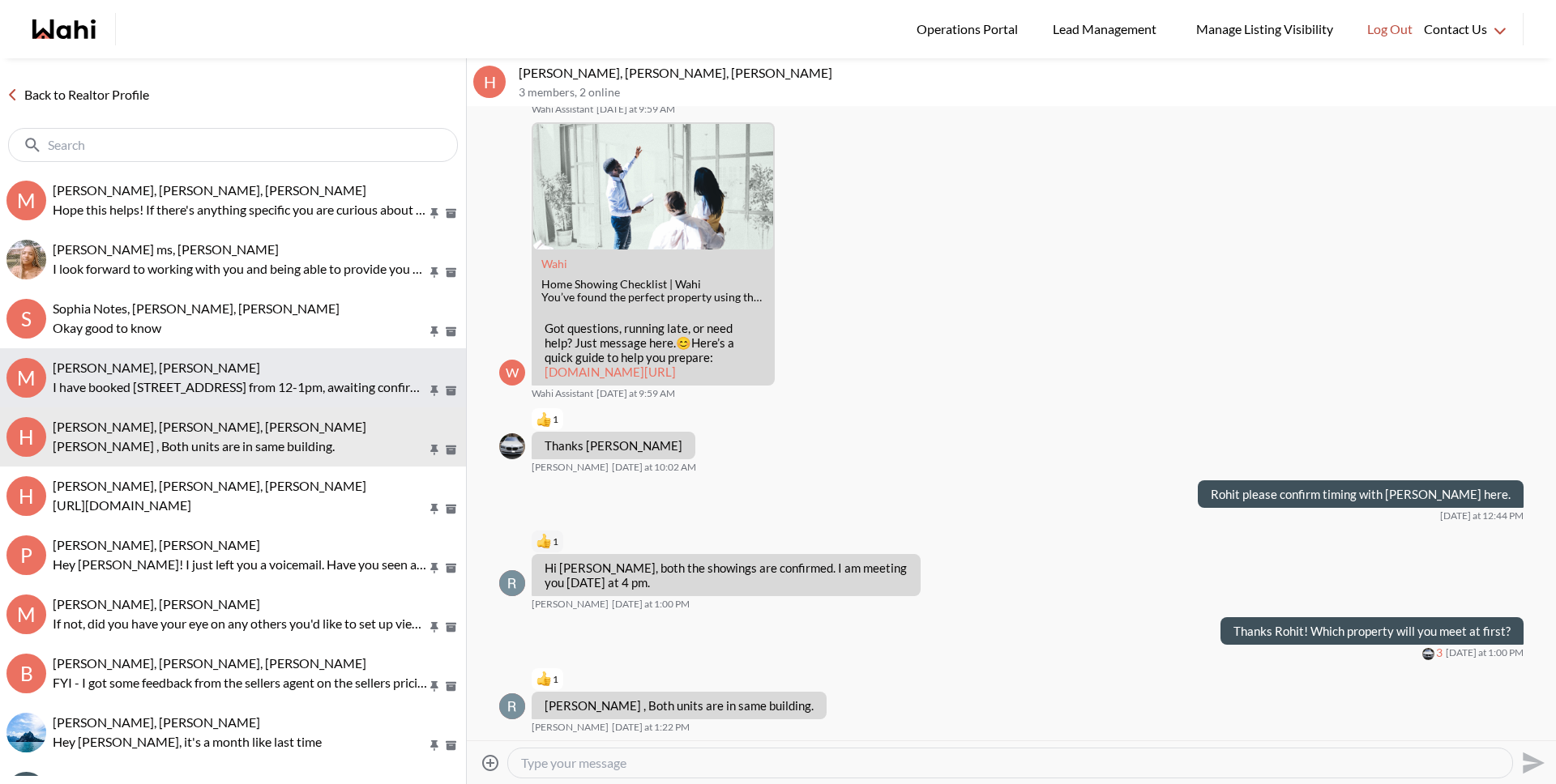 click on "I have booked [STREET_ADDRESS] from 12-1pm, awaiting confirmation" at bounding box center [240, 387] 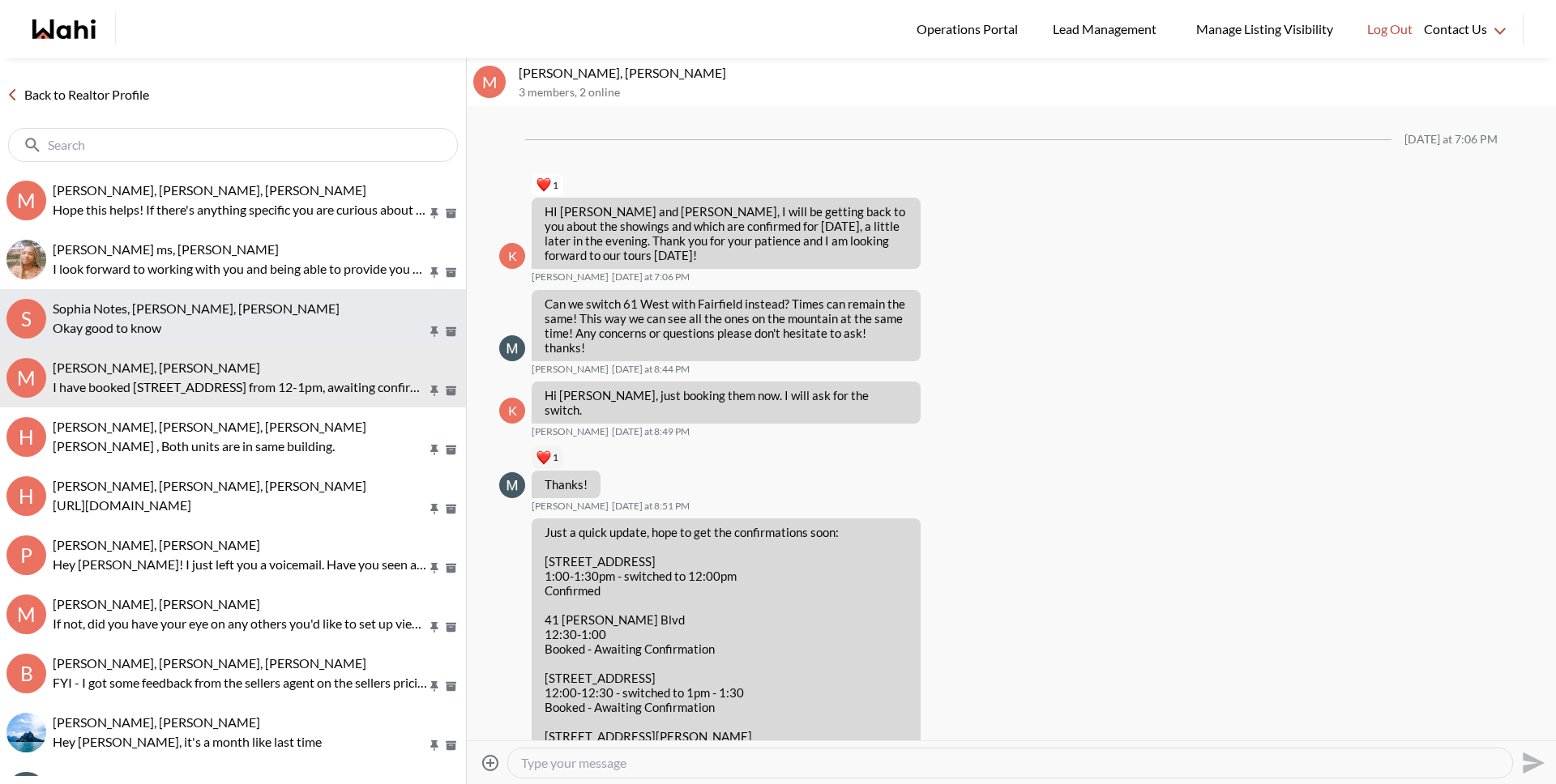 scroll, scrollTop: 1653, scrollLeft: 0, axis: vertical 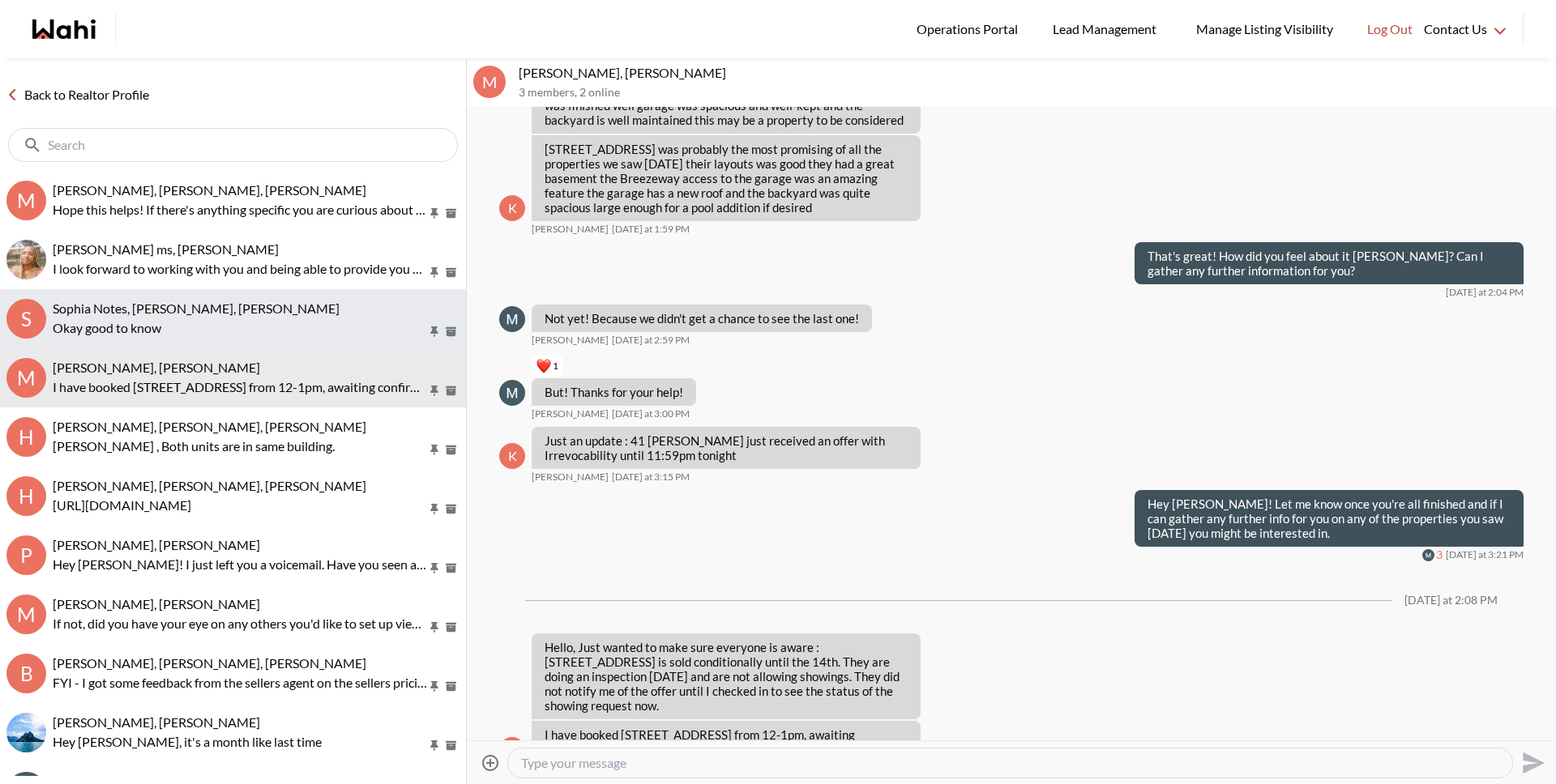 click on "S Sophia Notes, Jason Lu, Michelle Okay good to know" at bounding box center [233, 318] 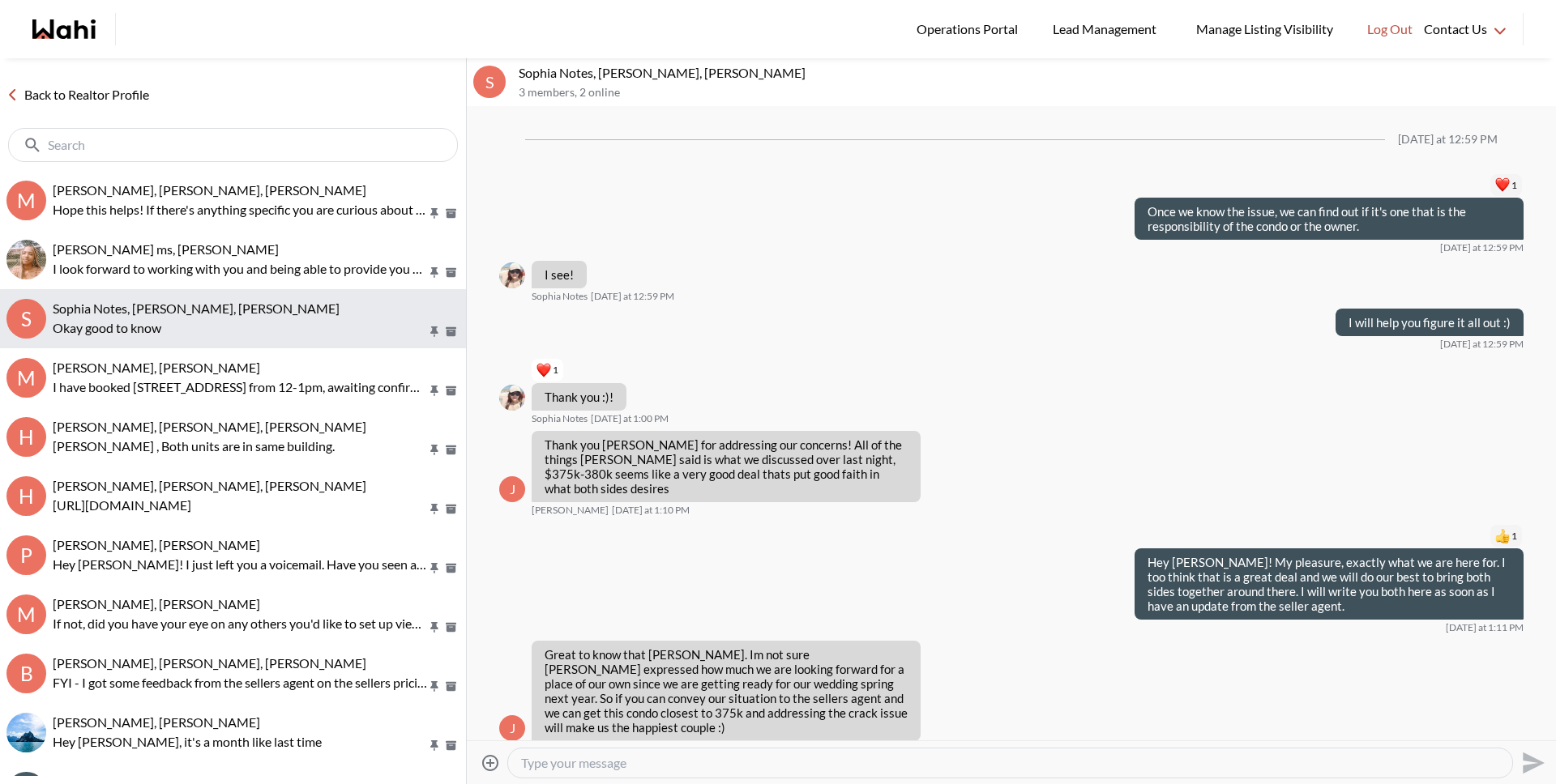 scroll, scrollTop: 1323, scrollLeft: 0, axis: vertical 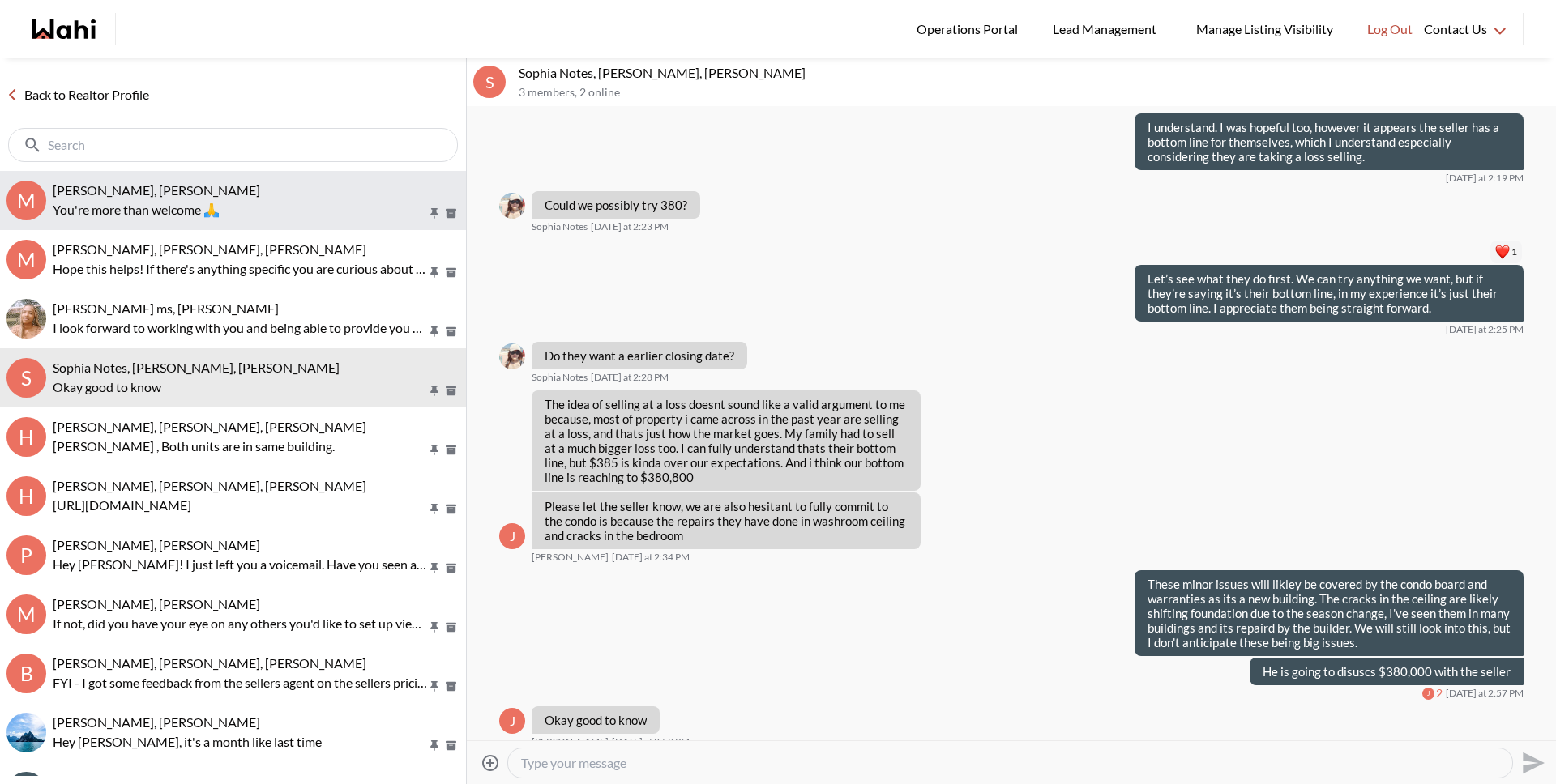click on "You're more than welcome 🙏" at bounding box center (240, 210) 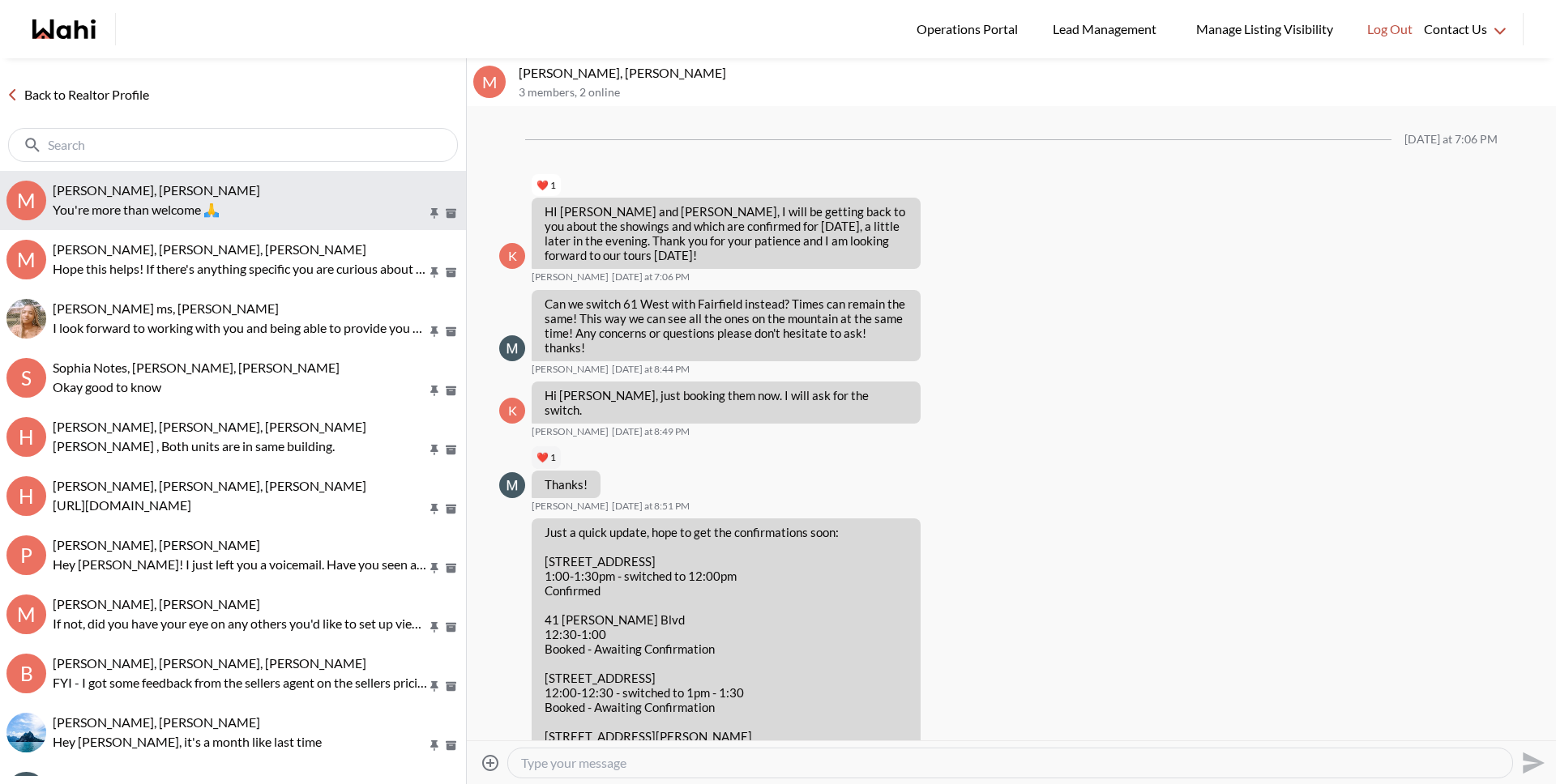 scroll, scrollTop: 1823, scrollLeft: 0, axis: vertical 